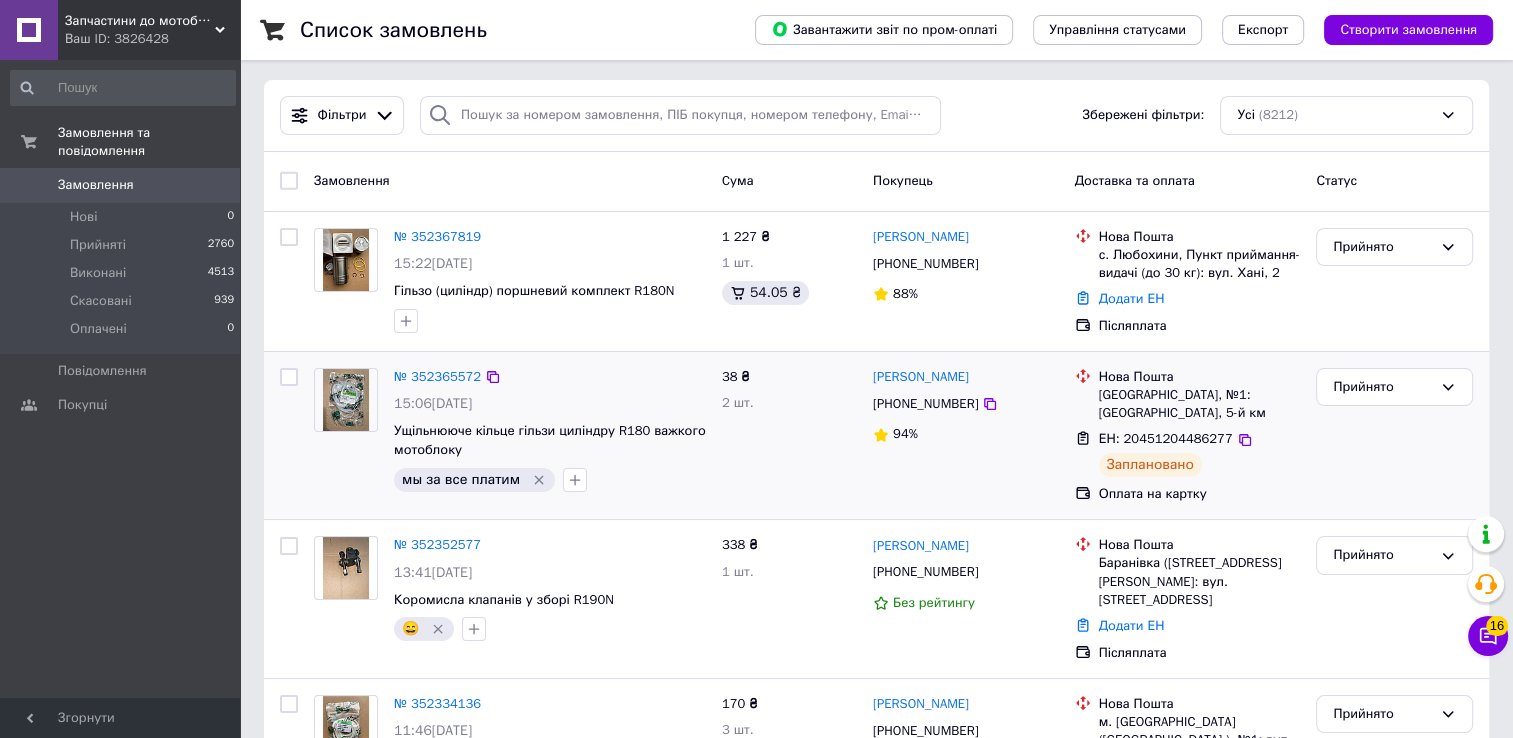 scroll, scrollTop: 0, scrollLeft: 0, axis: both 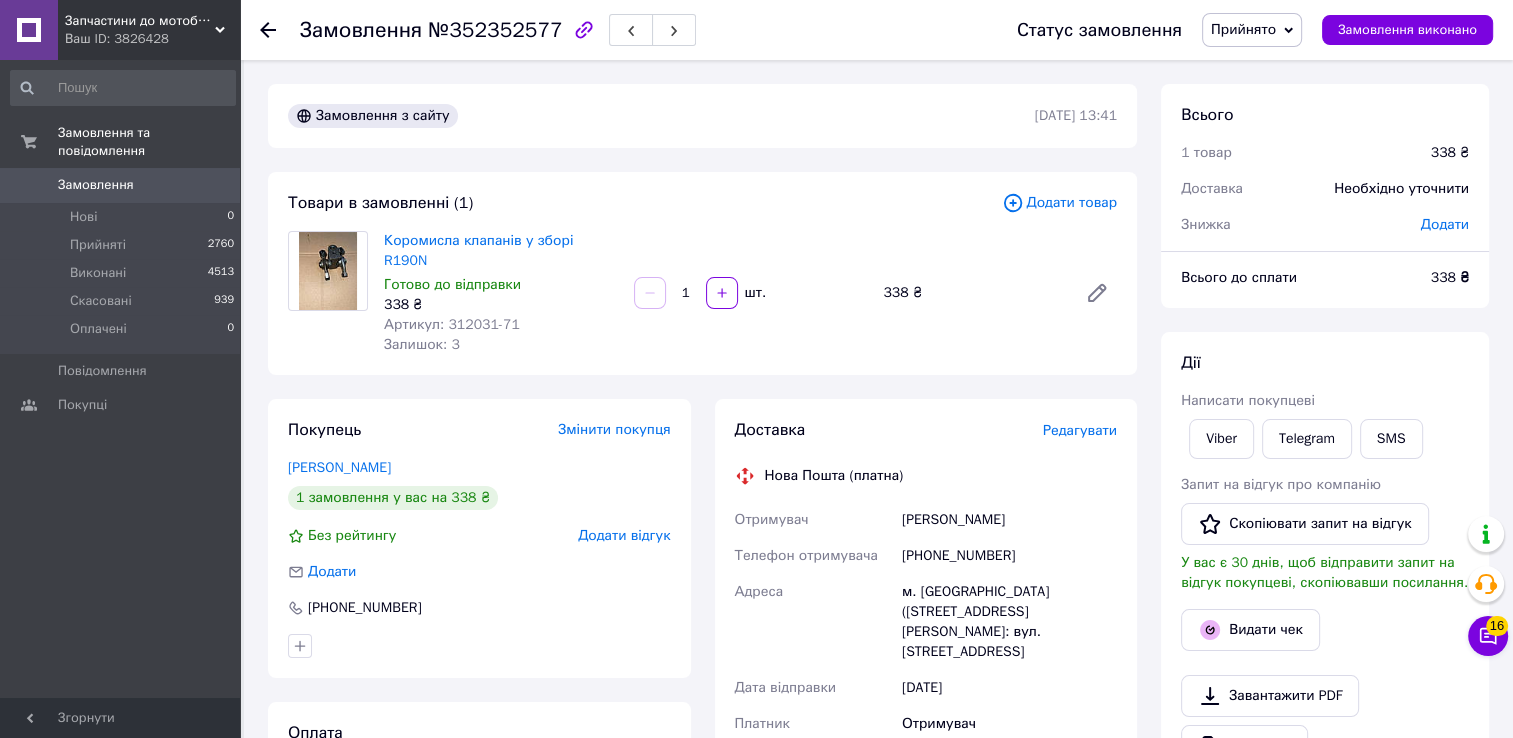 click on "Редагувати" at bounding box center (1080, 430) 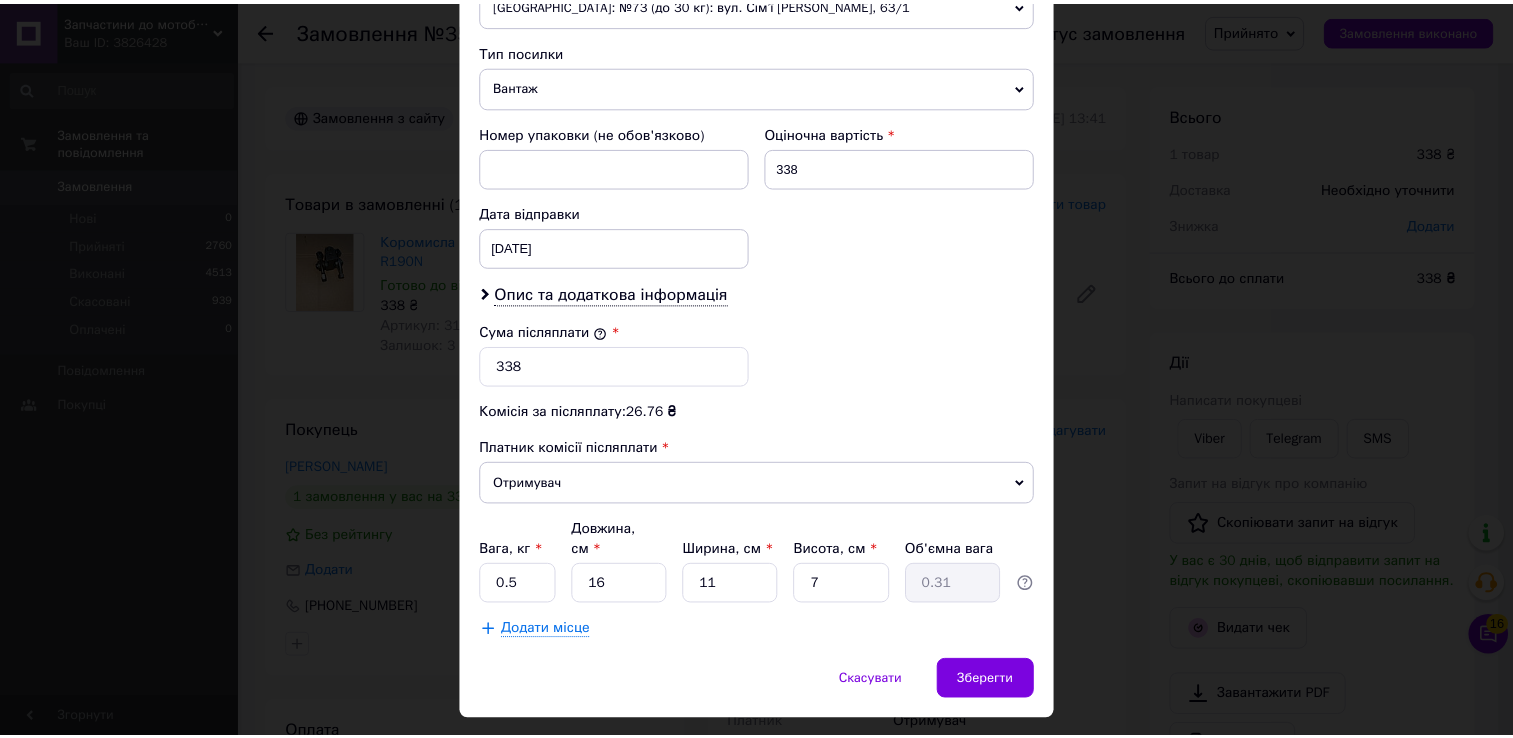 scroll, scrollTop: 781, scrollLeft: 0, axis: vertical 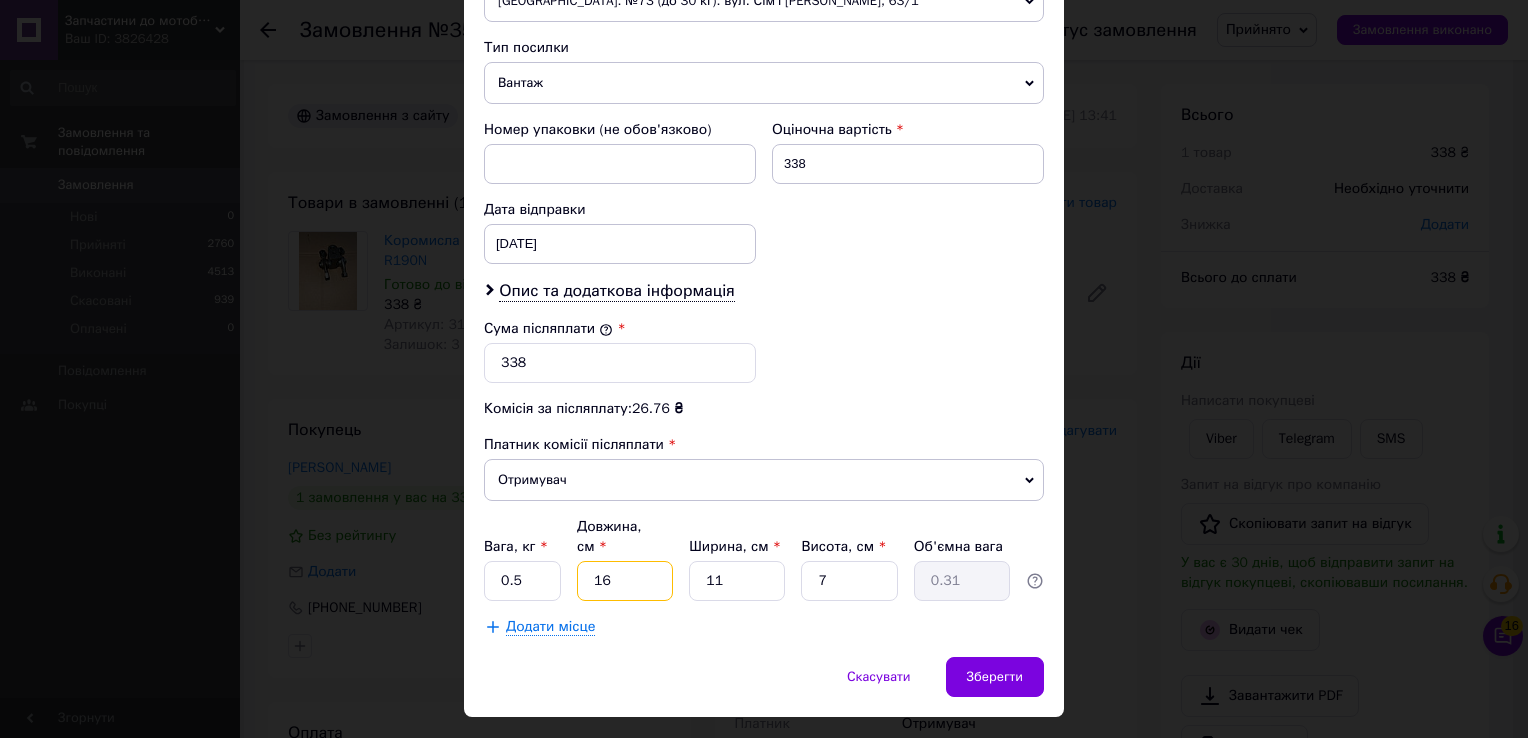 click on "16" at bounding box center [625, 581] 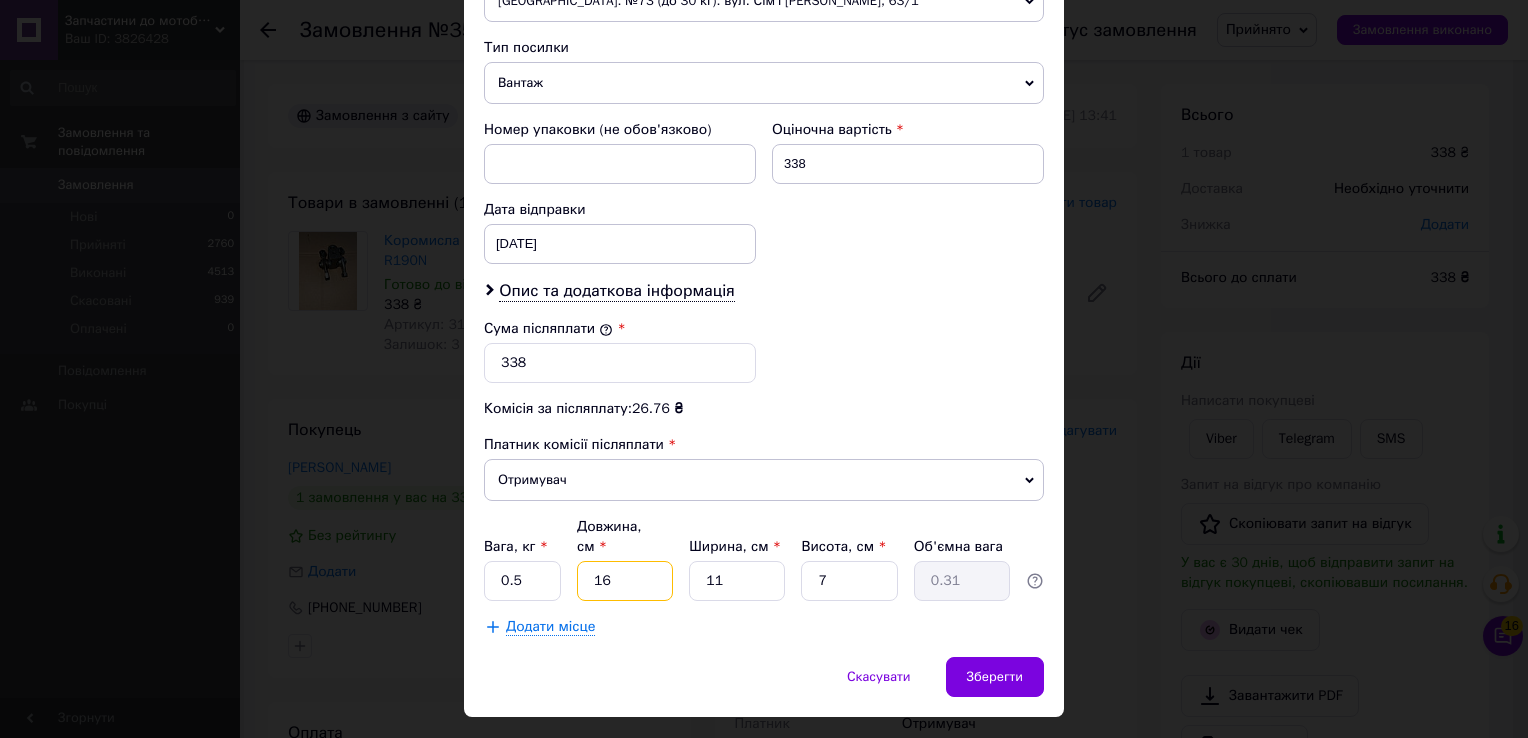 type on "1" 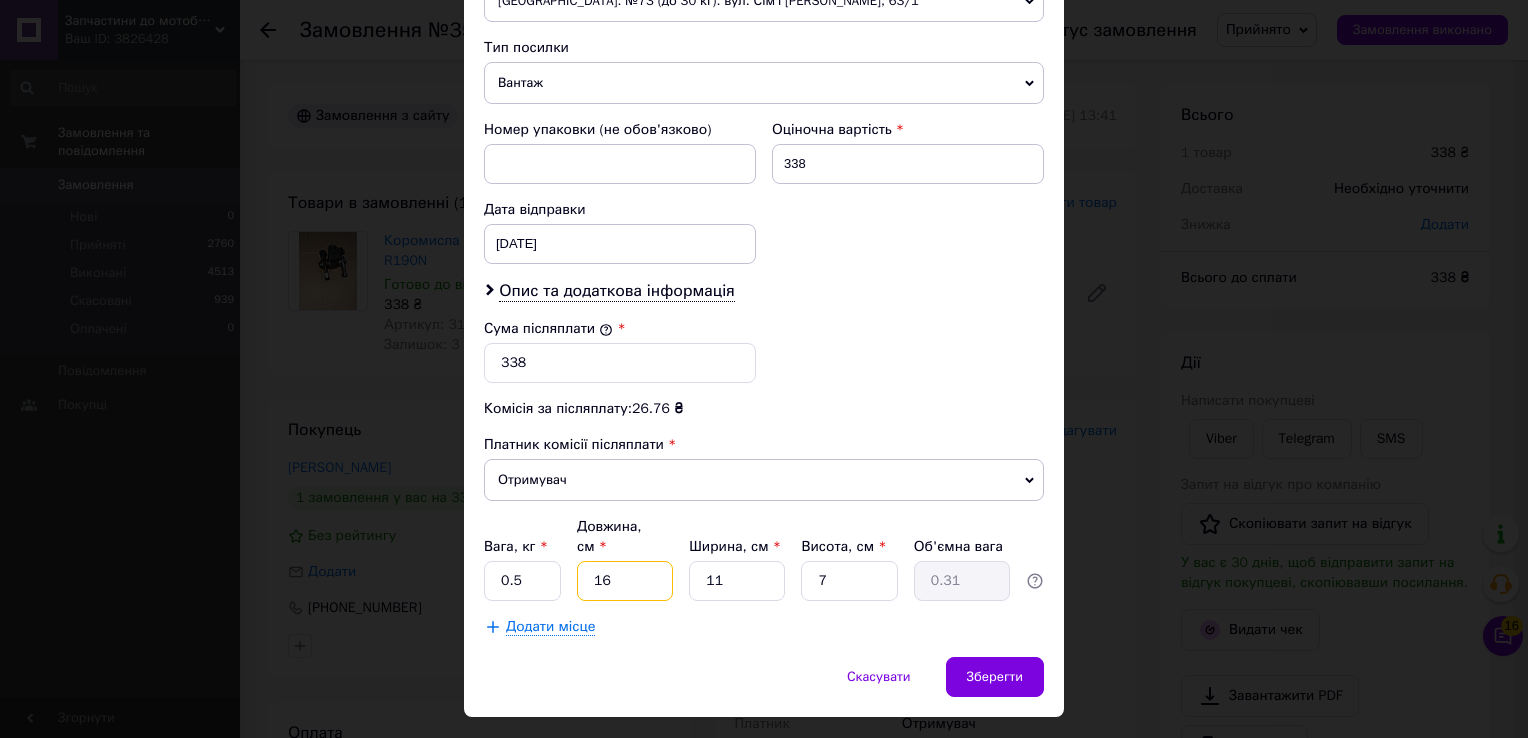 type on "0.1" 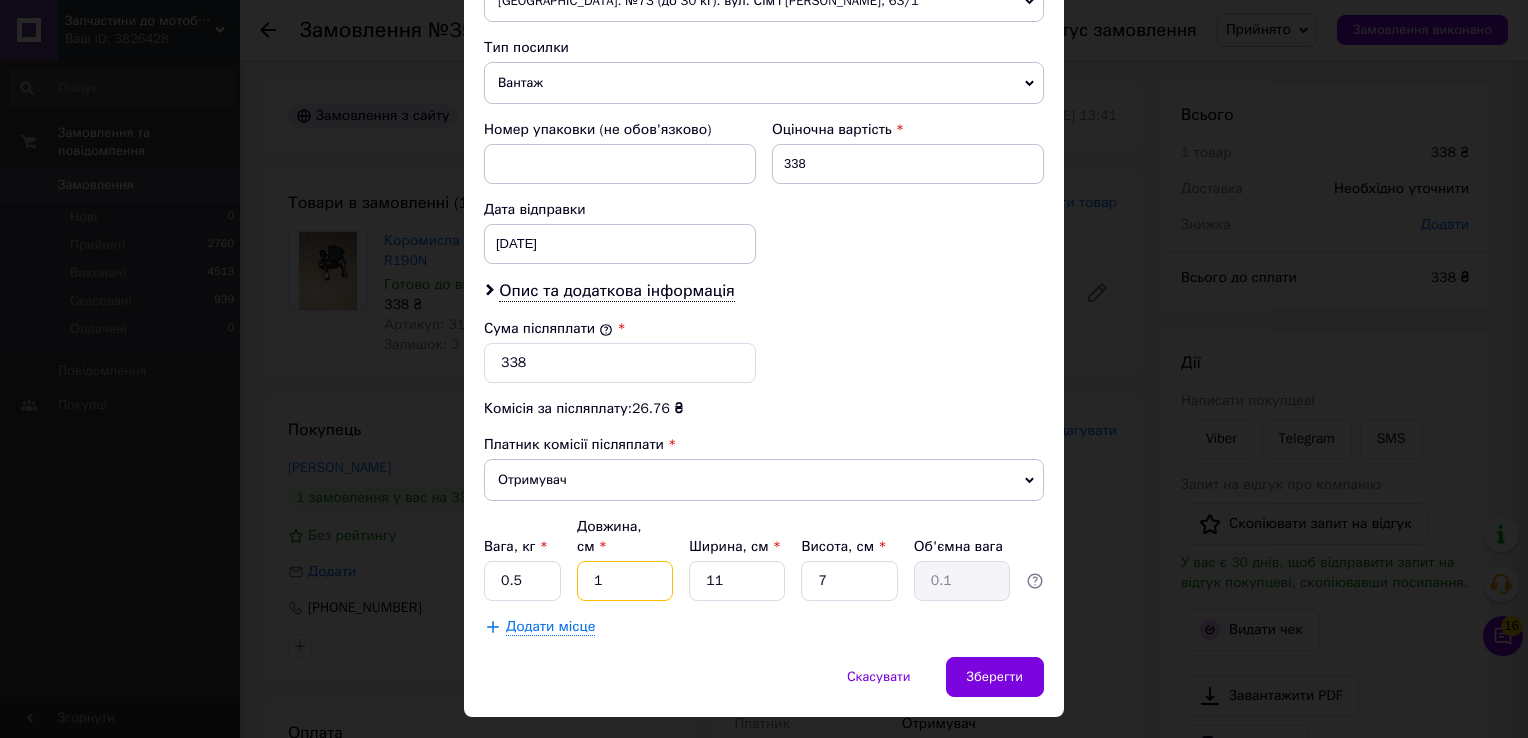 type on "16" 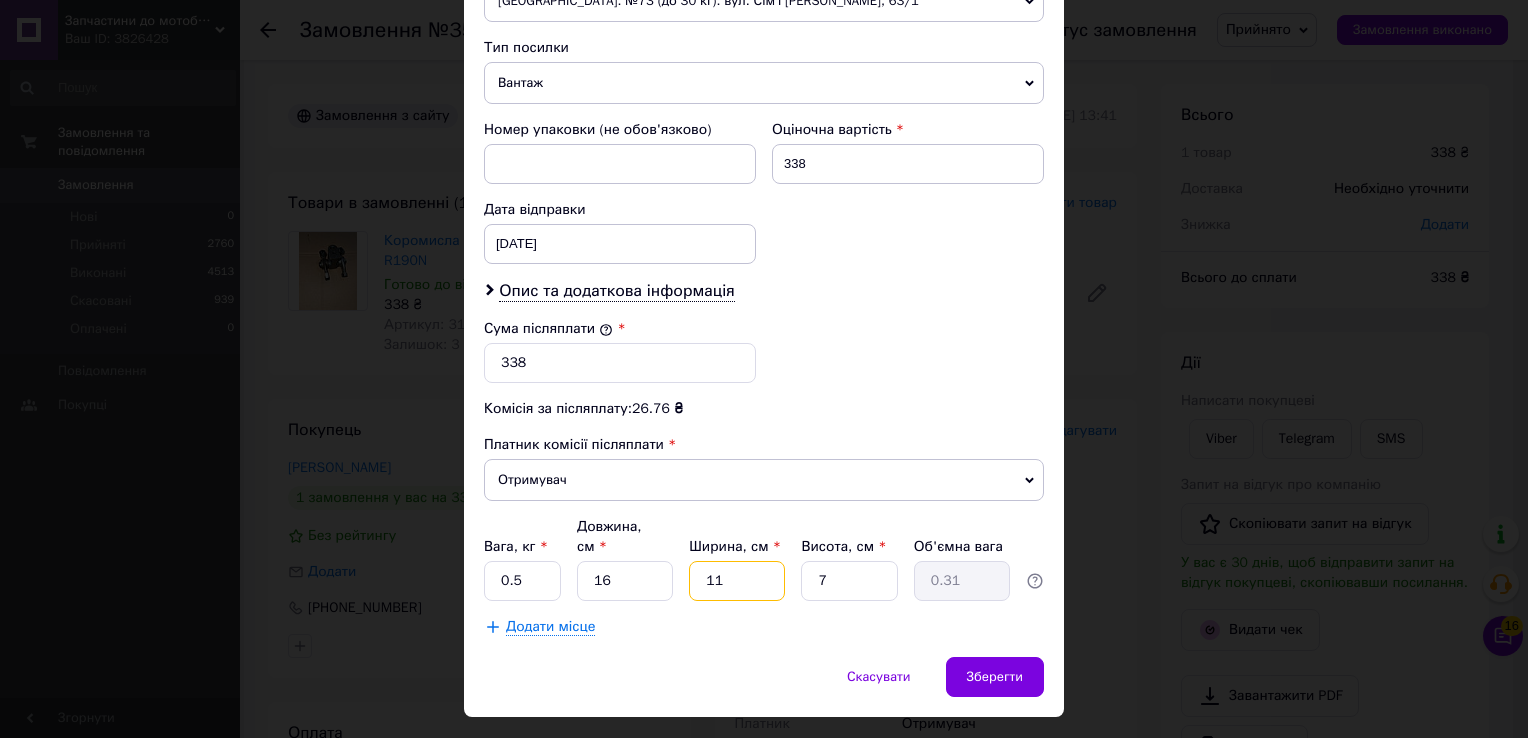 click on "11" at bounding box center (737, 581) 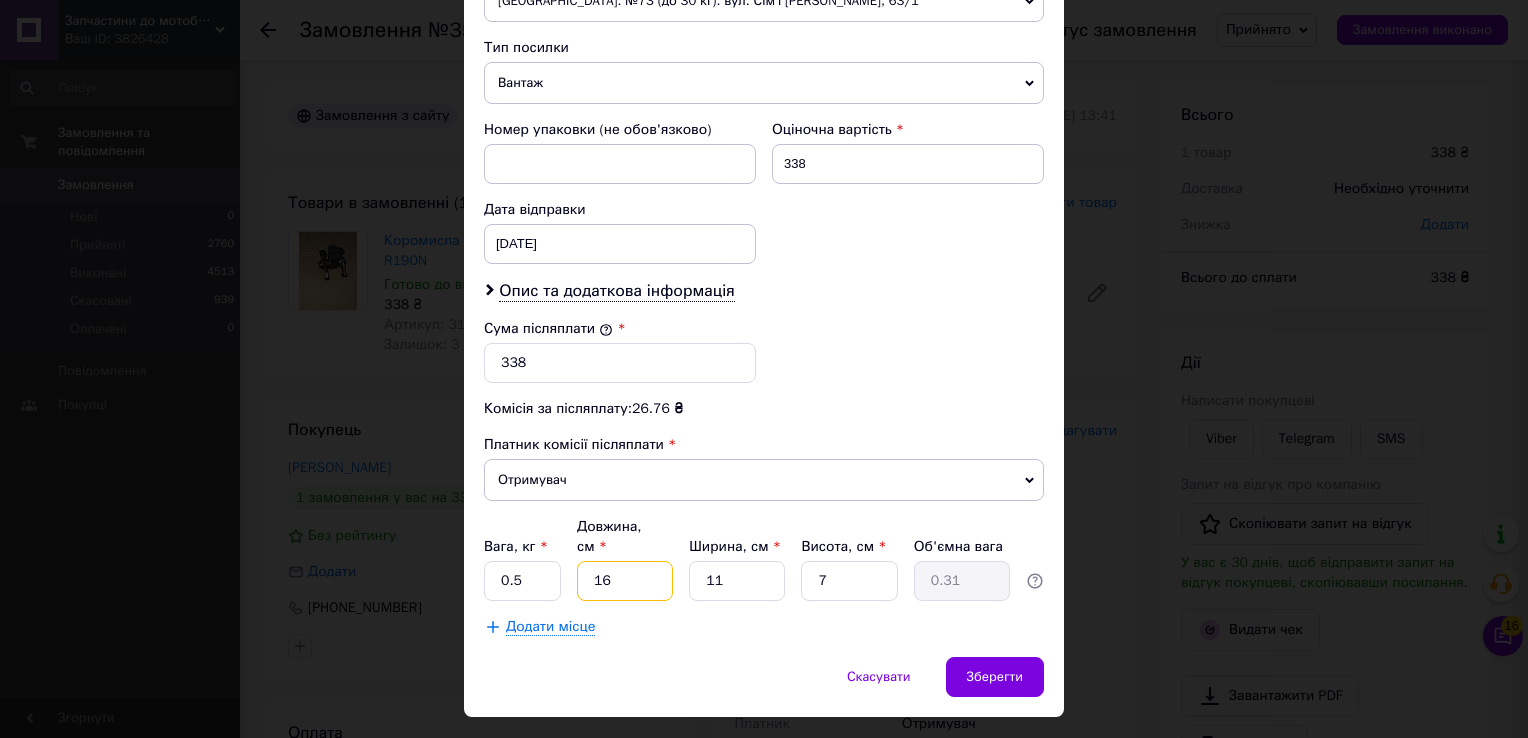 click on "16" at bounding box center [625, 581] 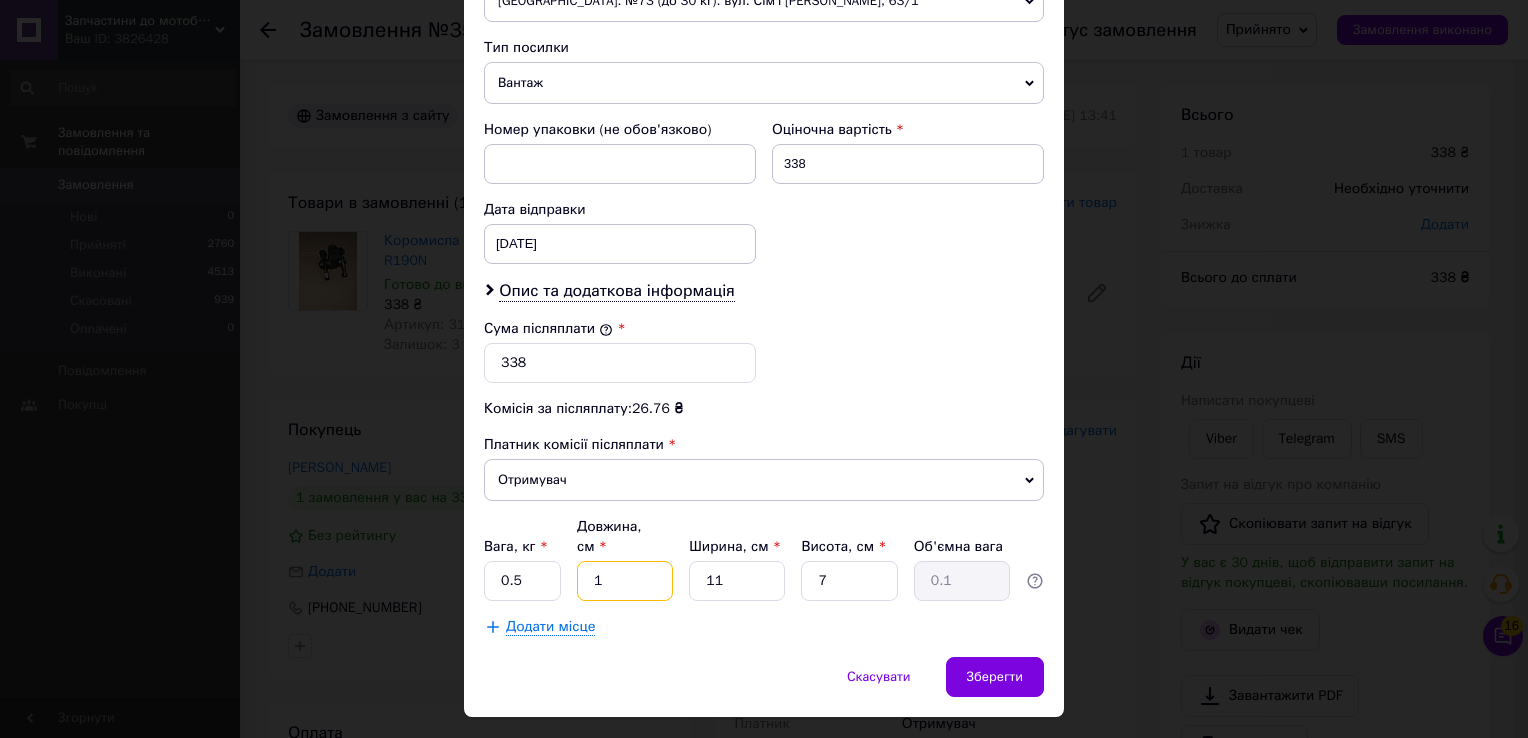 type on "17" 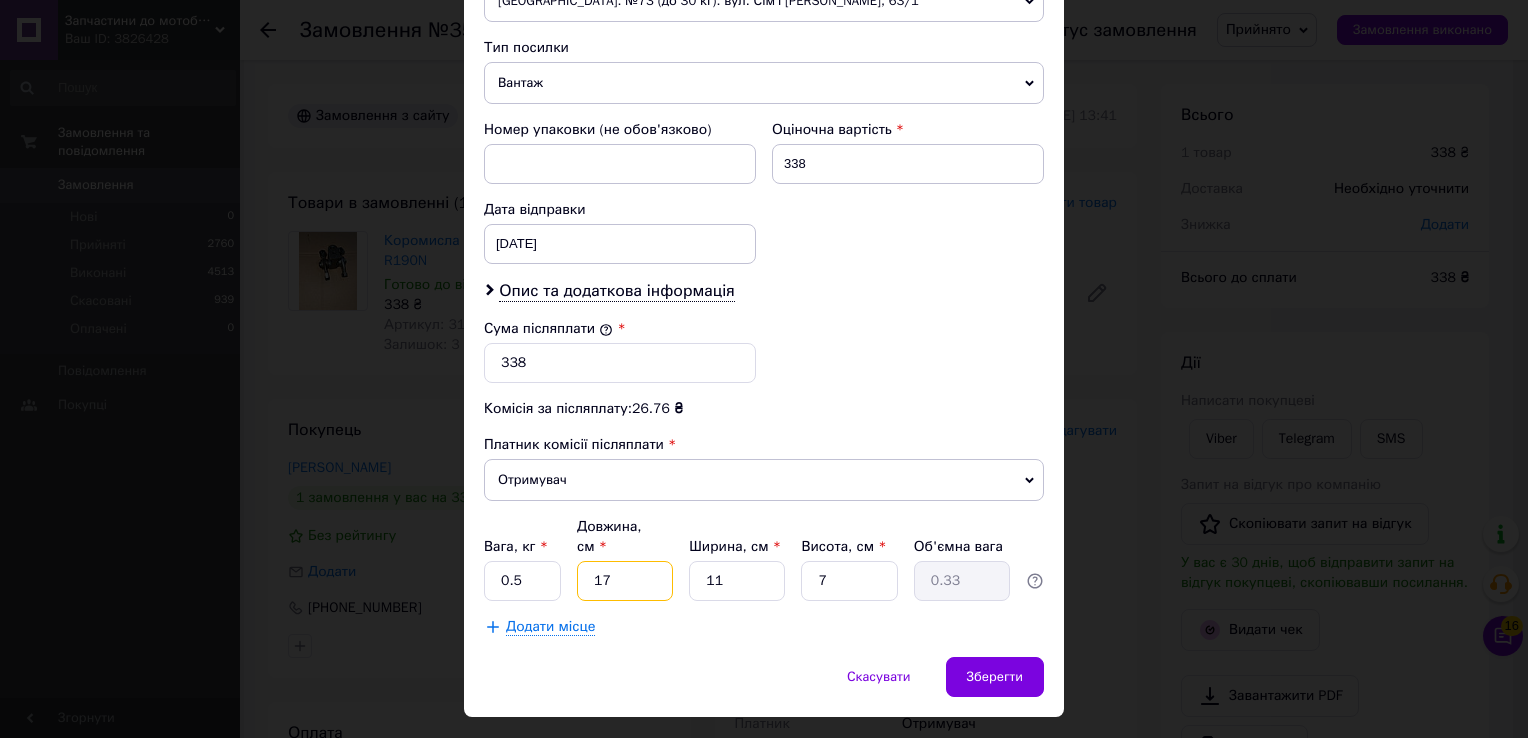 type on "17" 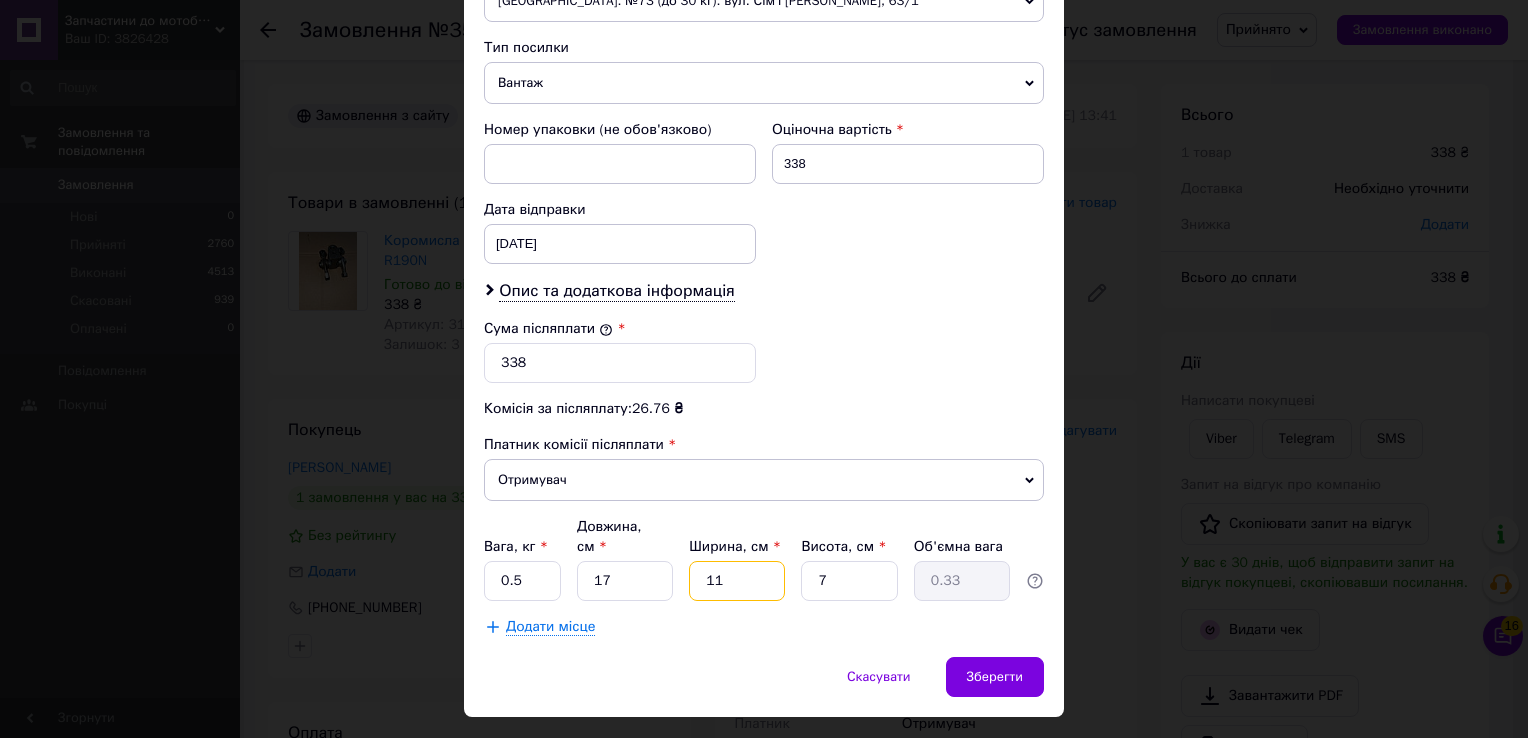 click on "11" at bounding box center [737, 581] 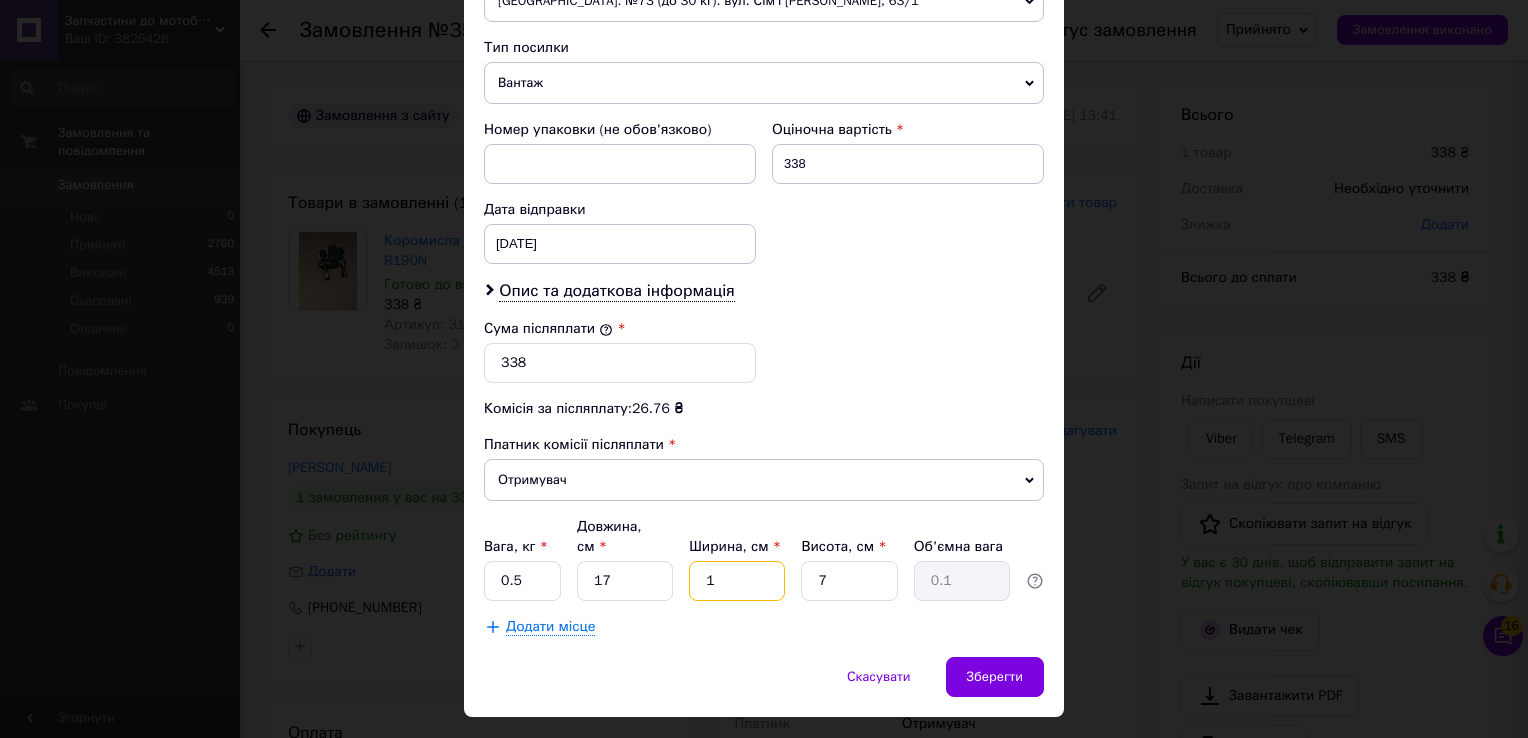 type on "12" 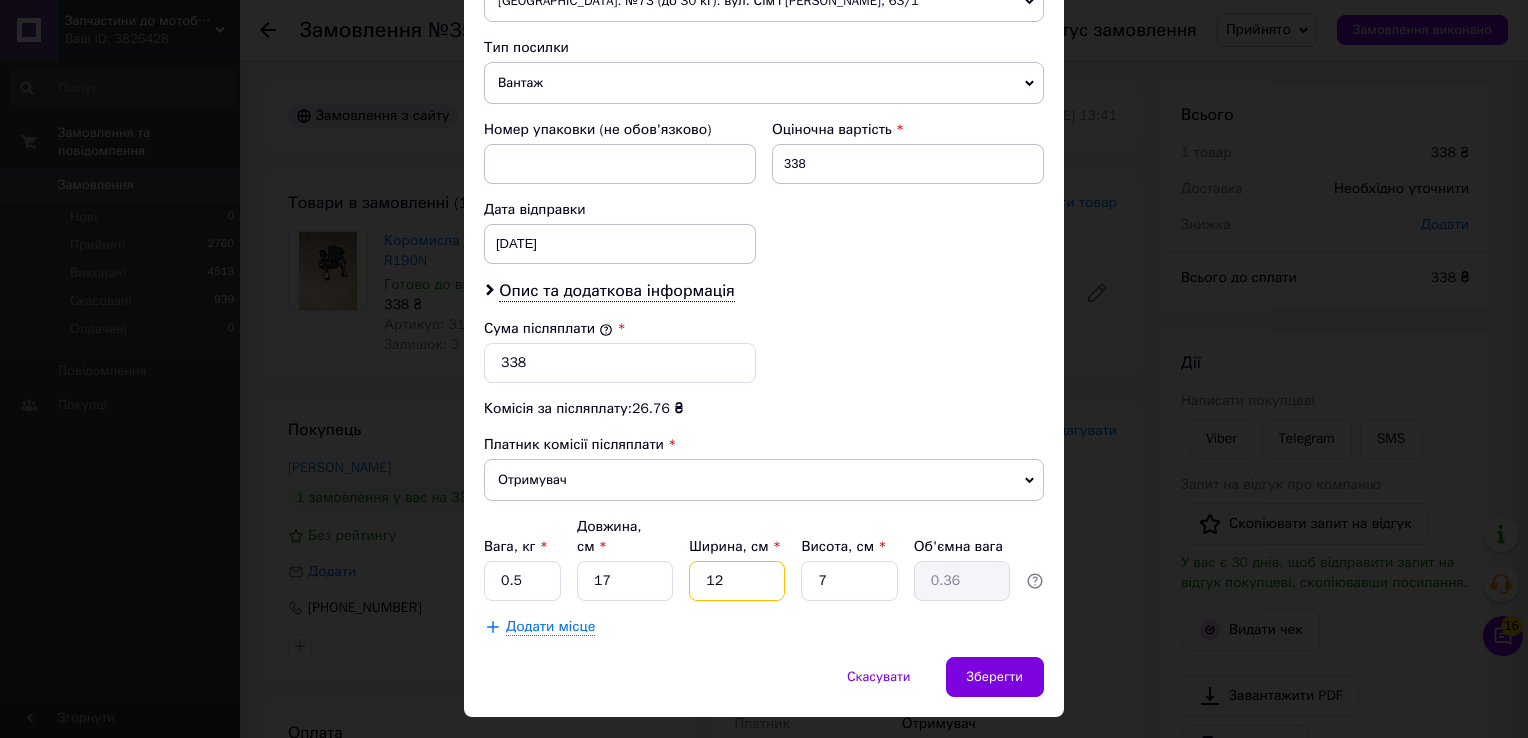 type on "12" 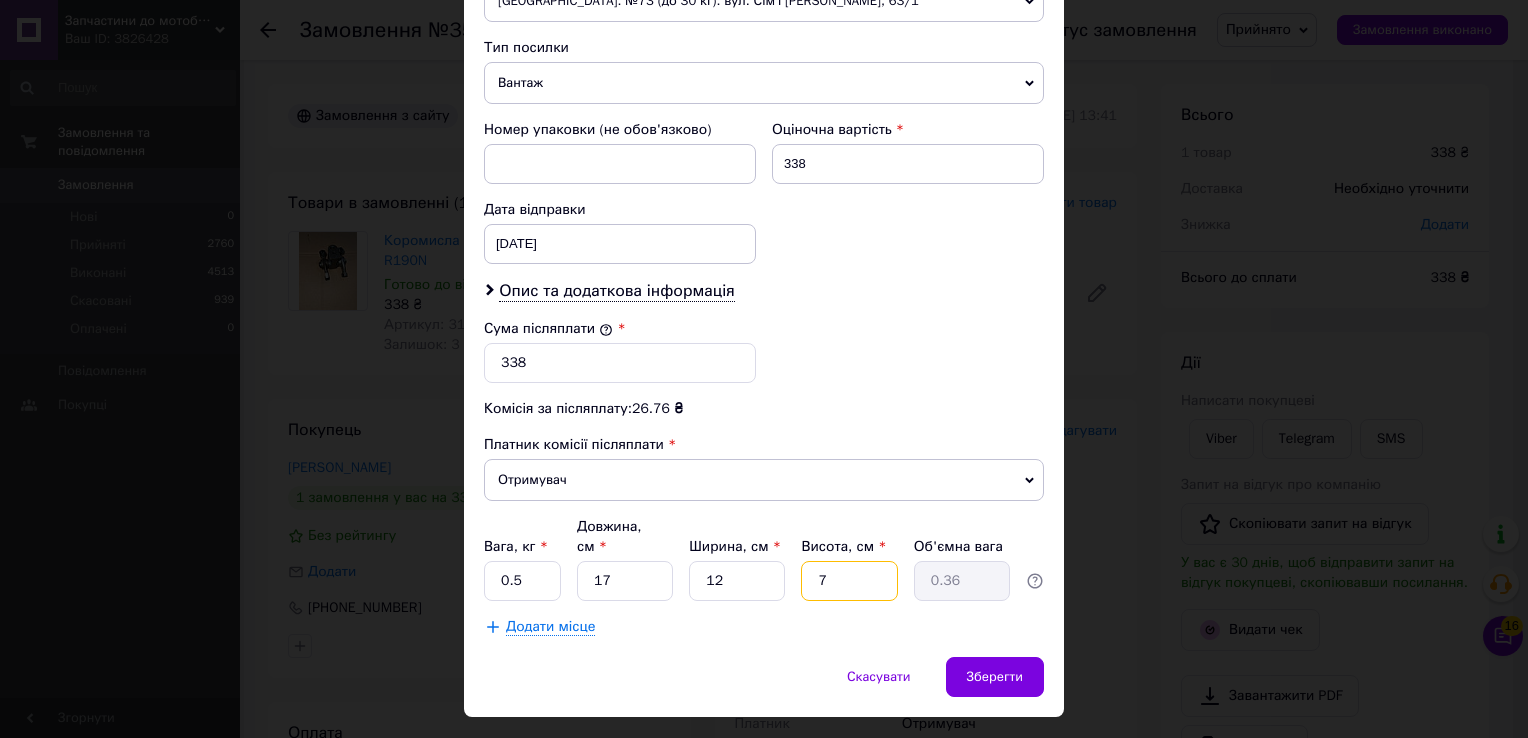 click on "7" at bounding box center [849, 581] 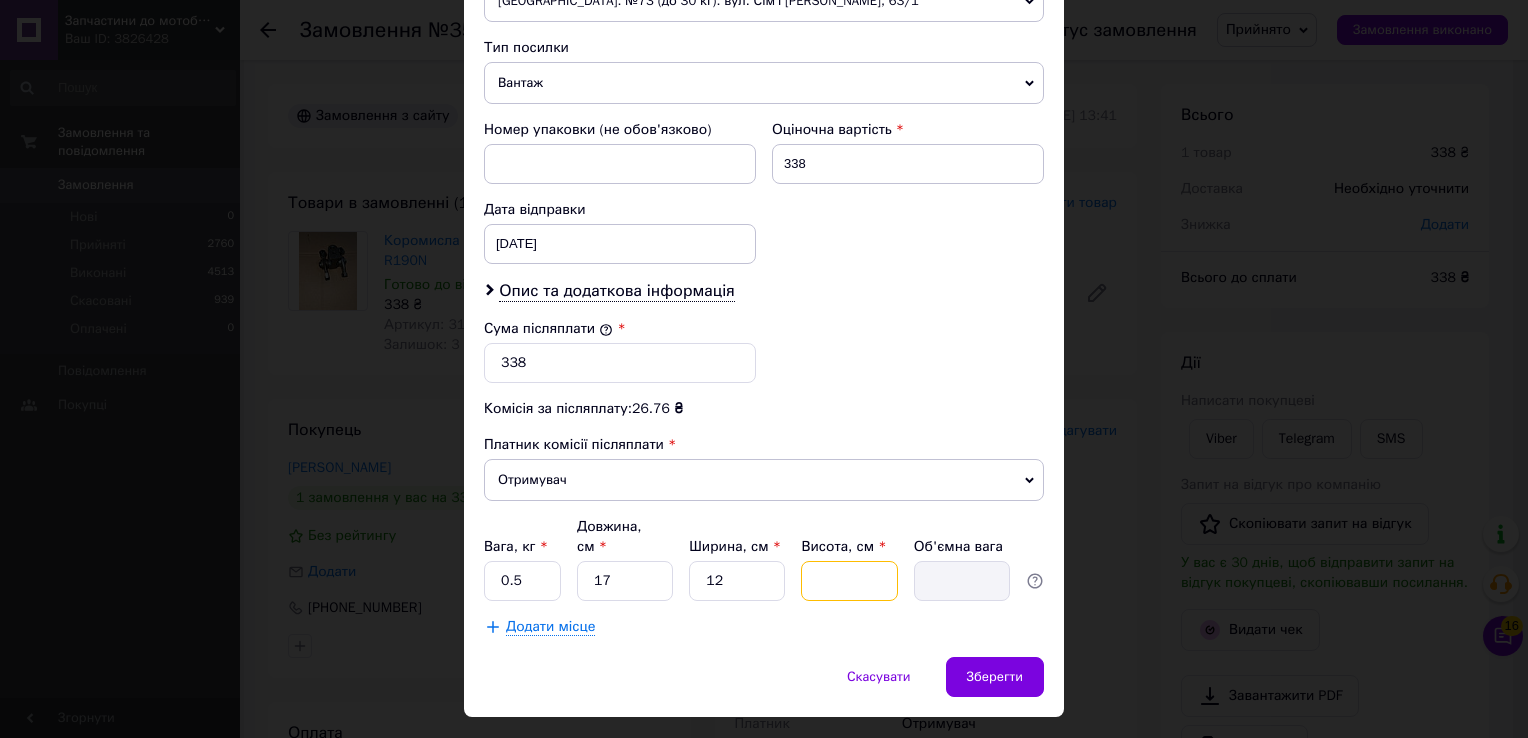 type on "9" 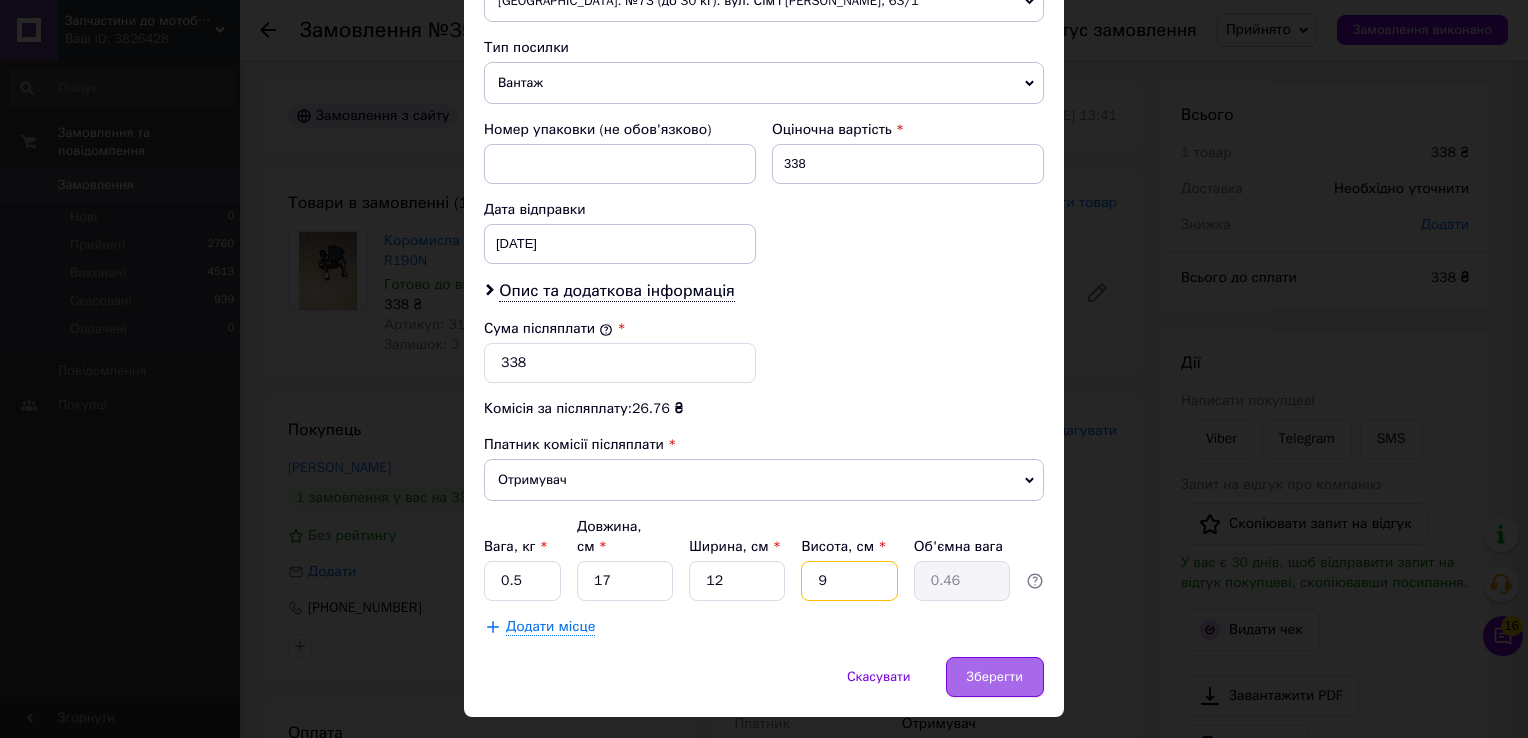 type on "9" 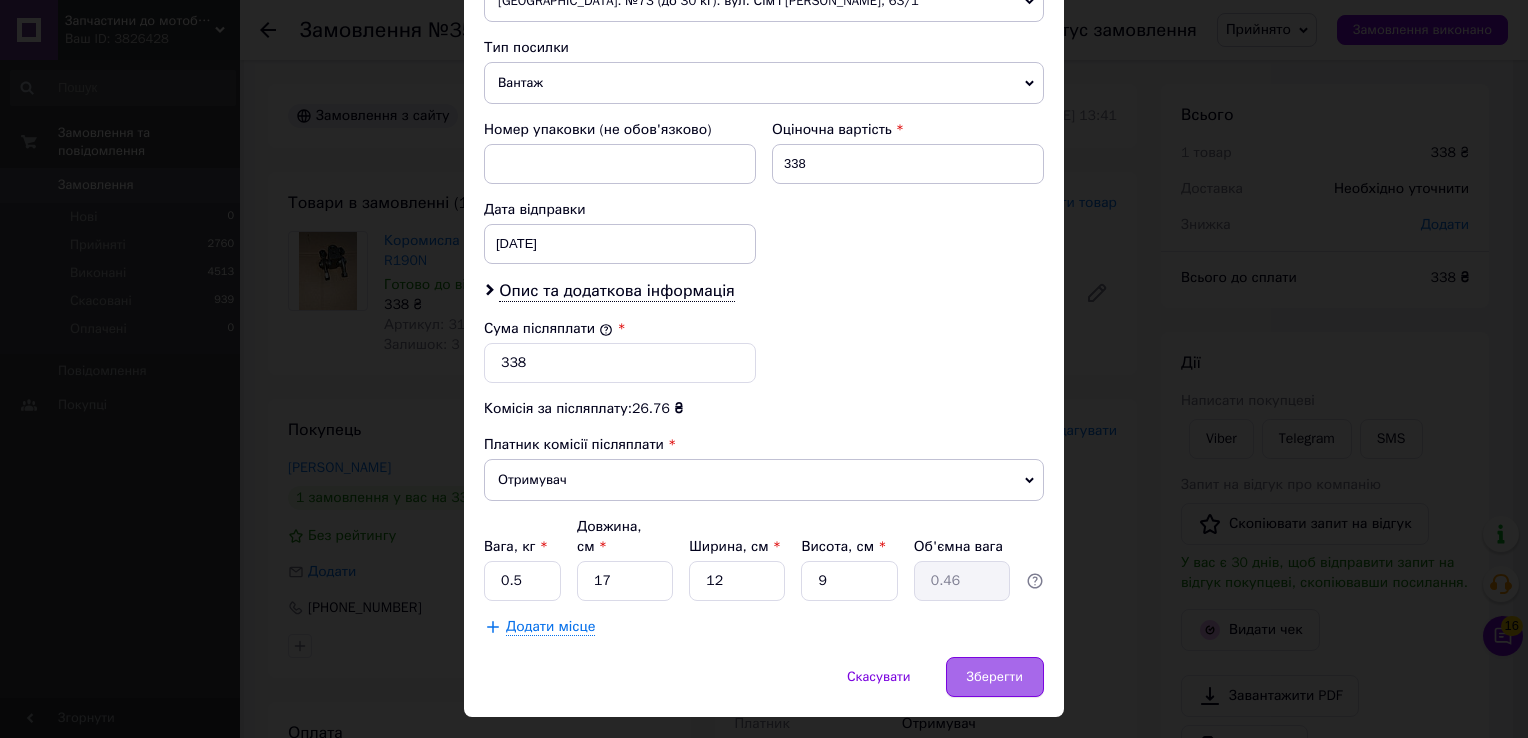 click on "Зберегти" at bounding box center (995, 677) 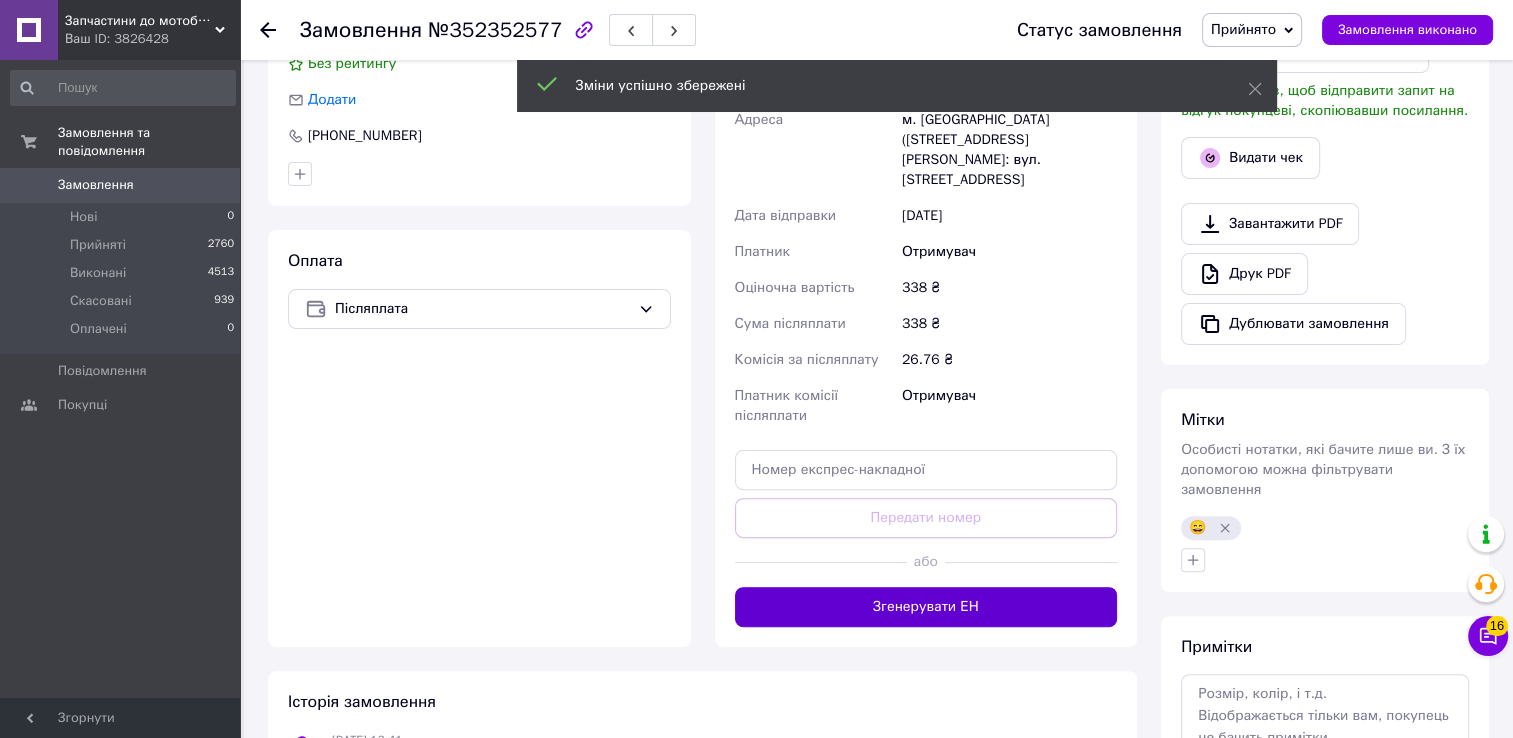 scroll, scrollTop: 500, scrollLeft: 0, axis: vertical 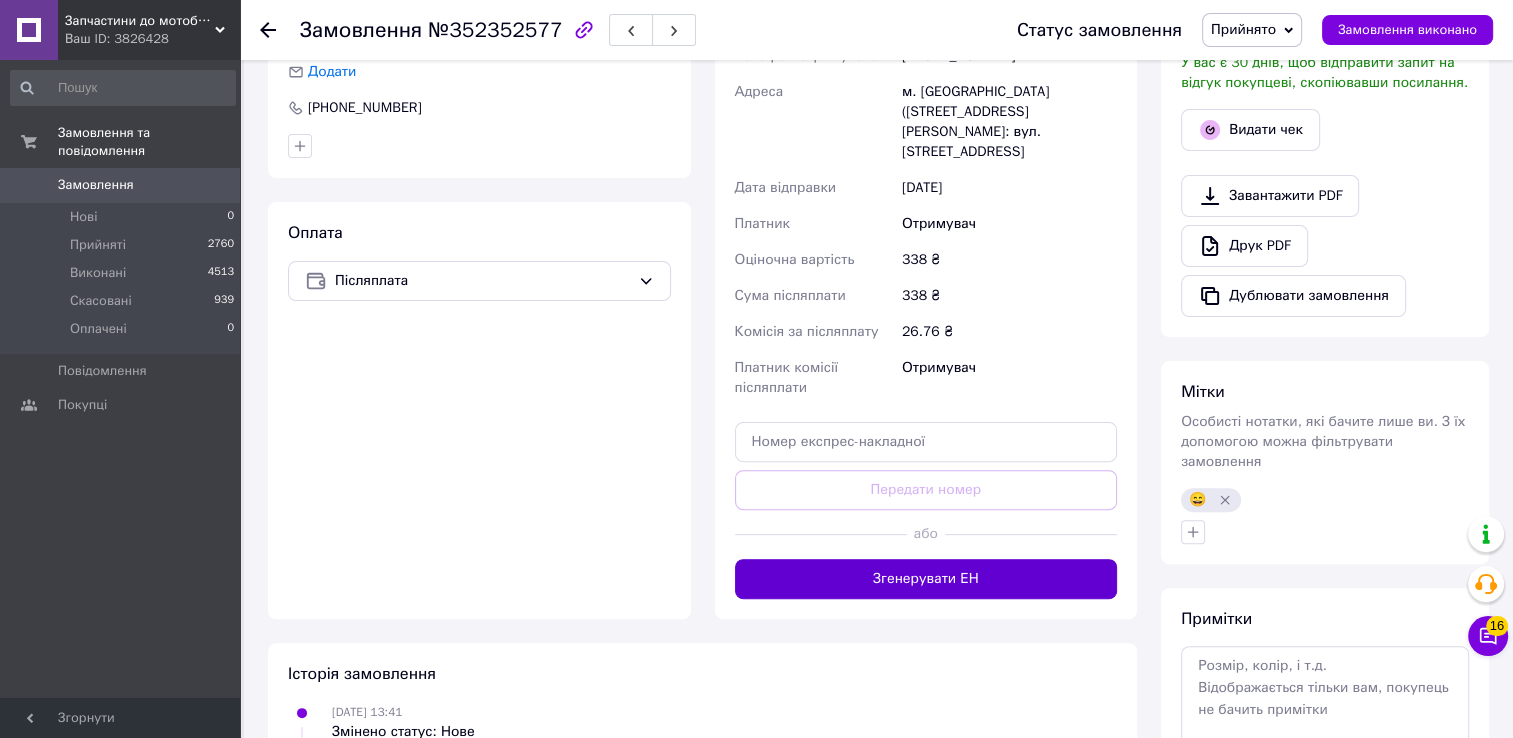 click on "Згенерувати ЕН" at bounding box center [926, 579] 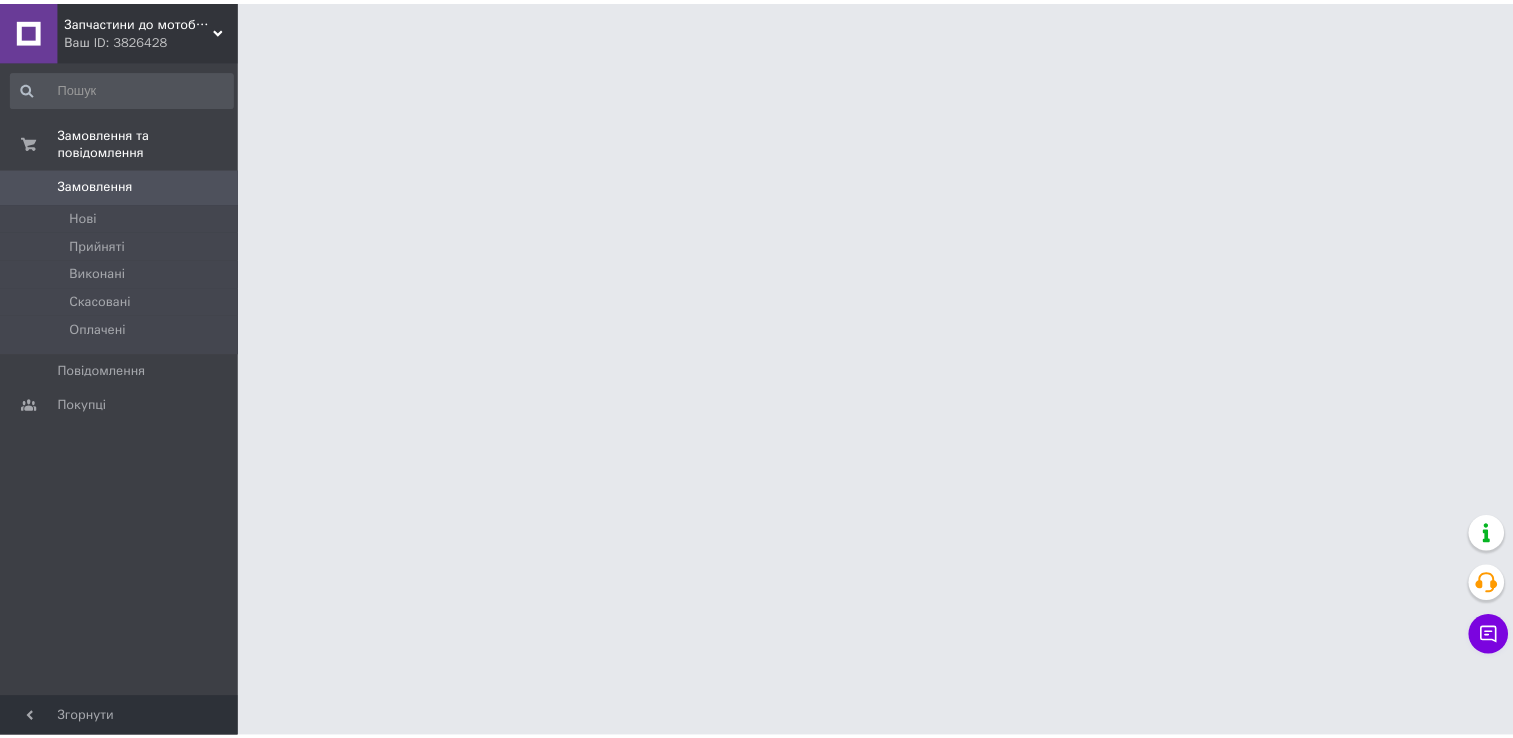 scroll, scrollTop: 0, scrollLeft: 0, axis: both 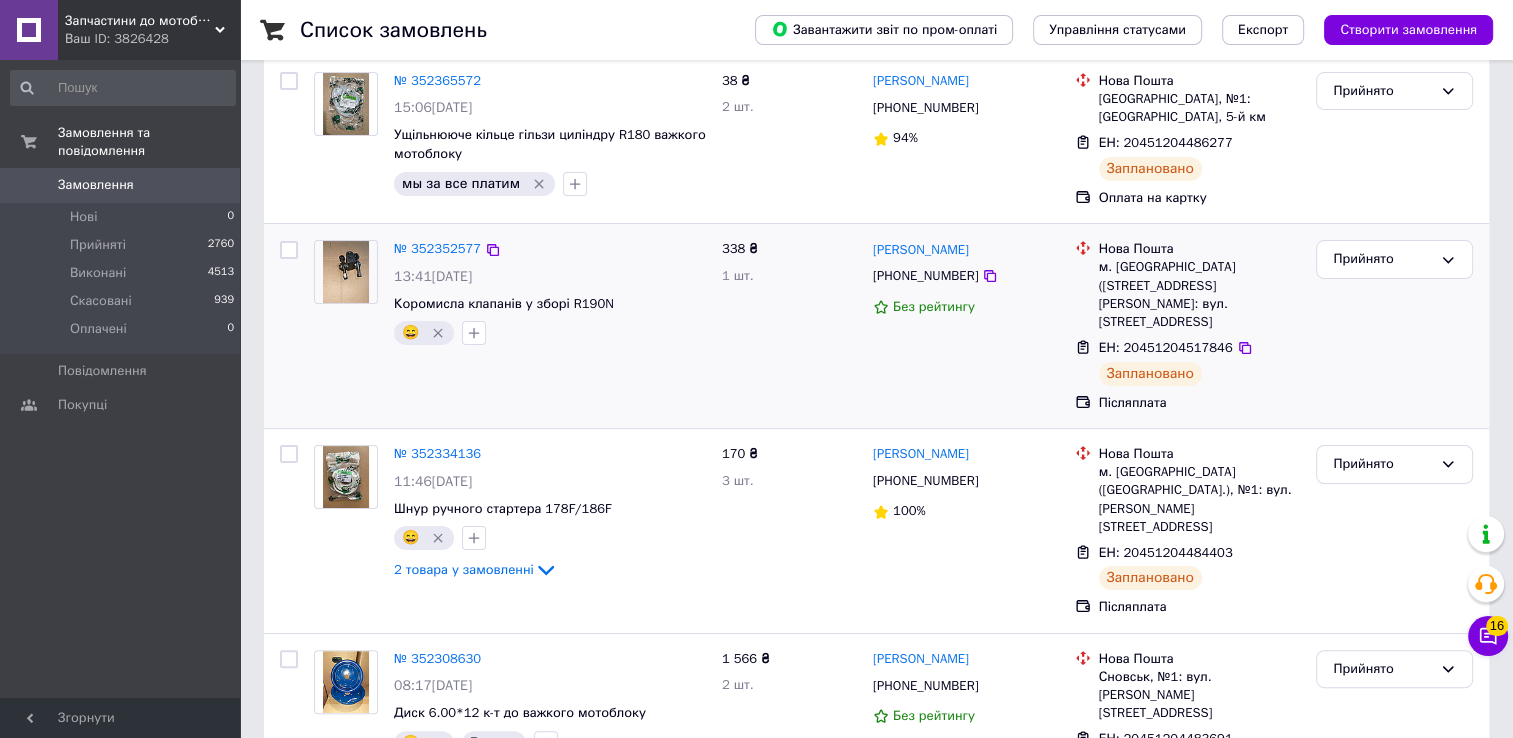 drag, startPoint x: 248, startPoint y: 402, endPoint x: 623, endPoint y: 288, distance: 391.94516 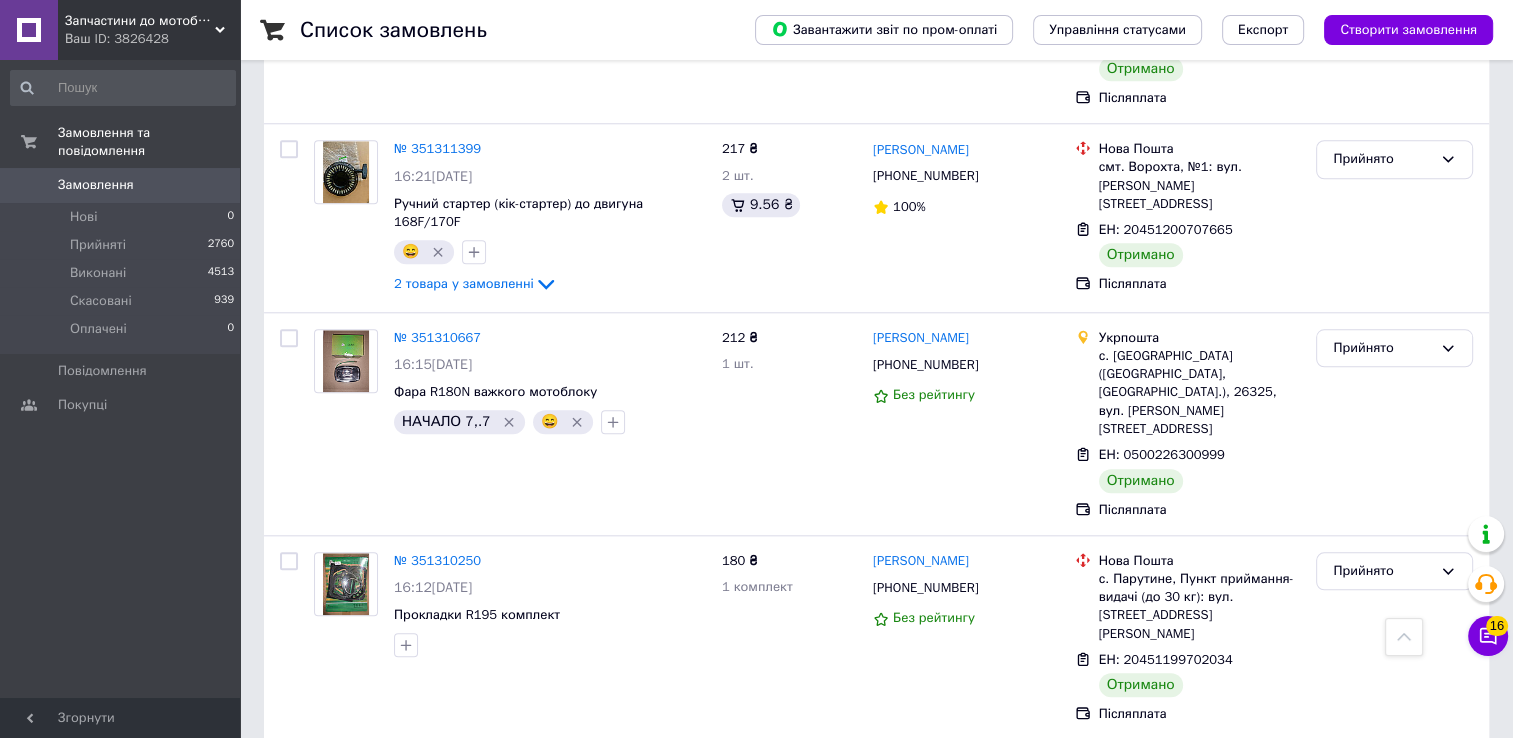 scroll, scrollTop: 17747, scrollLeft: 0, axis: vertical 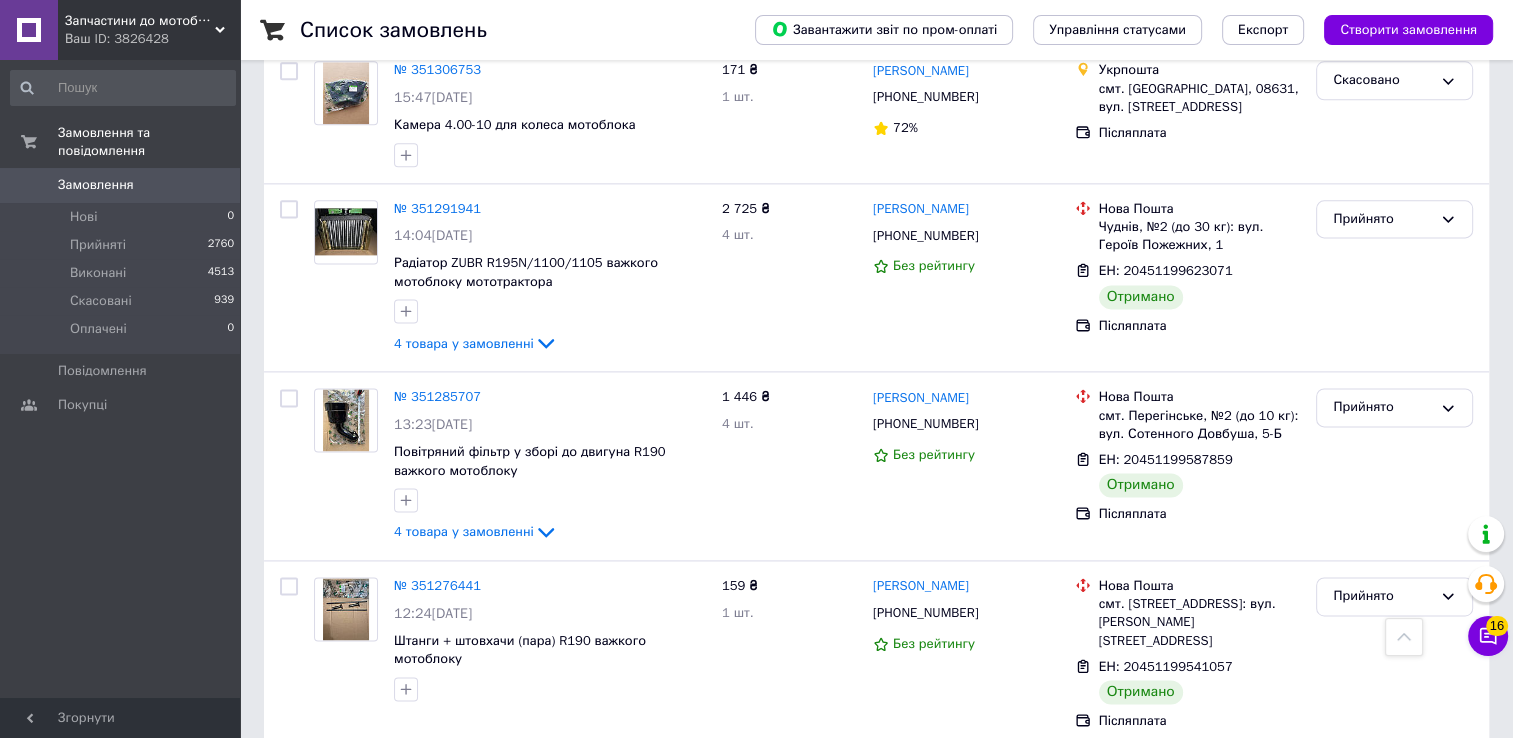 click on "2" at bounding box center [327, 1729] 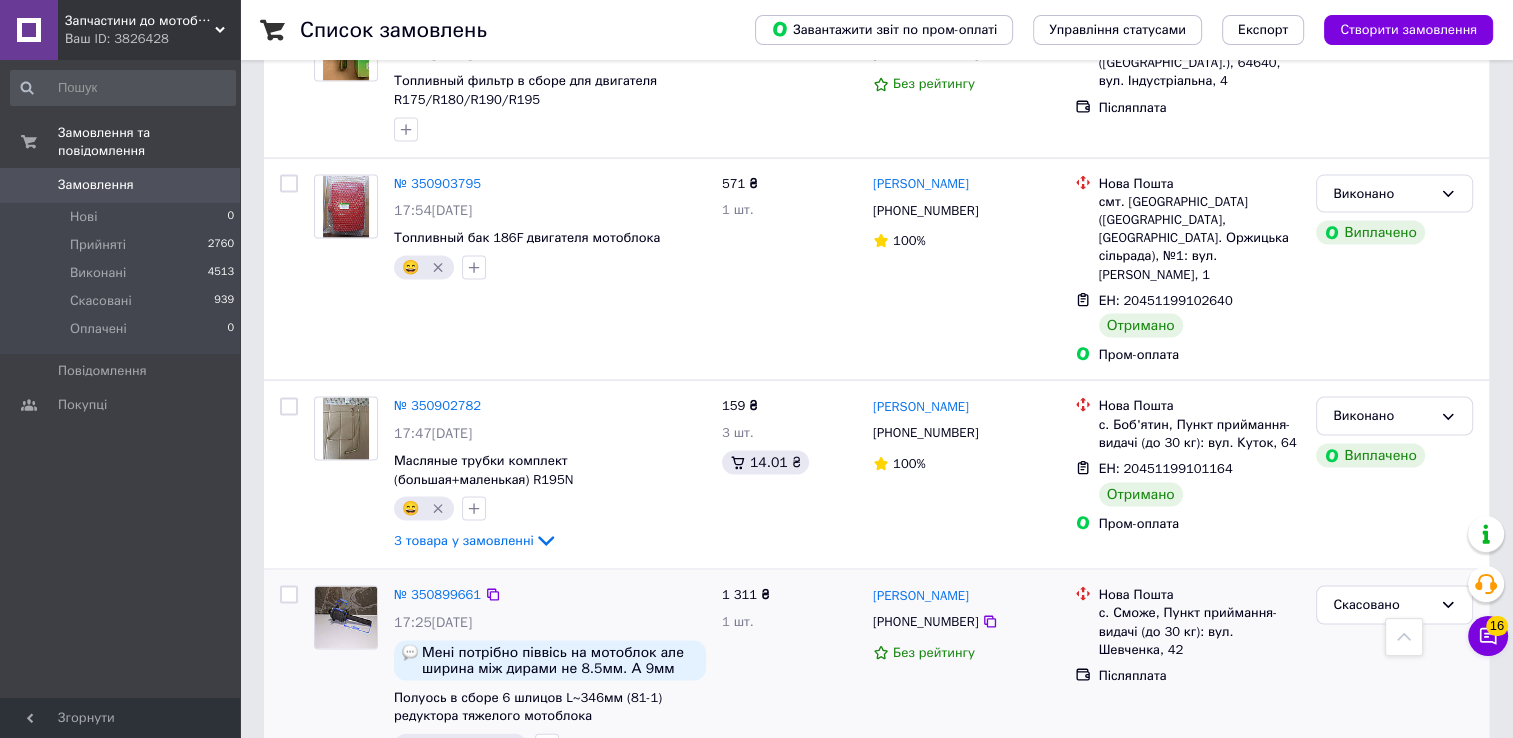 scroll, scrollTop: 4000, scrollLeft: 0, axis: vertical 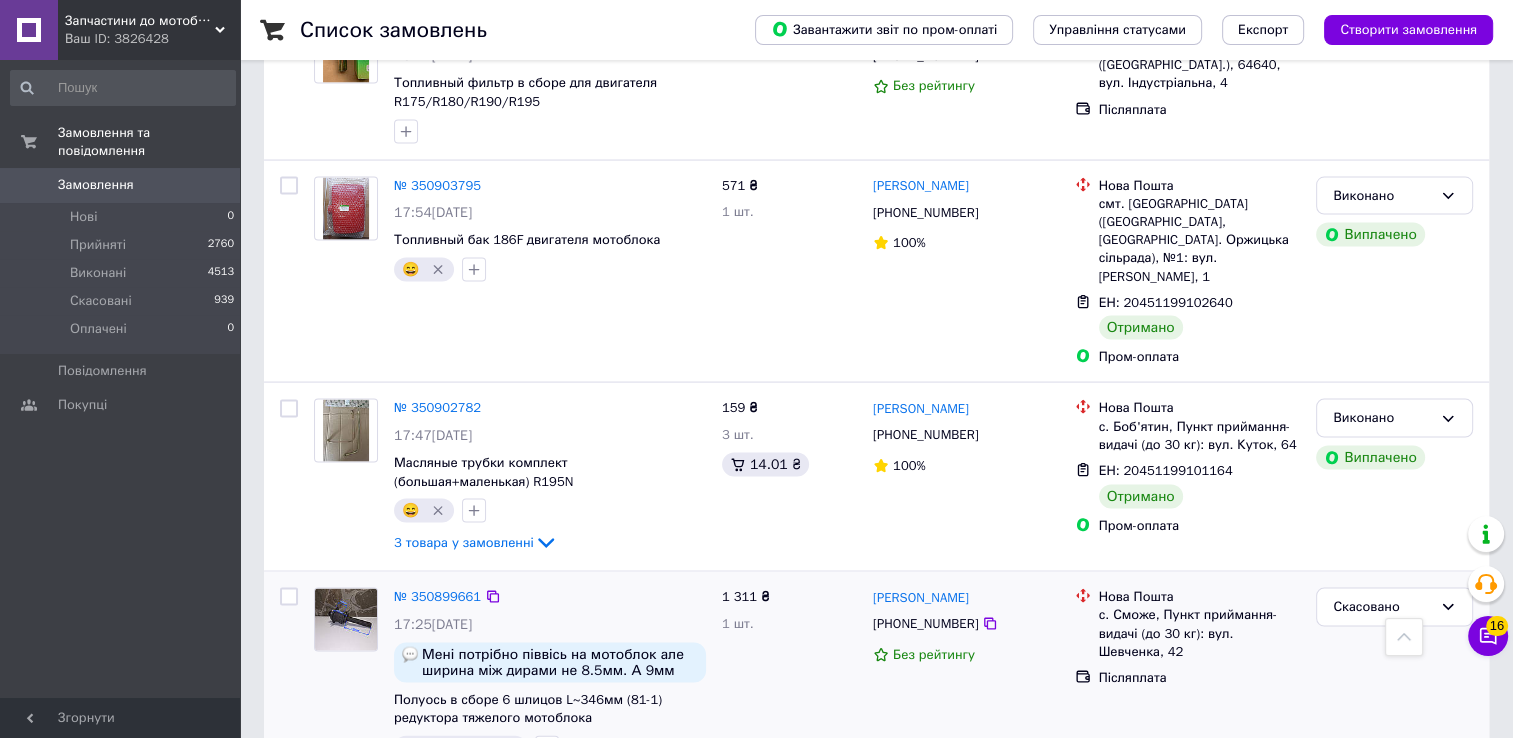 click at bounding box center [289, 597] 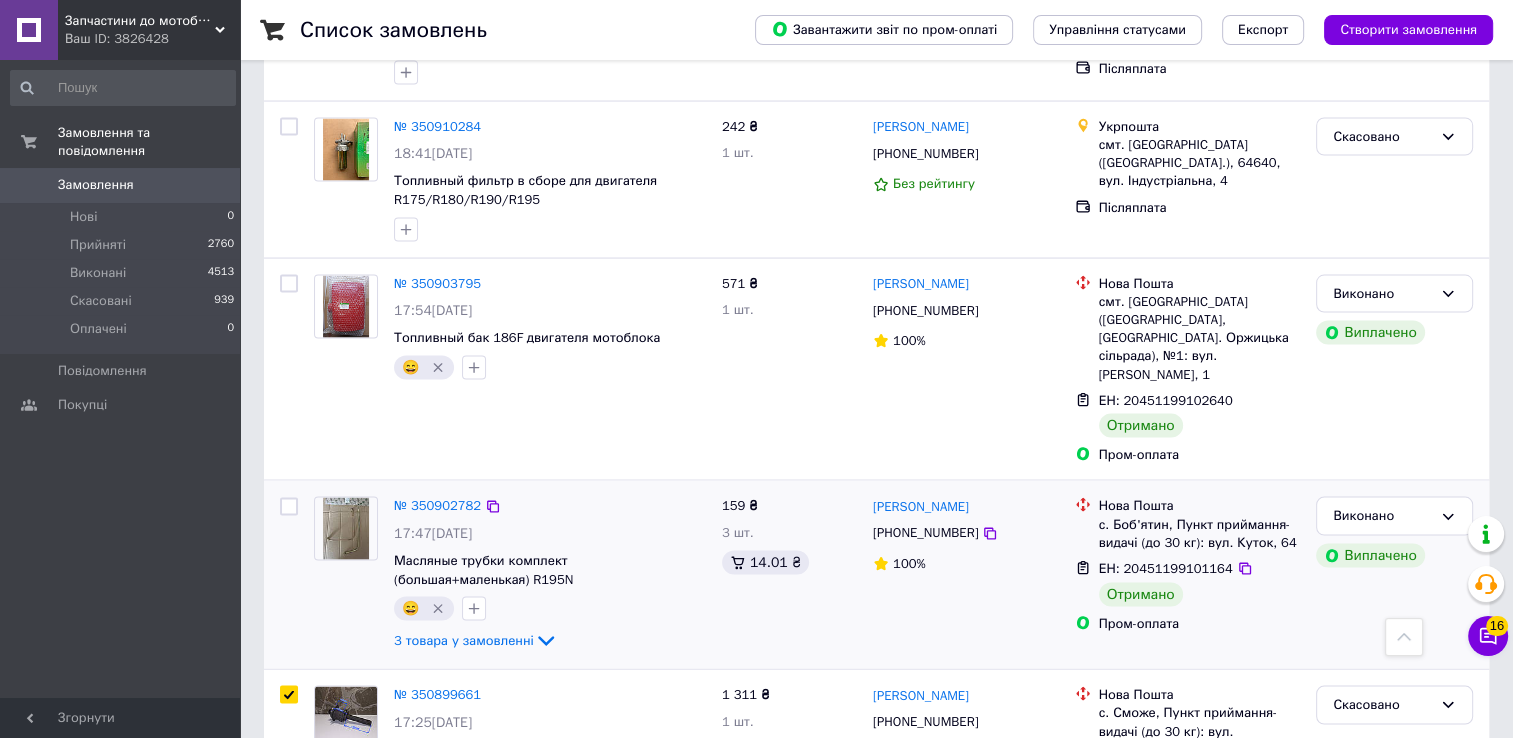 scroll, scrollTop: 3900, scrollLeft: 0, axis: vertical 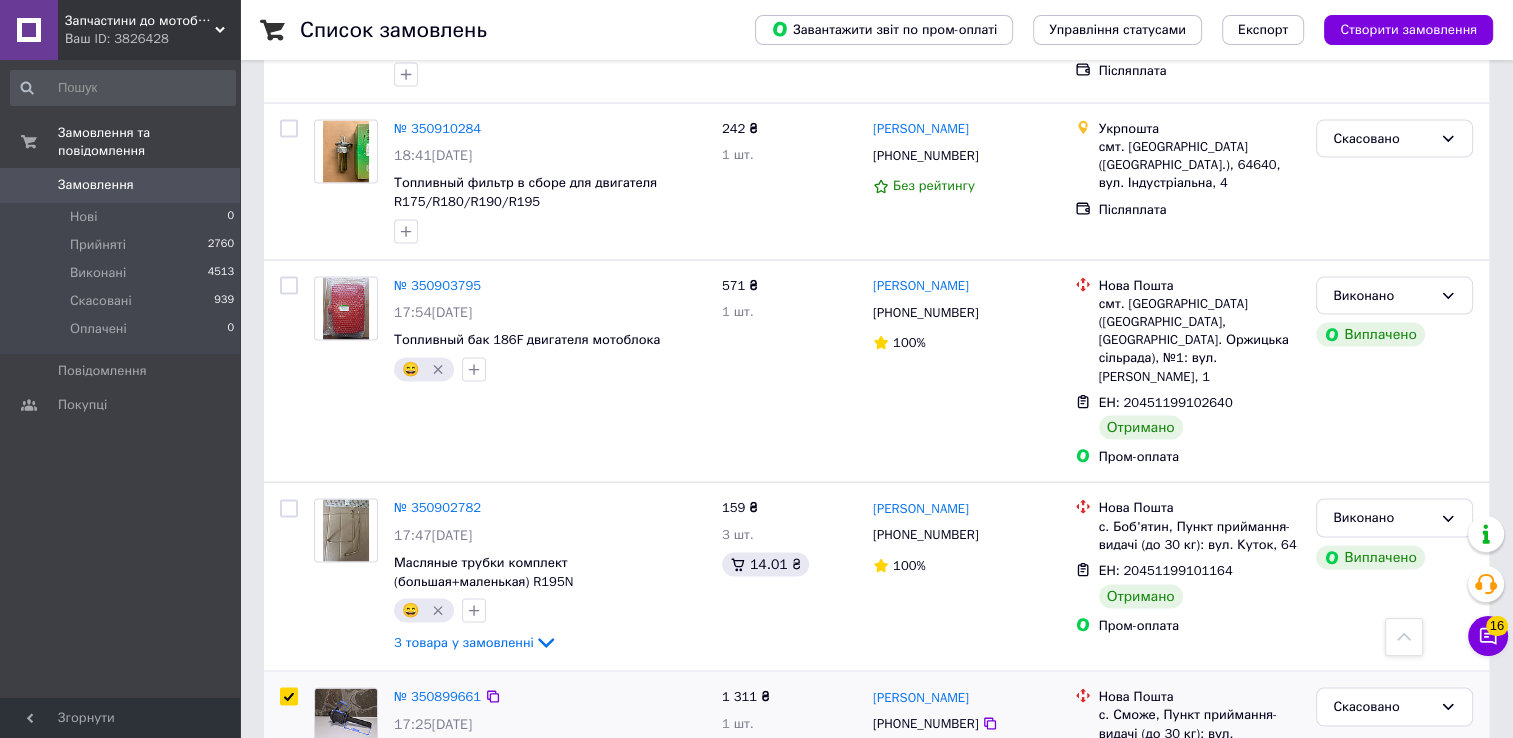 click at bounding box center [289, 697] 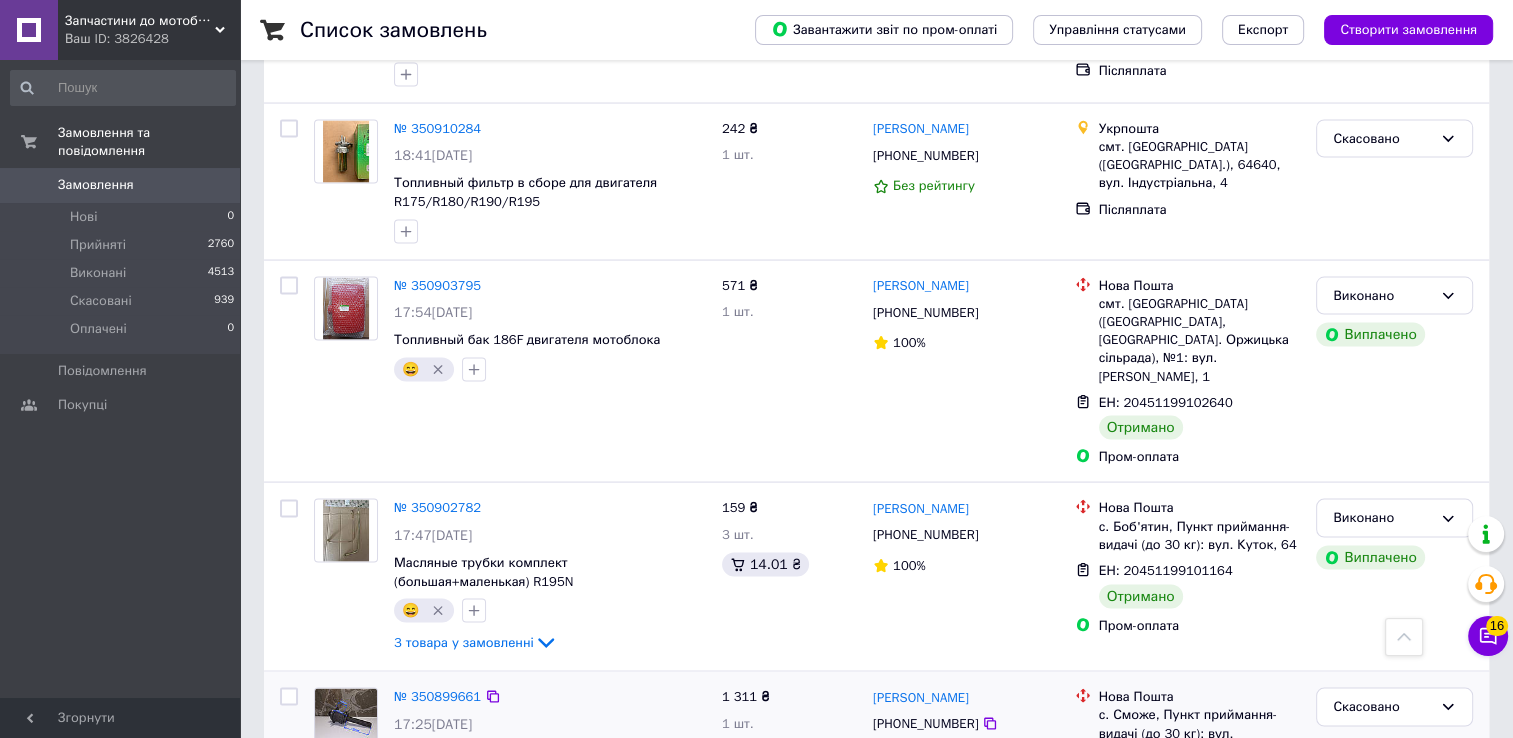 checkbox on "false" 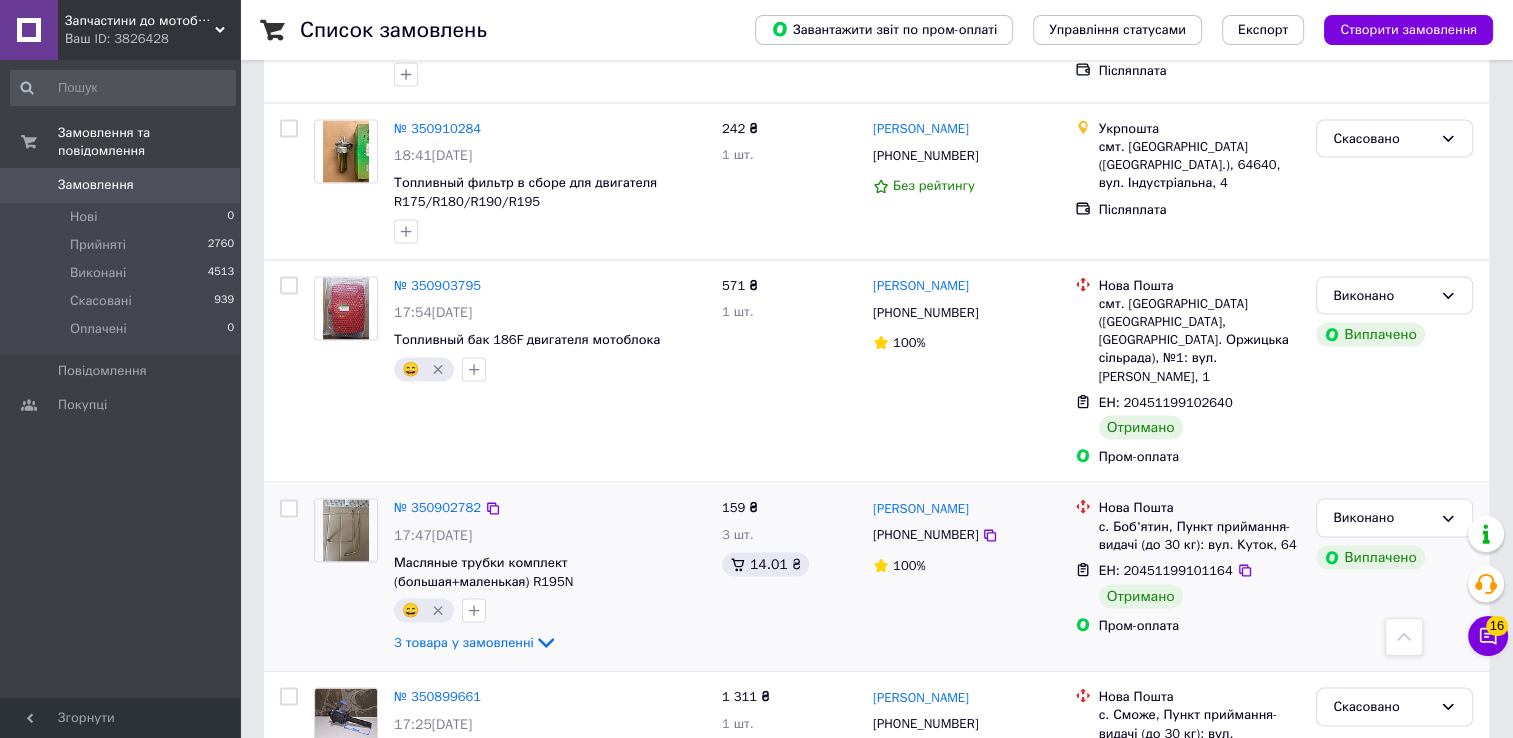 click at bounding box center (289, 509) 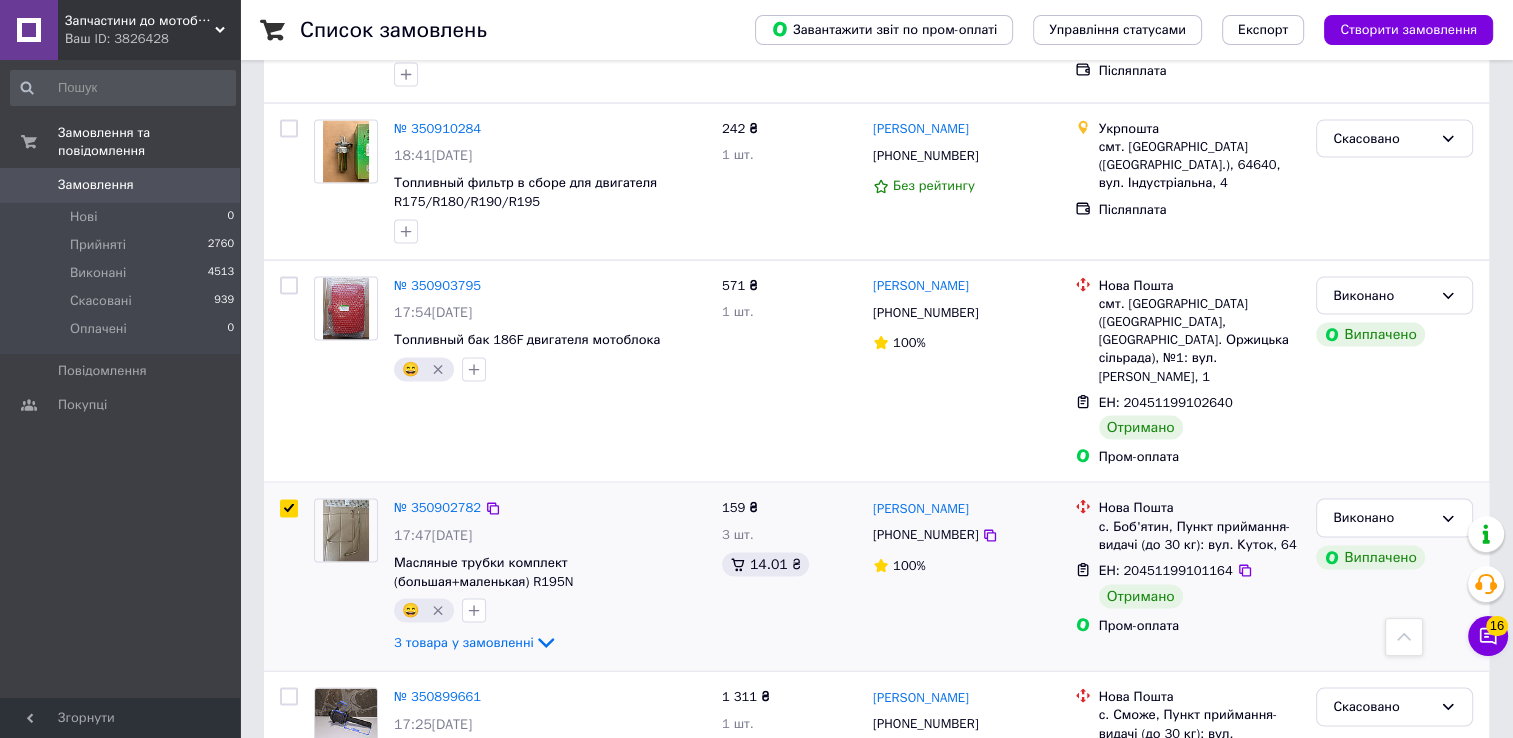 checkbox on "true" 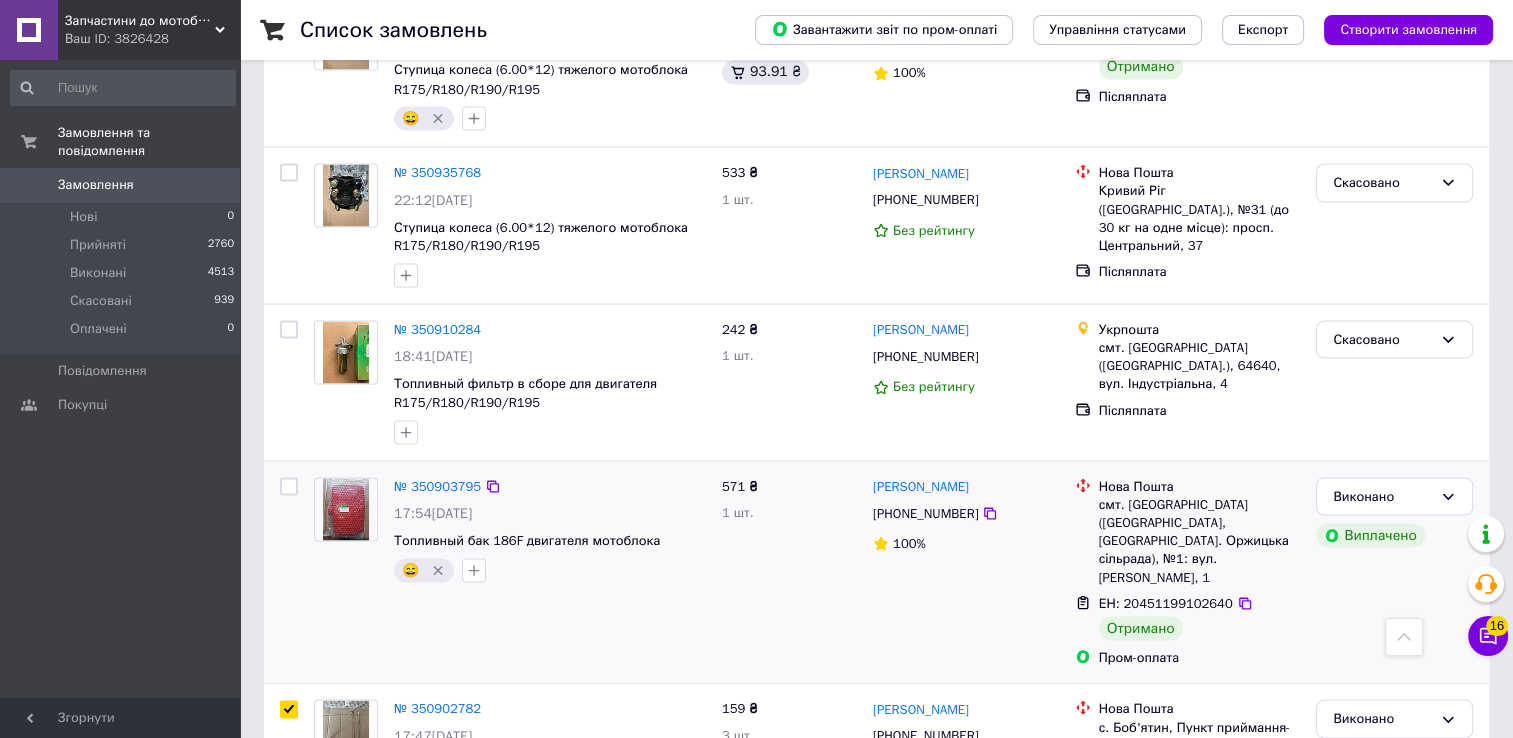 click at bounding box center (289, 486) 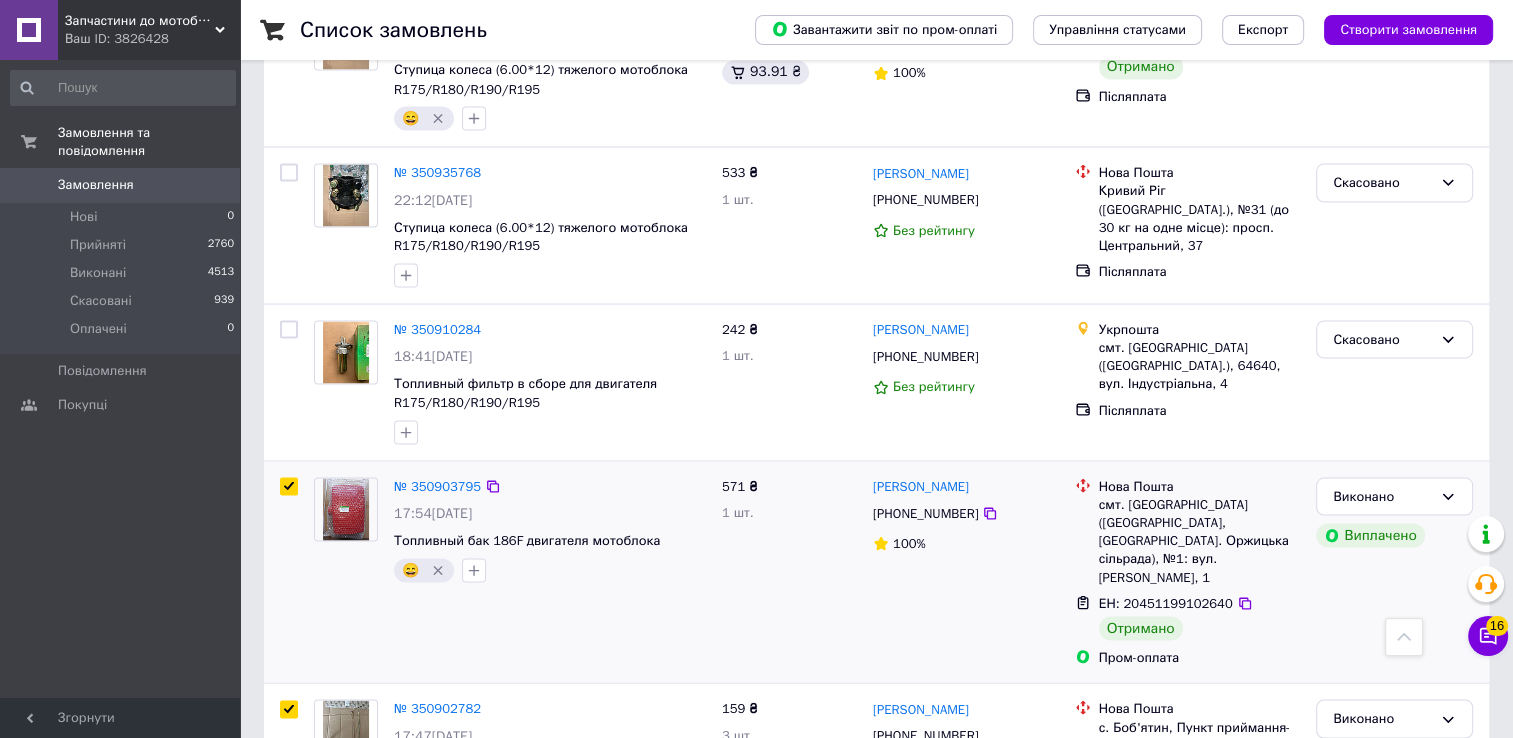 checkbox on "true" 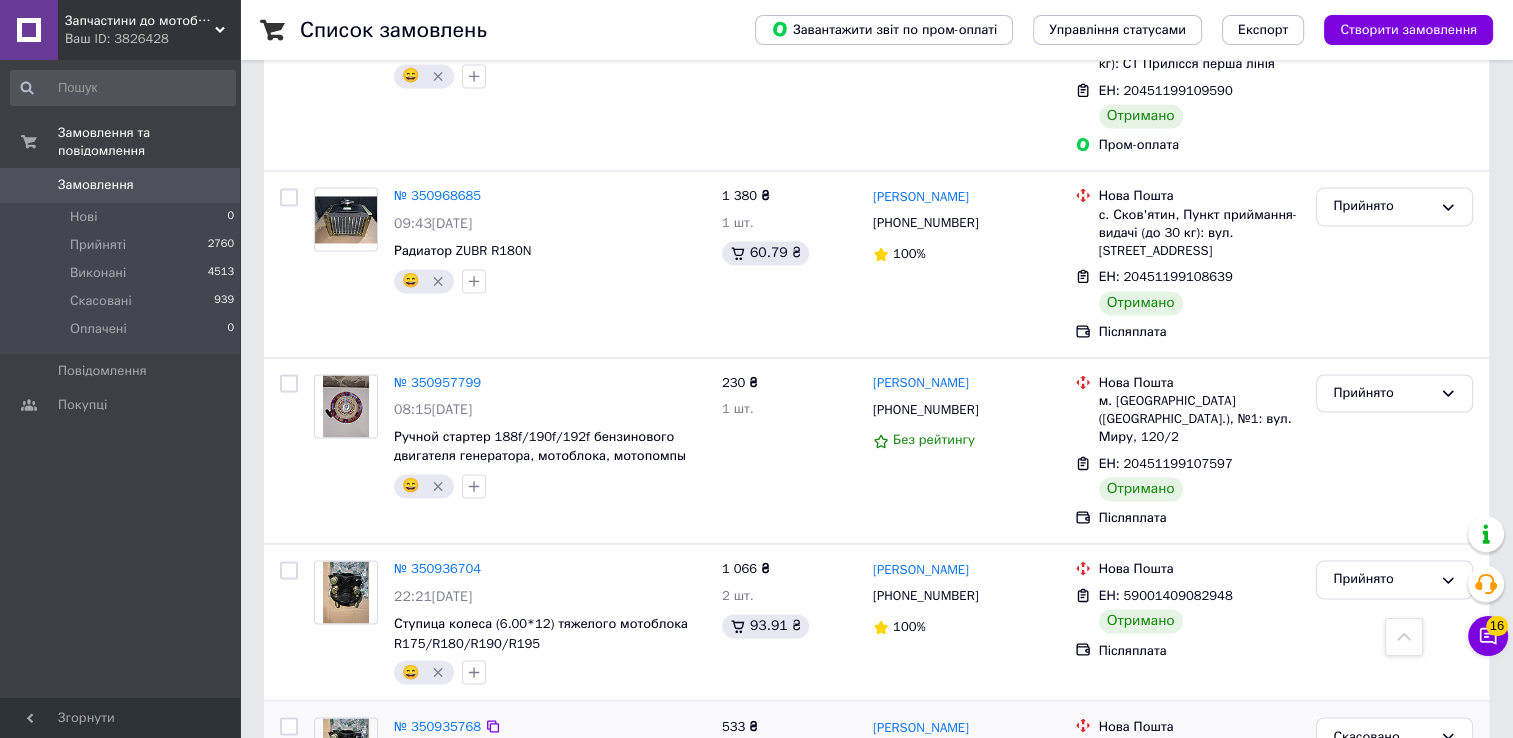 scroll, scrollTop: 3100, scrollLeft: 0, axis: vertical 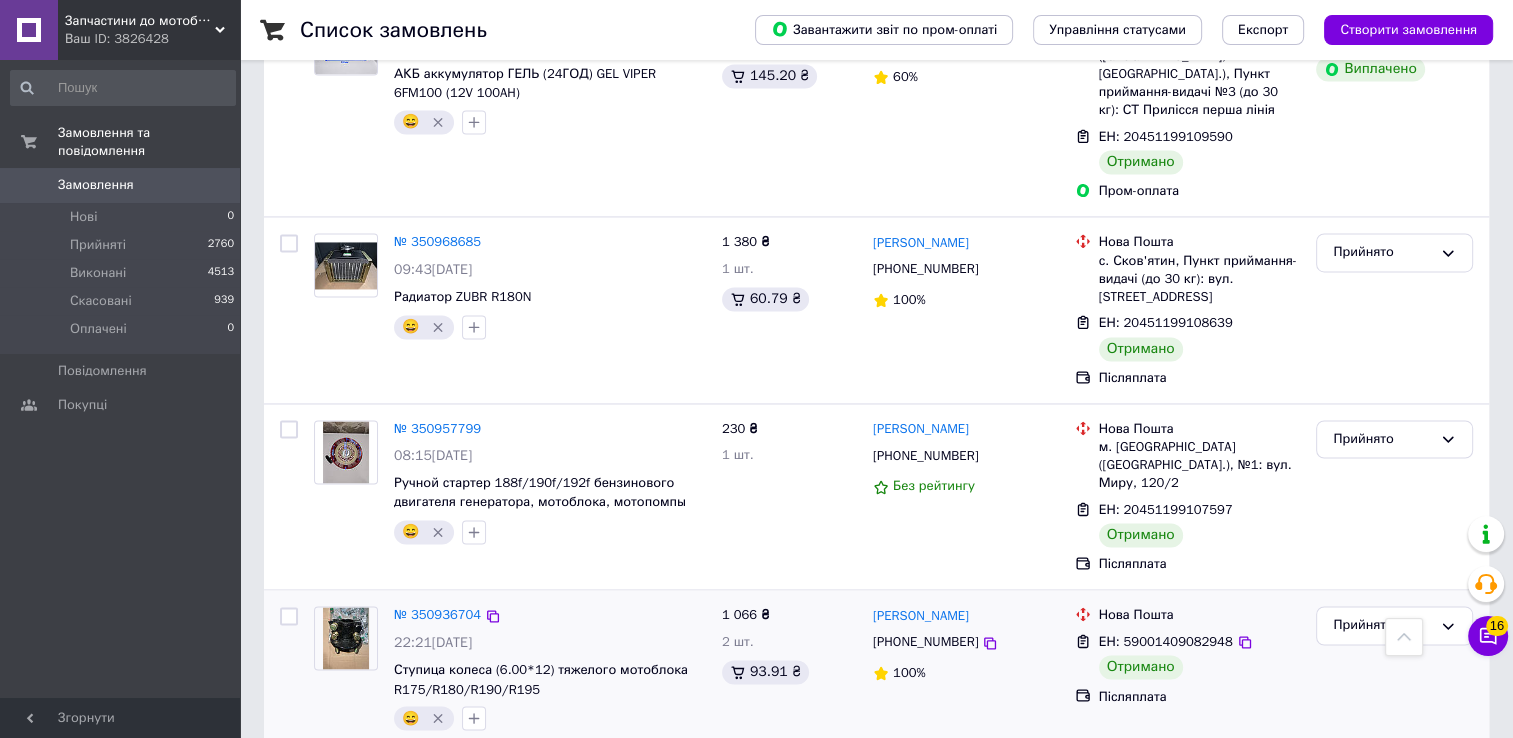 click at bounding box center (289, 616) 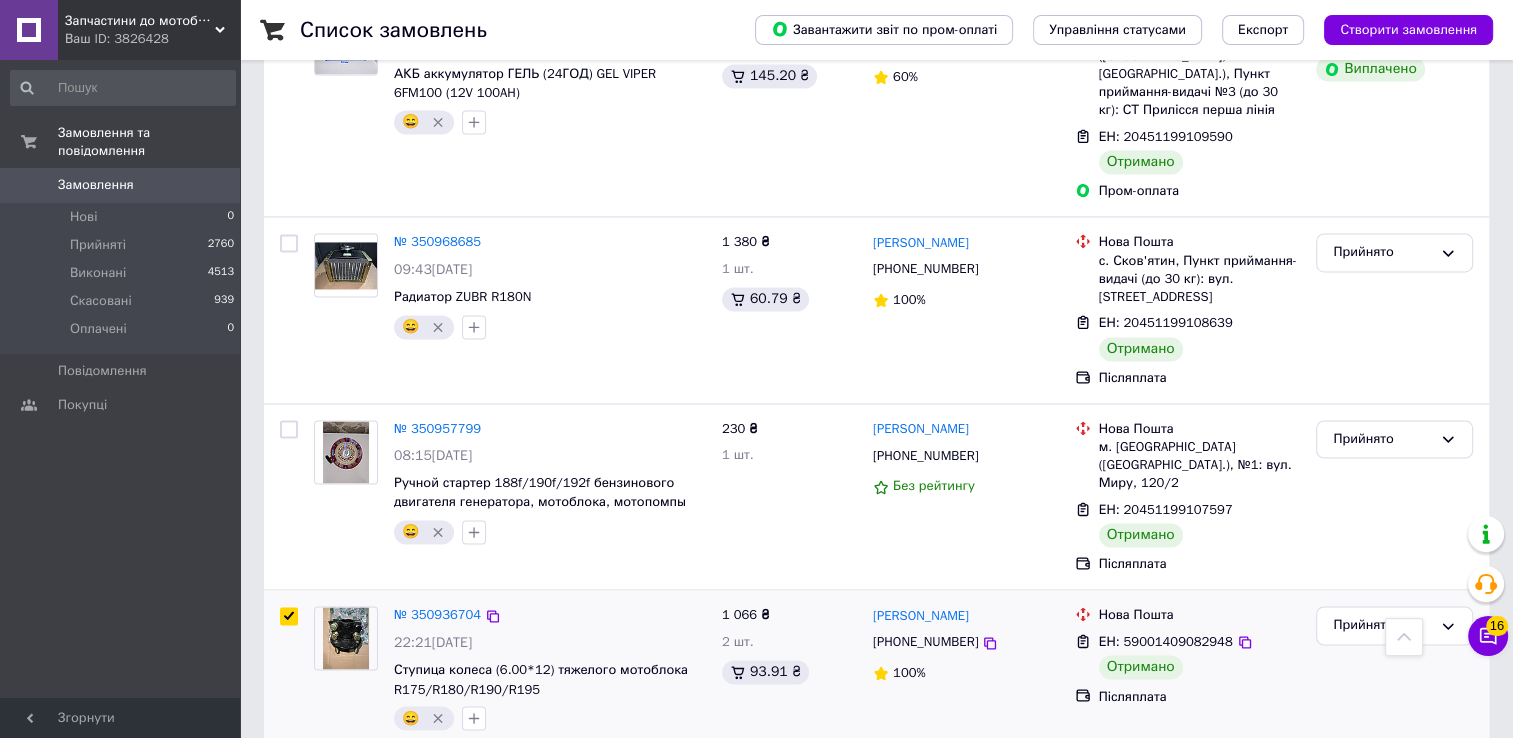 checkbox on "true" 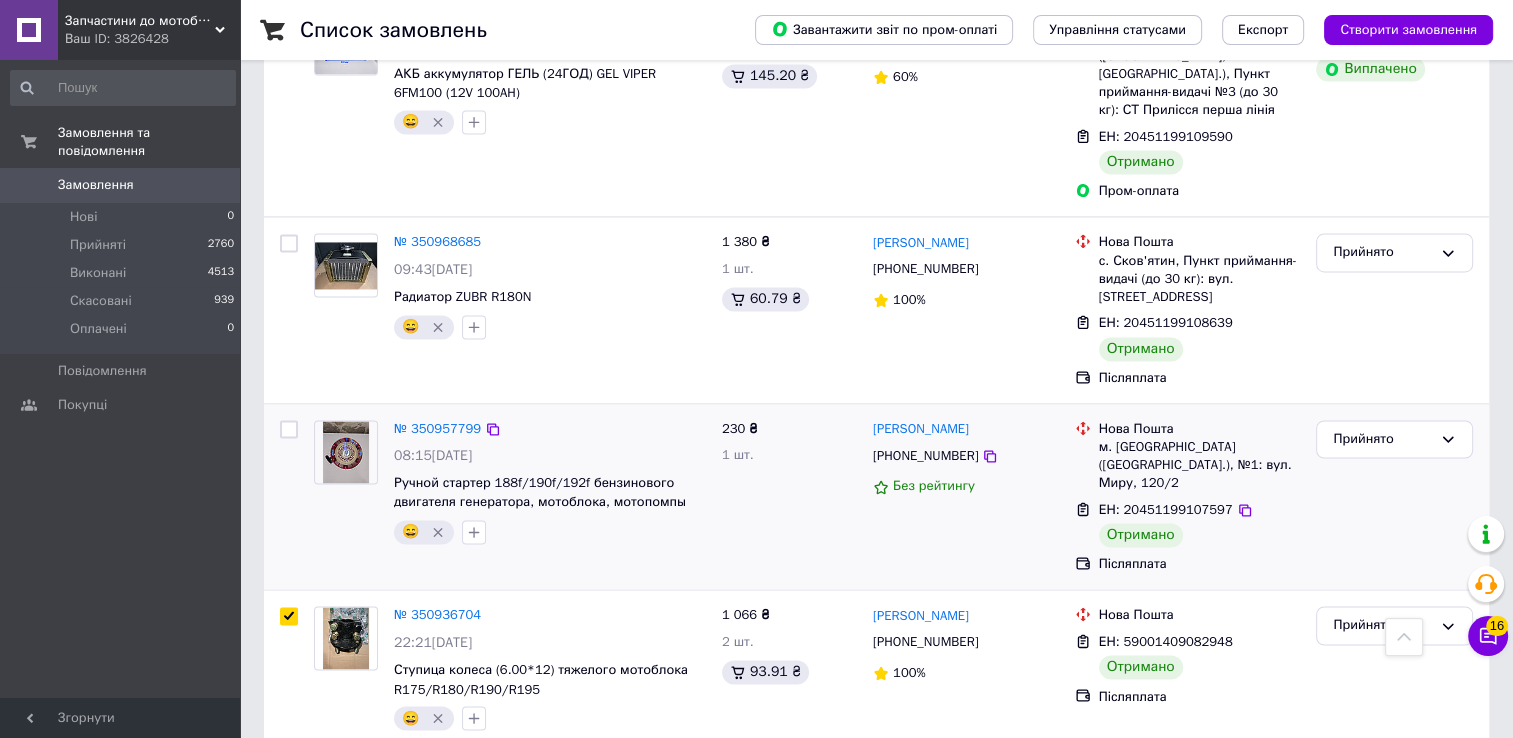 click at bounding box center [289, 497] 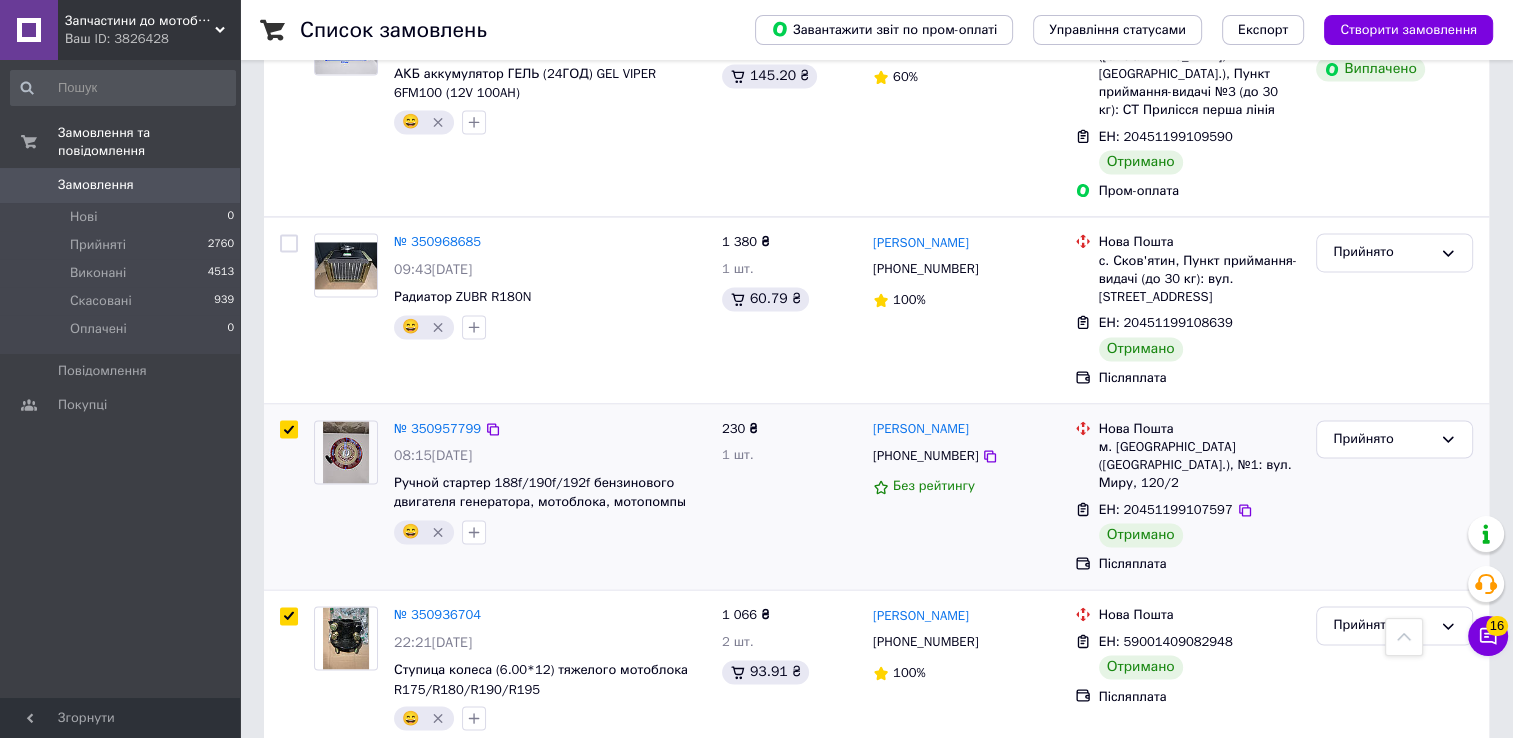 checkbox on "true" 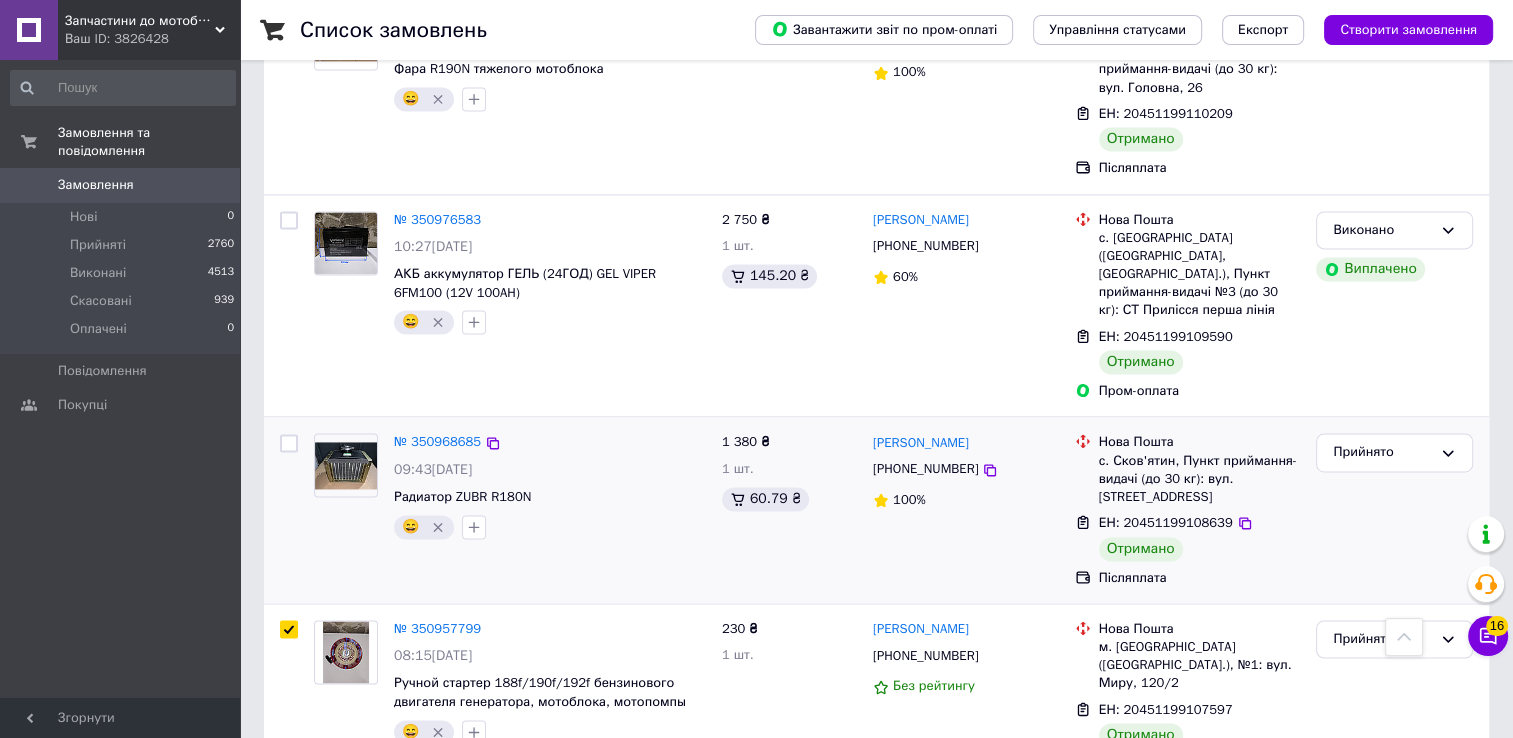 click at bounding box center (289, 443) 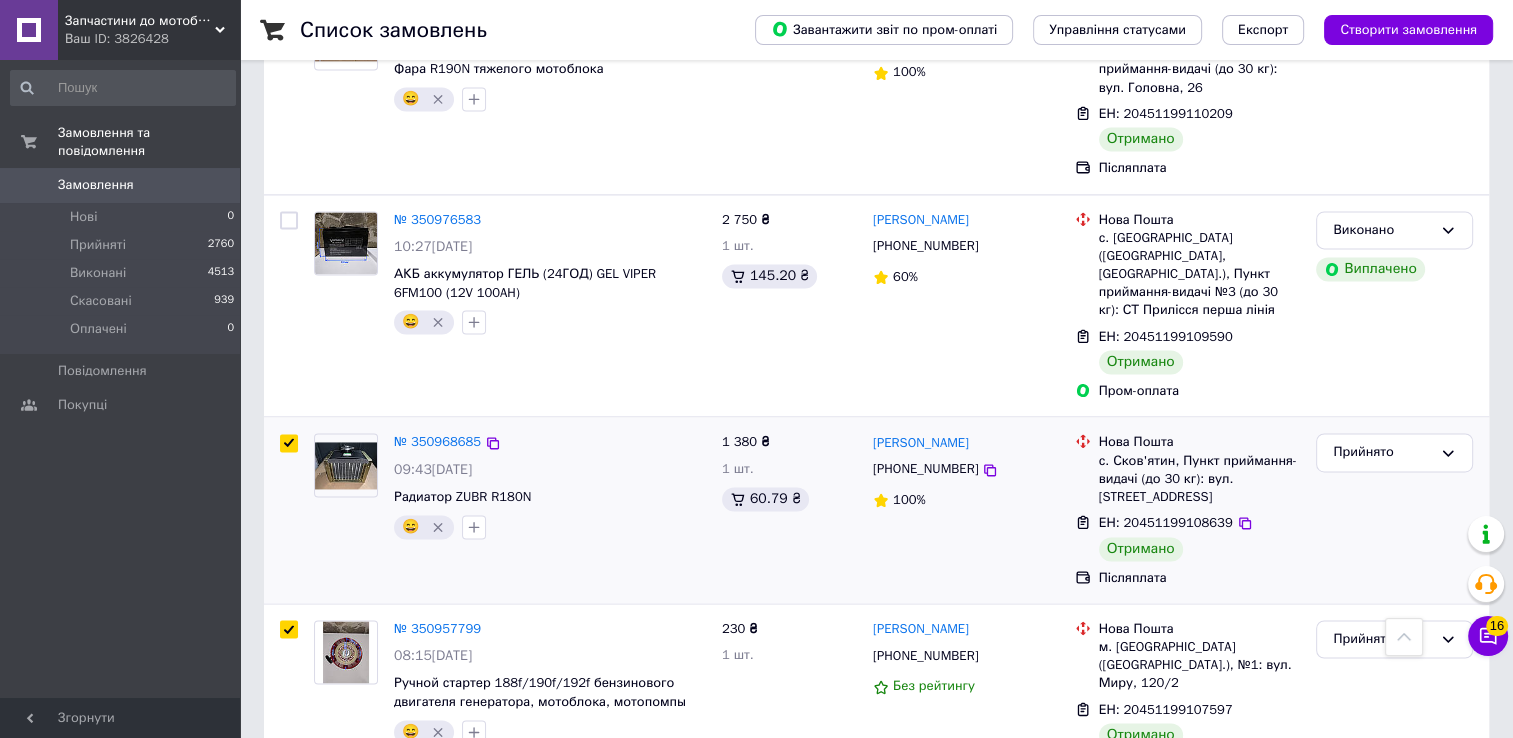 checkbox on "true" 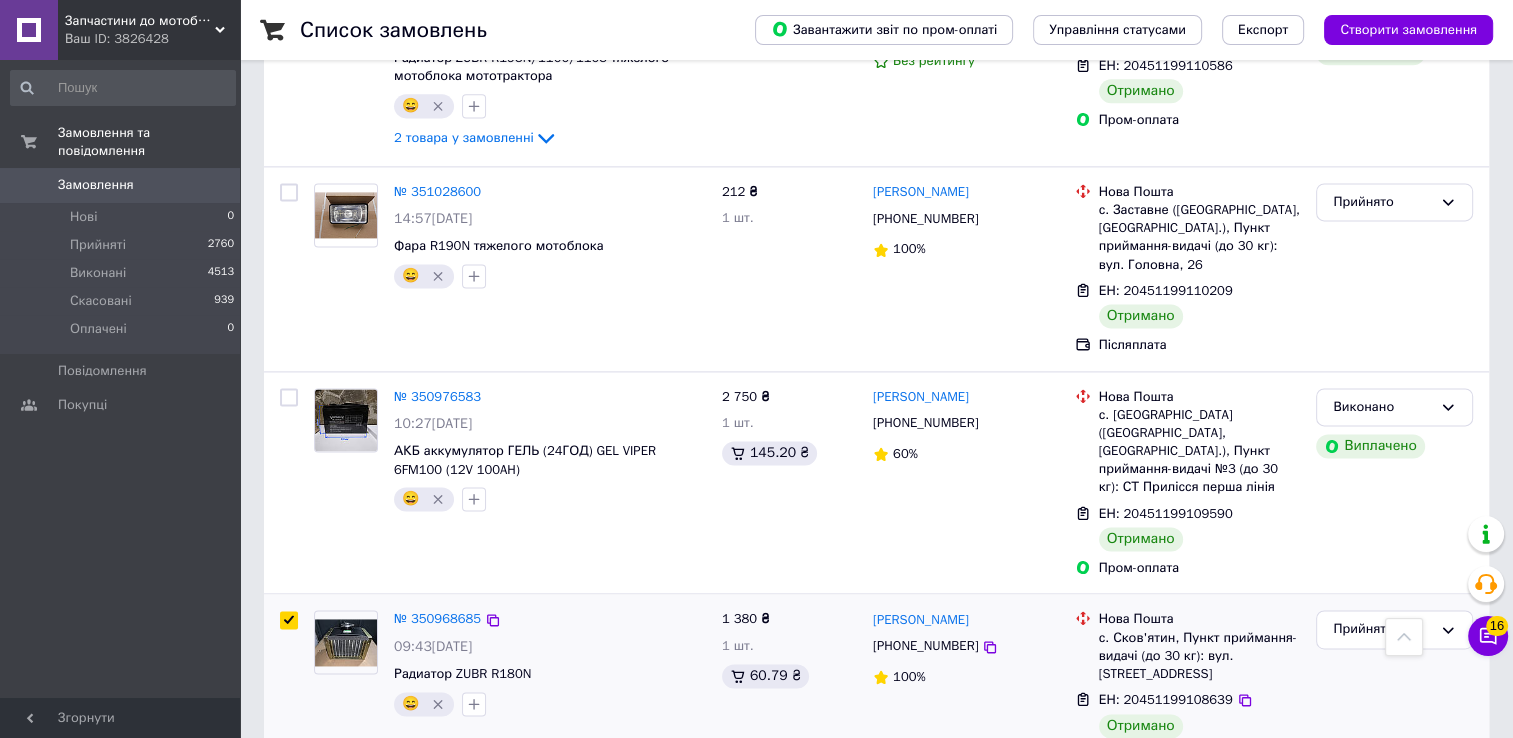 scroll, scrollTop: 2700, scrollLeft: 0, axis: vertical 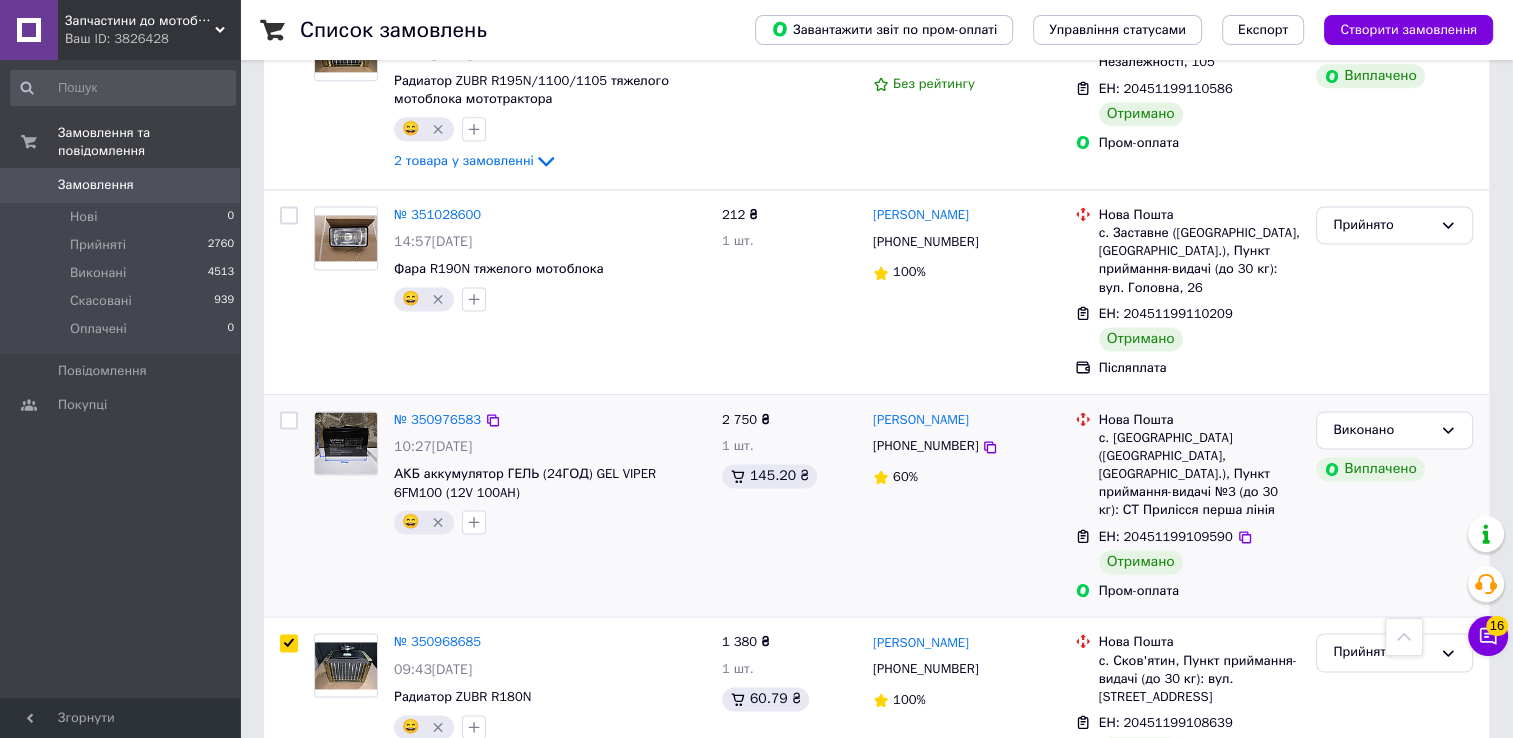 click at bounding box center [289, 420] 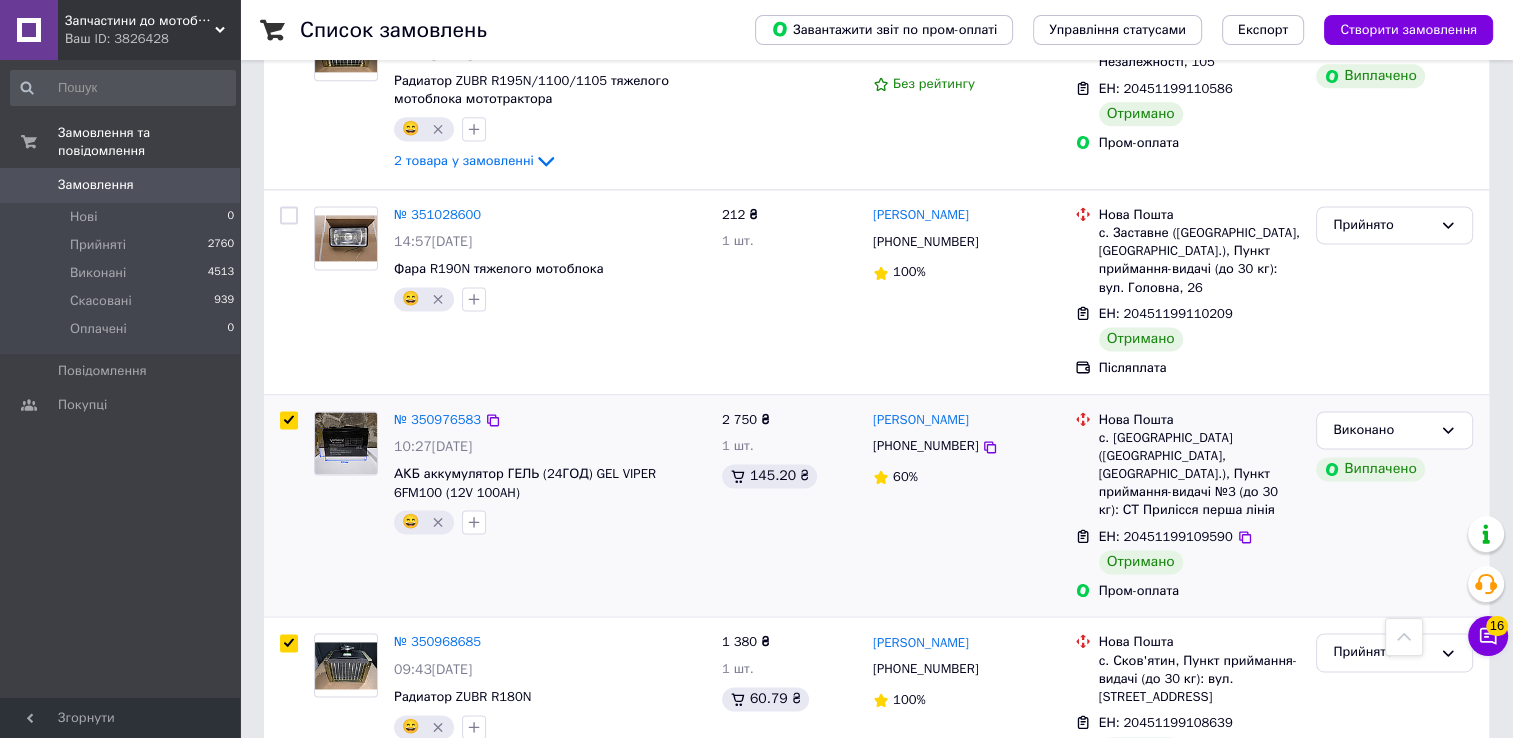 checkbox on "true" 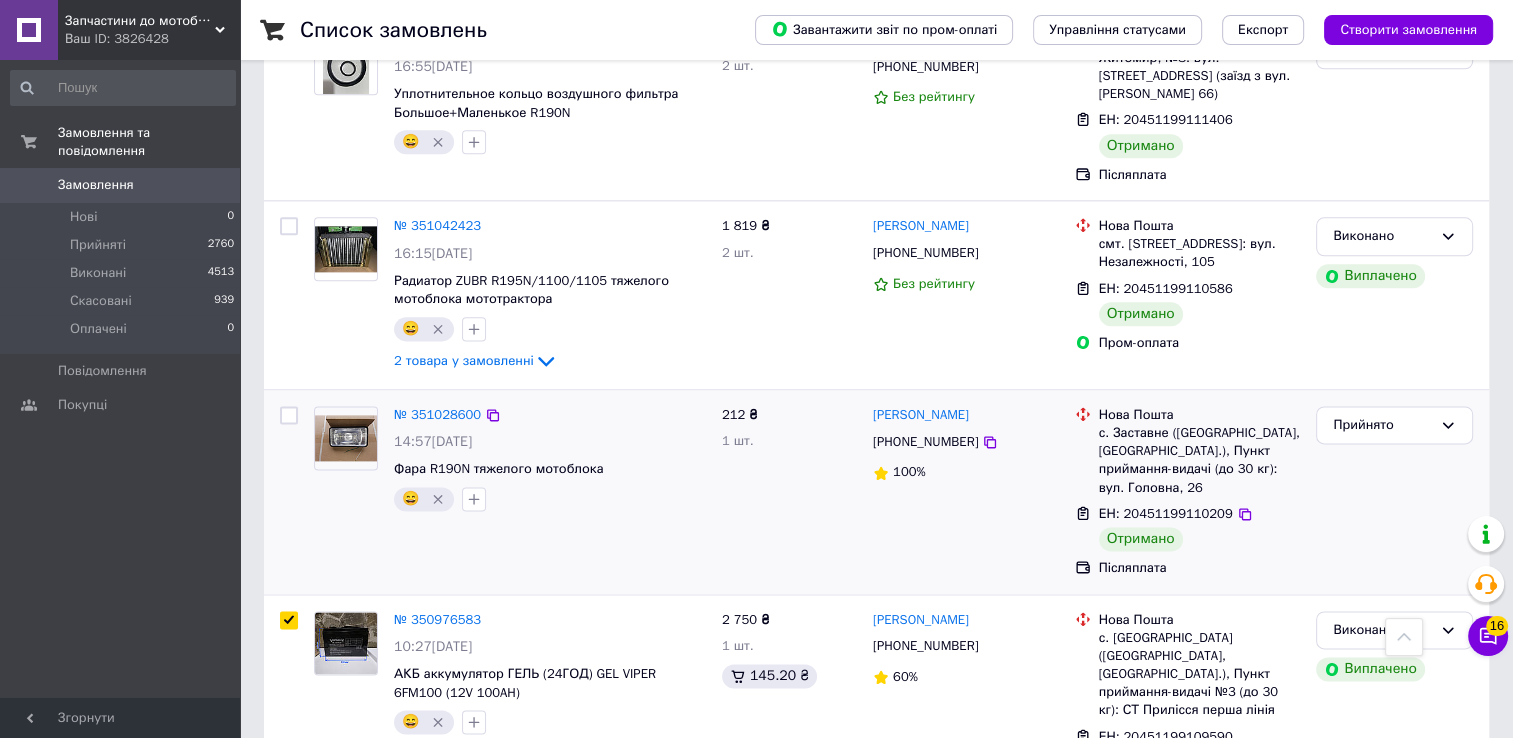 click at bounding box center [289, 415] 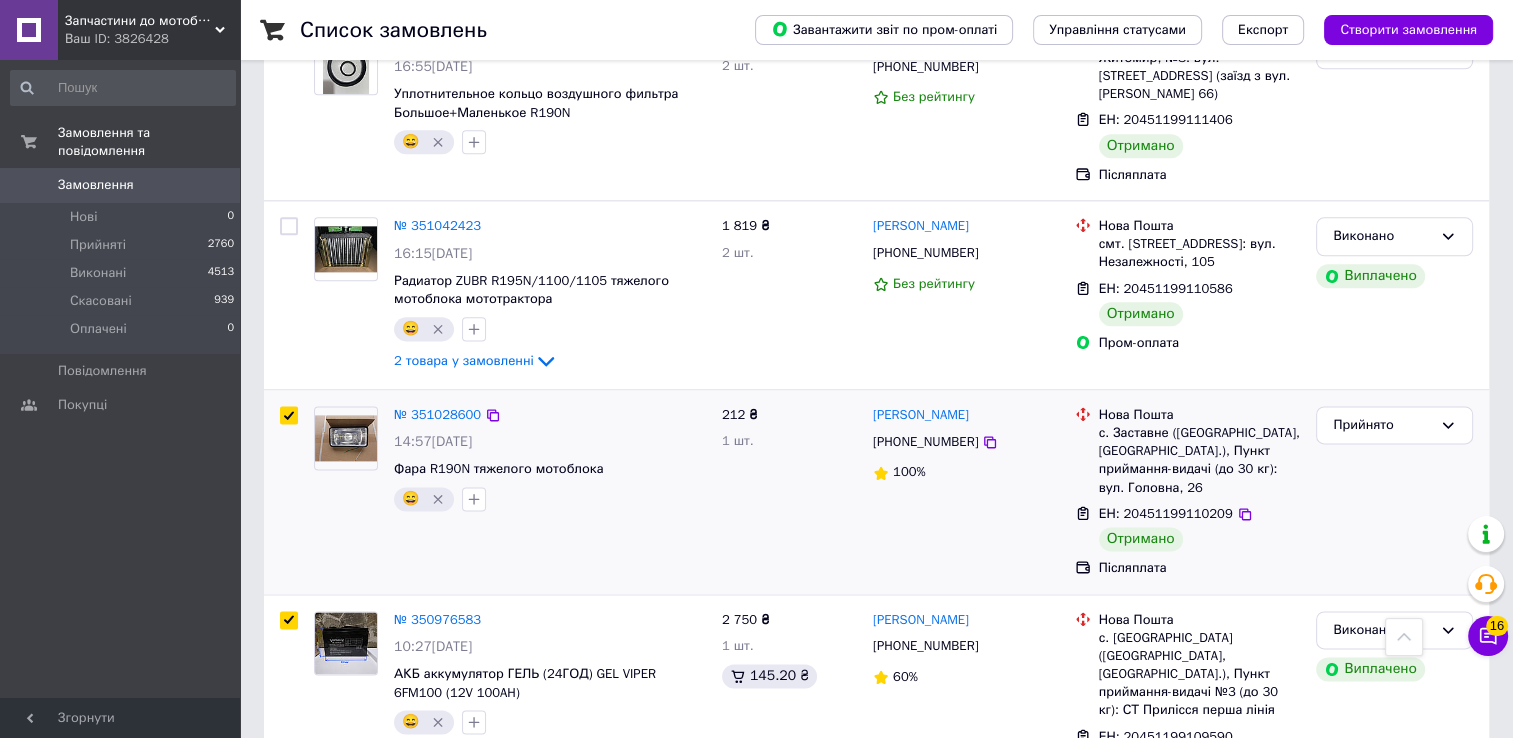 checkbox on "true" 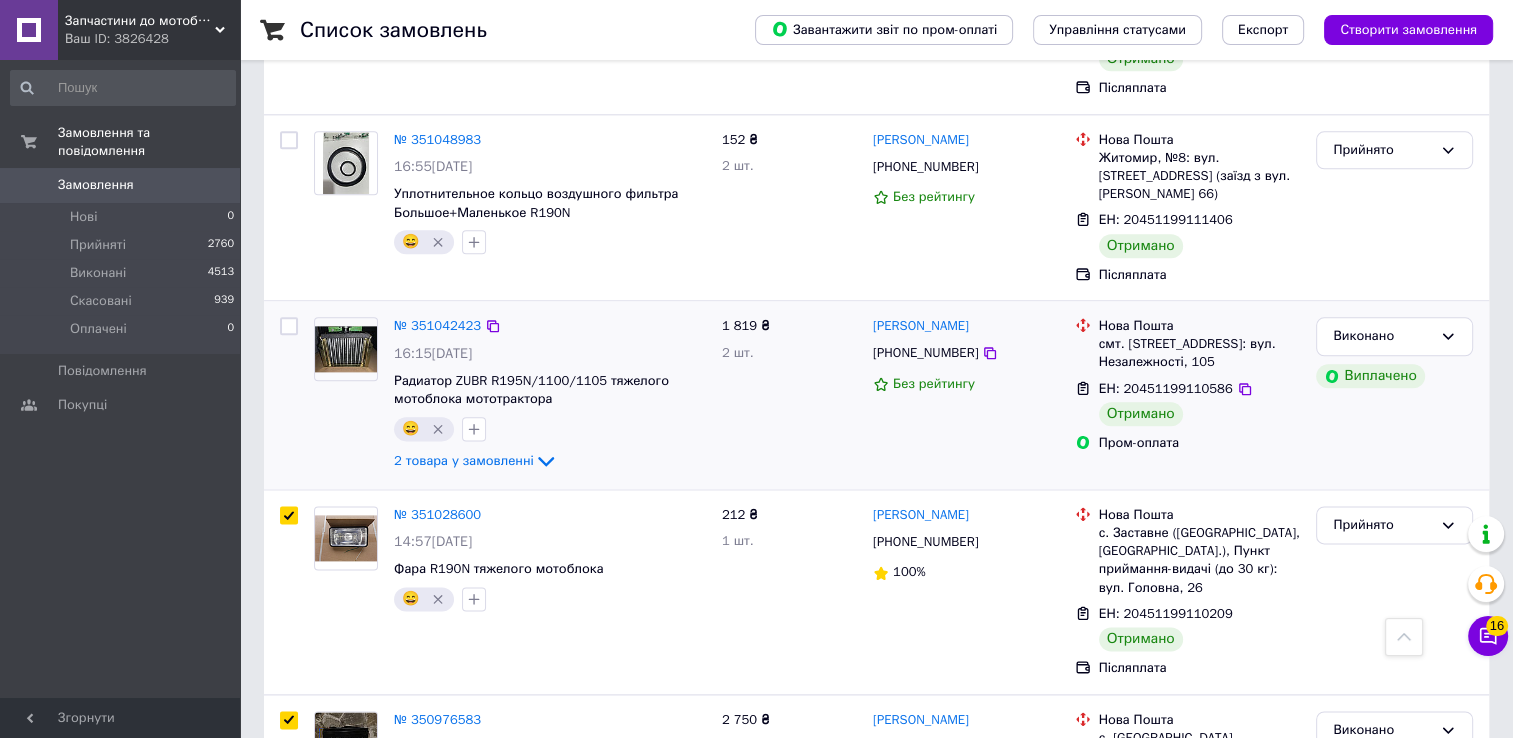 scroll, scrollTop: 2400, scrollLeft: 0, axis: vertical 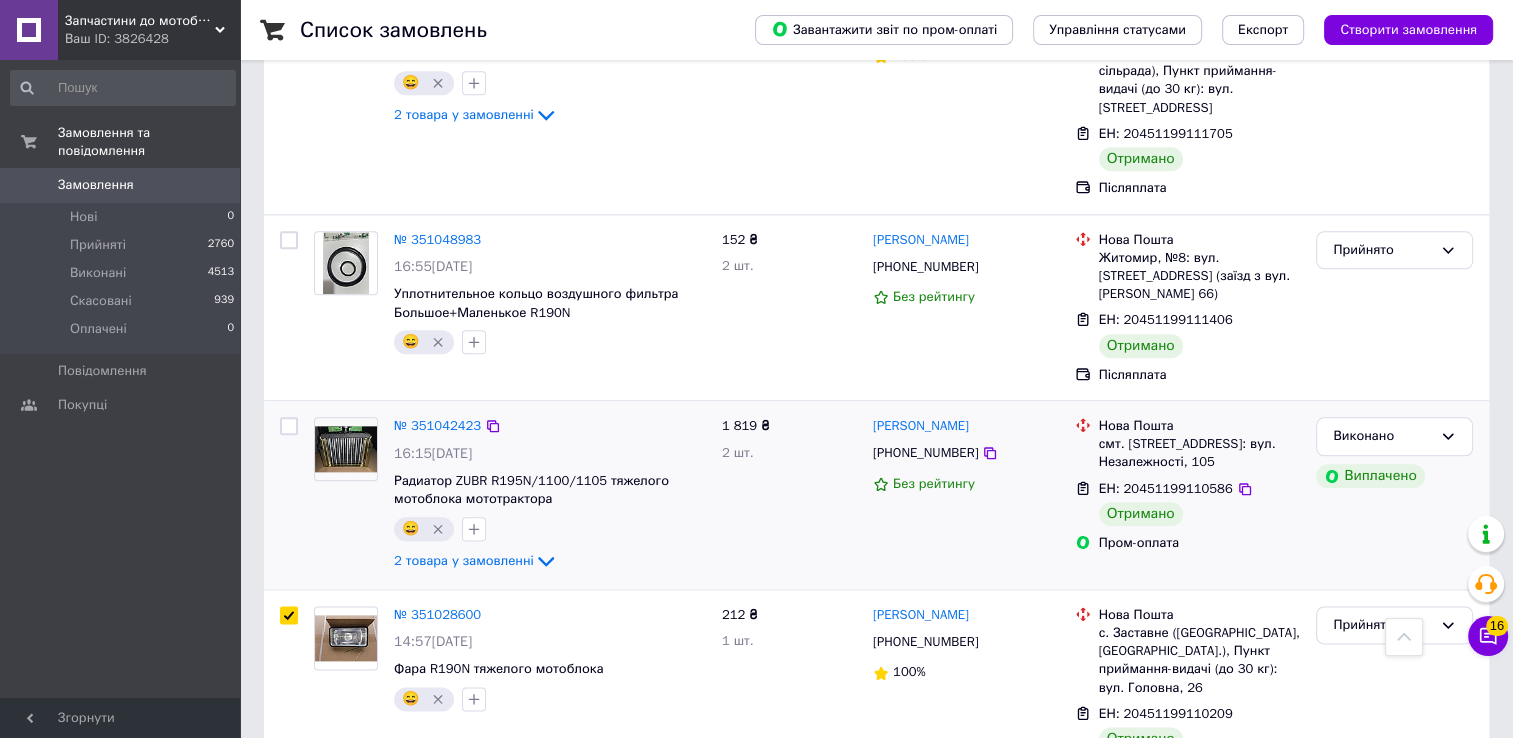click at bounding box center (289, 426) 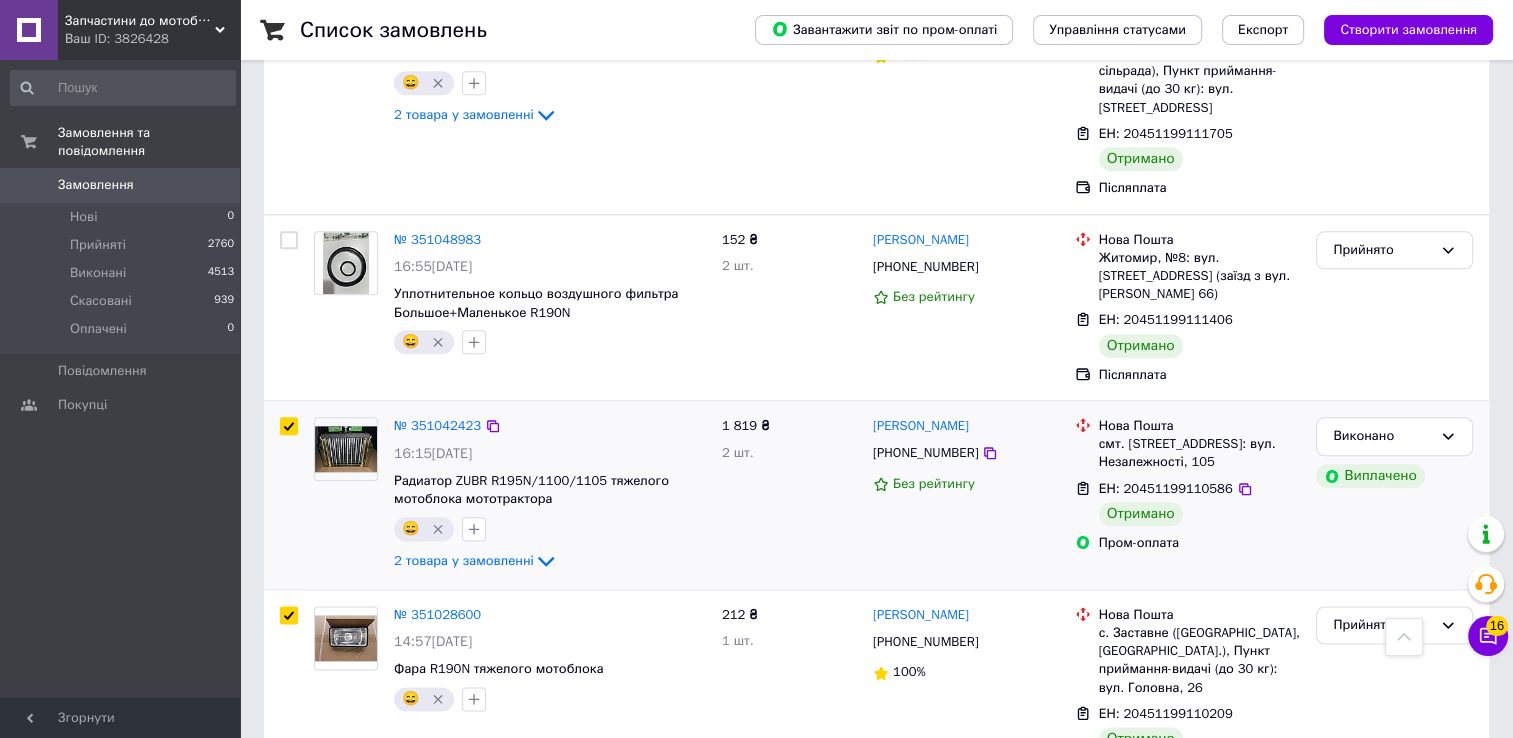 checkbox on "true" 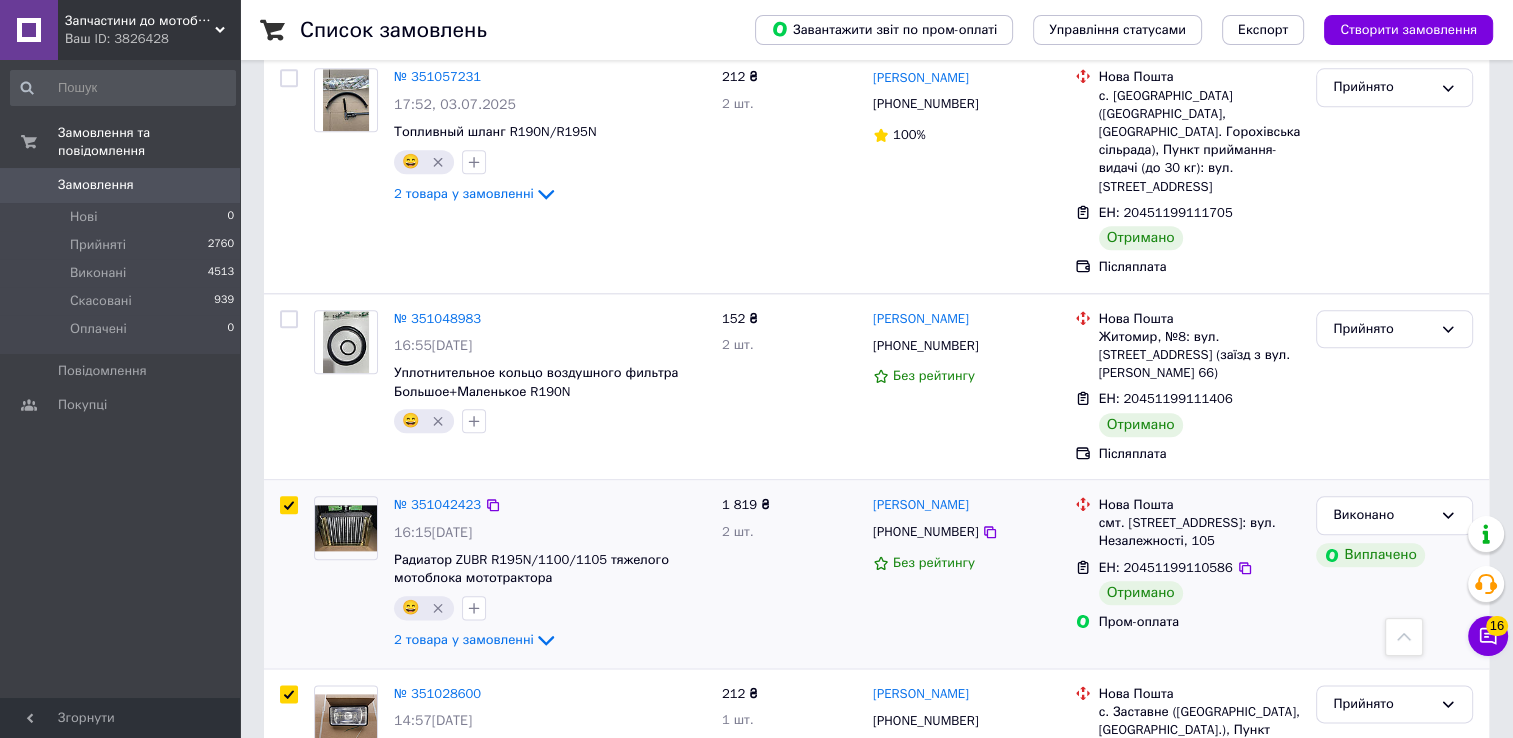 scroll, scrollTop: 2200, scrollLeft: 0, axis: vertical 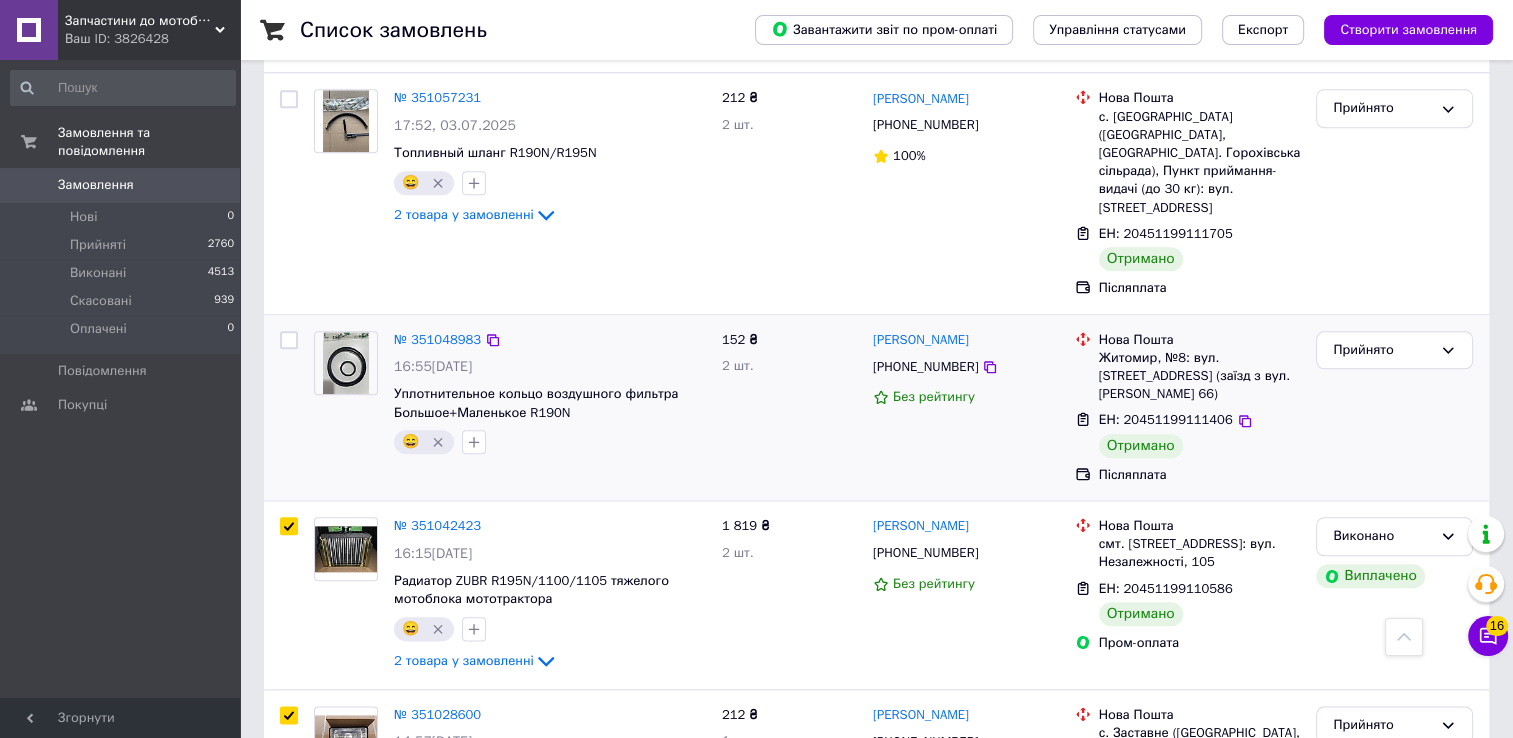 click at bounding box center [289, 340] 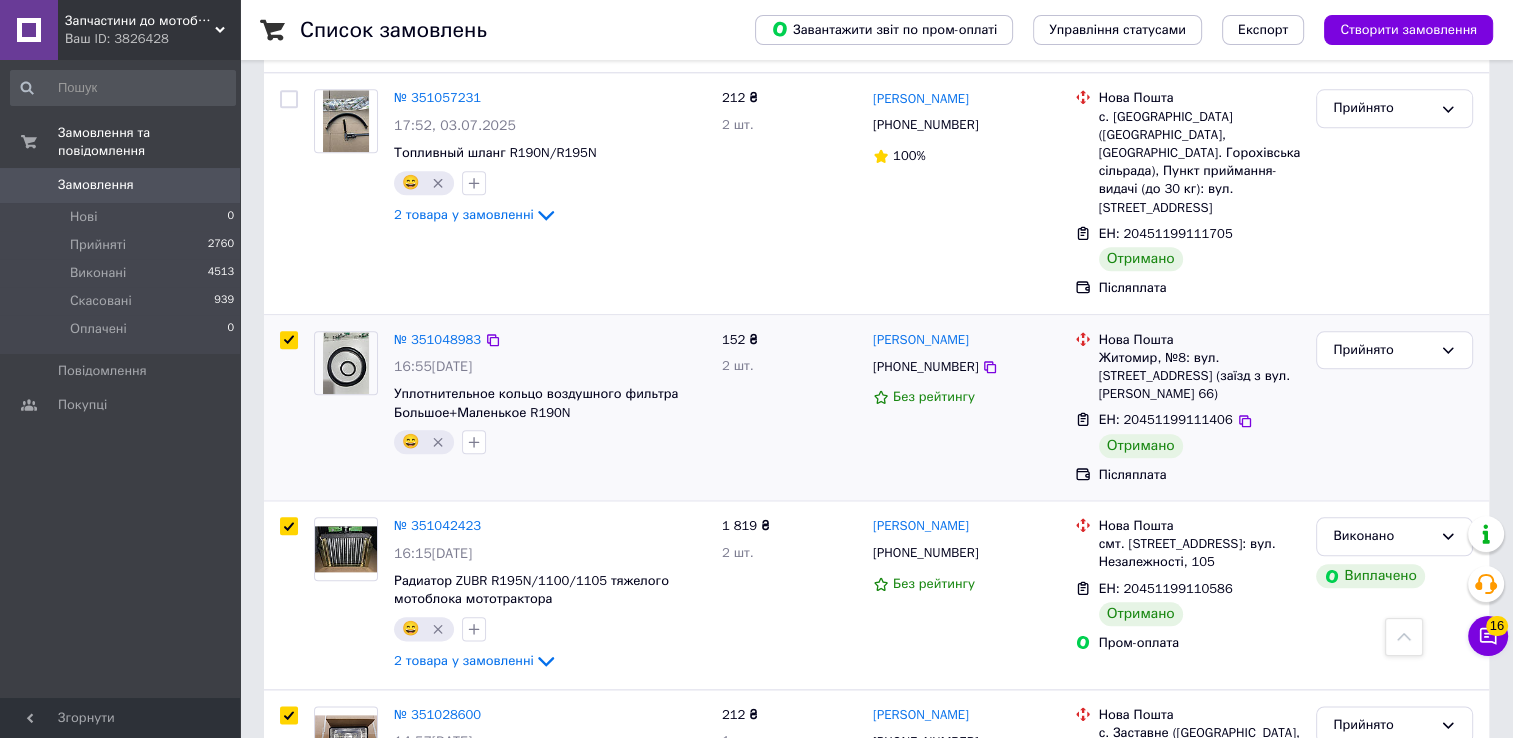 checkbox on "true" 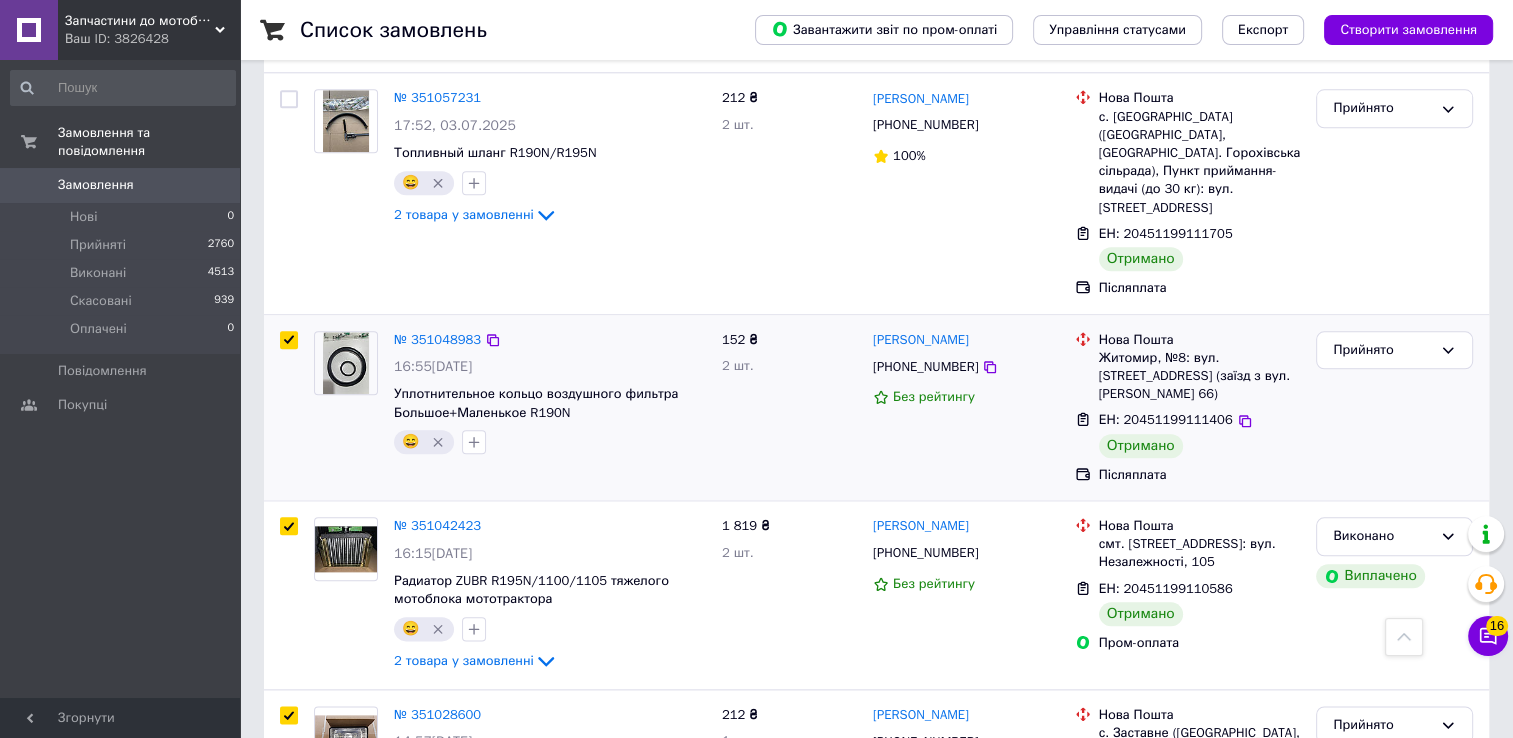 checkbox on "true" 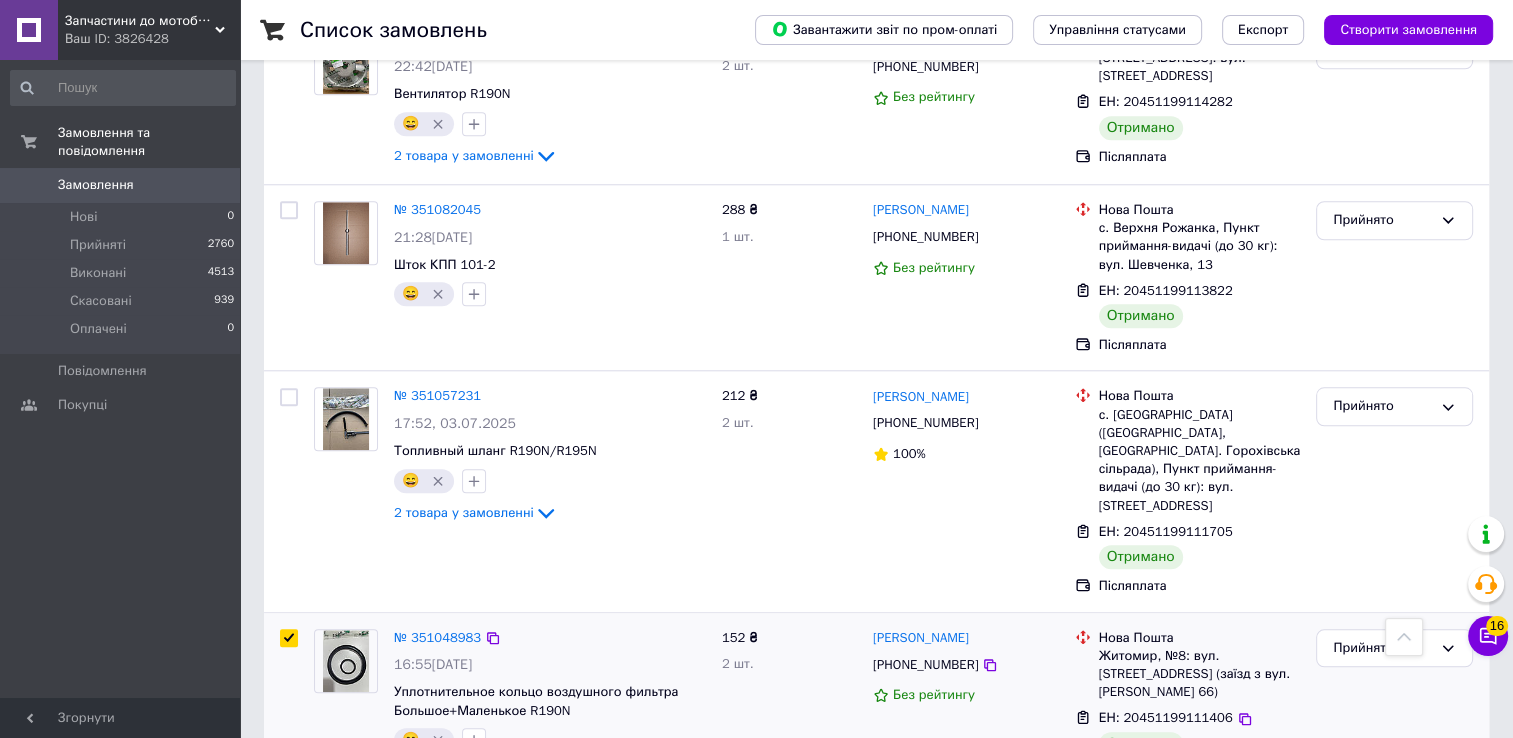 scroll, scrollTop: 1900, scrollLeft: 0, axis: vertical 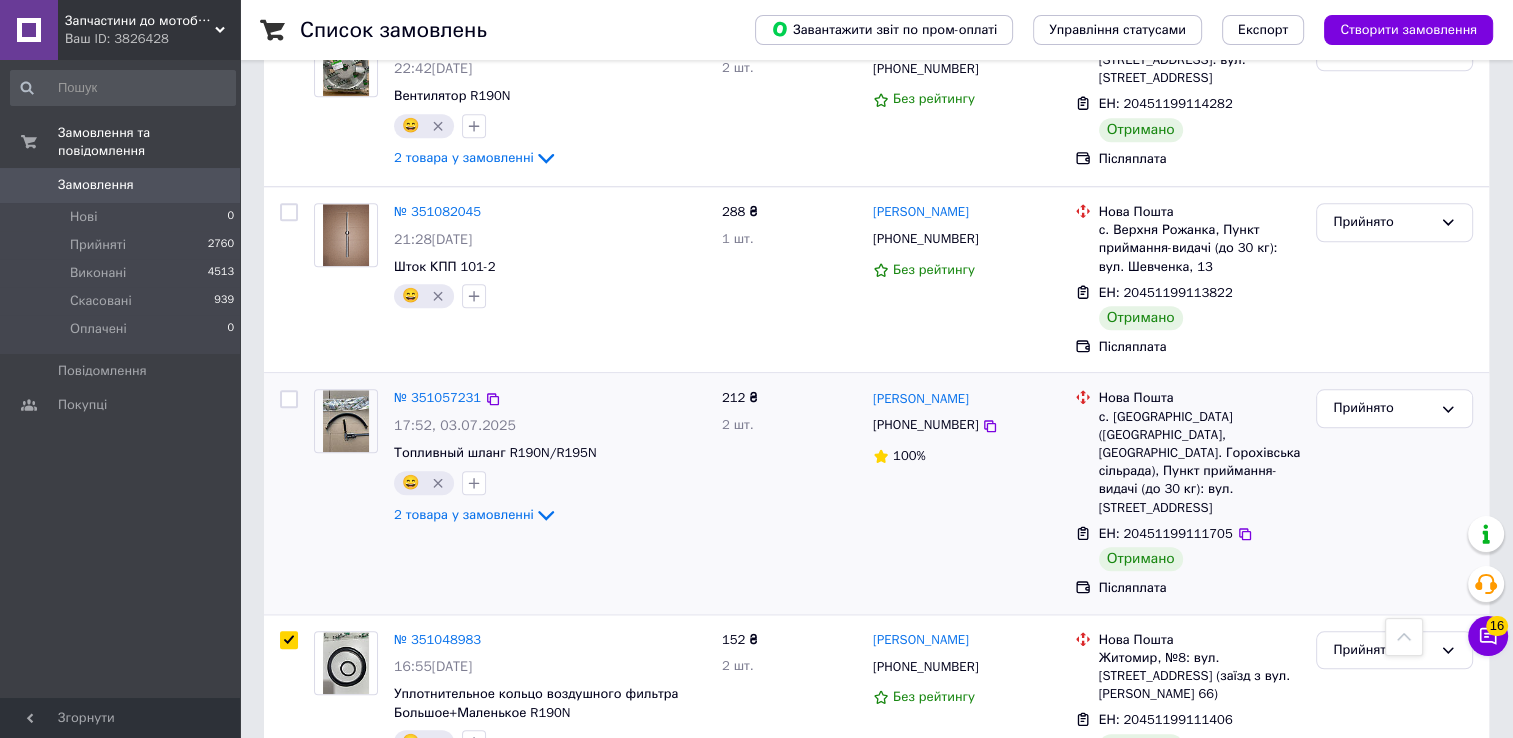 click at bounding box center (289, 399) 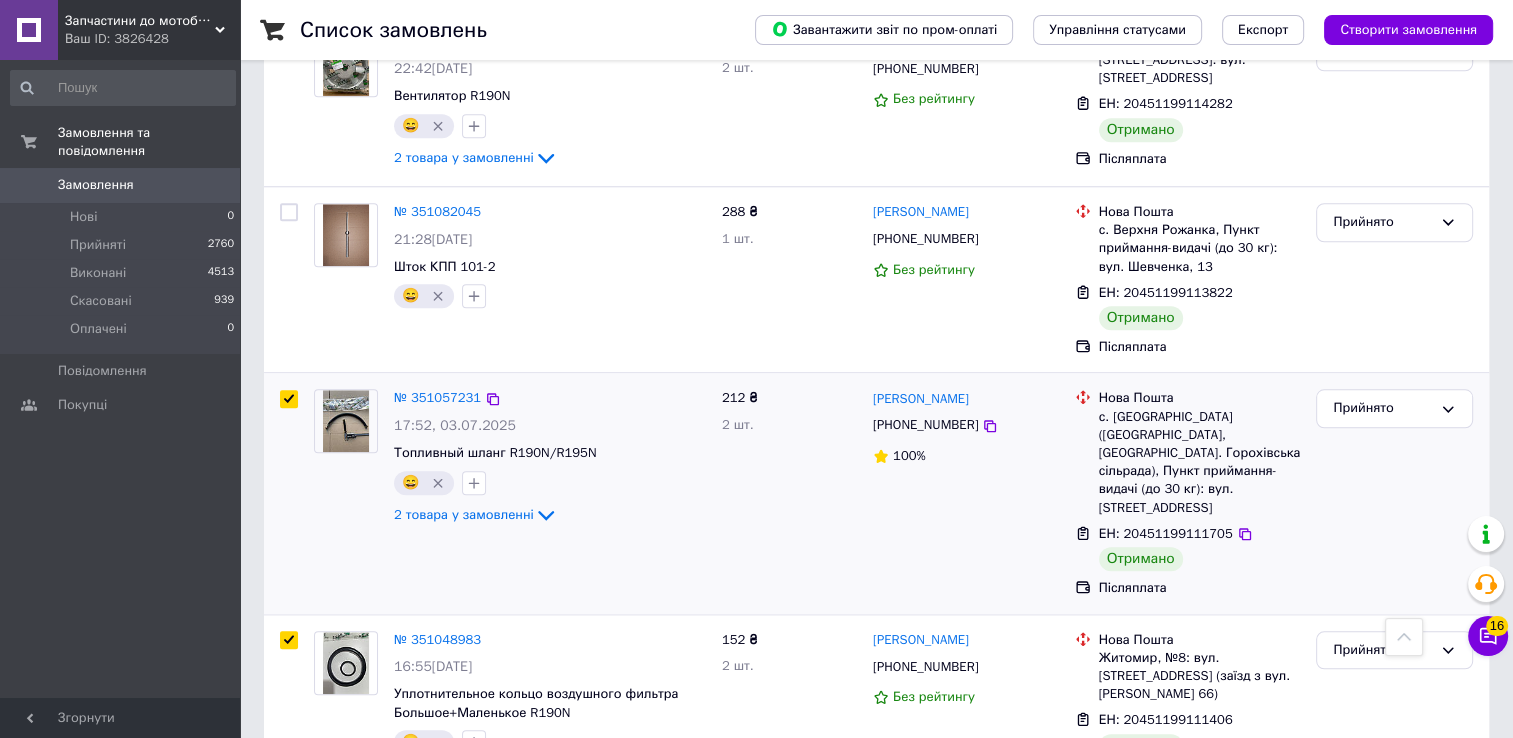 checkbox on "true" 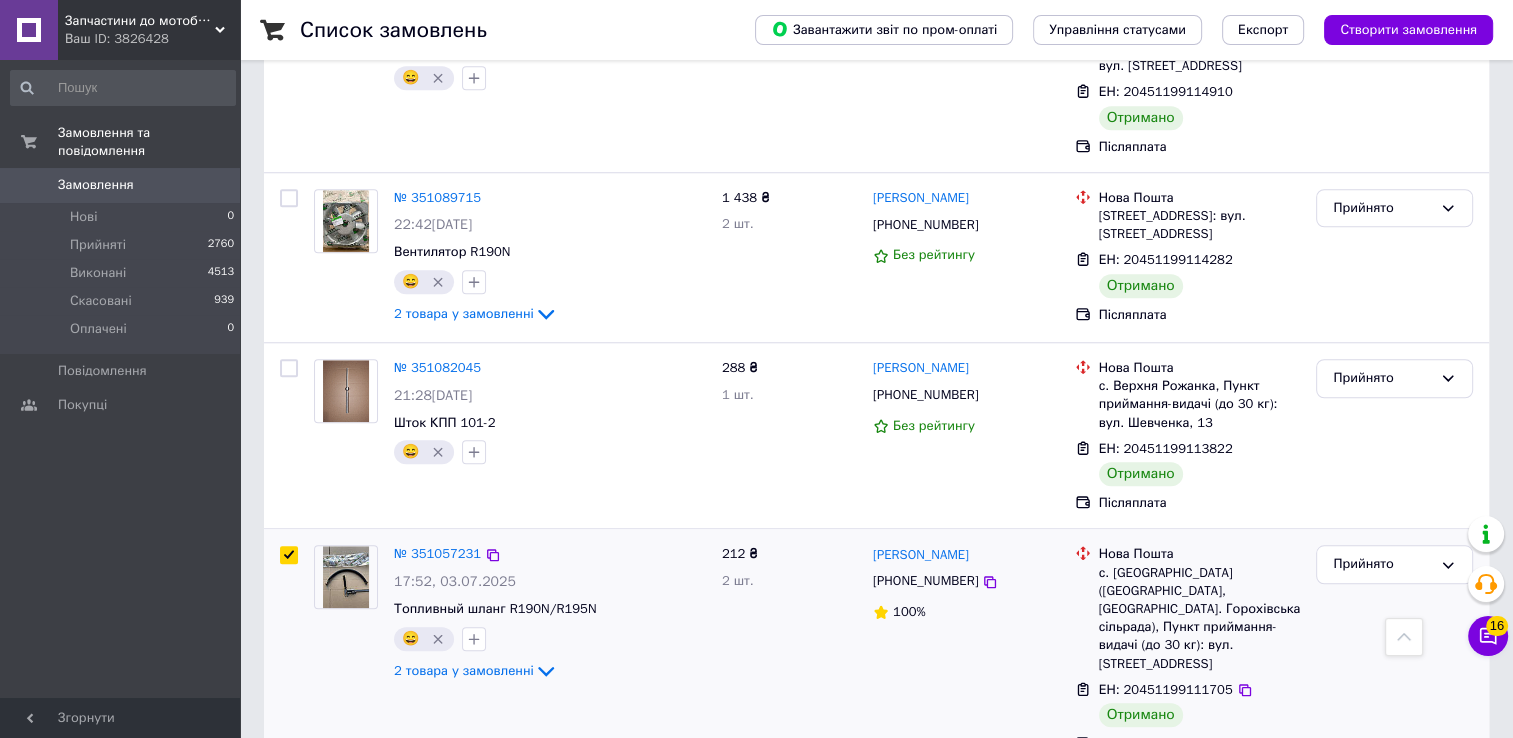 scroll, scrollTop: 1700, scrollLeft: 0, axis: vertical 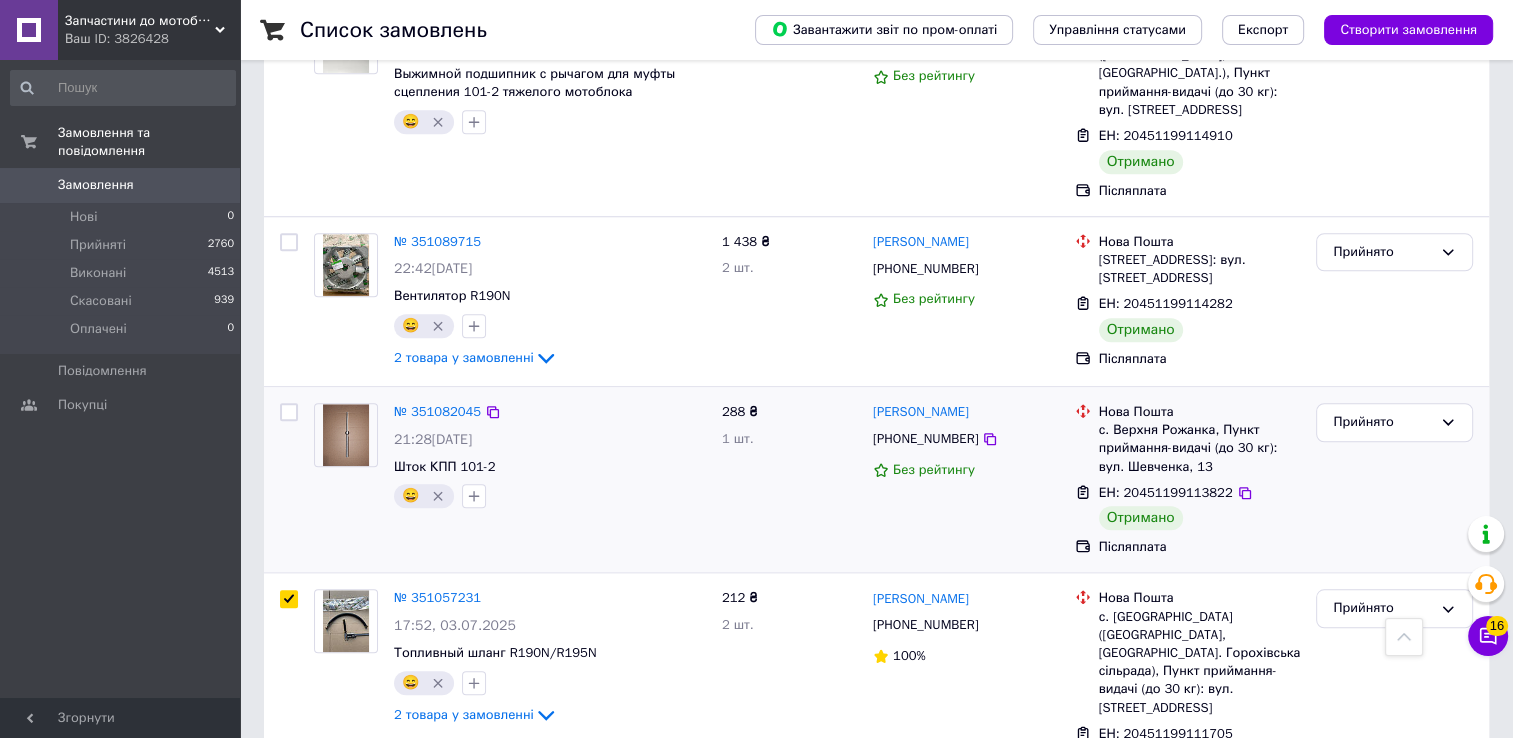 click at bounding box center (289, 412) 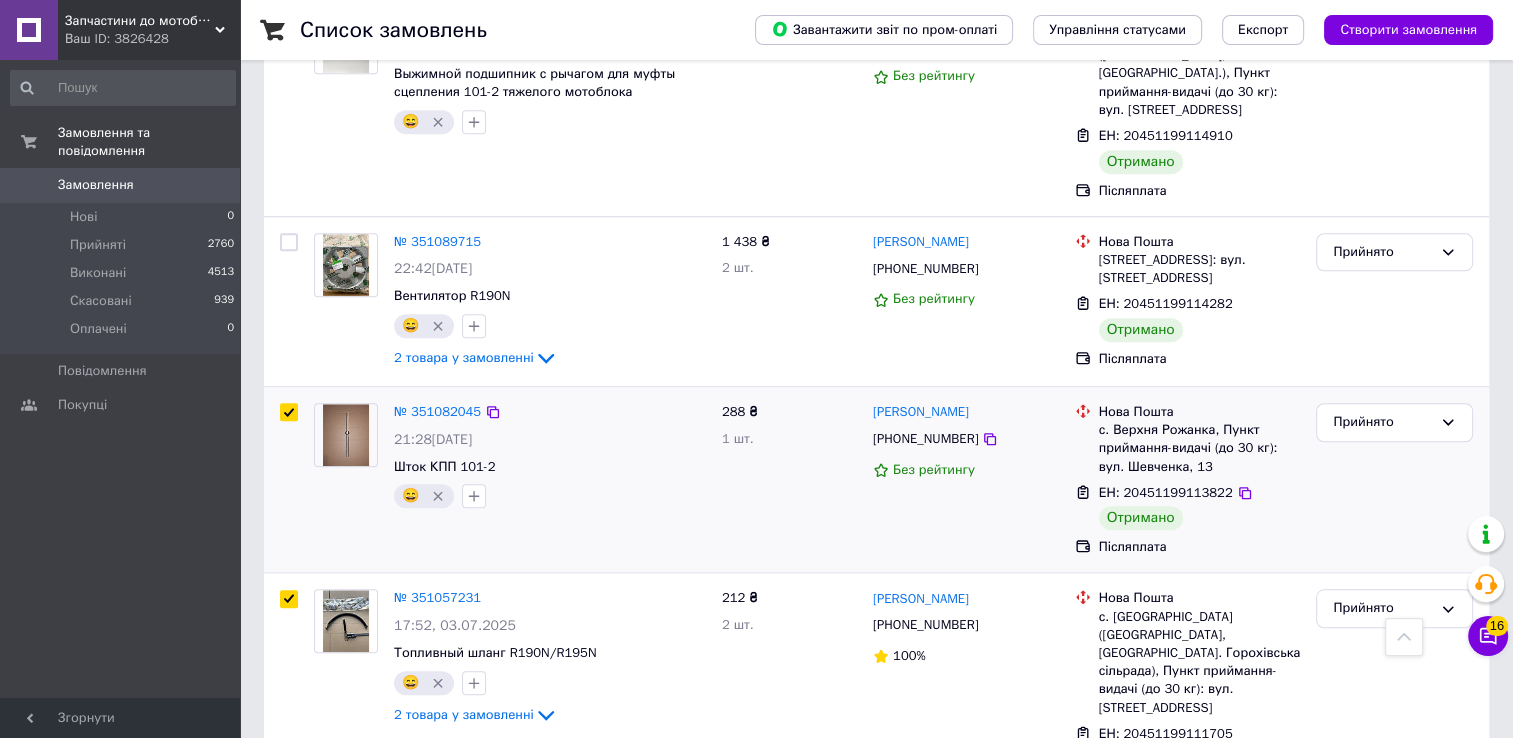 checkbox on "true" 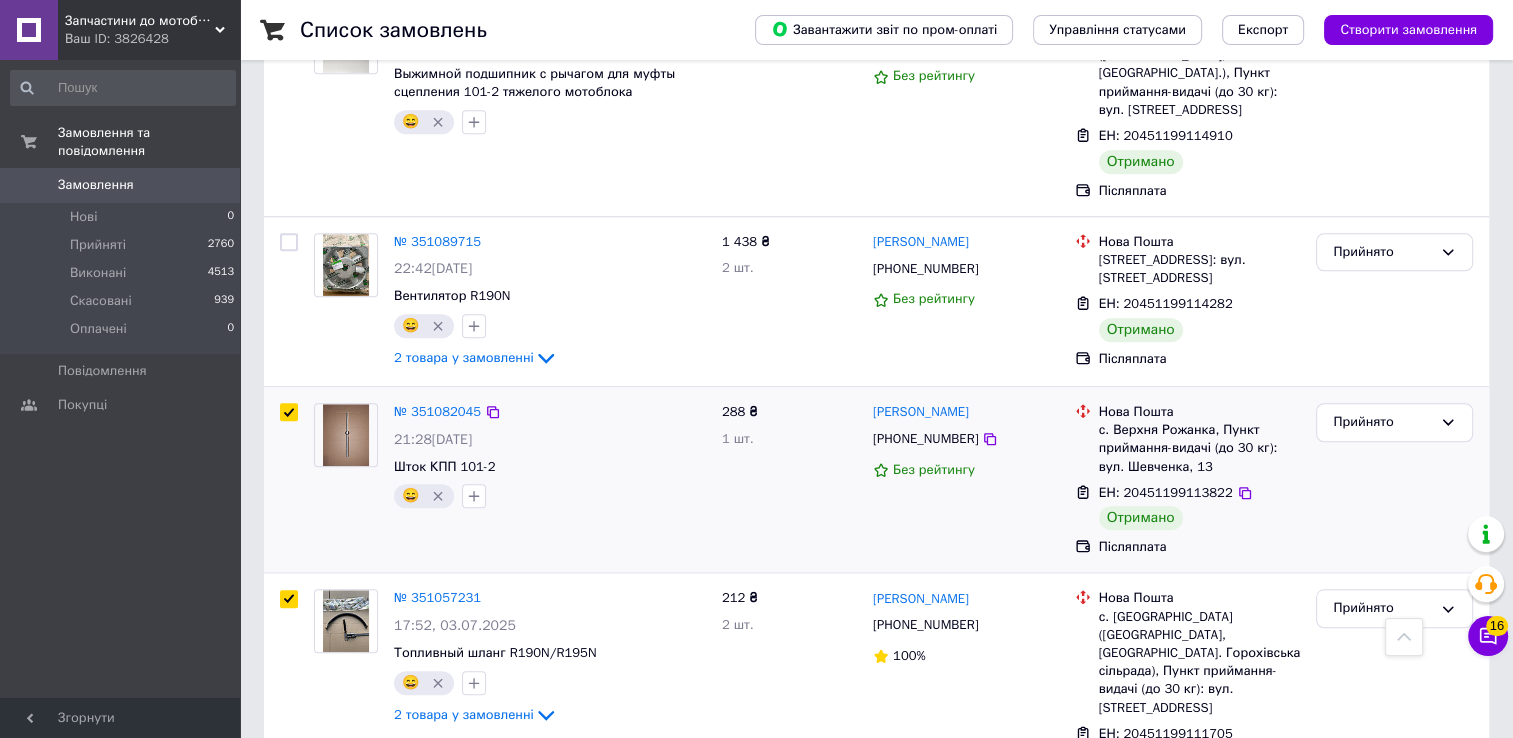 checkbox on "true" 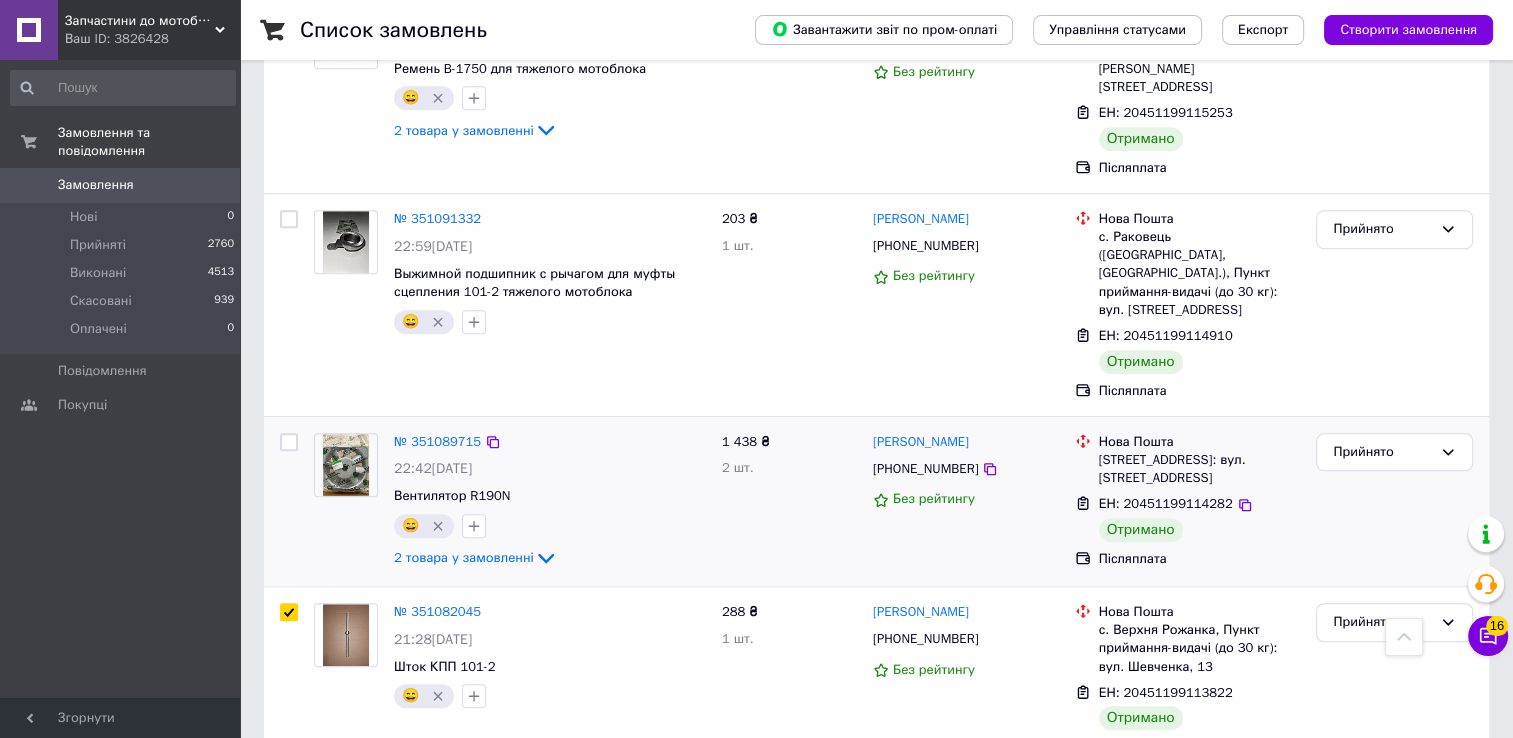 click at bounding box center (289, 442) 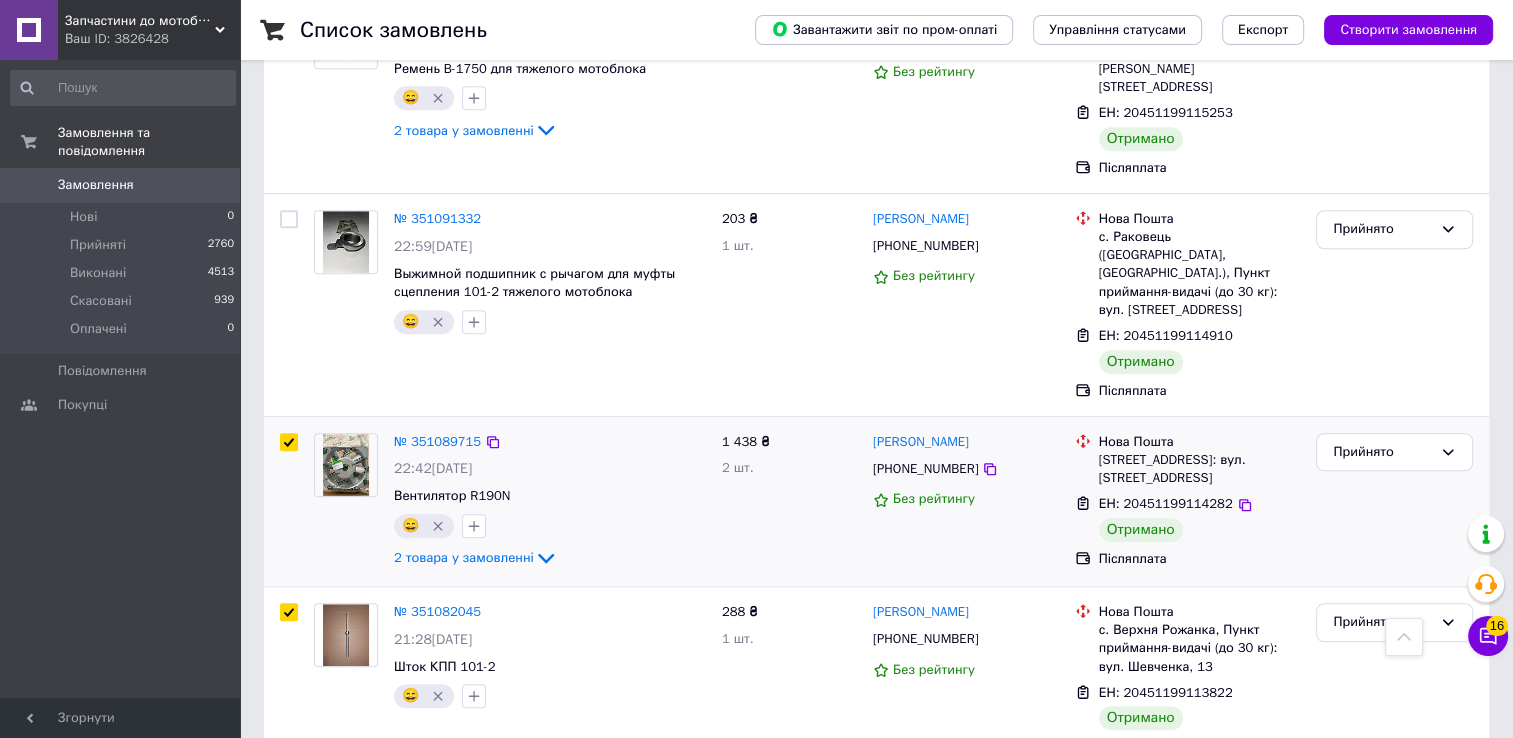 checkbox on "true" 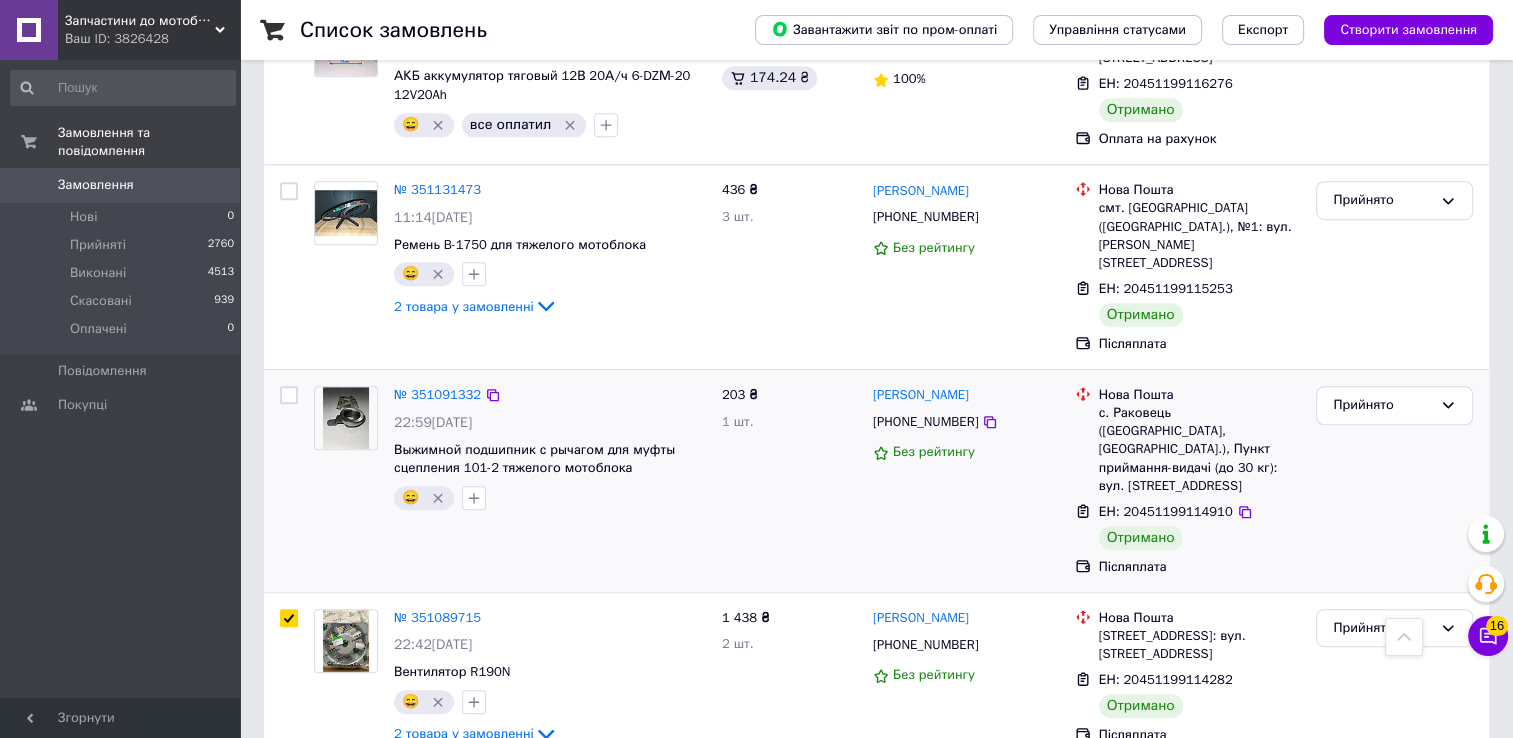 scroll, scrollTop: 1300, scrollLeft: 0, axis: vertical 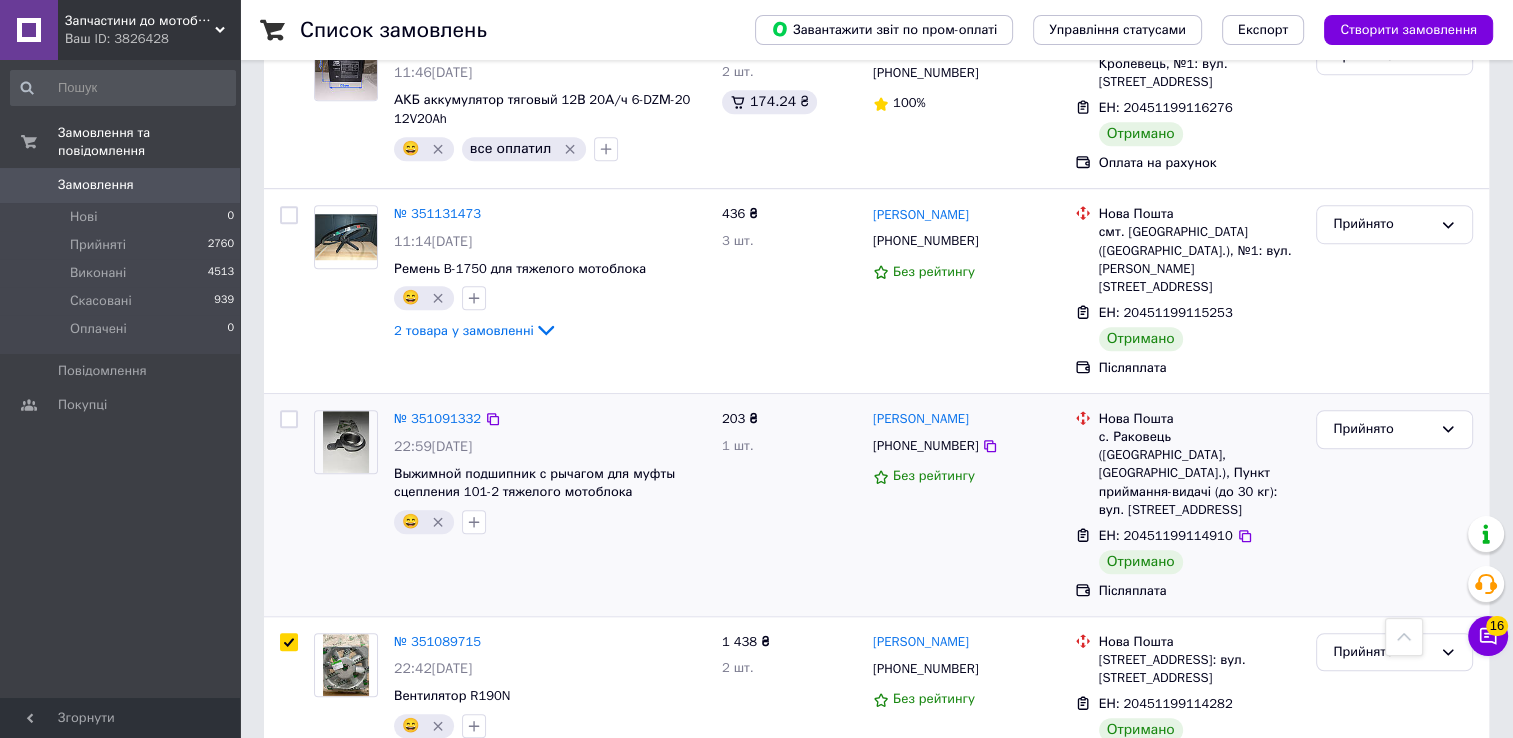 click at bounding box center [289, 419] 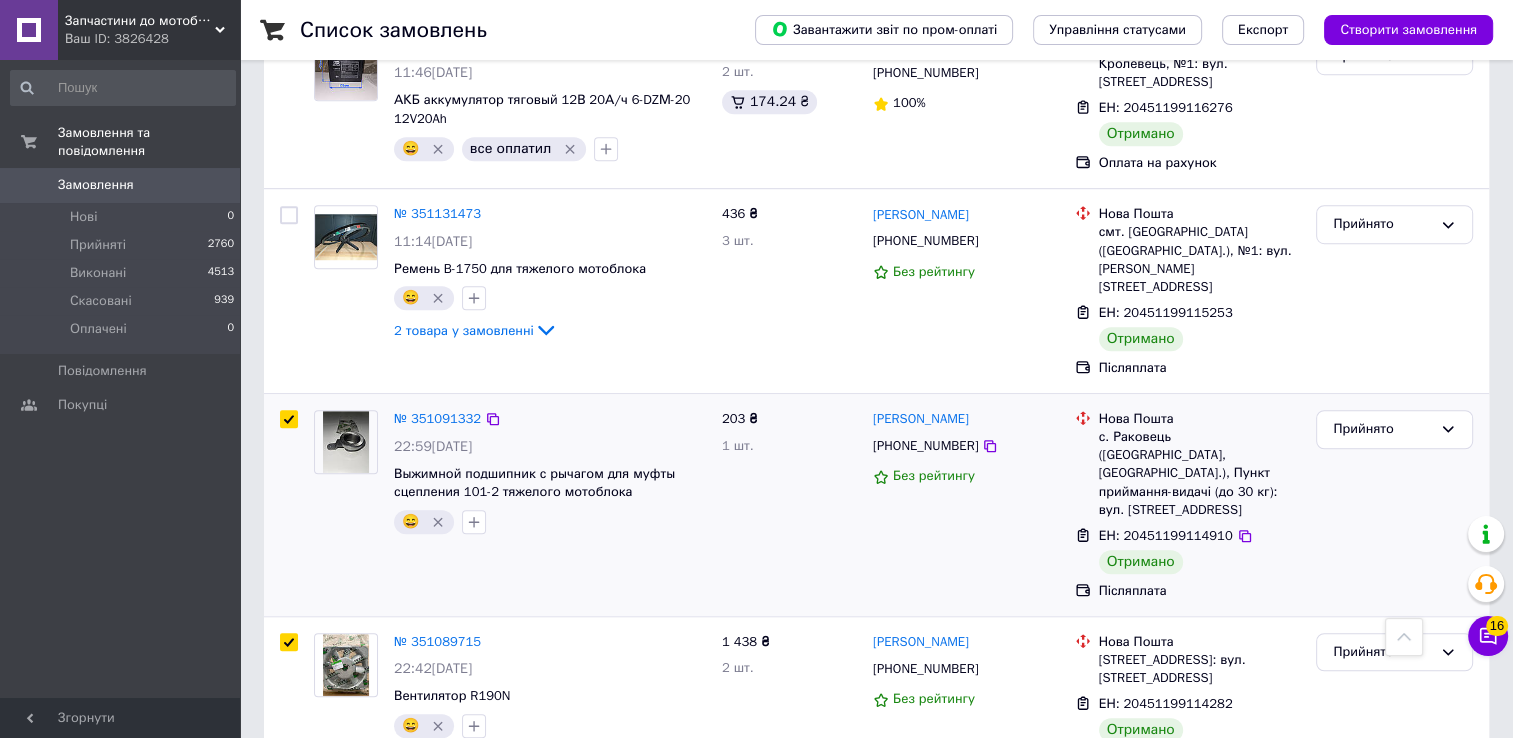 checkbox on "true" 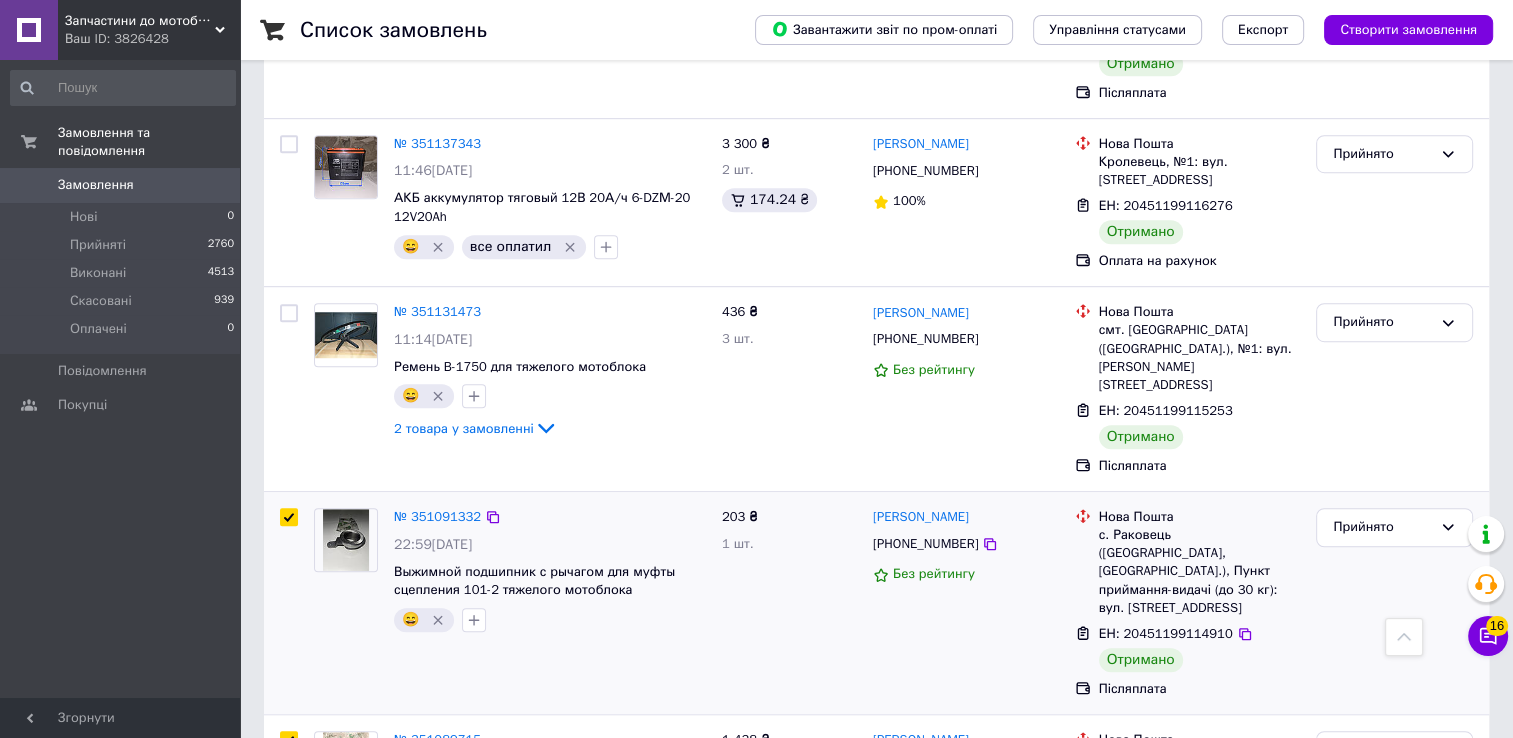 scroll, scrollTop: 1200, scrollLeft: 0, axis: vertical 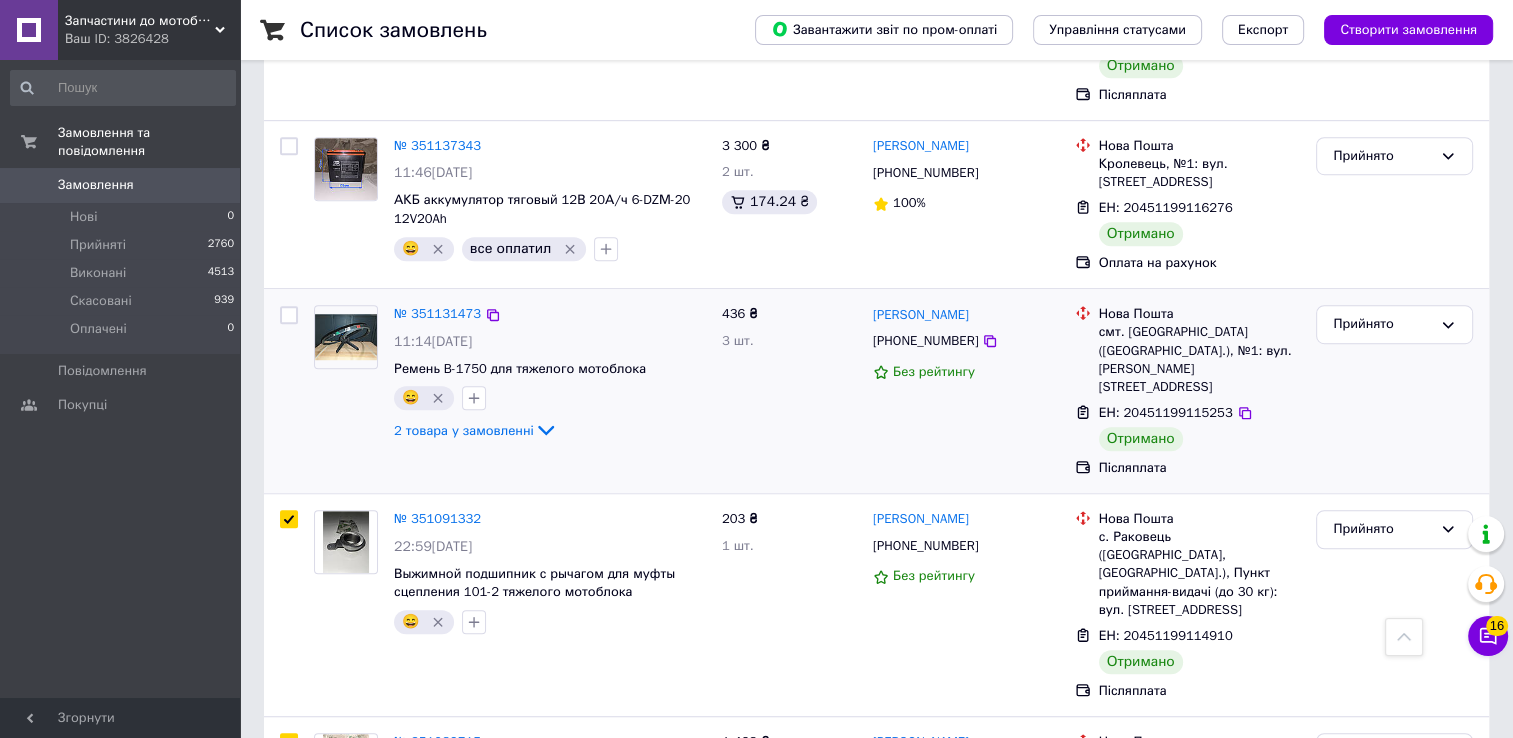 click at bounding box center [289, 315] 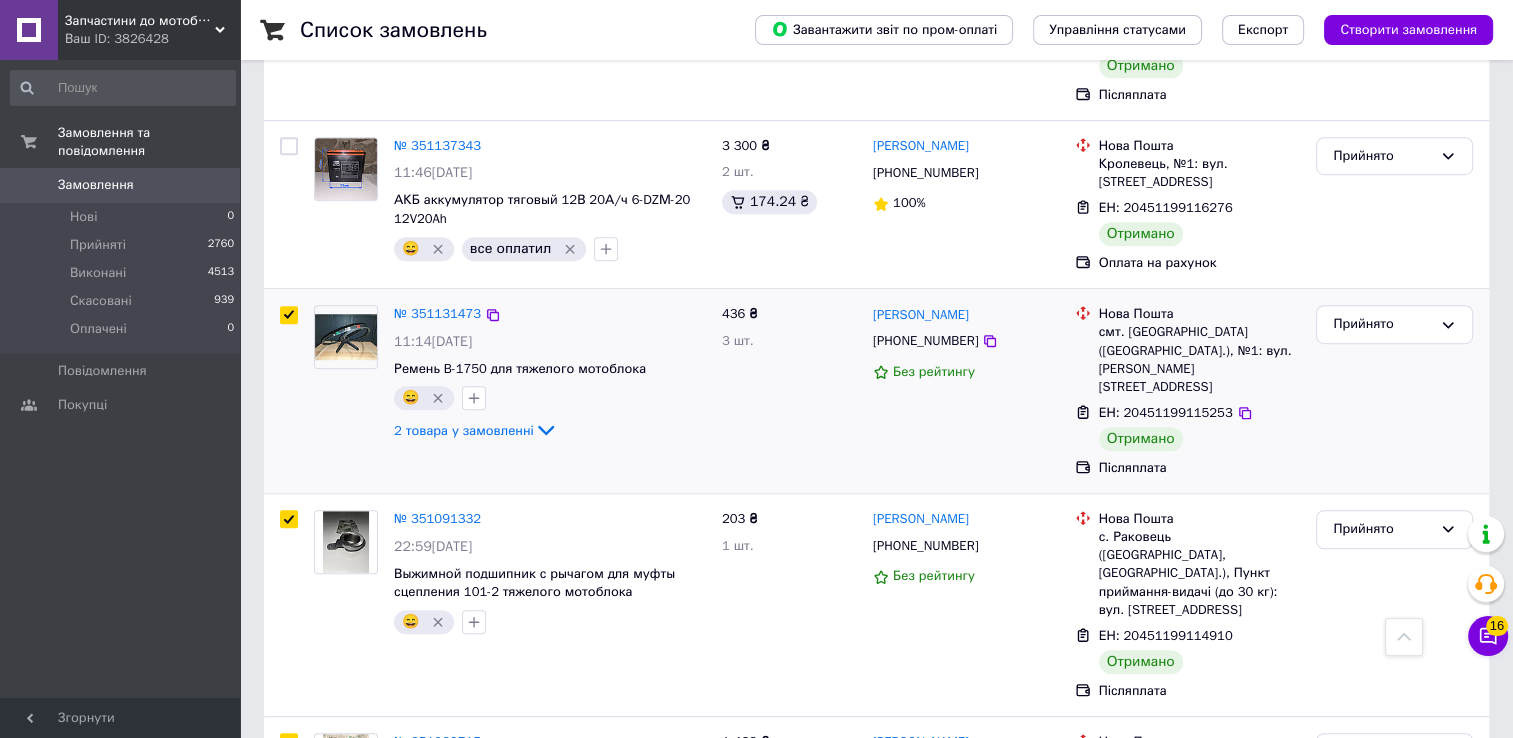 checkbox on "true" 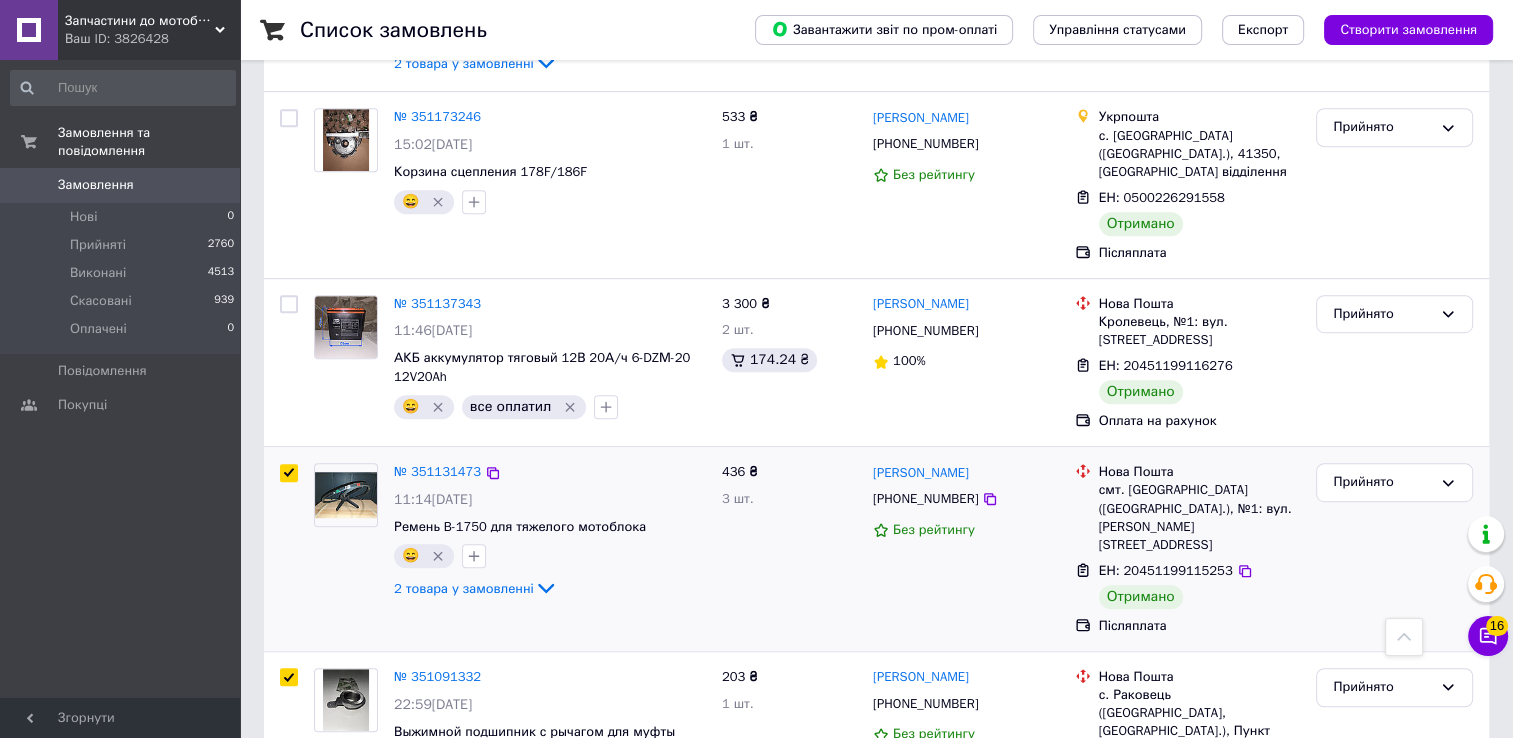 scroll, scrollTop: 900, scrollLeft: 0, axis: vertical 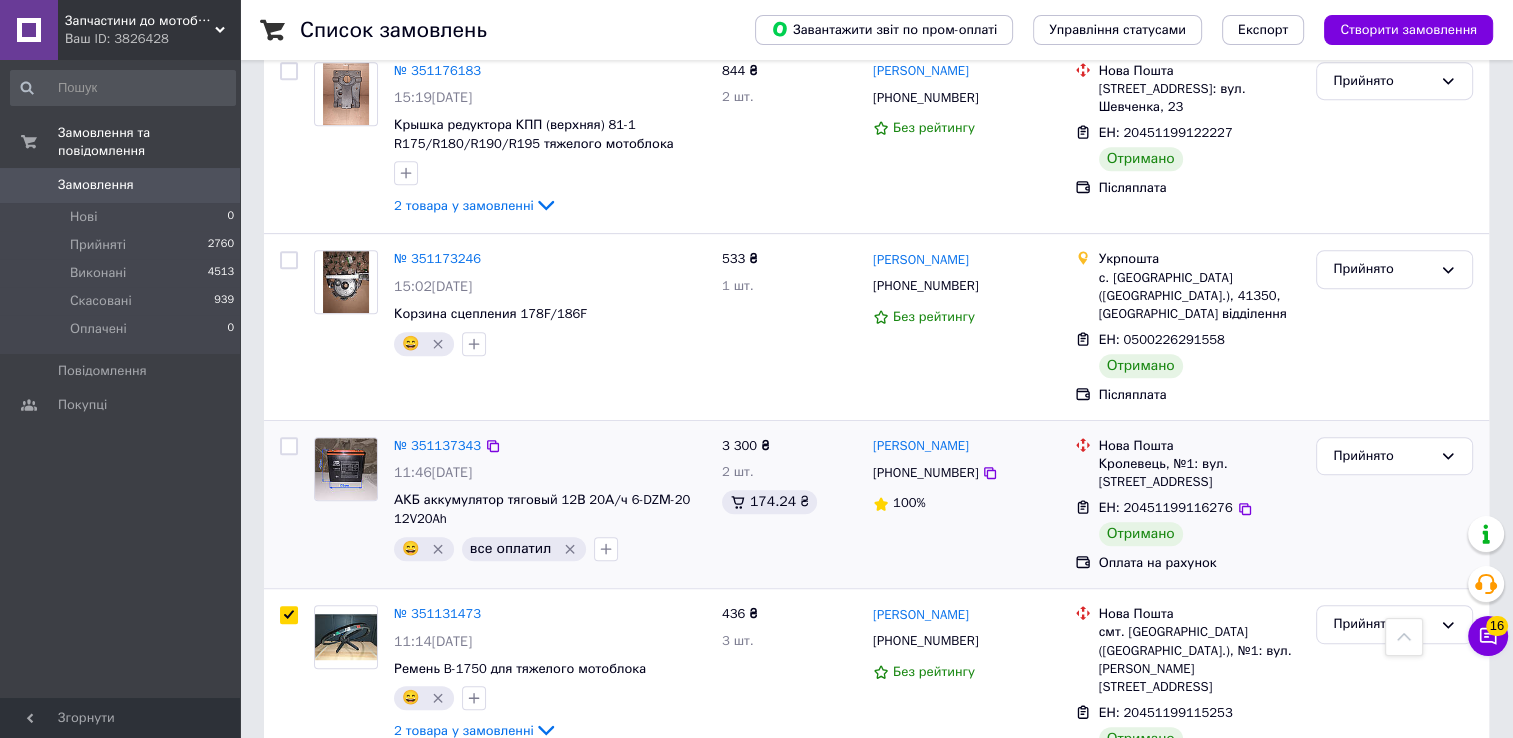 click at bounding box center [289, 446] 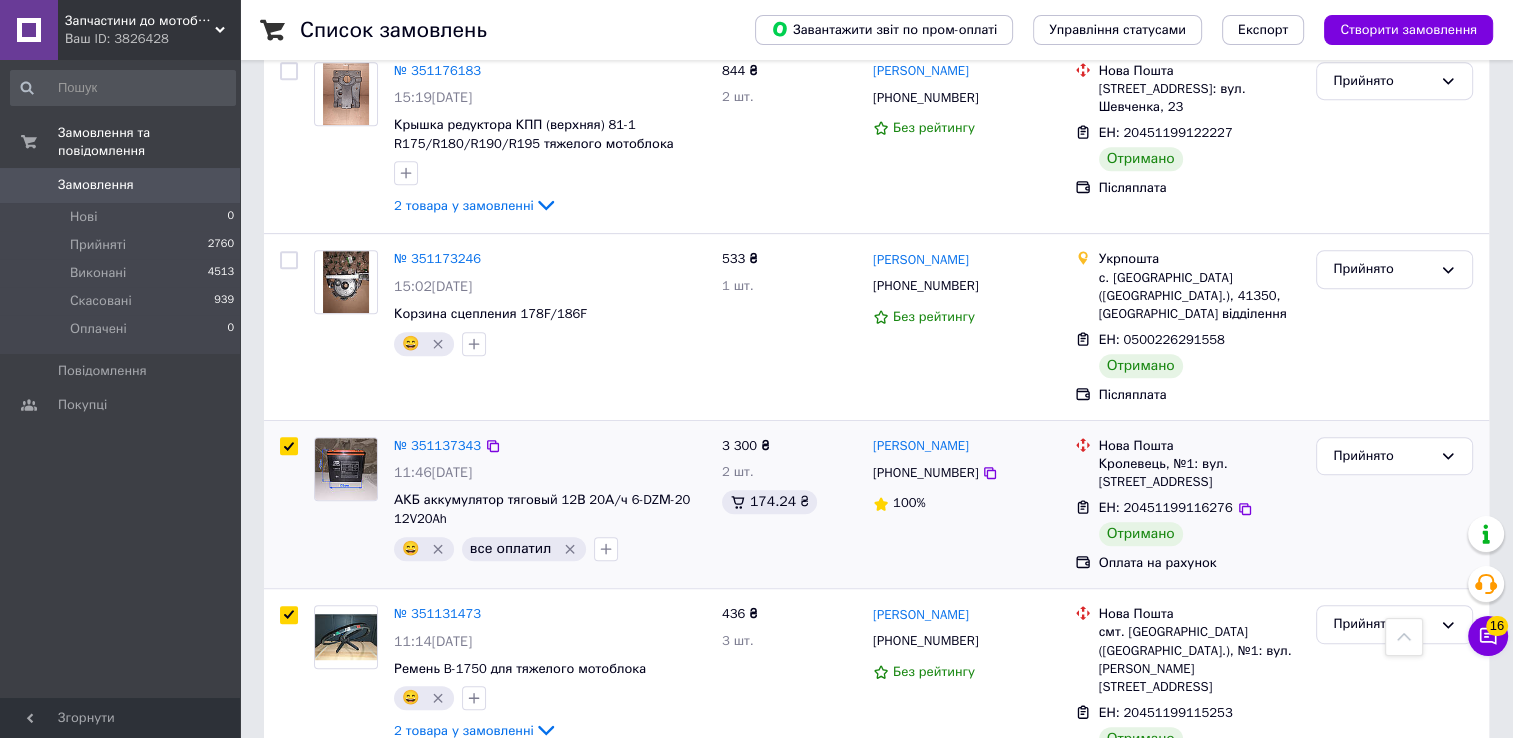 checkbox on "true" 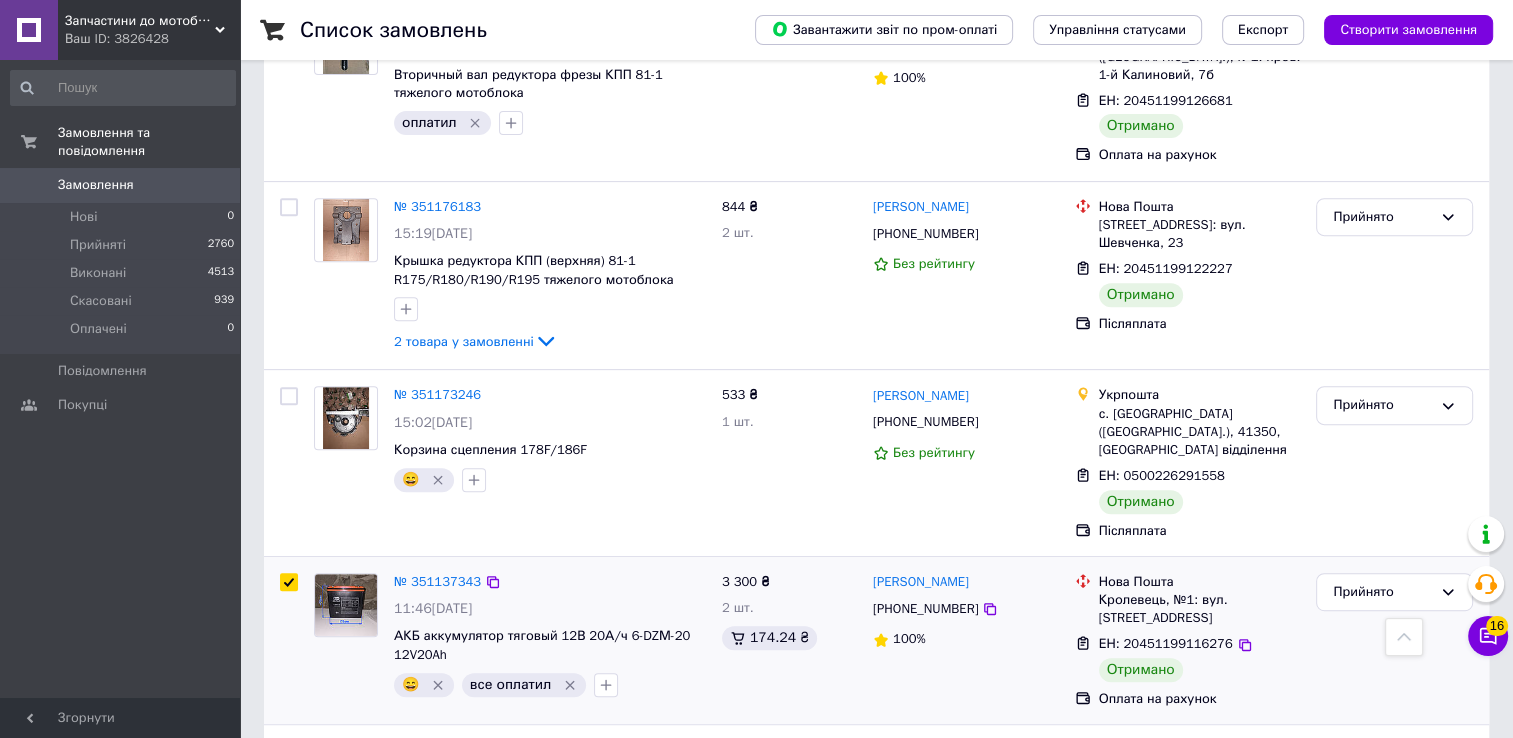 scroll, scrollTop: 700, scrollLeft: 0, axis: vertical 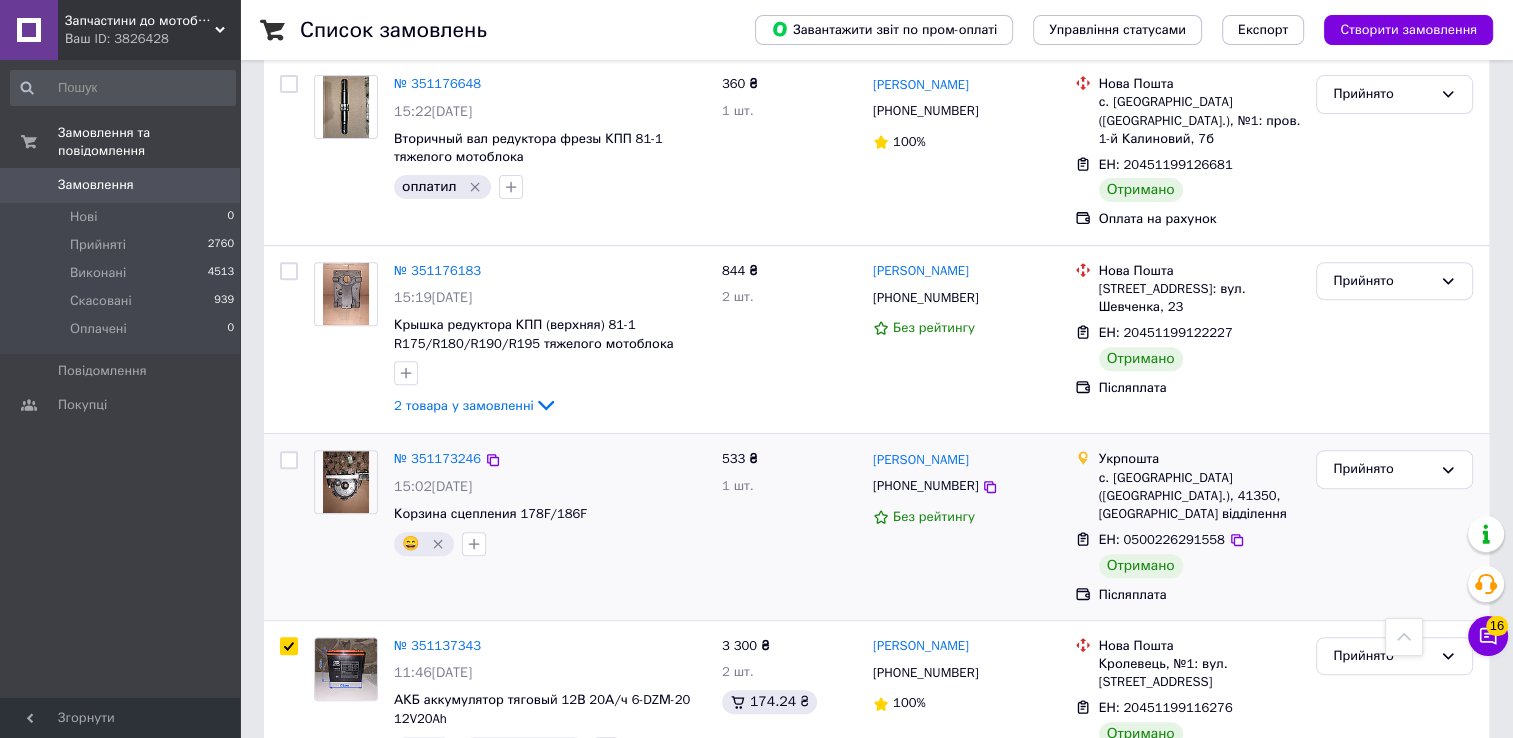 click at bounding box center [289, 460] 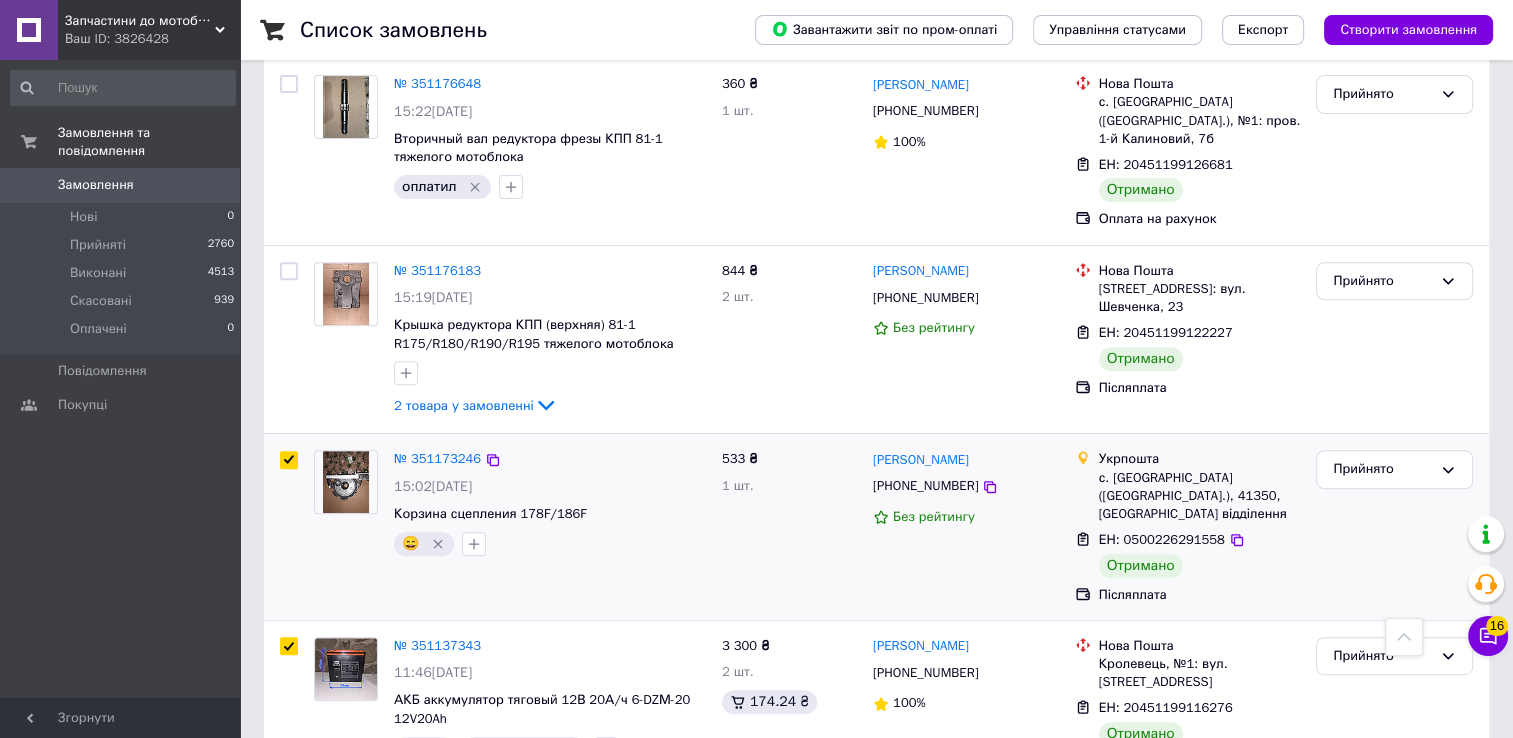 checkbox on "true" 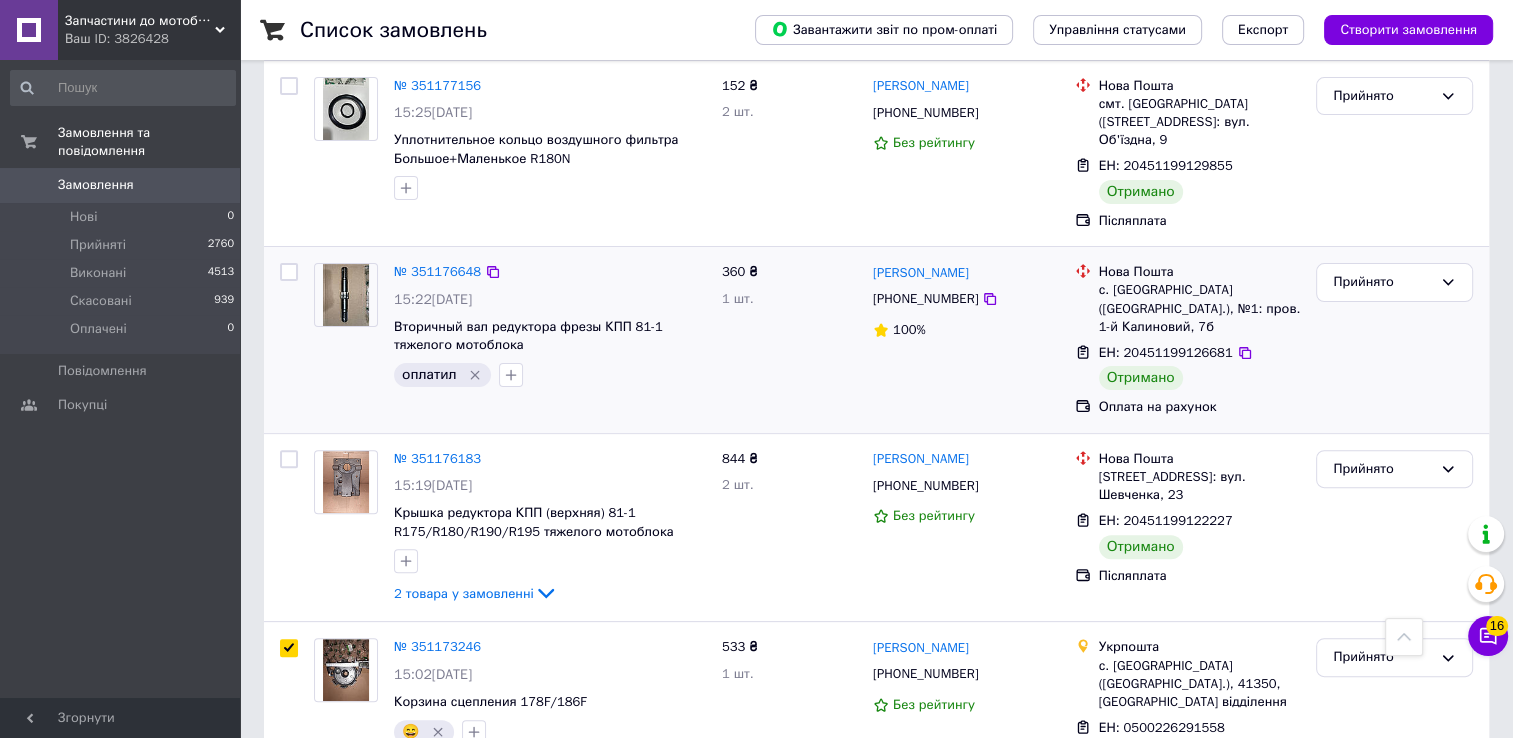 scroll, scrollTop: 500, scrollLeft: 0, axis: vertical 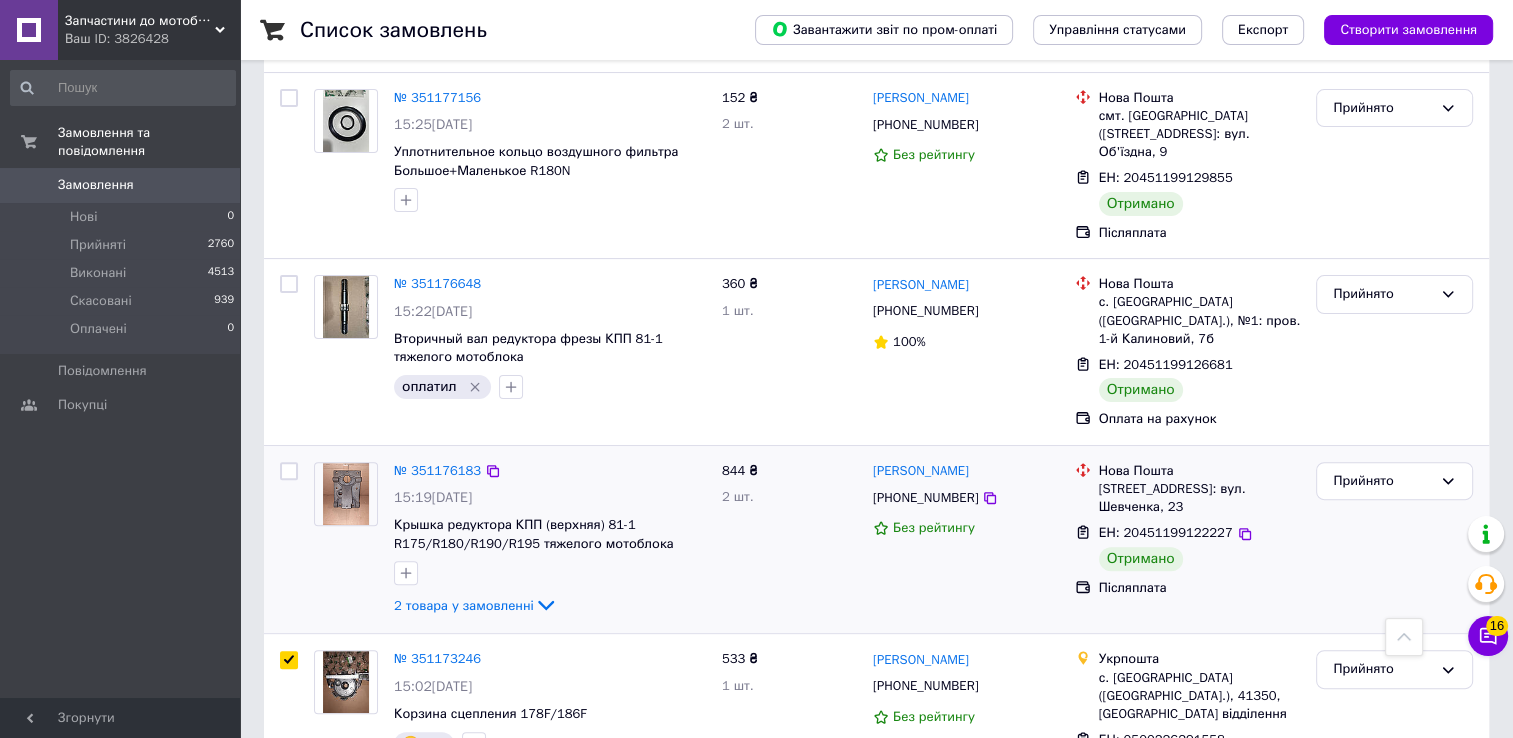 click at bounding box center [289, 471] 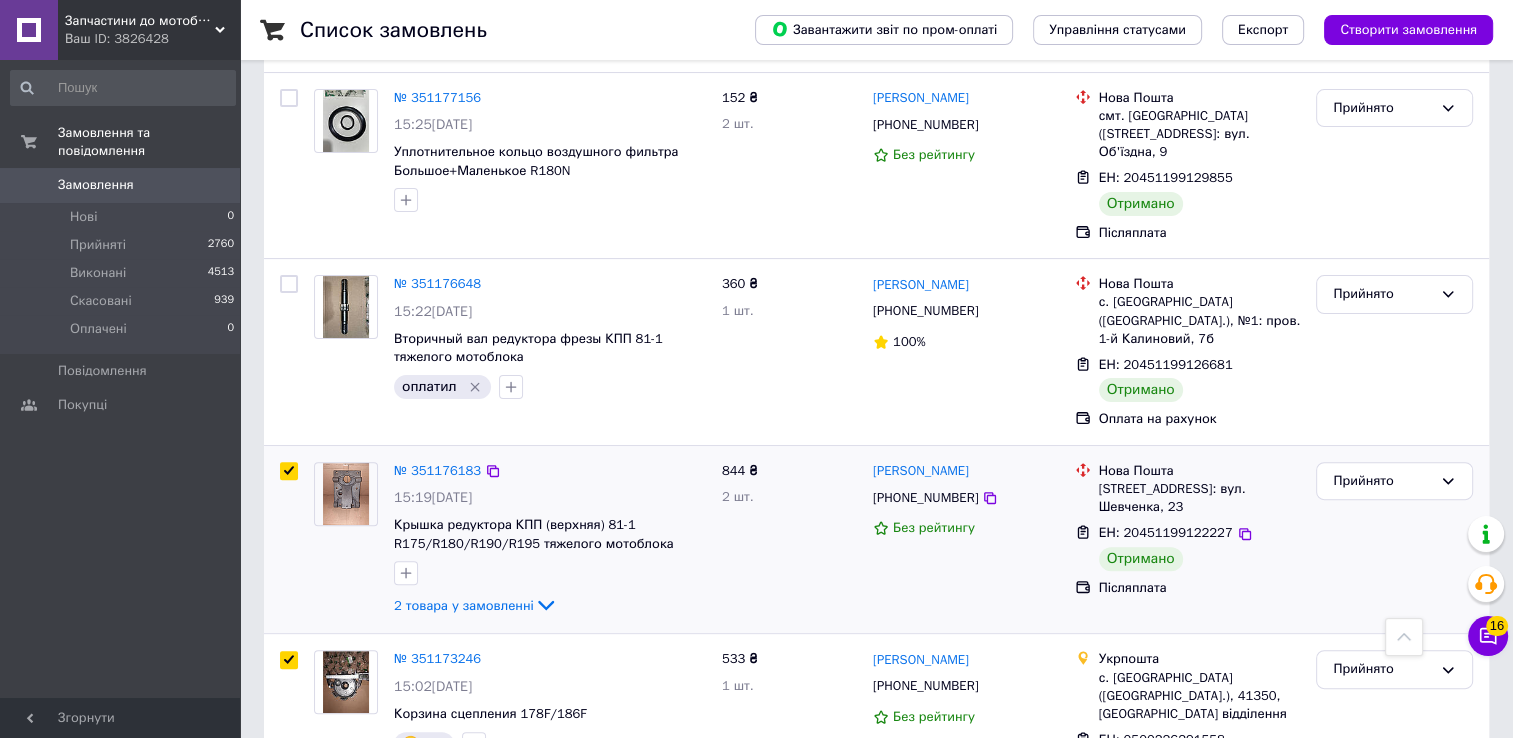 checkbox on "true" 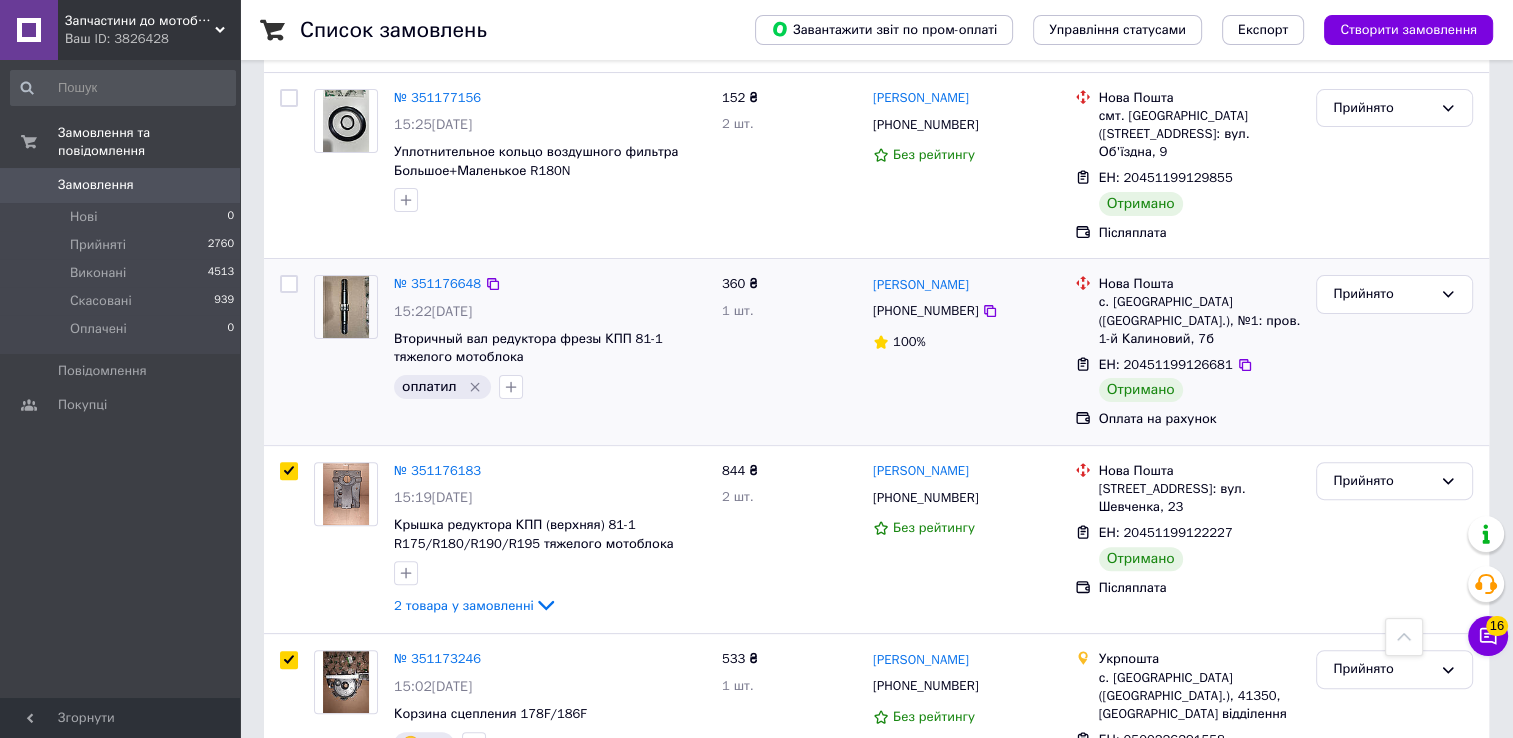 checkbox on "true" 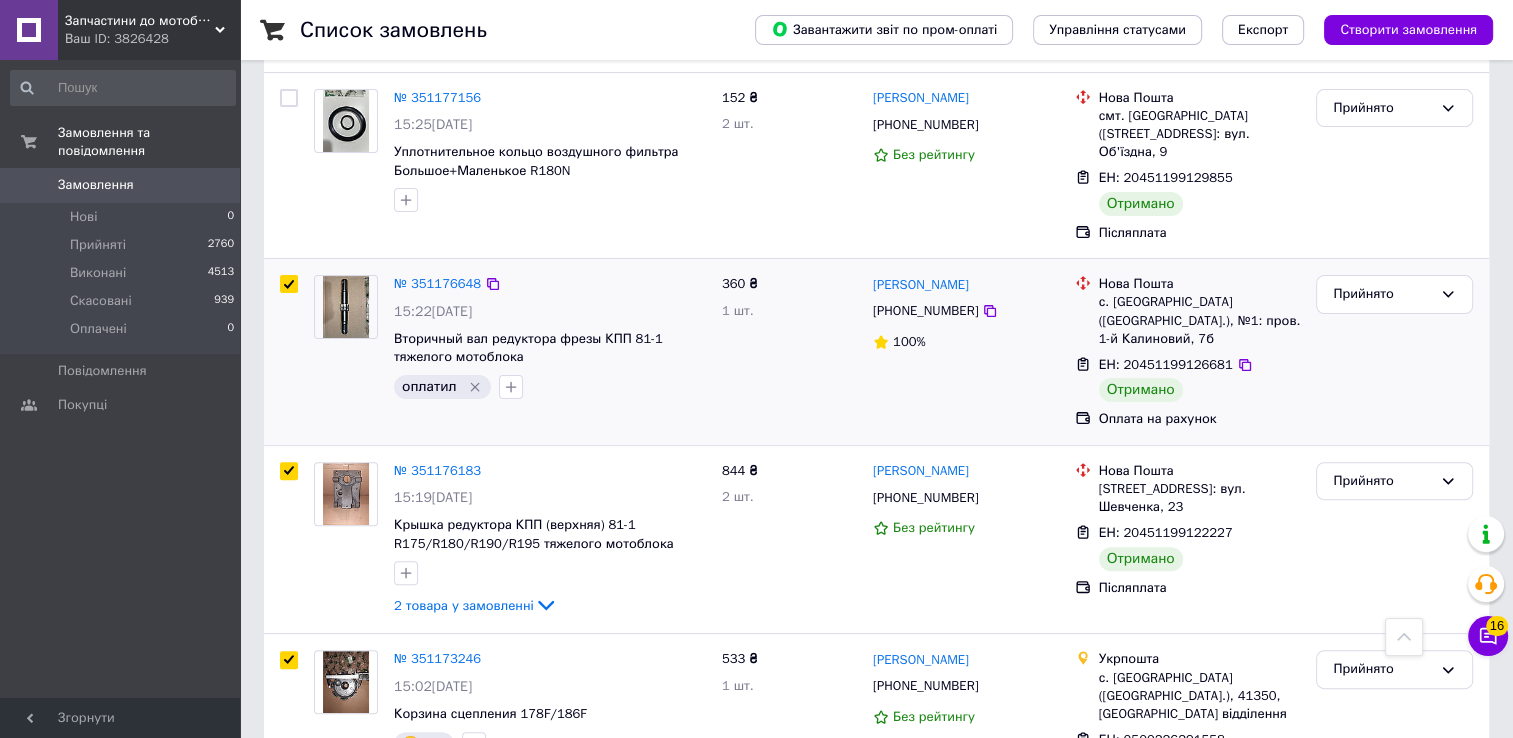 checkbox on "true" 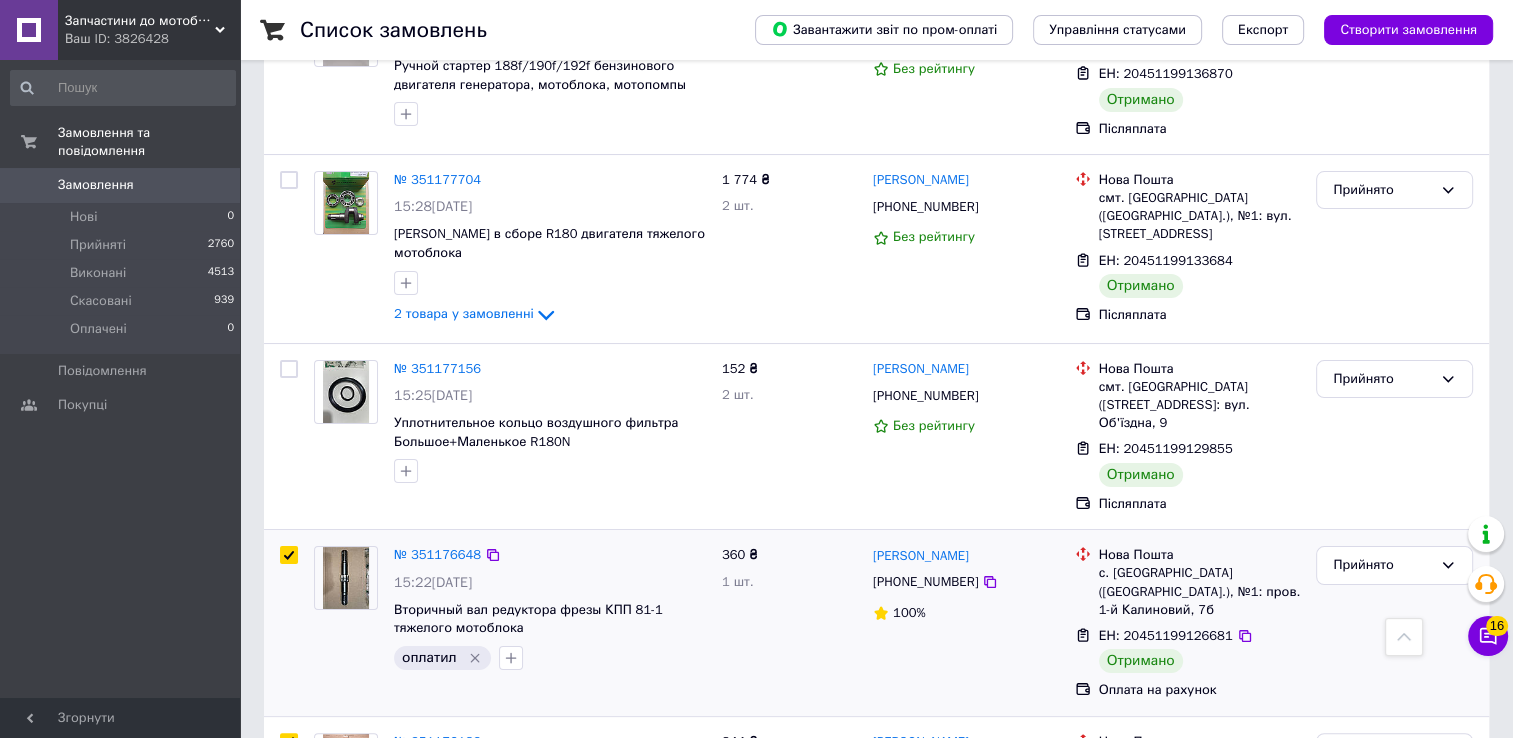 scroll, scrollTop: 200, scrollLeft: 0, axis: vertical 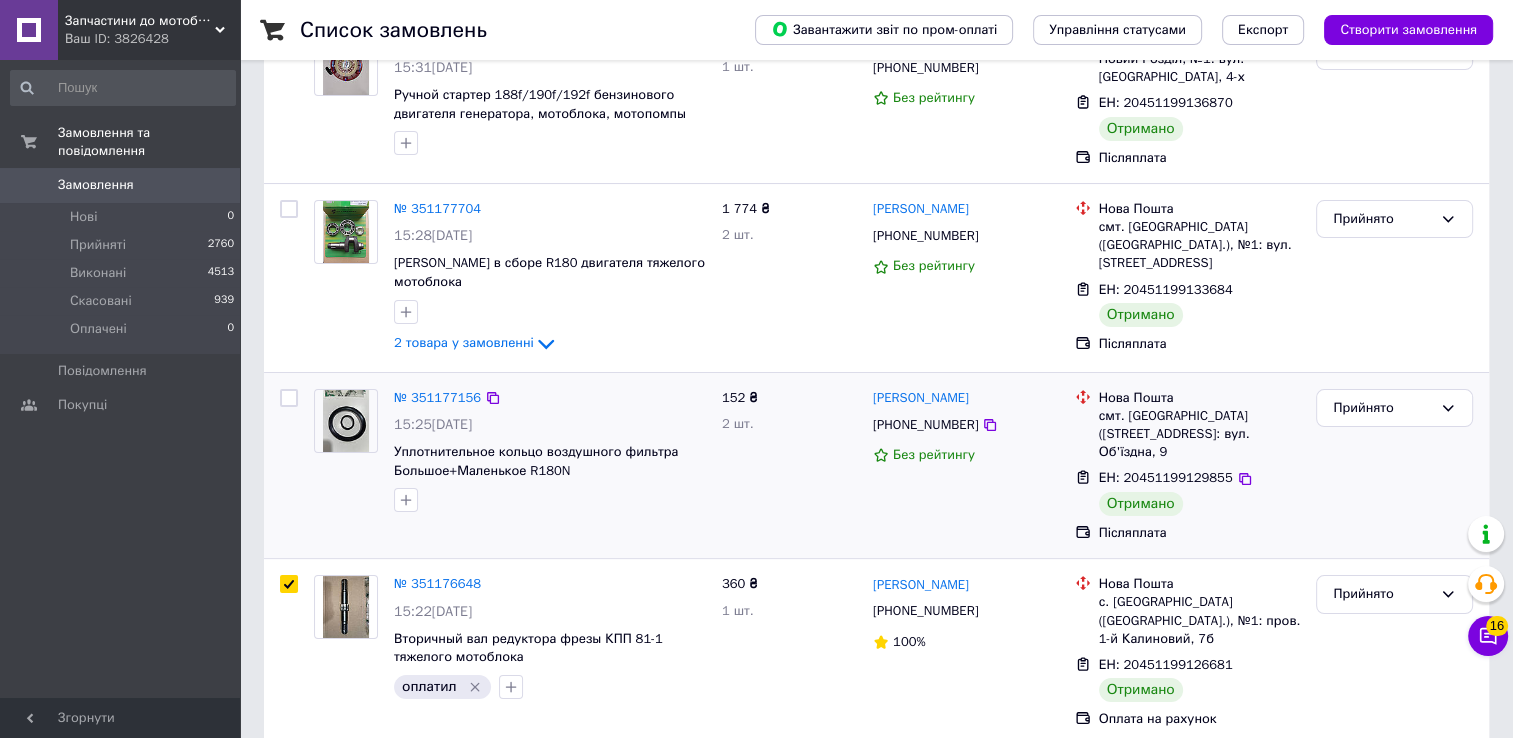 click at bounding box center (289, 398) 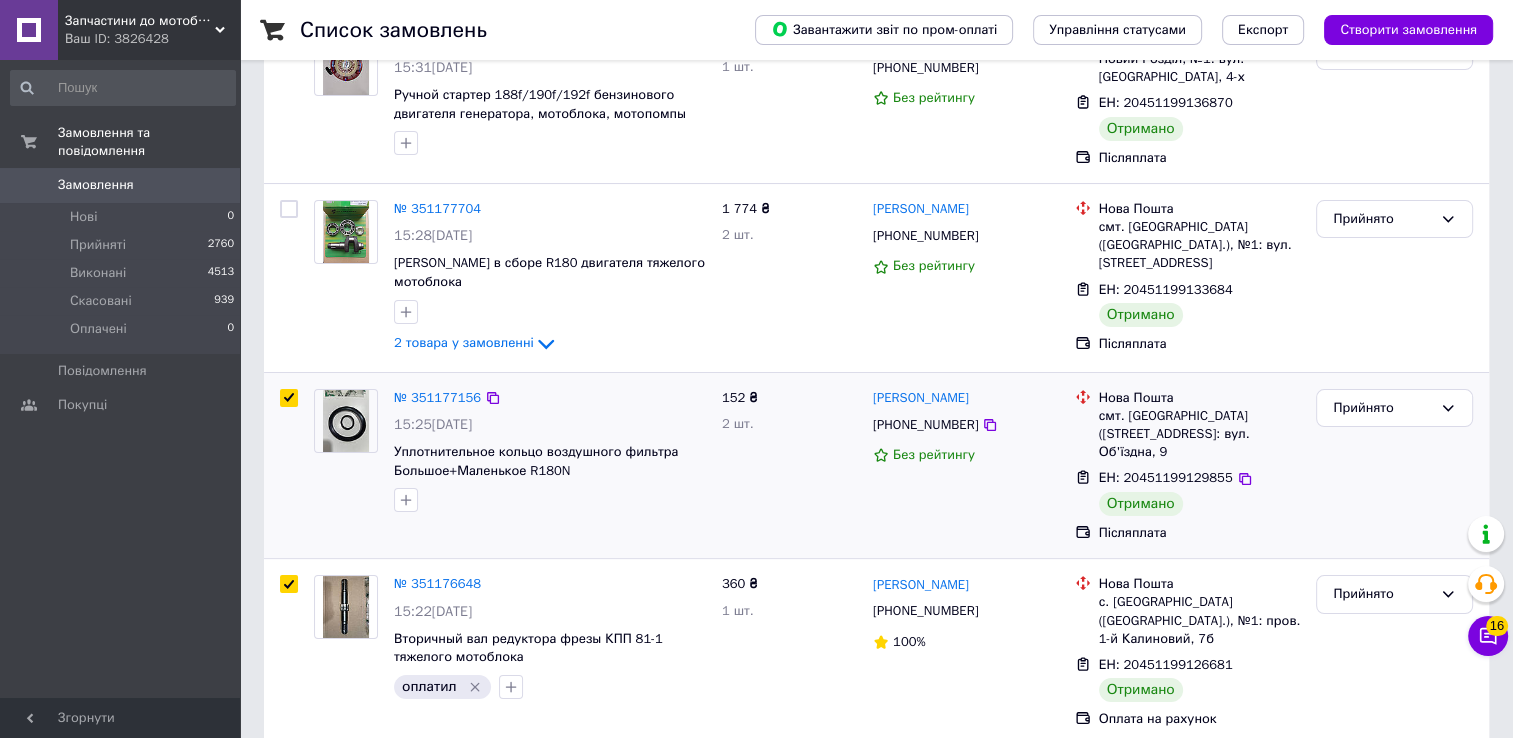 checkbox on "true" 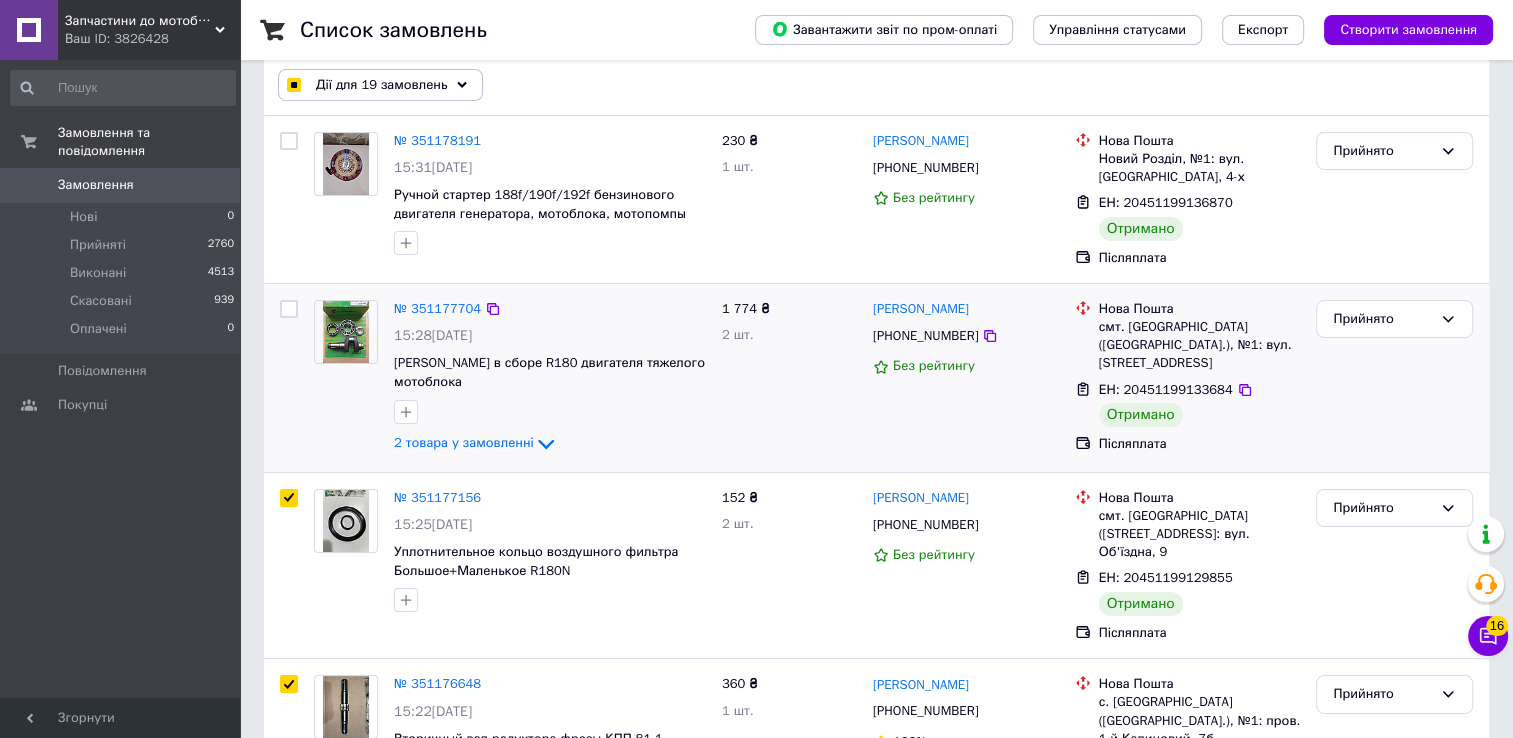 click at bounding box center (289, 378) 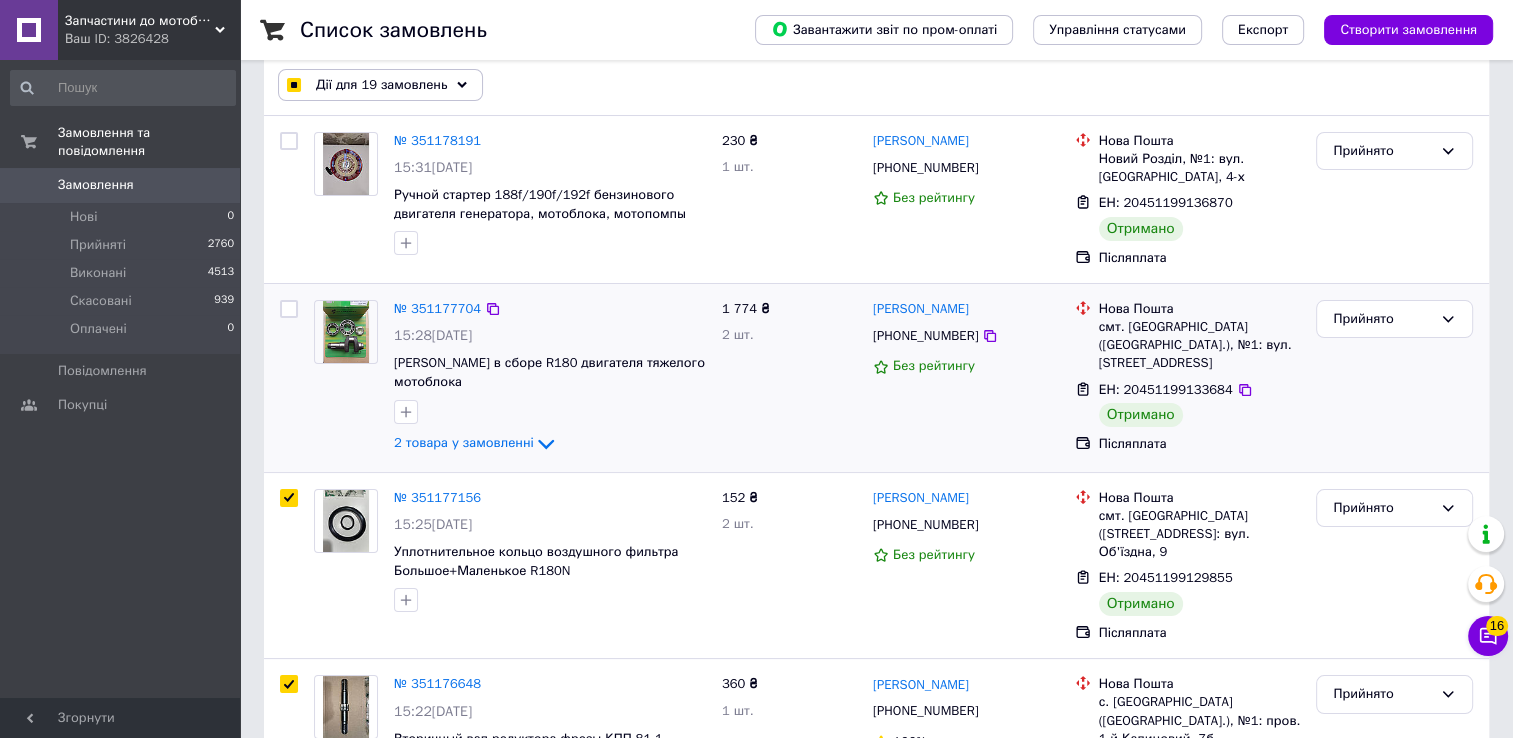 checkbox on "true" 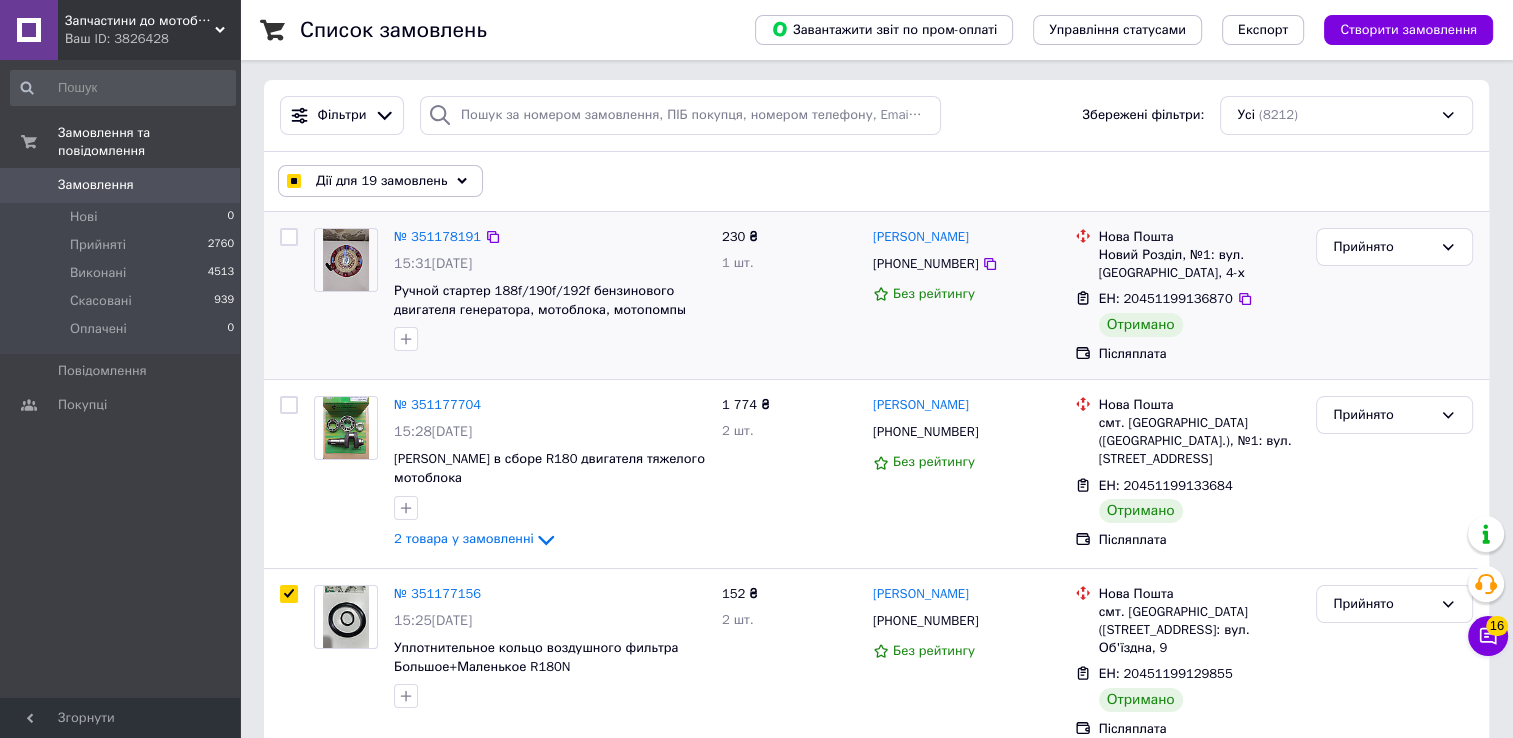 scroll, scrollTop: 0, scrollLeft: 0, axis: both 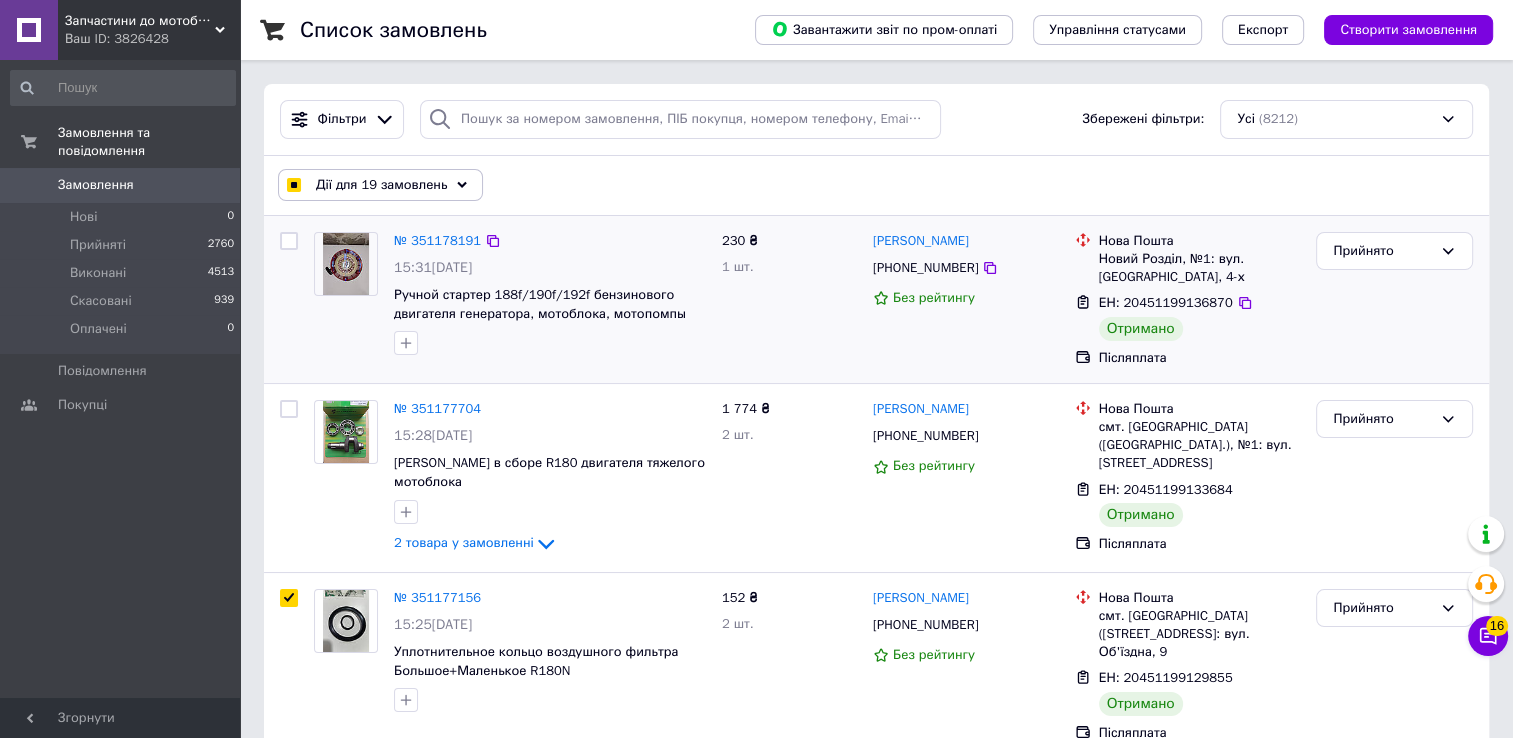 click at bounding box center [289, 241] 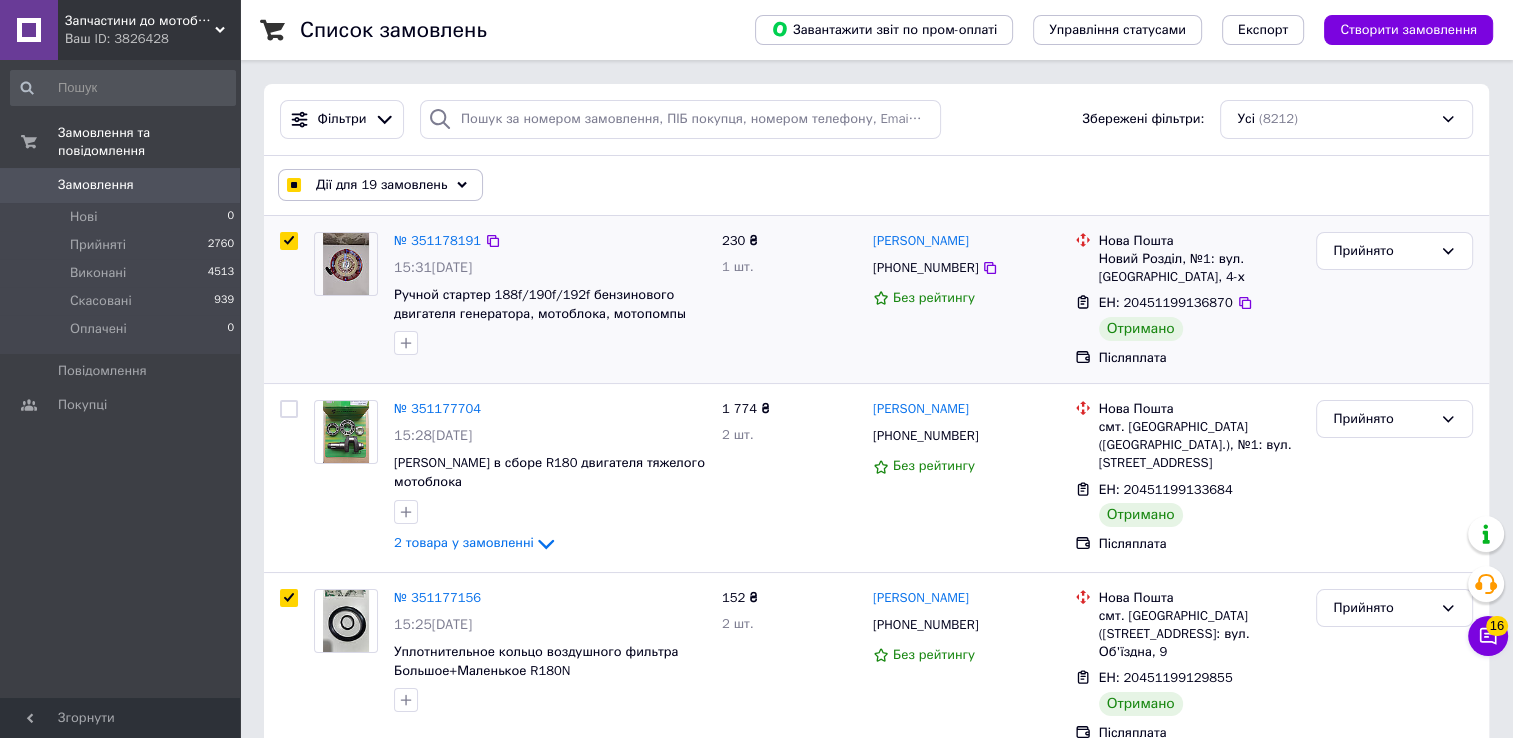 checkbox on "true" 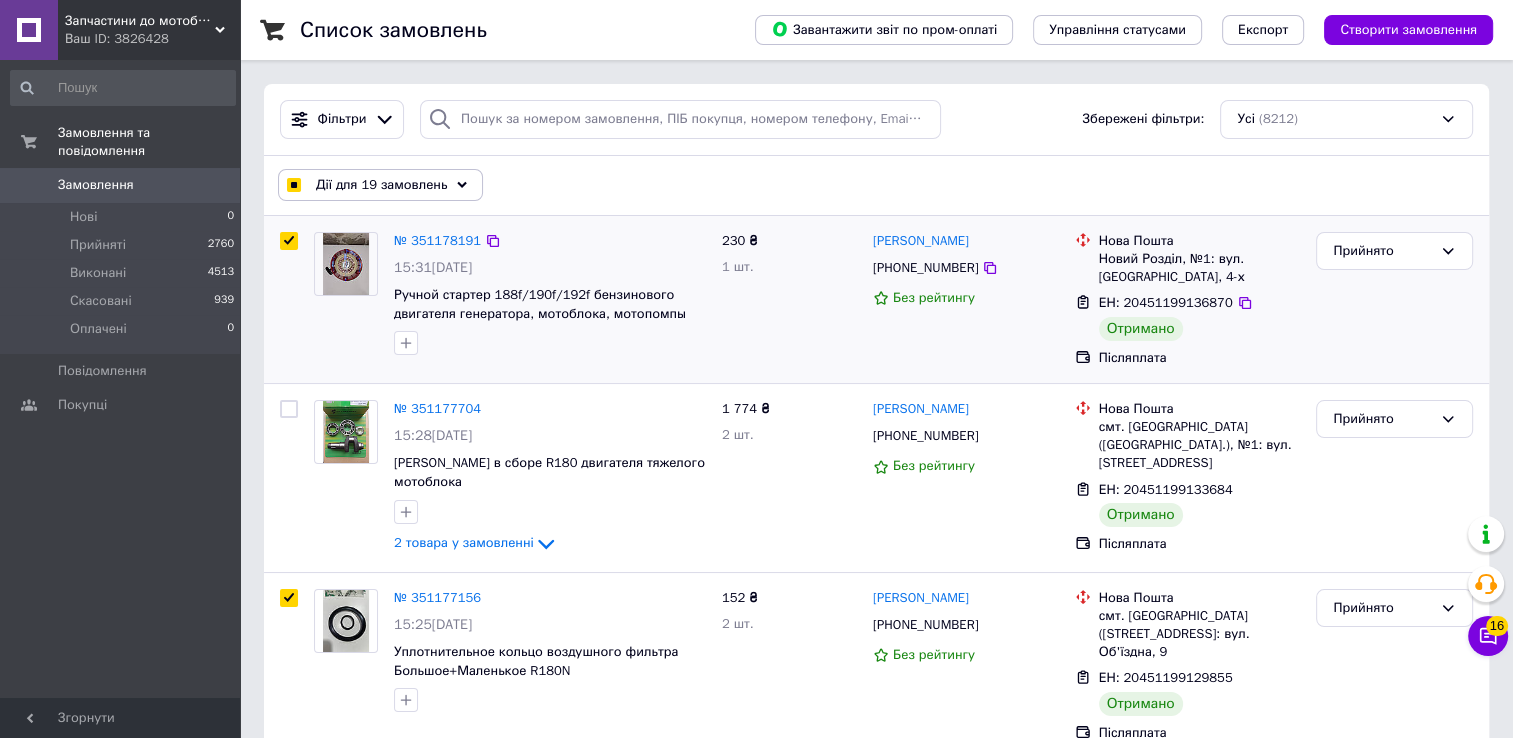 checkbox on "true" 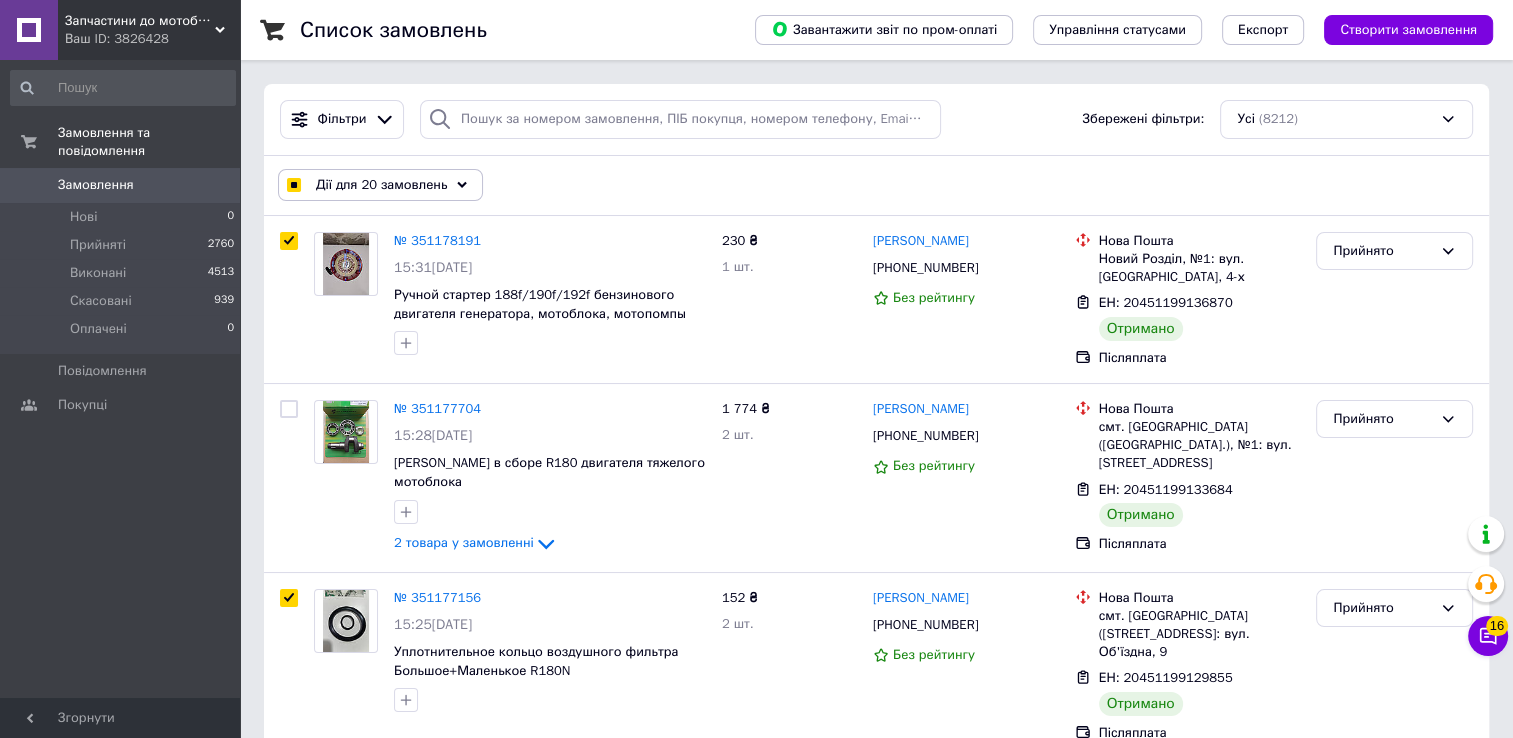 click at bounding box center (289, 409) 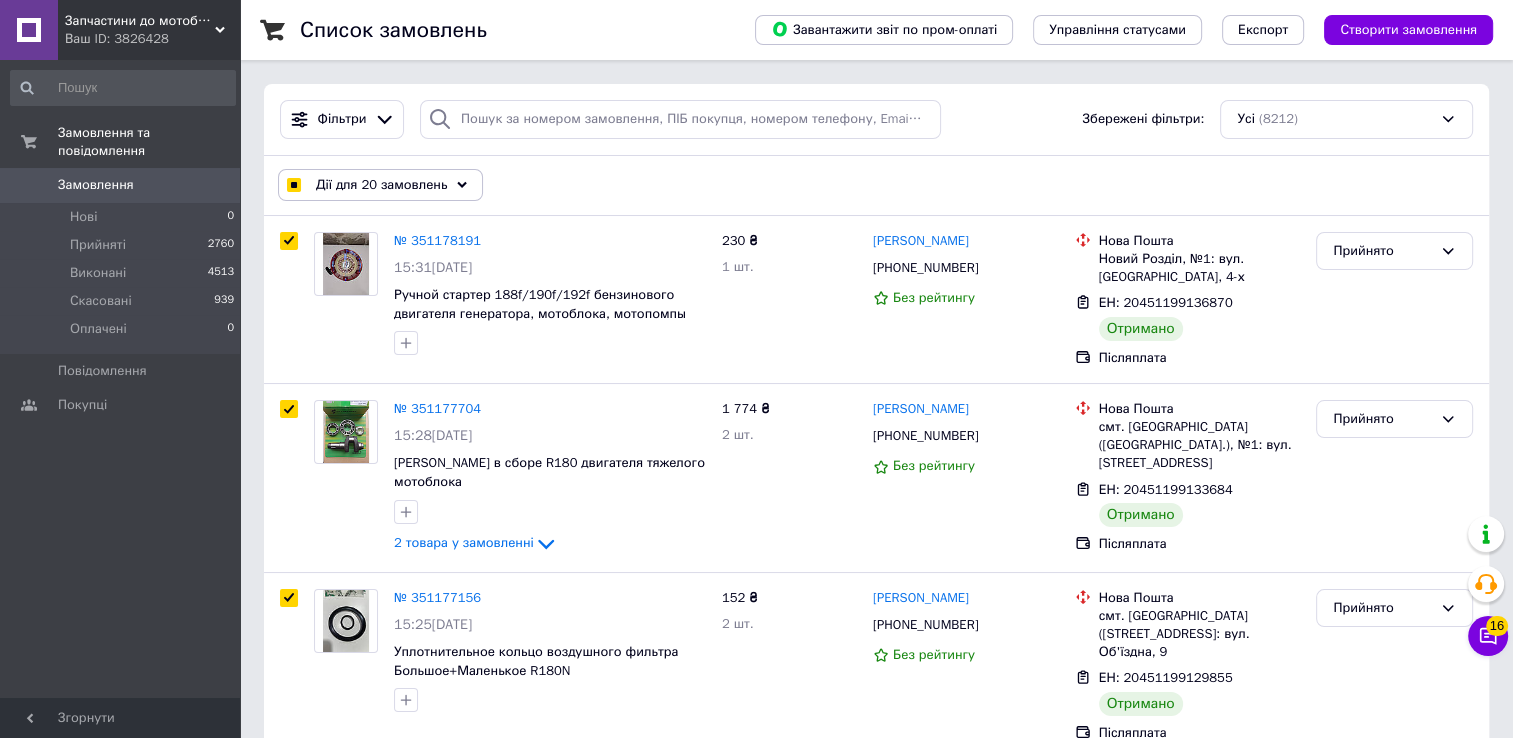 checkbox on "true" 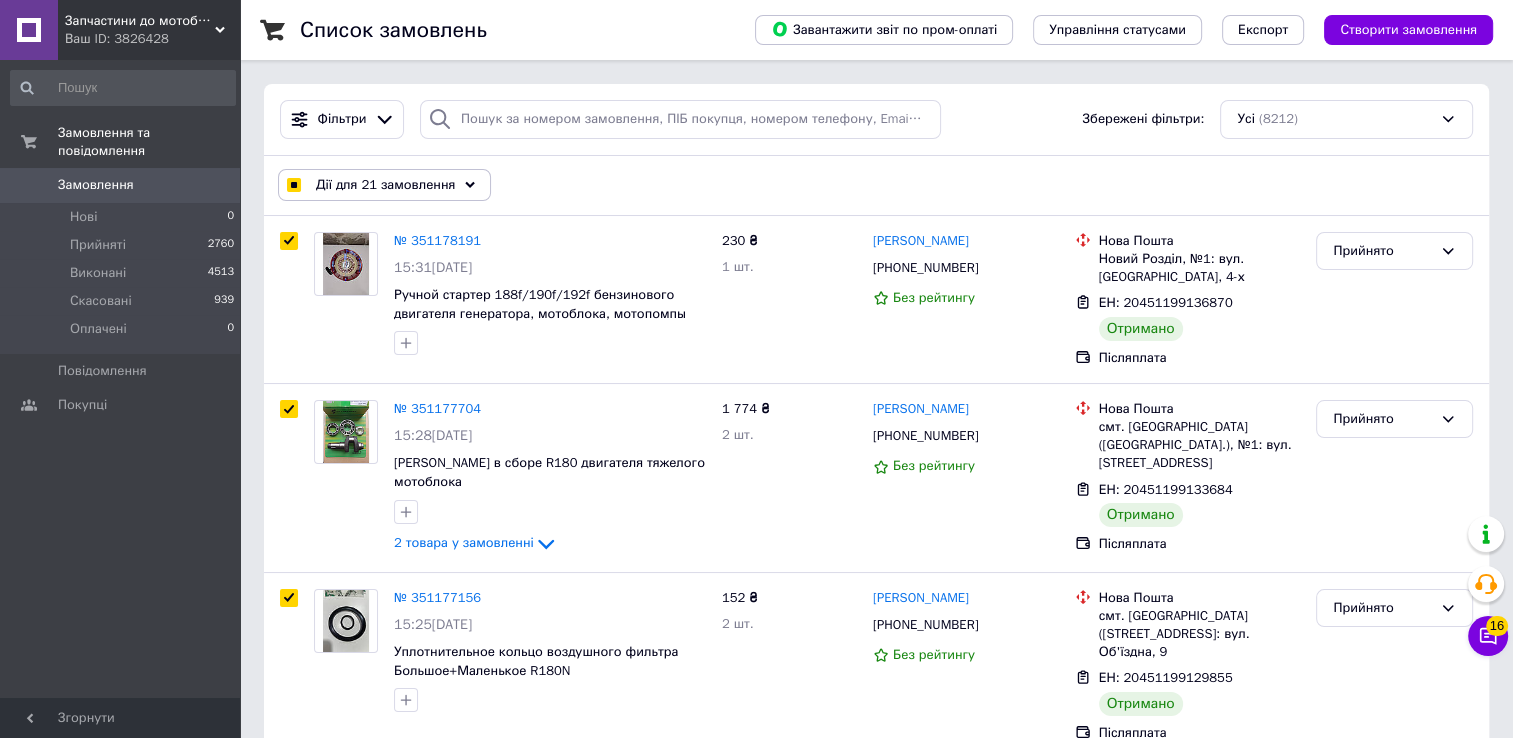 click at bounding box center [293, 185] 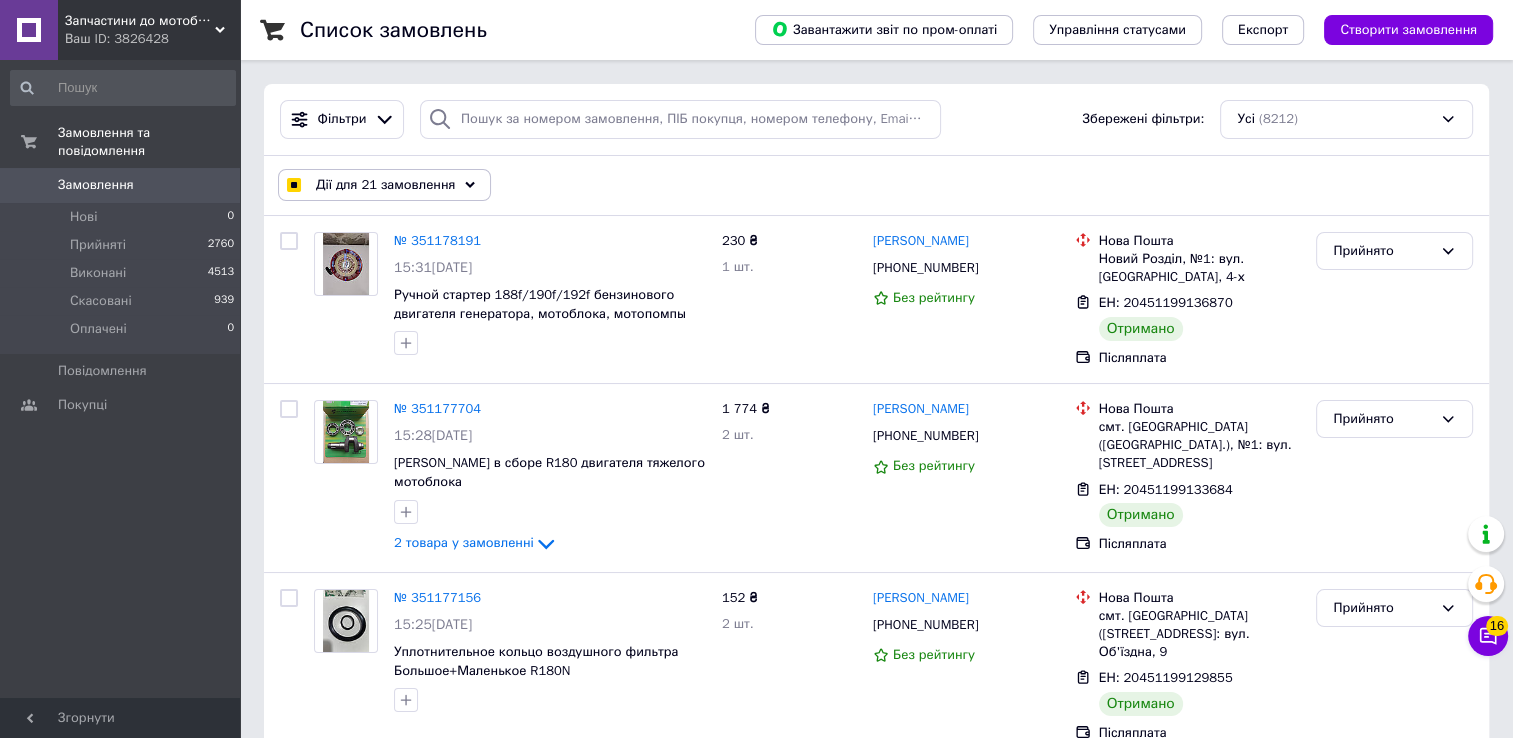 checkbox on "false" 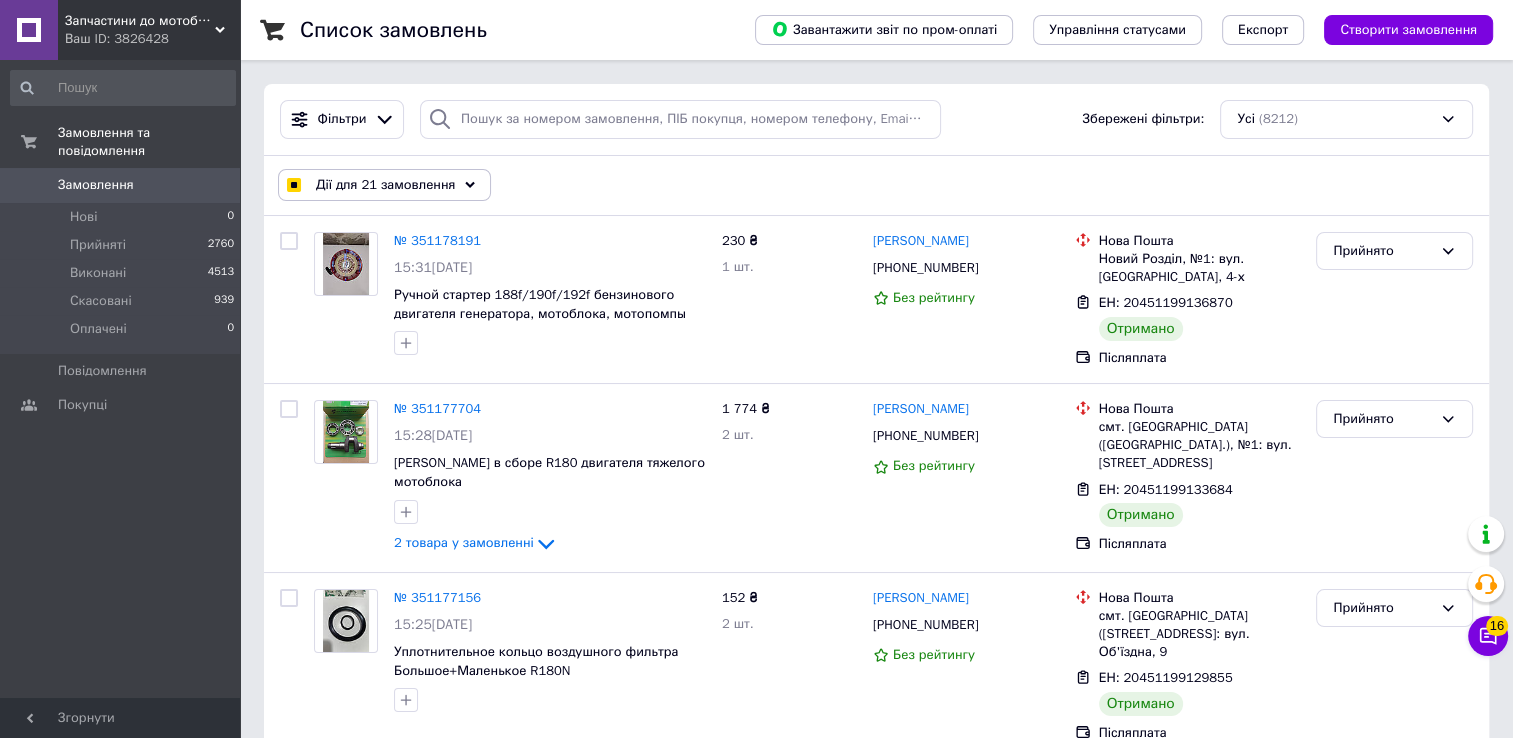 checkbox on "false" 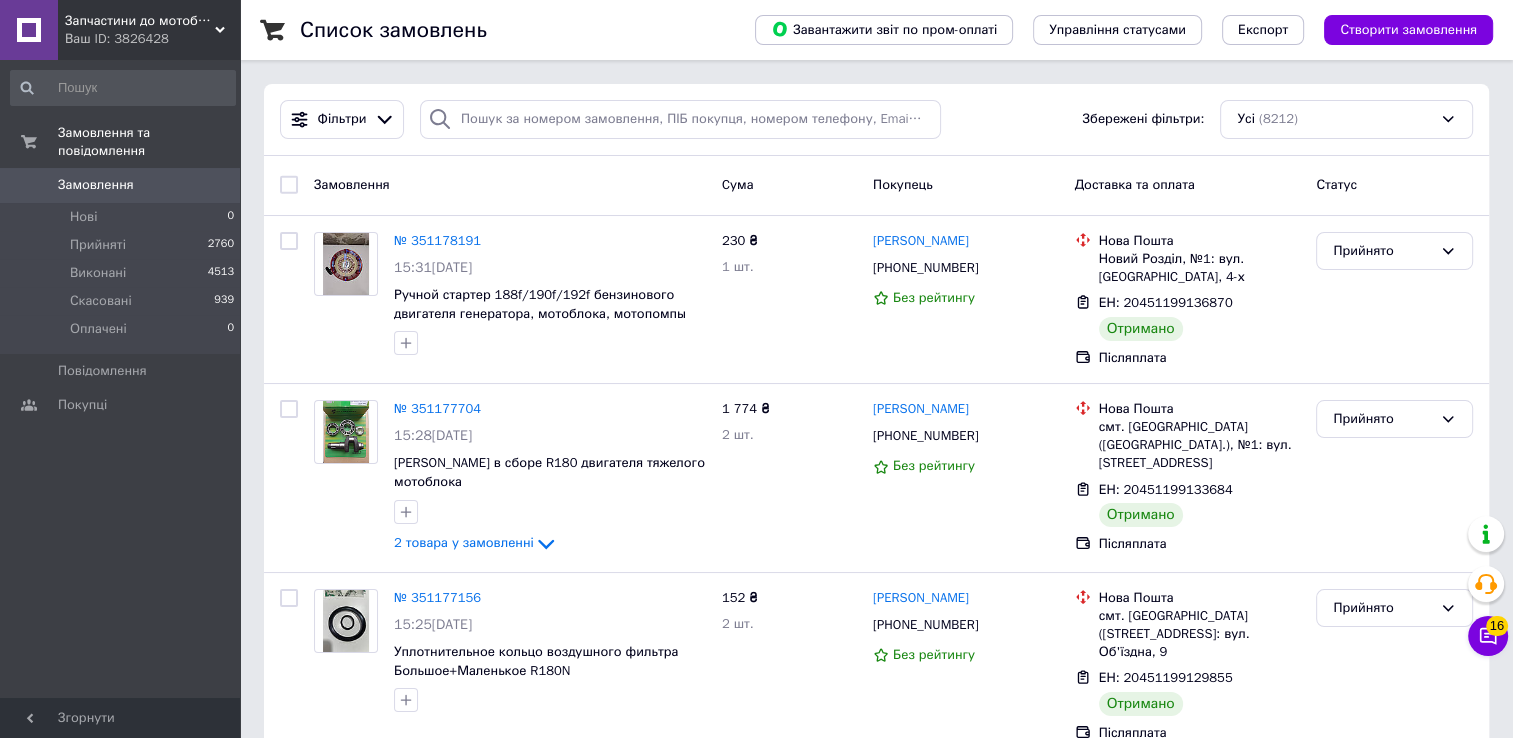scroll, scrollTop: 17723, scrollLeft: 0, axis: vertical 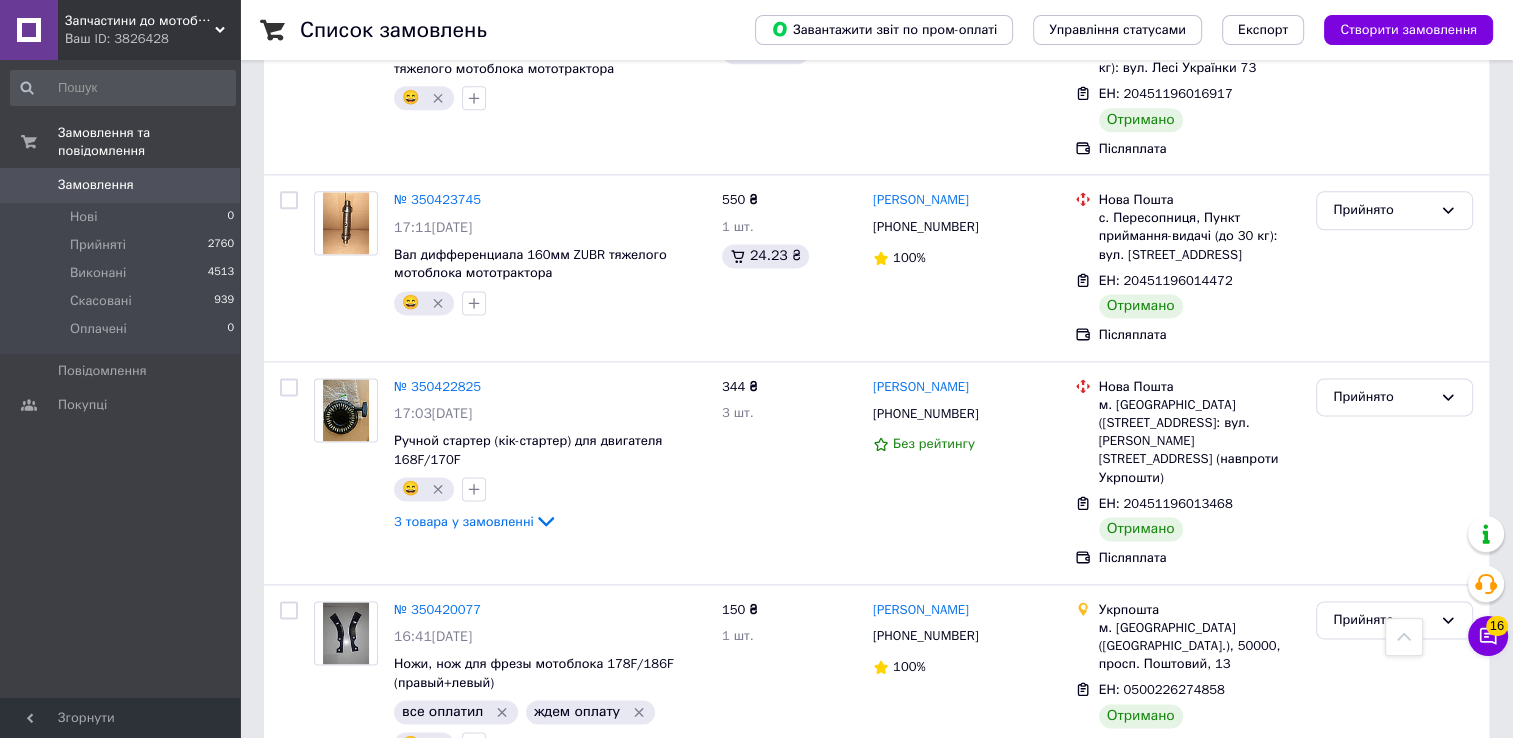 click on "1" at bounding box center (404, 1547) 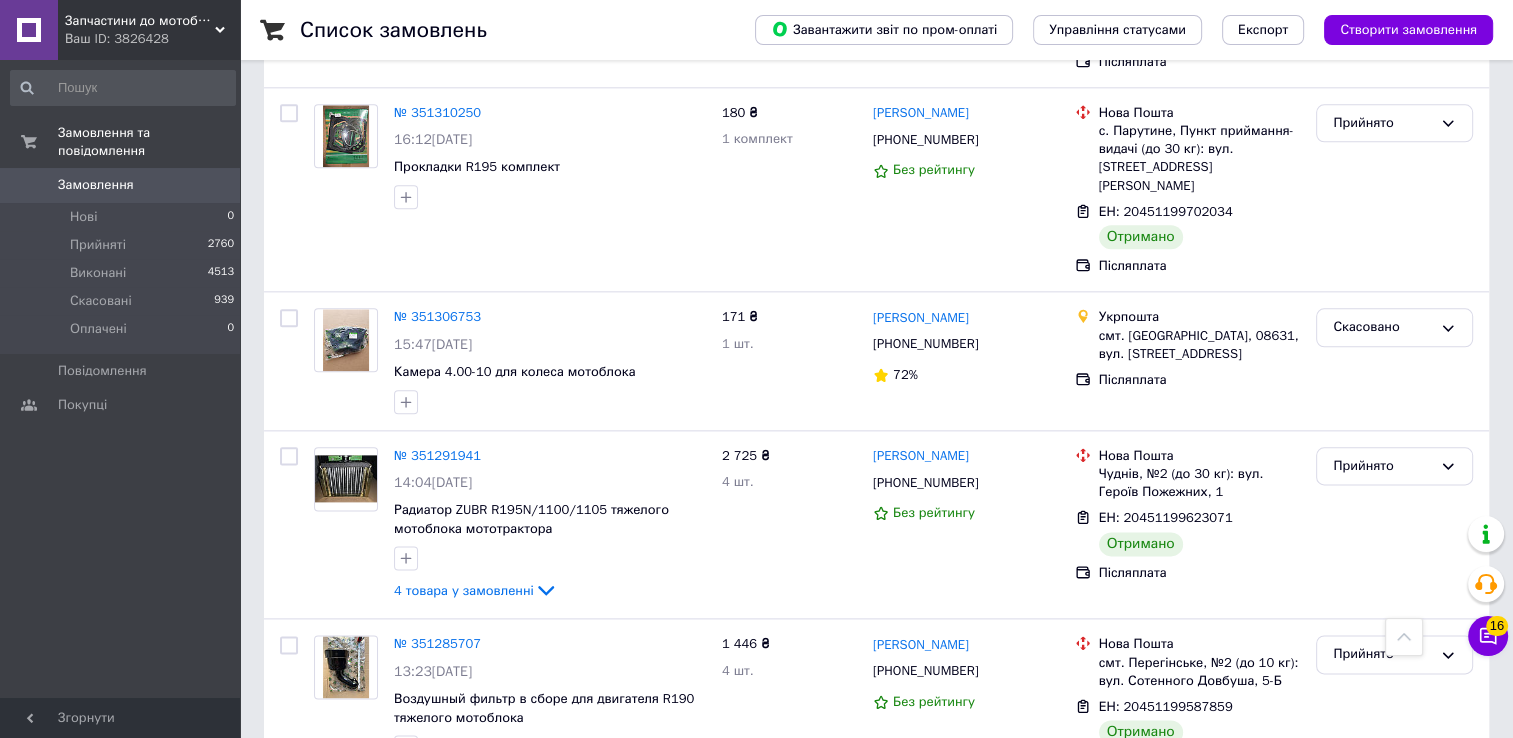 scroll, scrollTop: 17359, scrollLeft: 0, axis: vertical 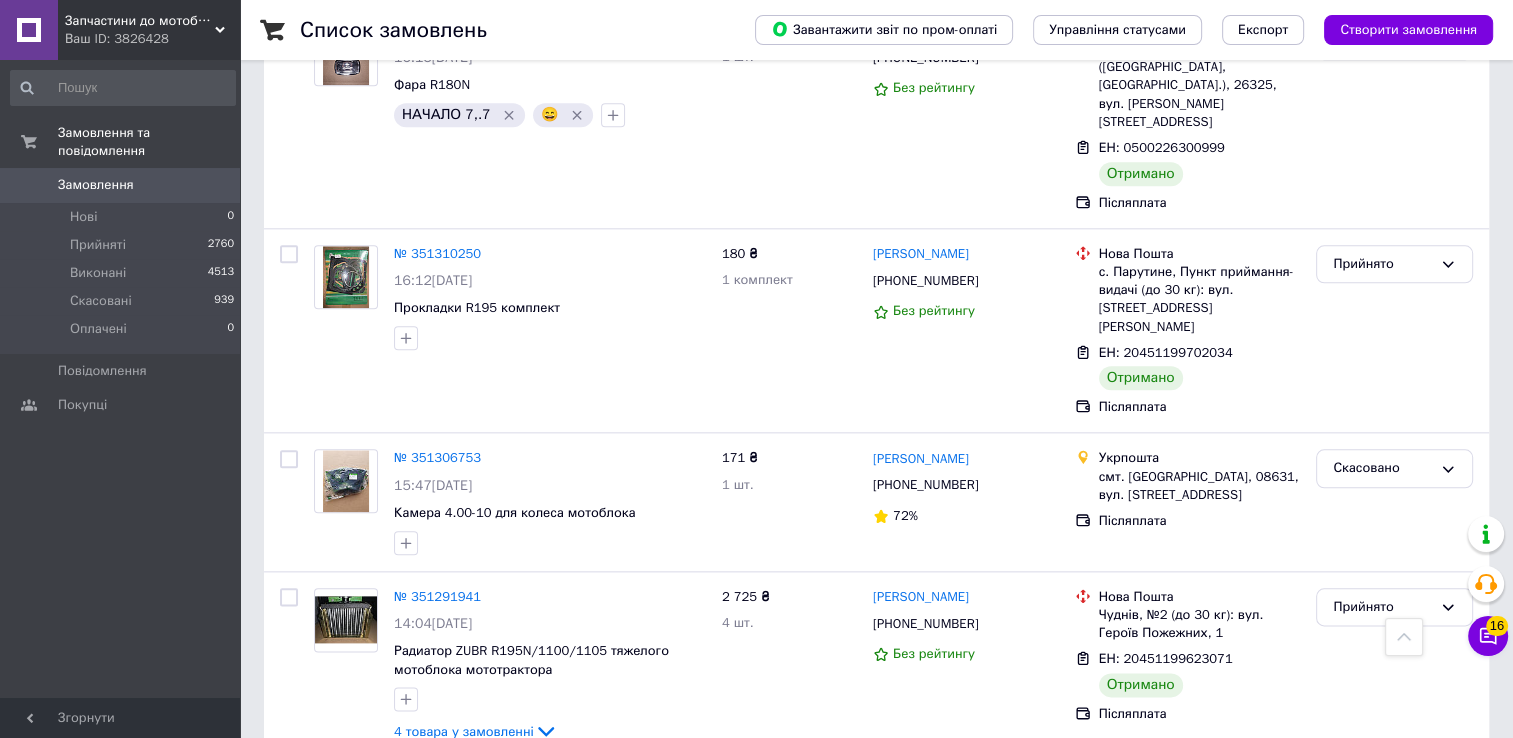 click at bounding box center (289, 1347) 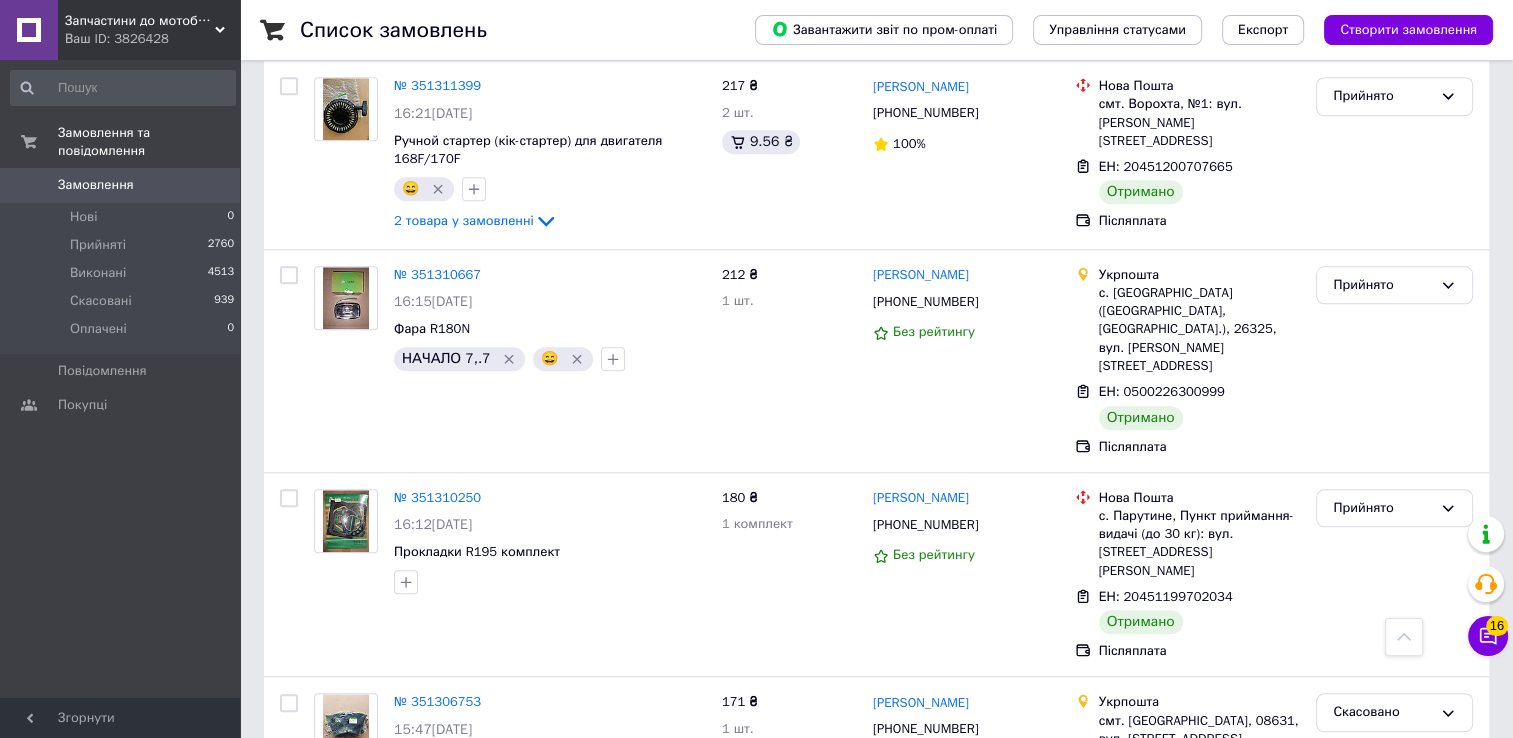 scroll, scrollTop: 17059, scrollLeft: 0, axis: vertical 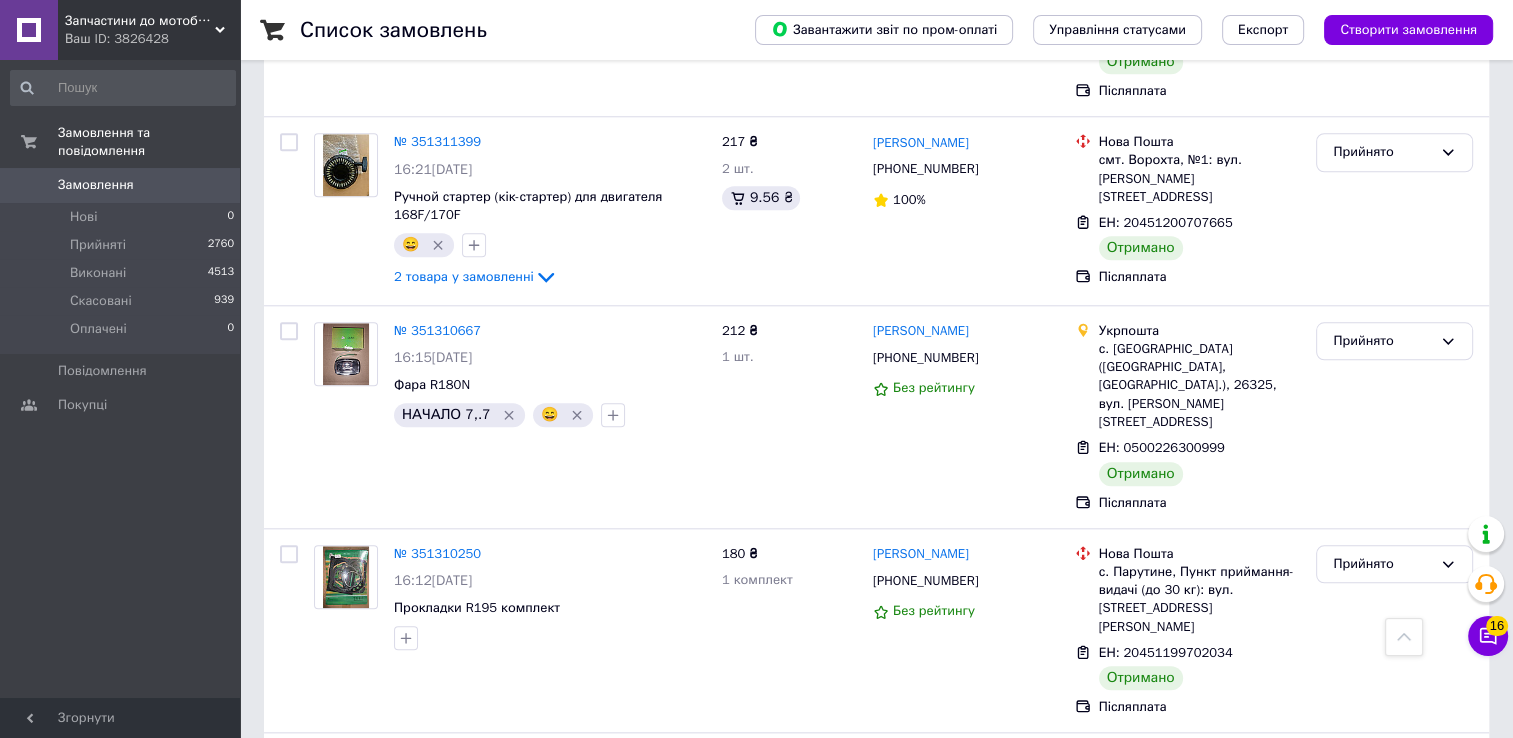 drag, startPoint x: 288, startPoint y: 484, endPoint x: 284, endPoint y: 462, distance: 22.36068 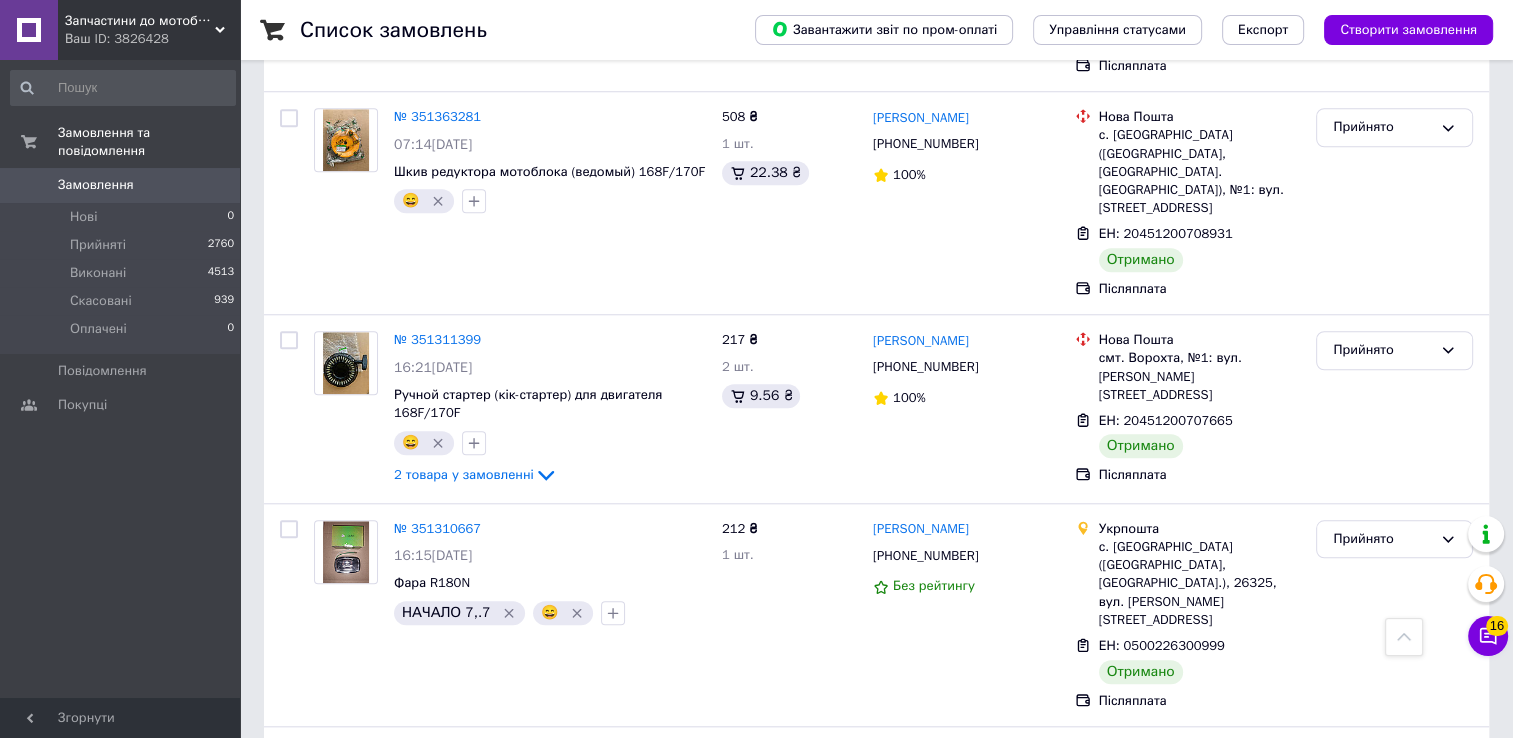scroll, scrollTop: 16859, scrollLeft: 0, axis: vertical 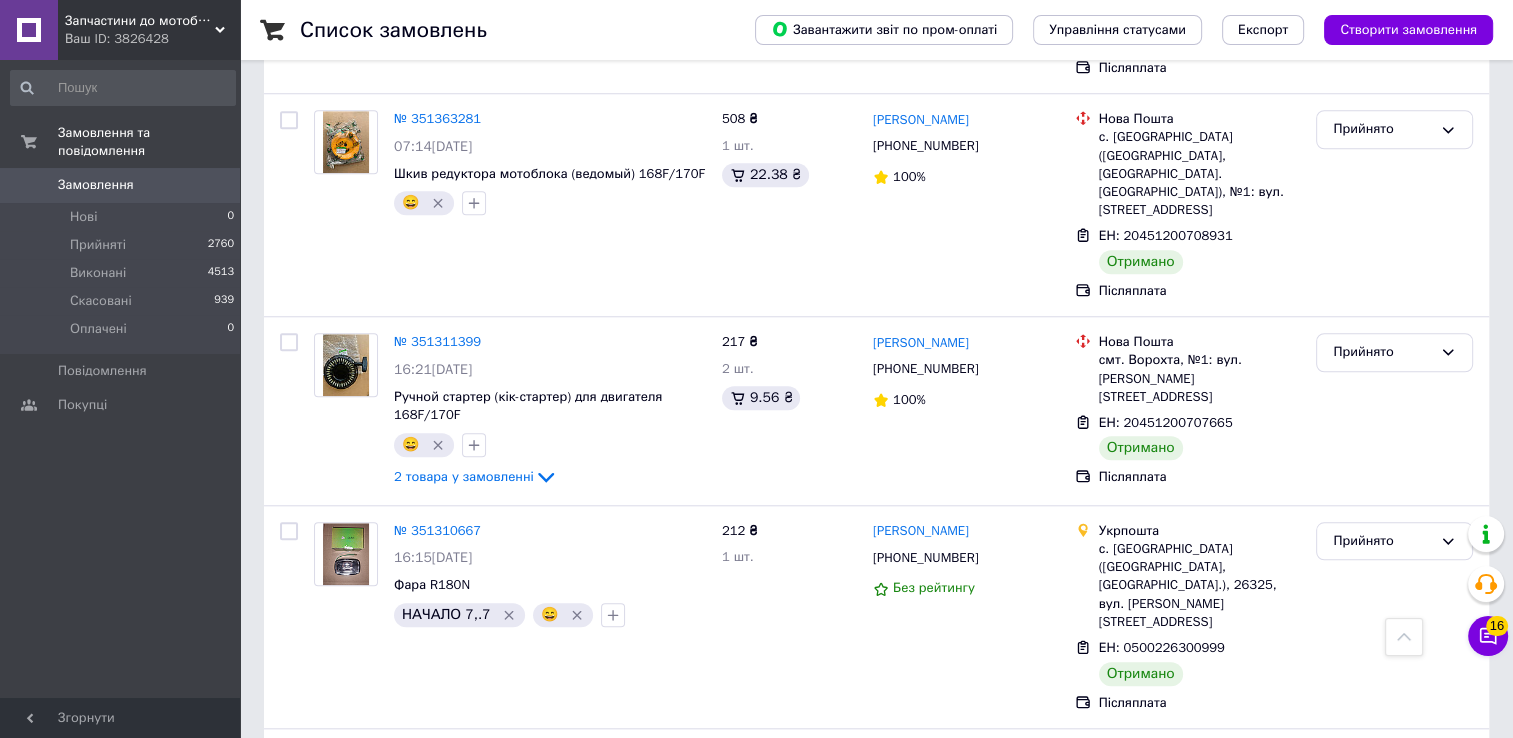 click at bounding box center [289, 1474] 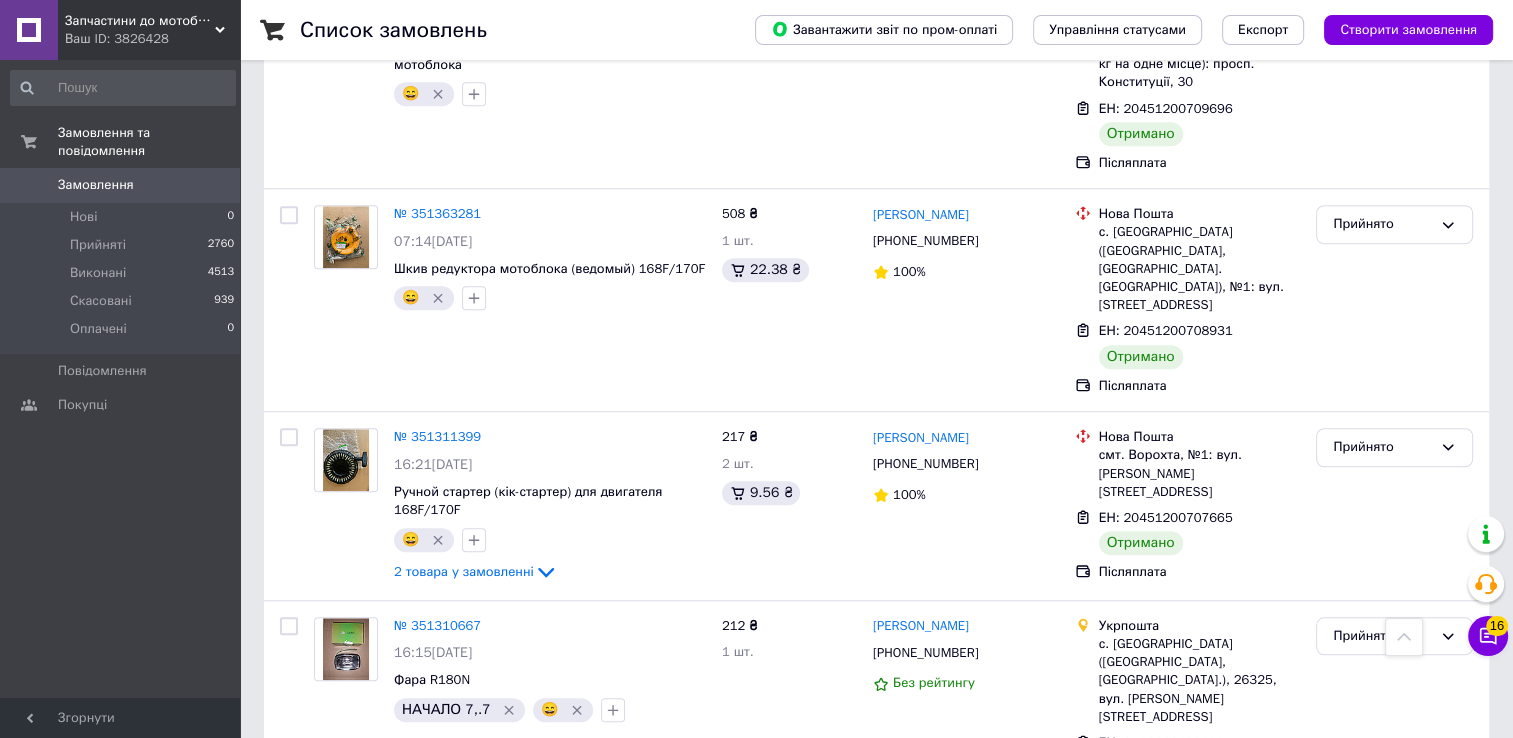 scroll, scrollTop: 16759, scrollLeft: 0, axis: vertical 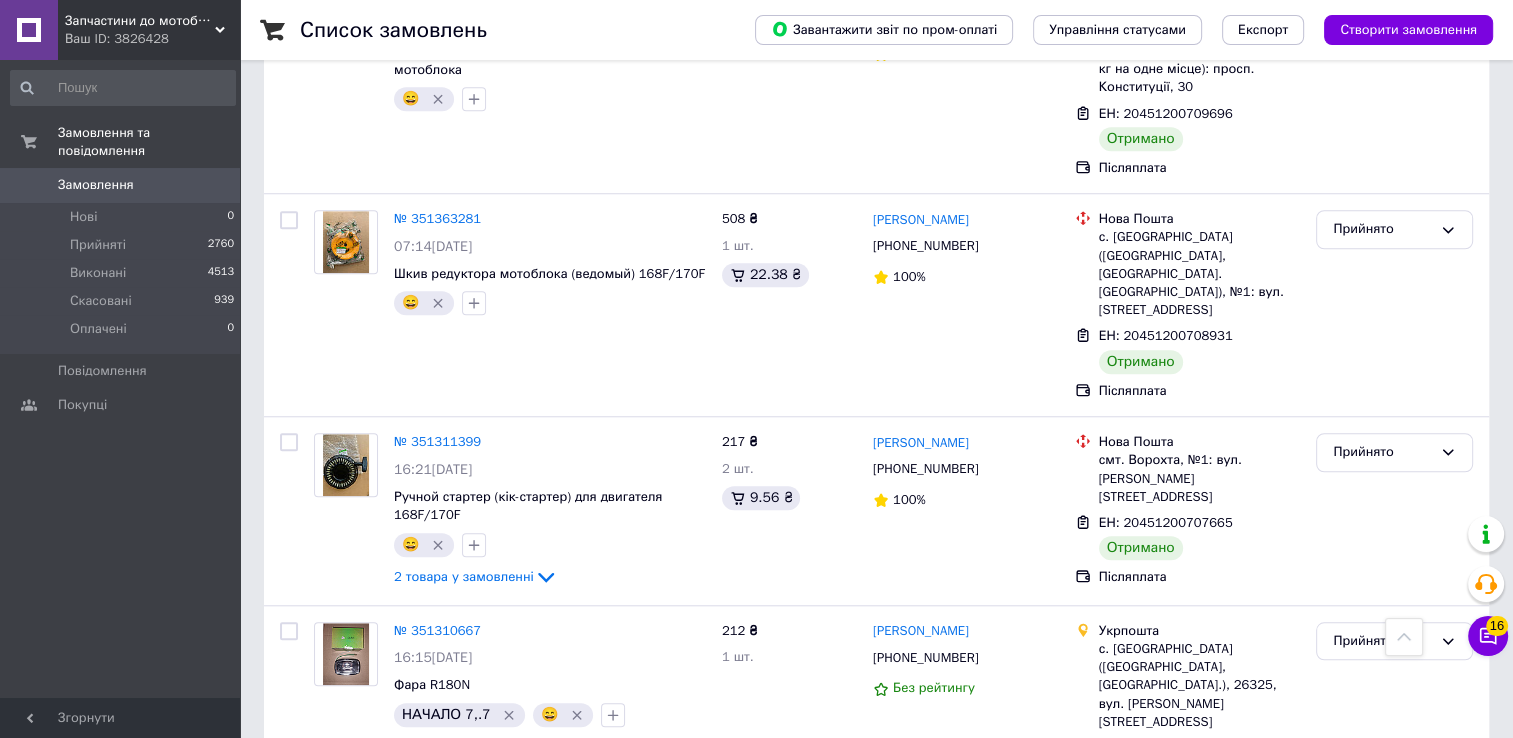 click at bounding box center (289, 1386) 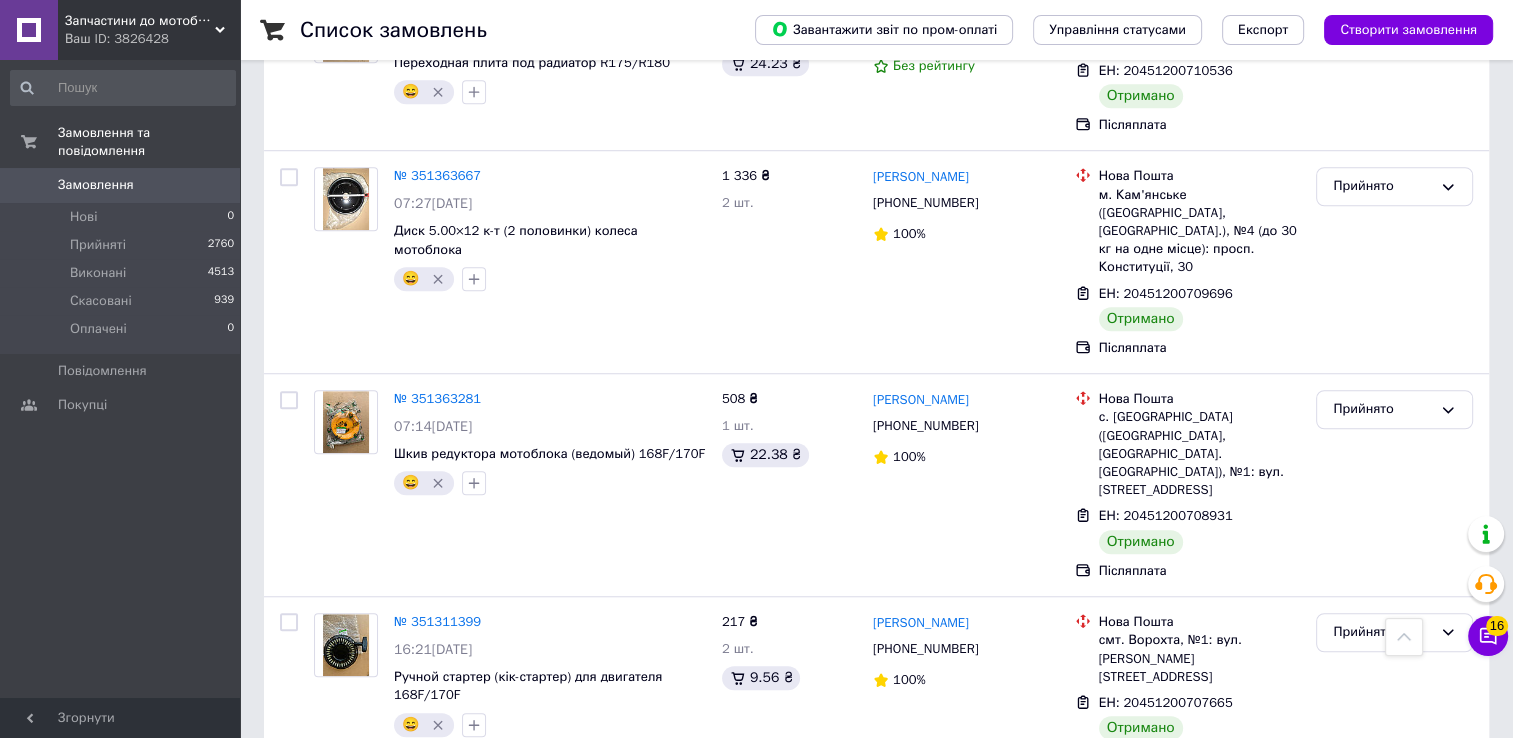 scroll, scrollTop: 16559, scrollLeft: 0, axis: vertical 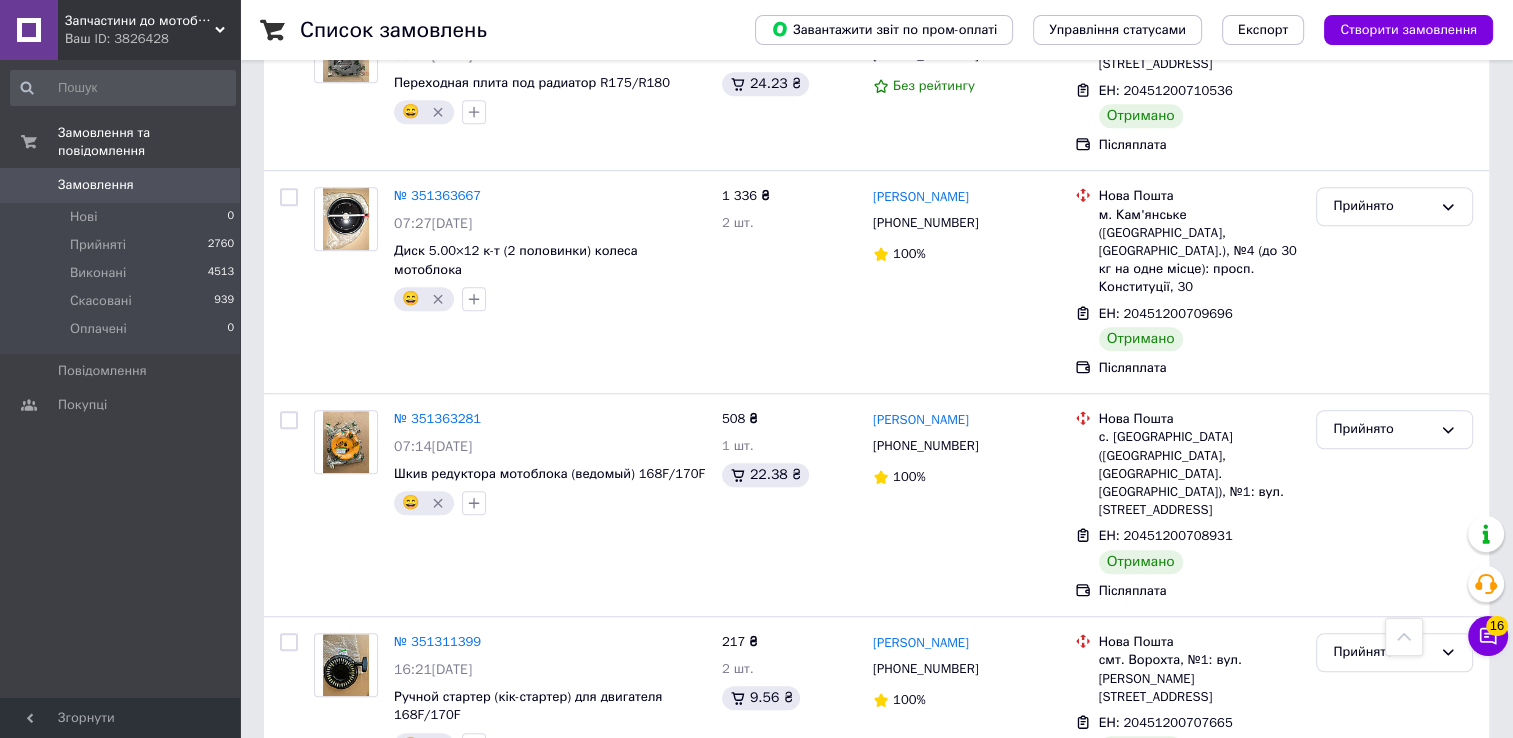 click at bounding box center [289, 1397] 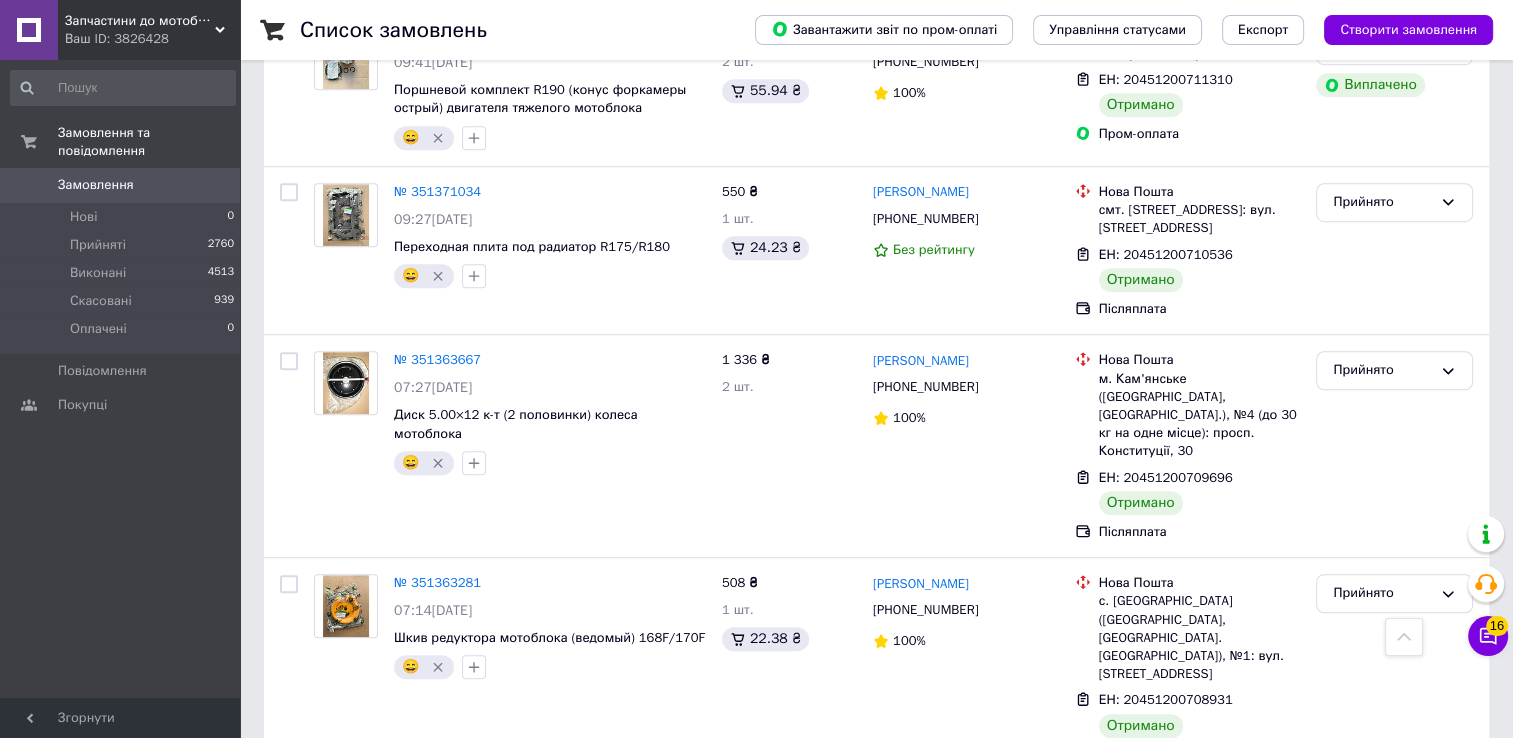 scroll, scrollTop: 16359, scrollLeft: 0, axis: vertical 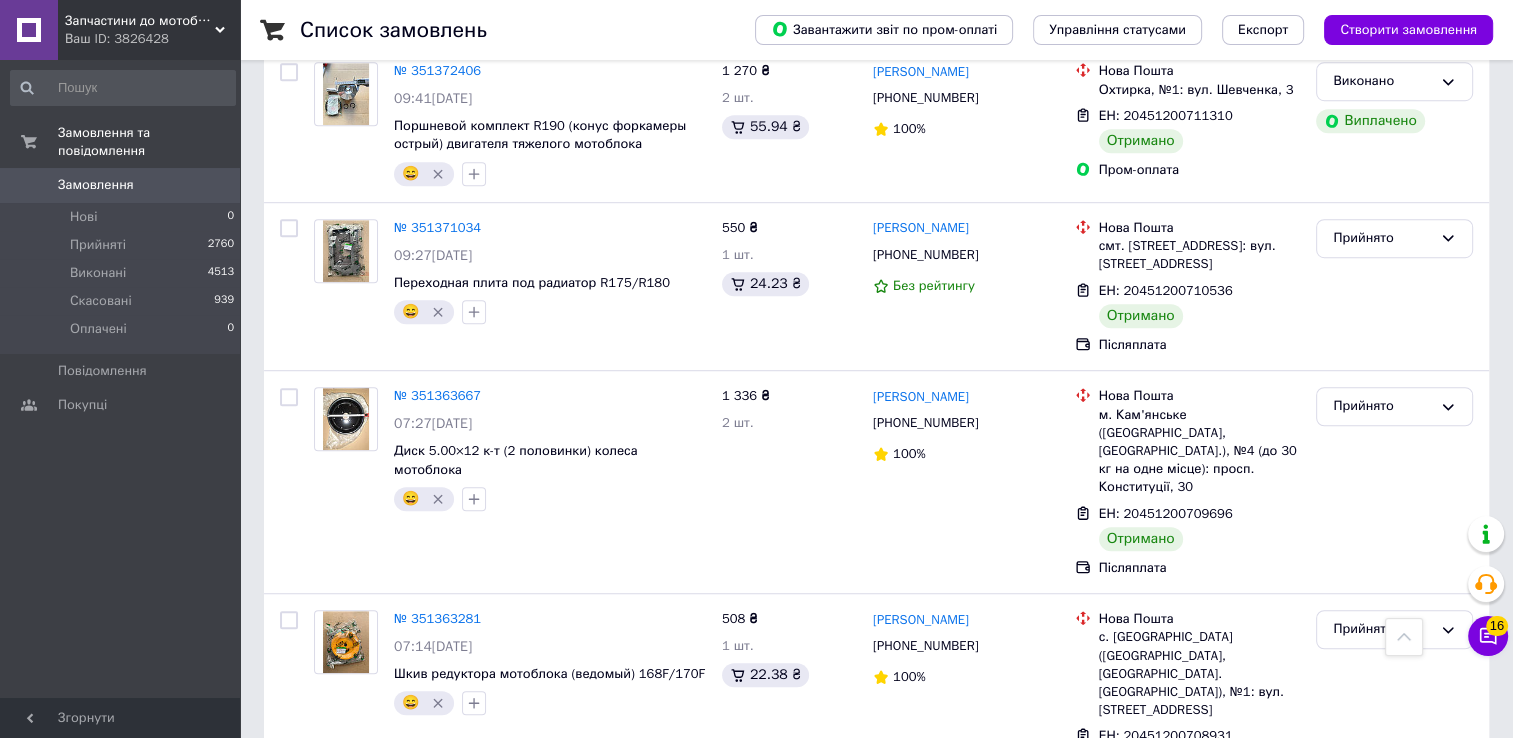 drag, startPoint x: 289, startPoint y: 482, endPoint x: 299, endPoint y: 409, distance: 73.68175 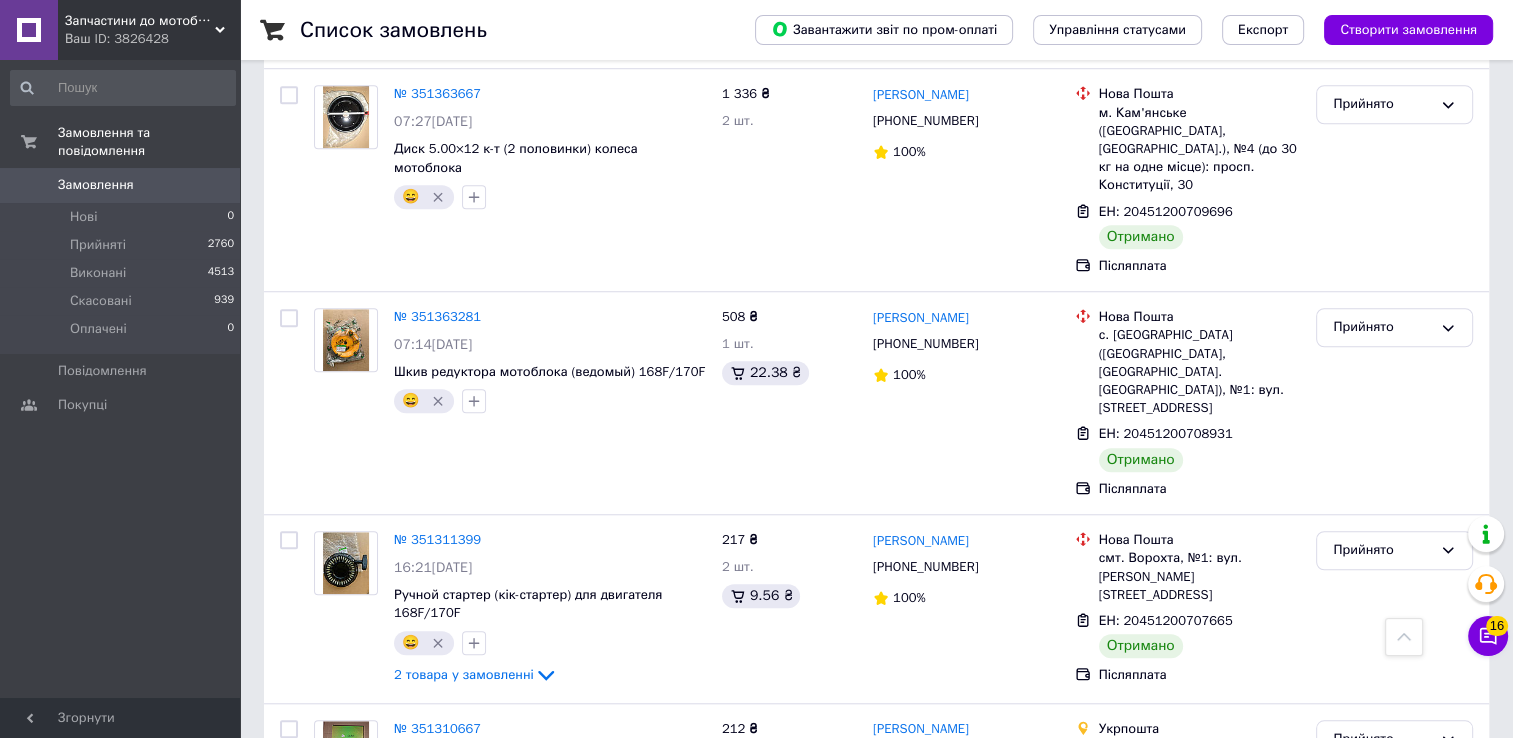 scroll, scrollTop: 16659, scrollLeft: 0, axis: vertical 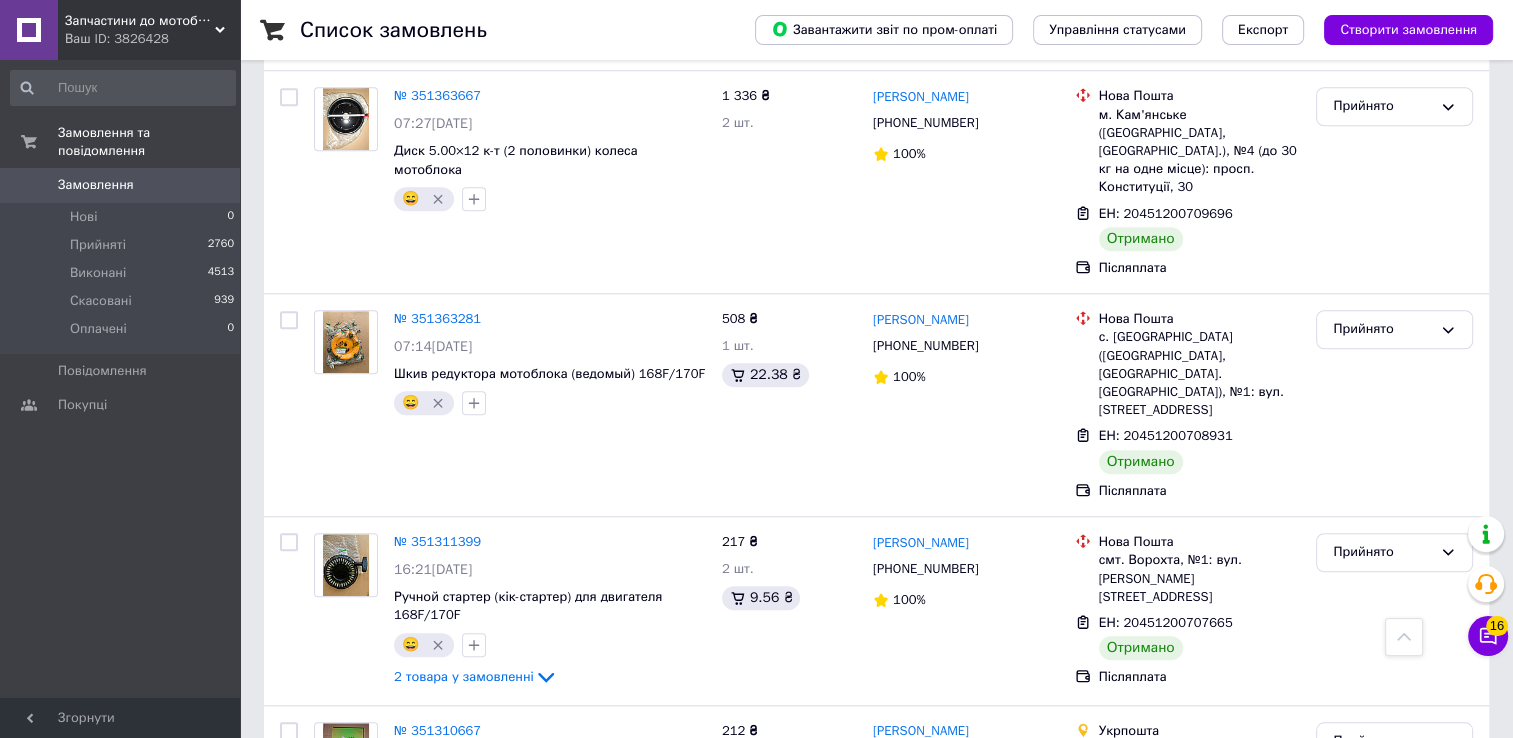 click at bounding box center [289, 1159] 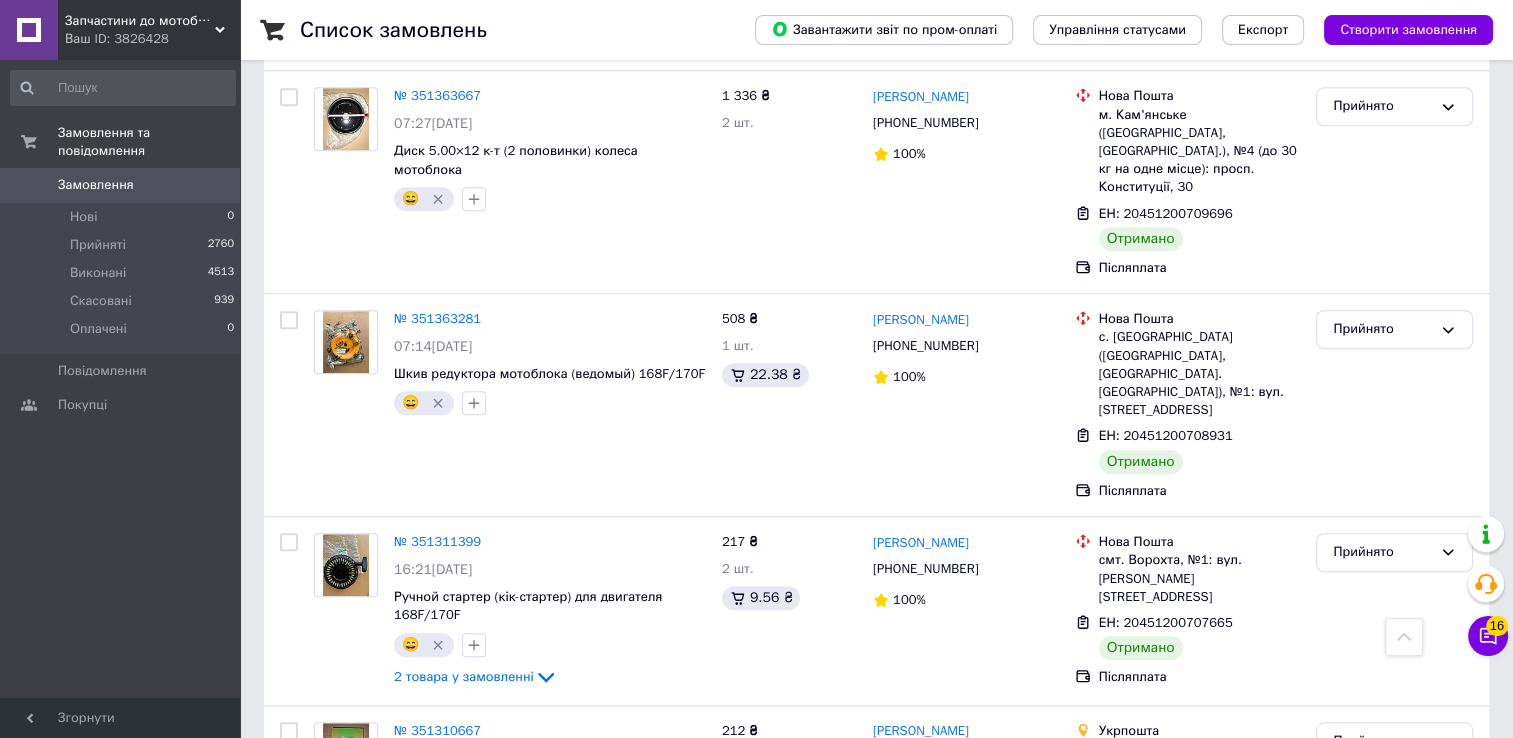 checkbox on "false" 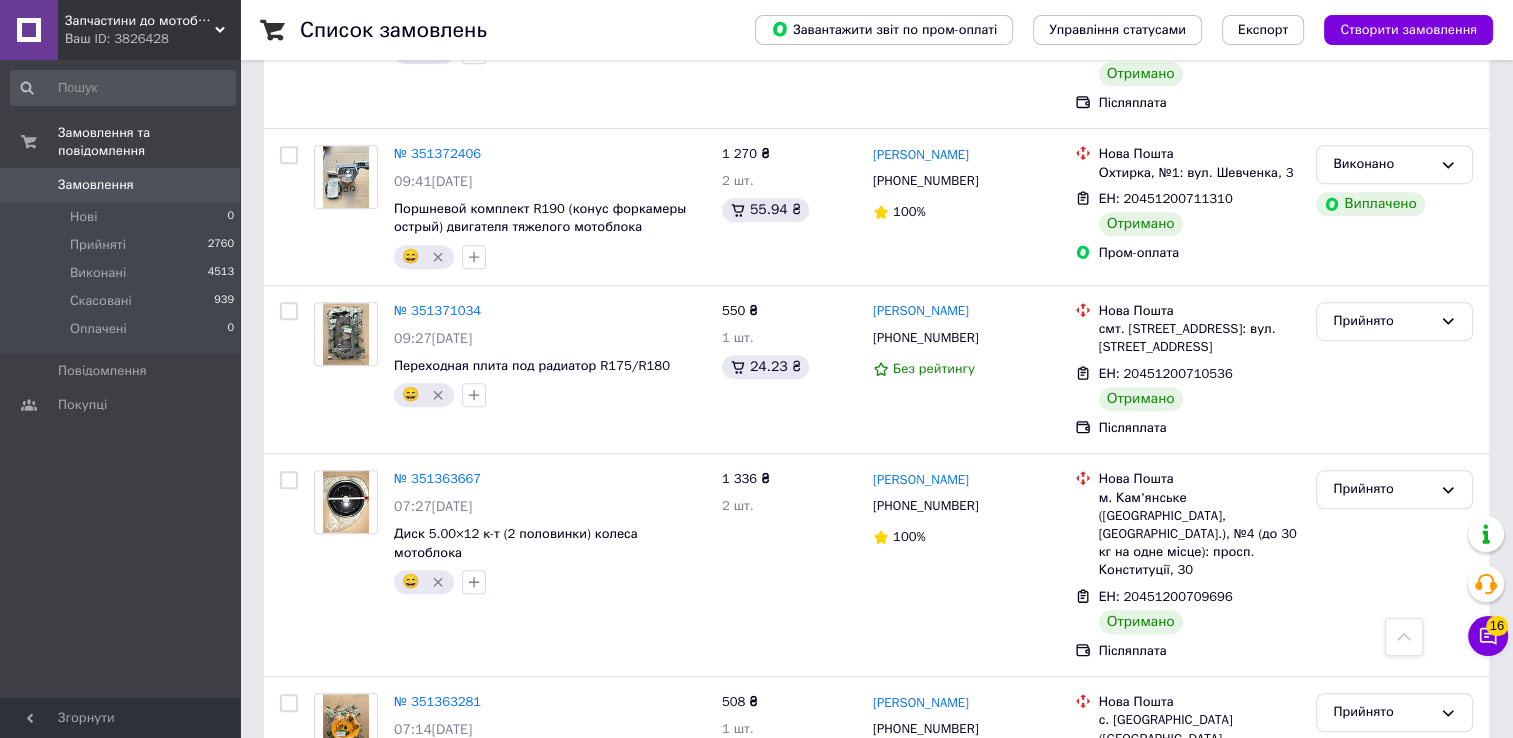 scroll, scrollTop: 16259, scrollLeft: 0, axis: vertical 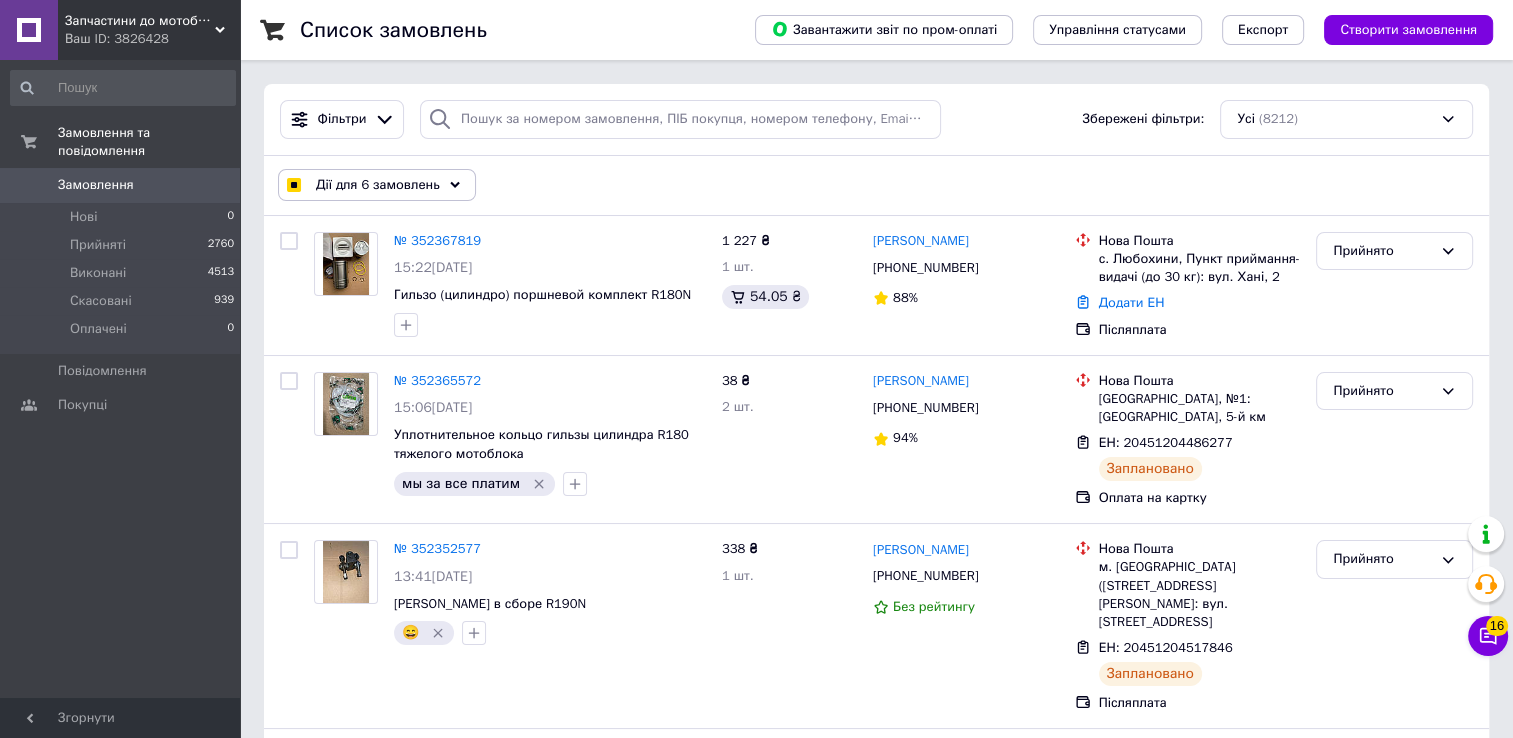 click on "Дії для 6 замовлень" at bounding box center [377, 185] 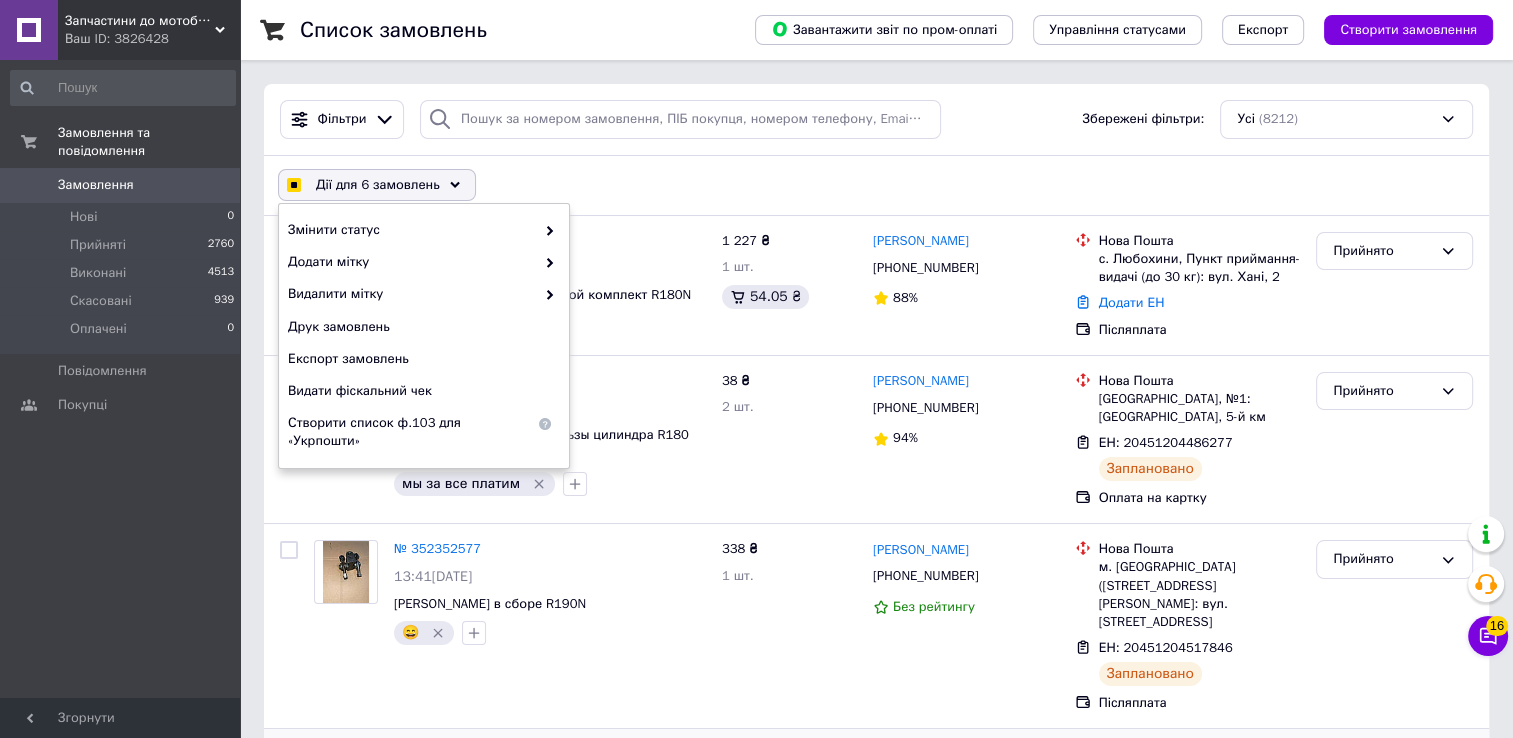 checkbox on "true" 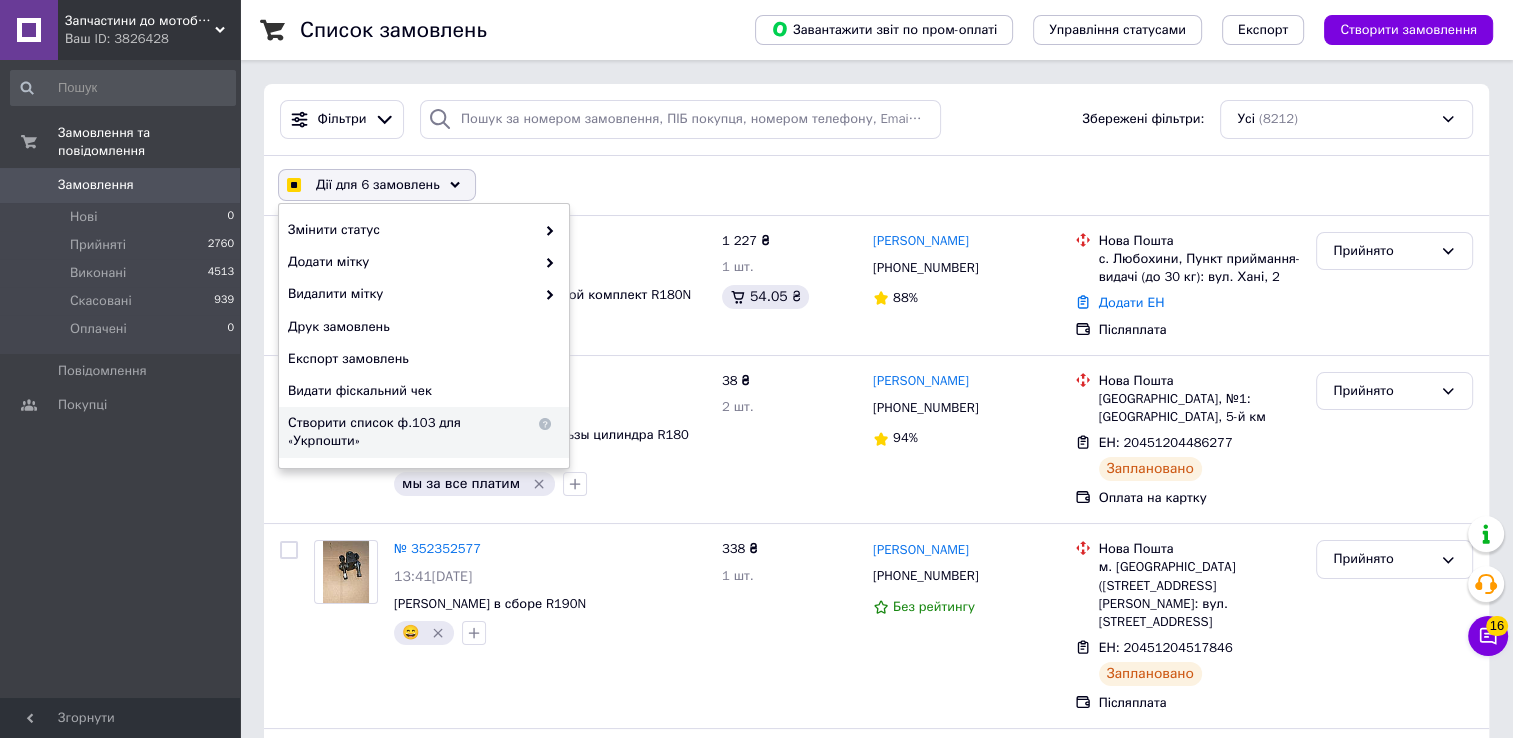 click at bounding box center [293, 185] 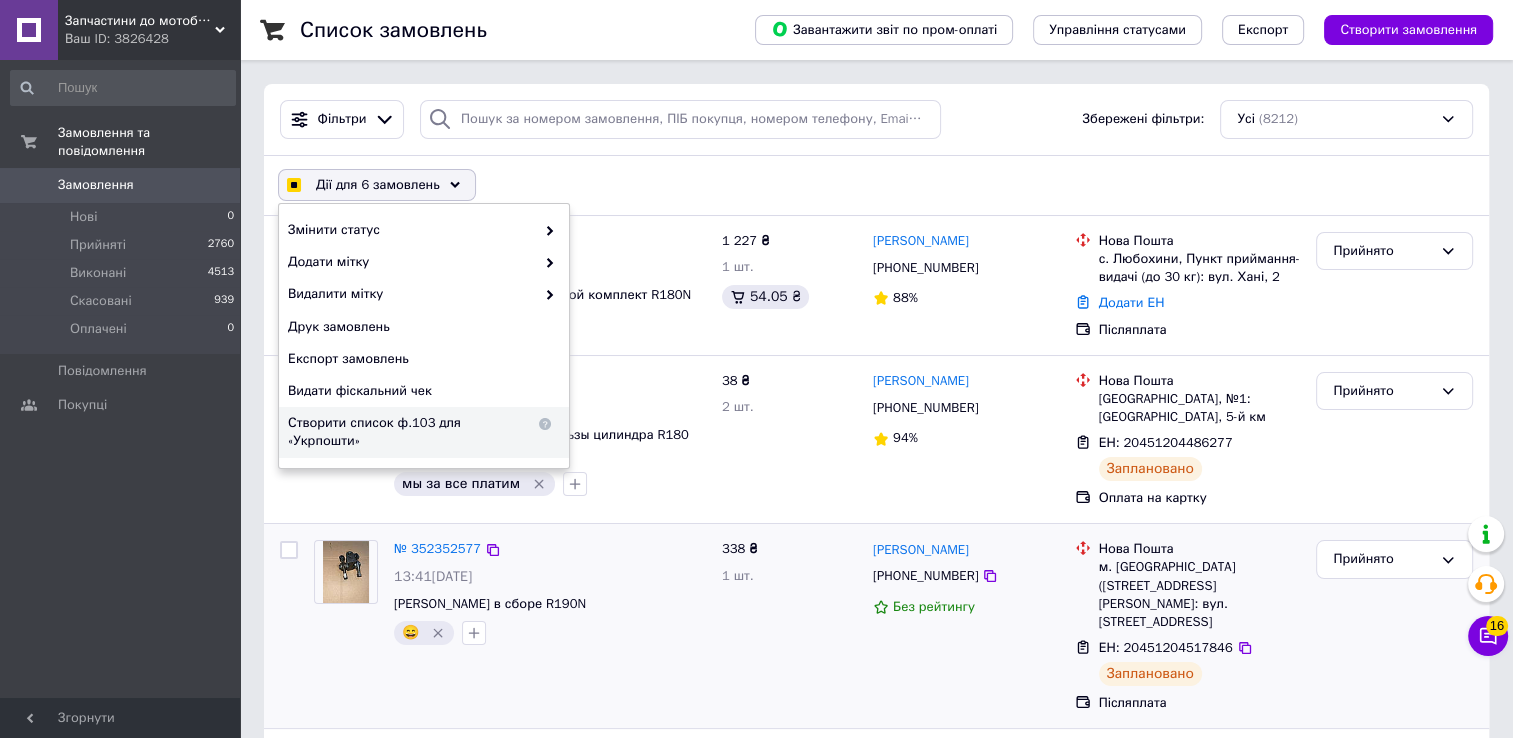 checkbox on "false" 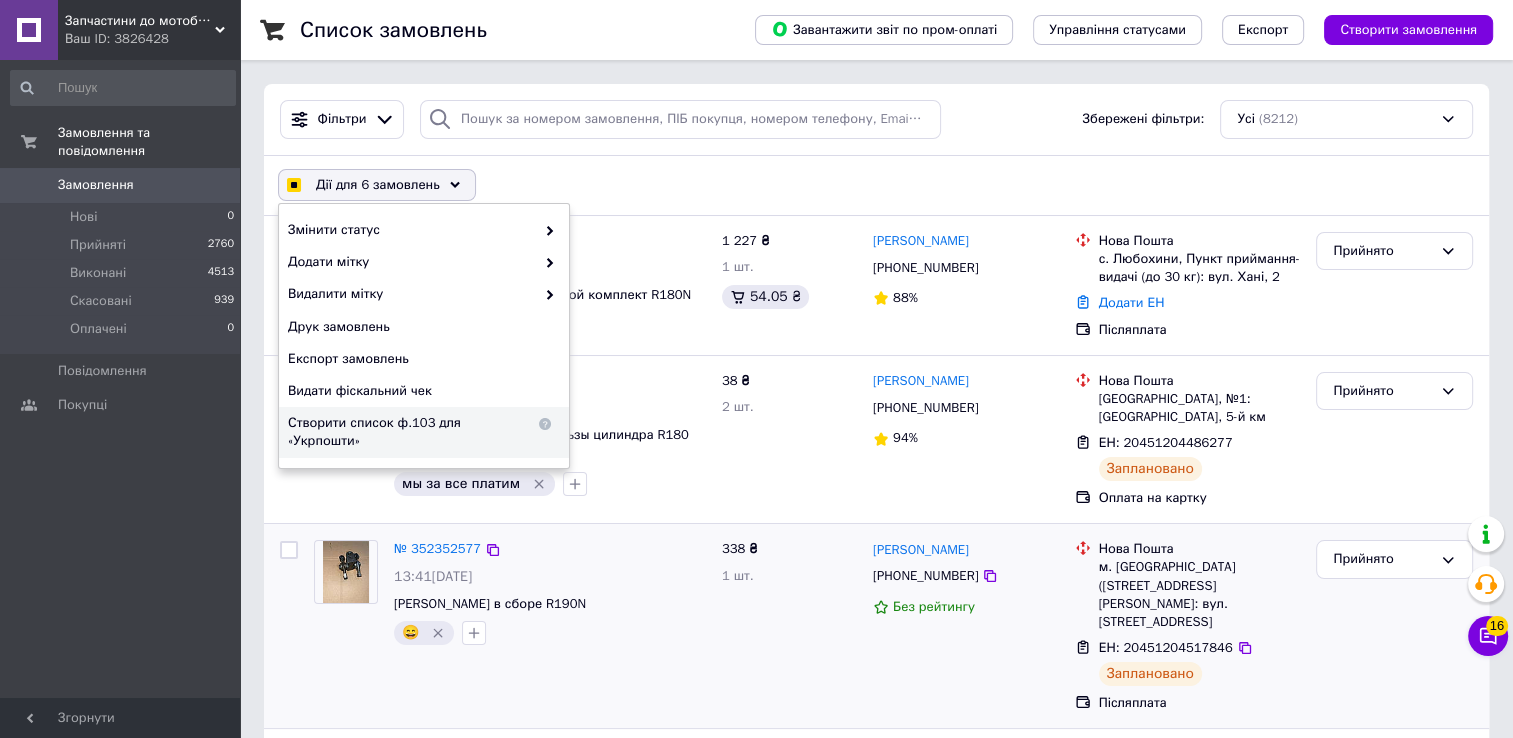 checkbox on "false" 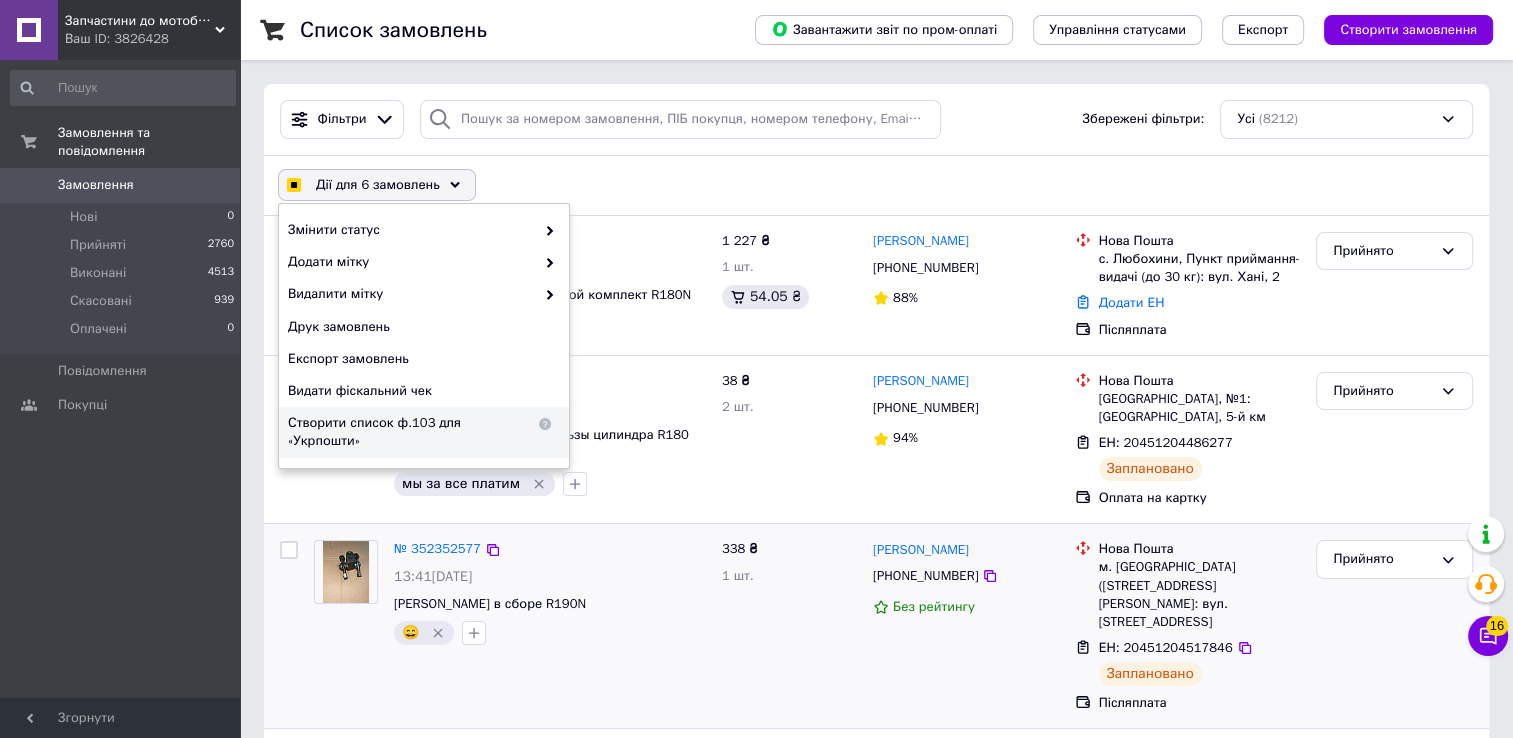 checkbox on "false" 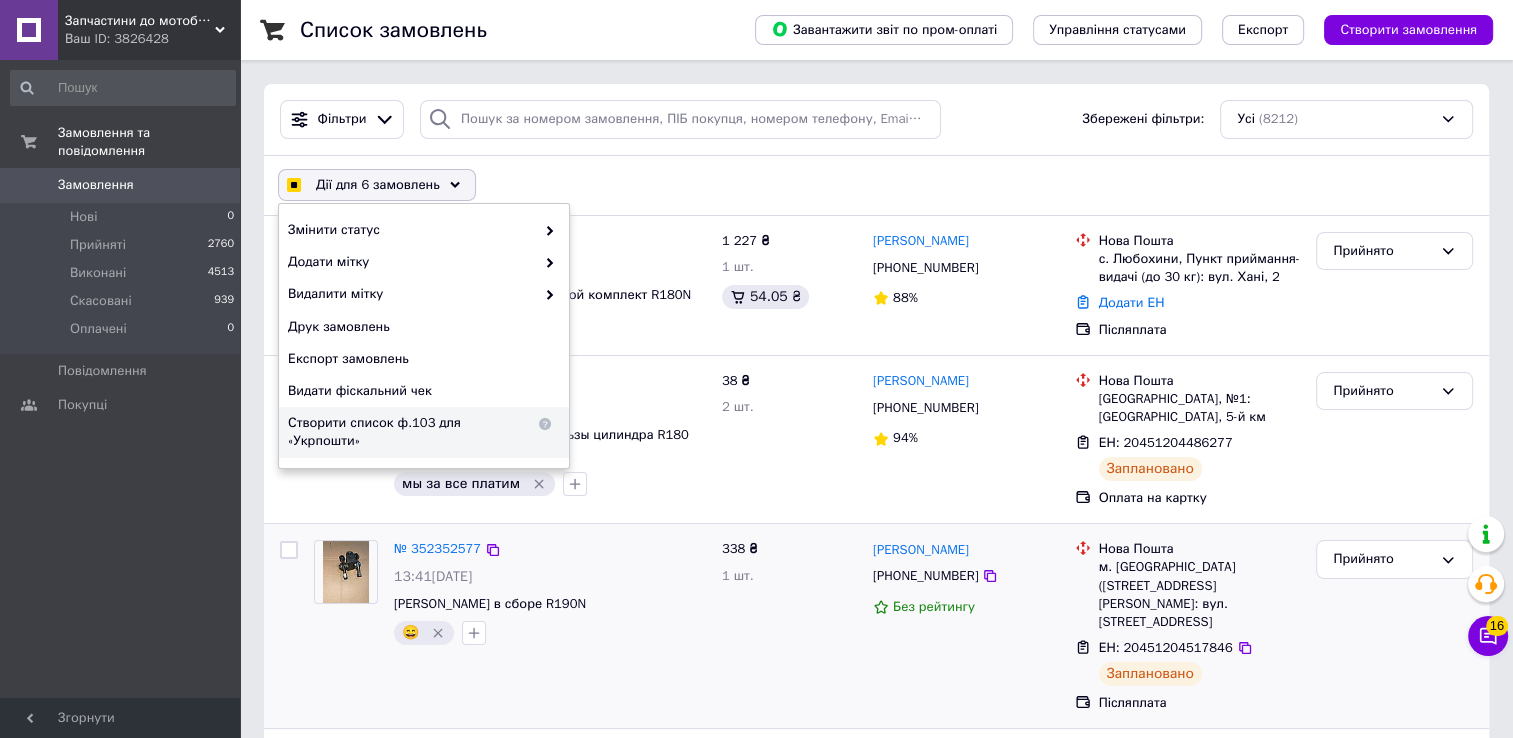 checkbox on "false" 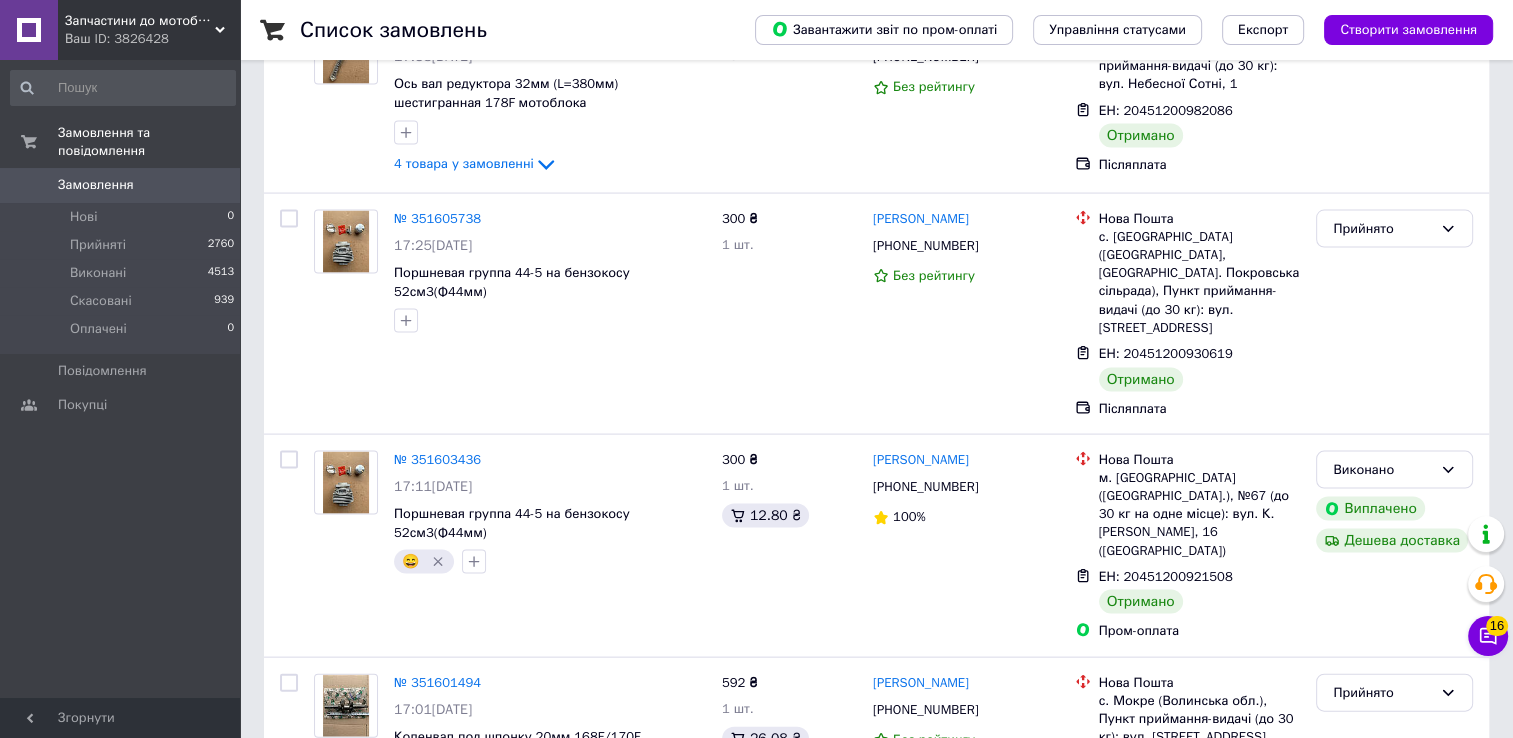 scroll, scrollTop: 11672, scrollLeft: 0, axis: vertical 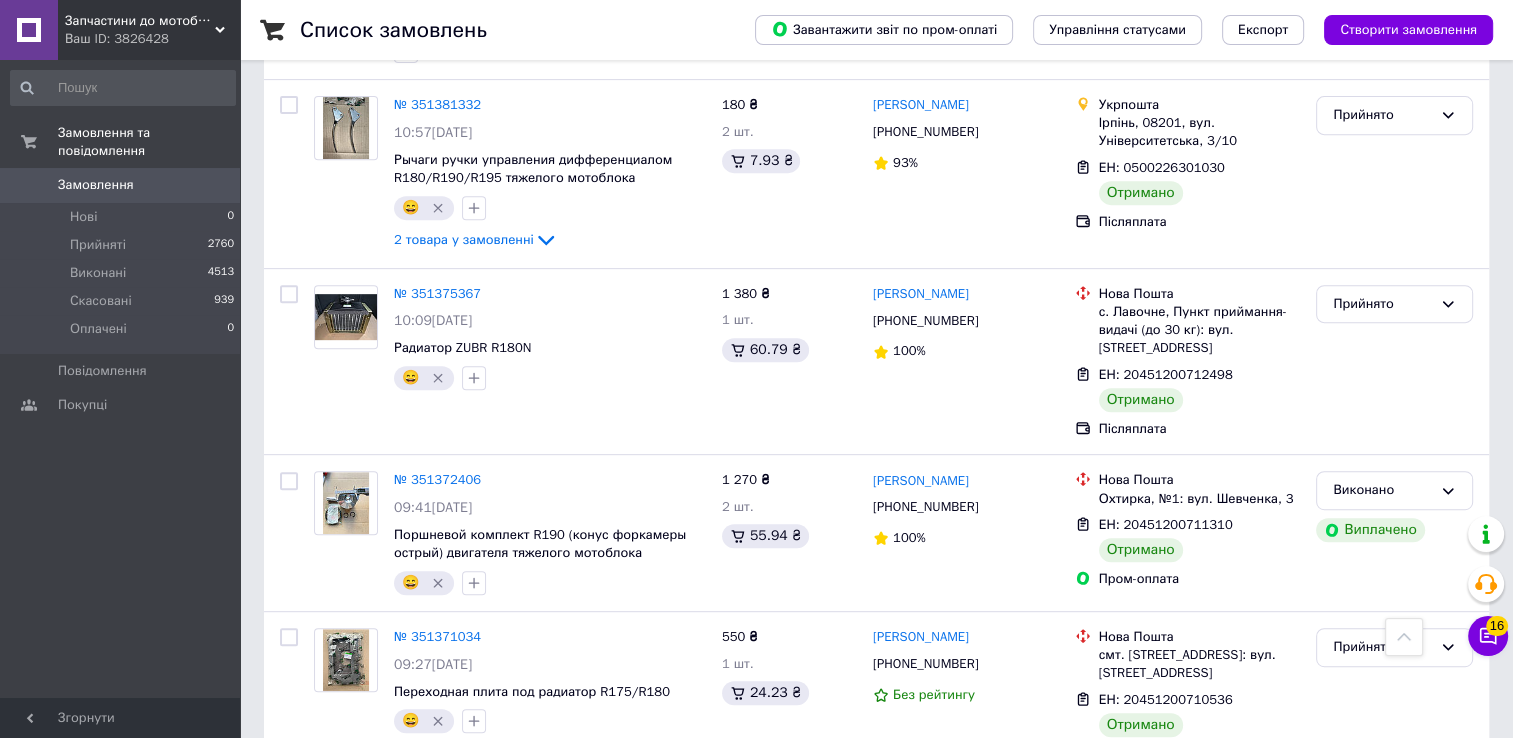 click at bounding box center [289, 1440] 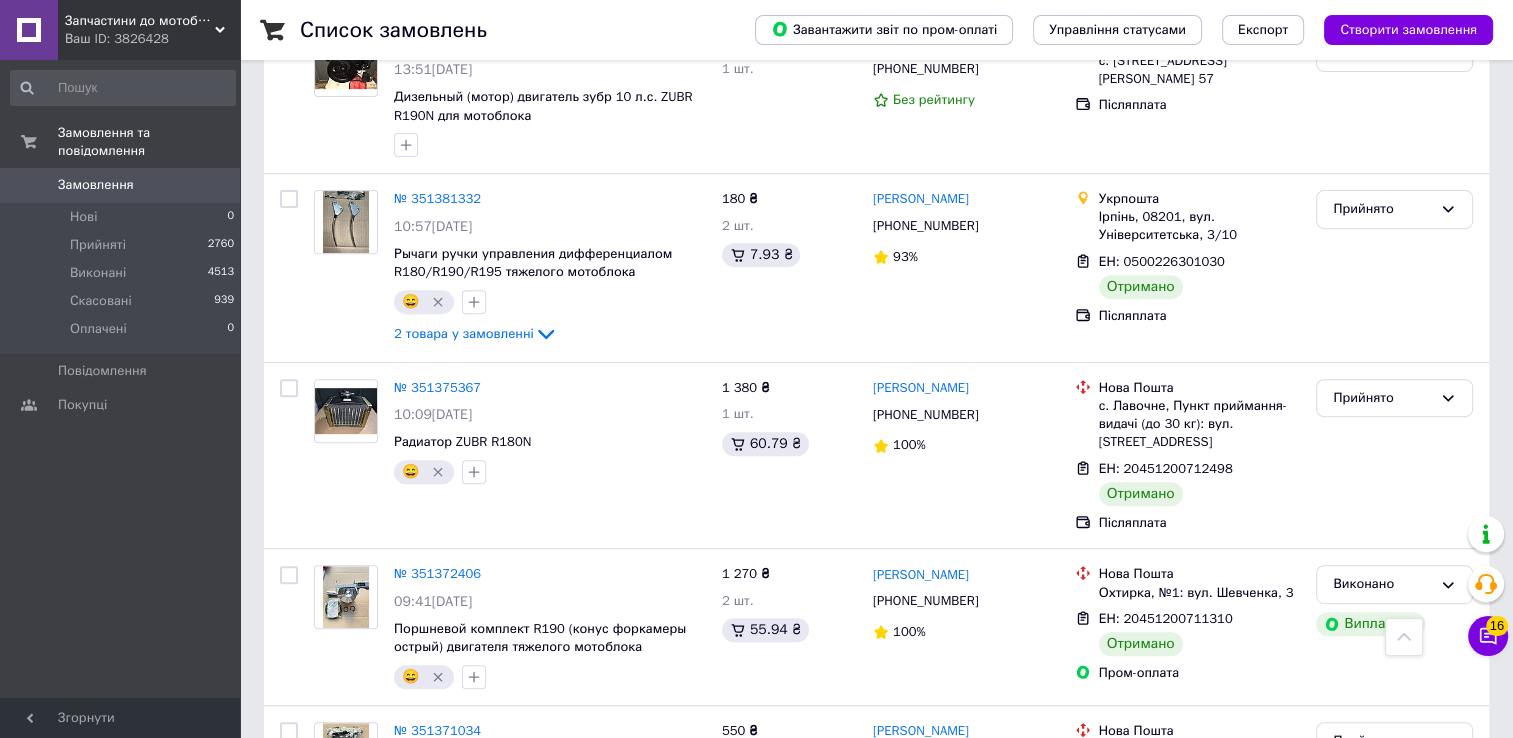 scroll, scrollTop: 15850, scrollLeft: 0, axis: vertical 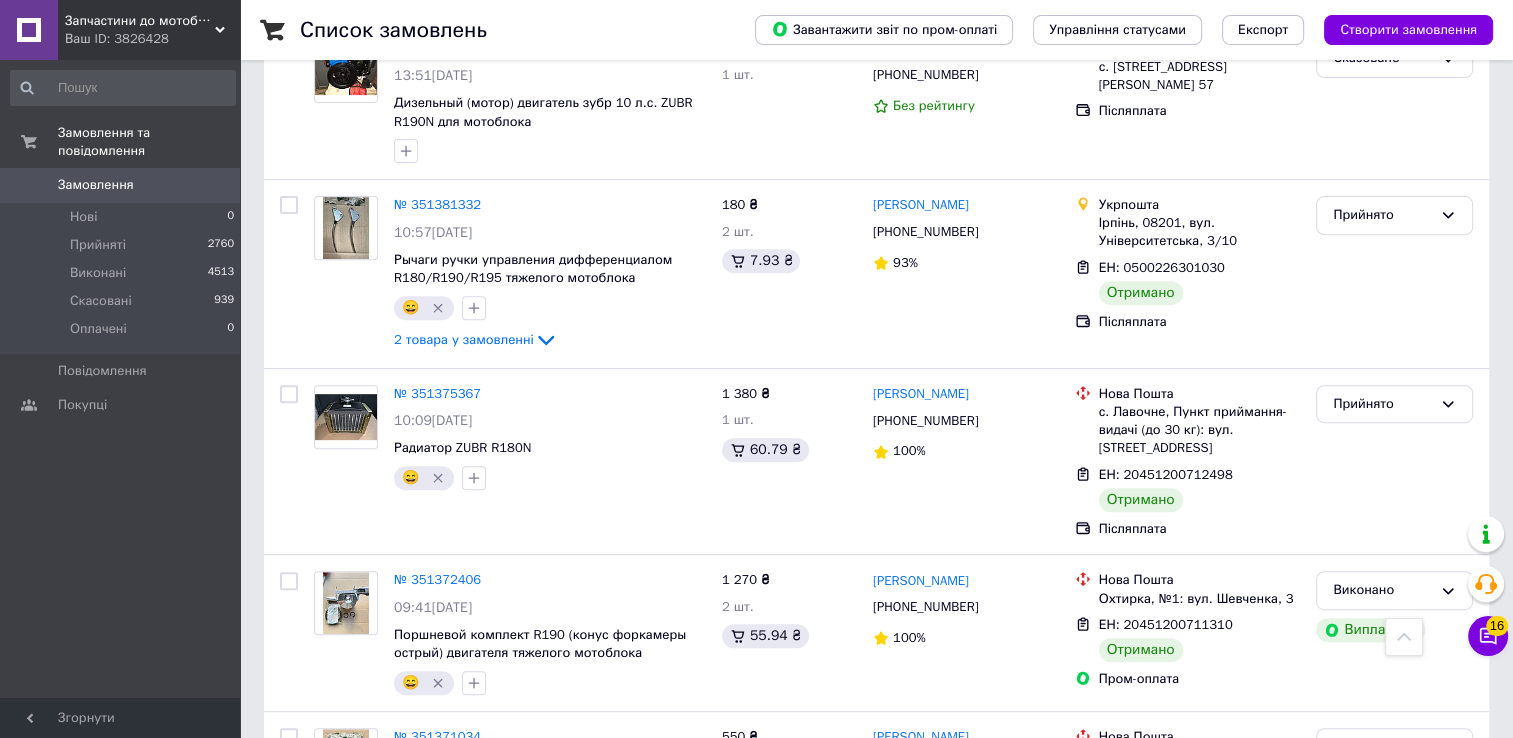 click at bounding box center [289, 1351] 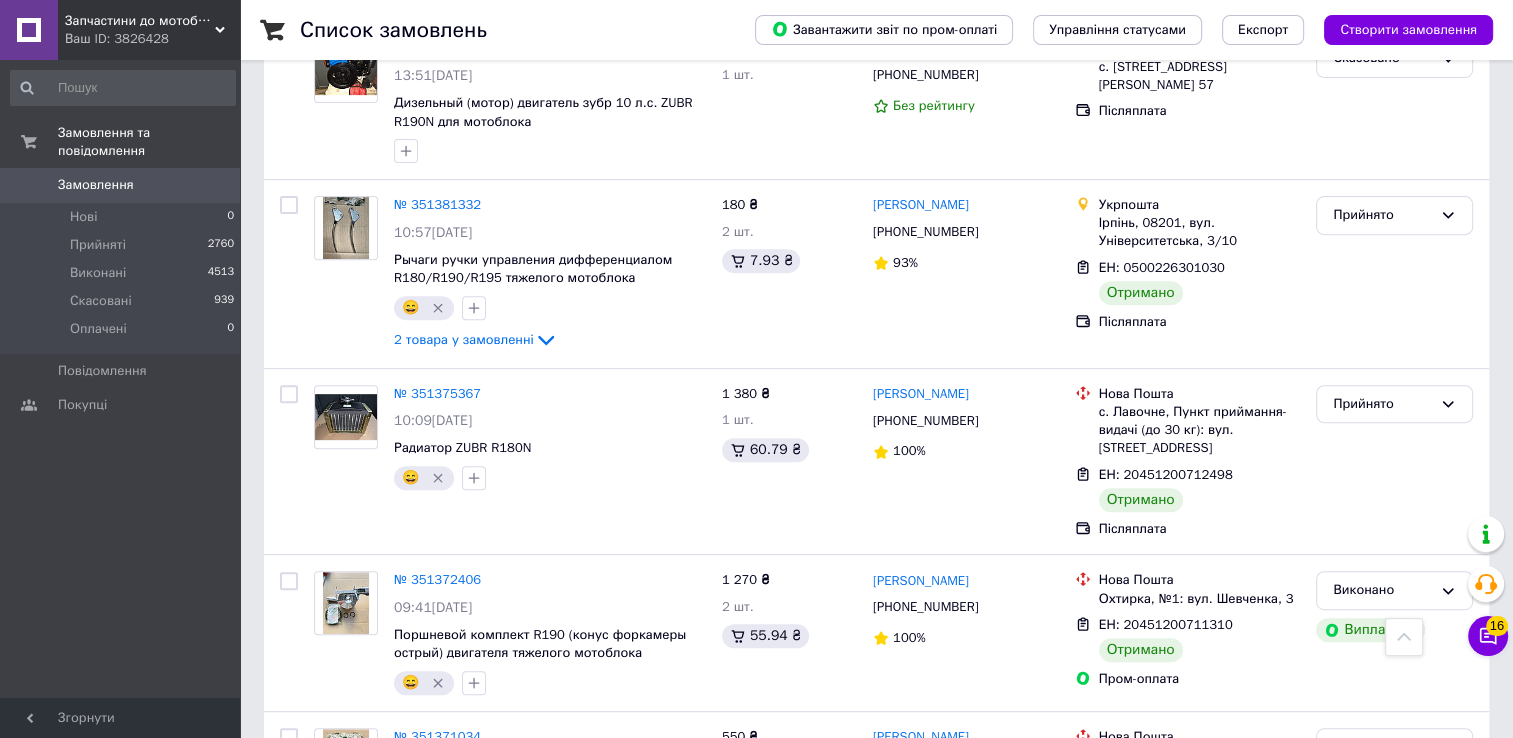 checkbox on "true" 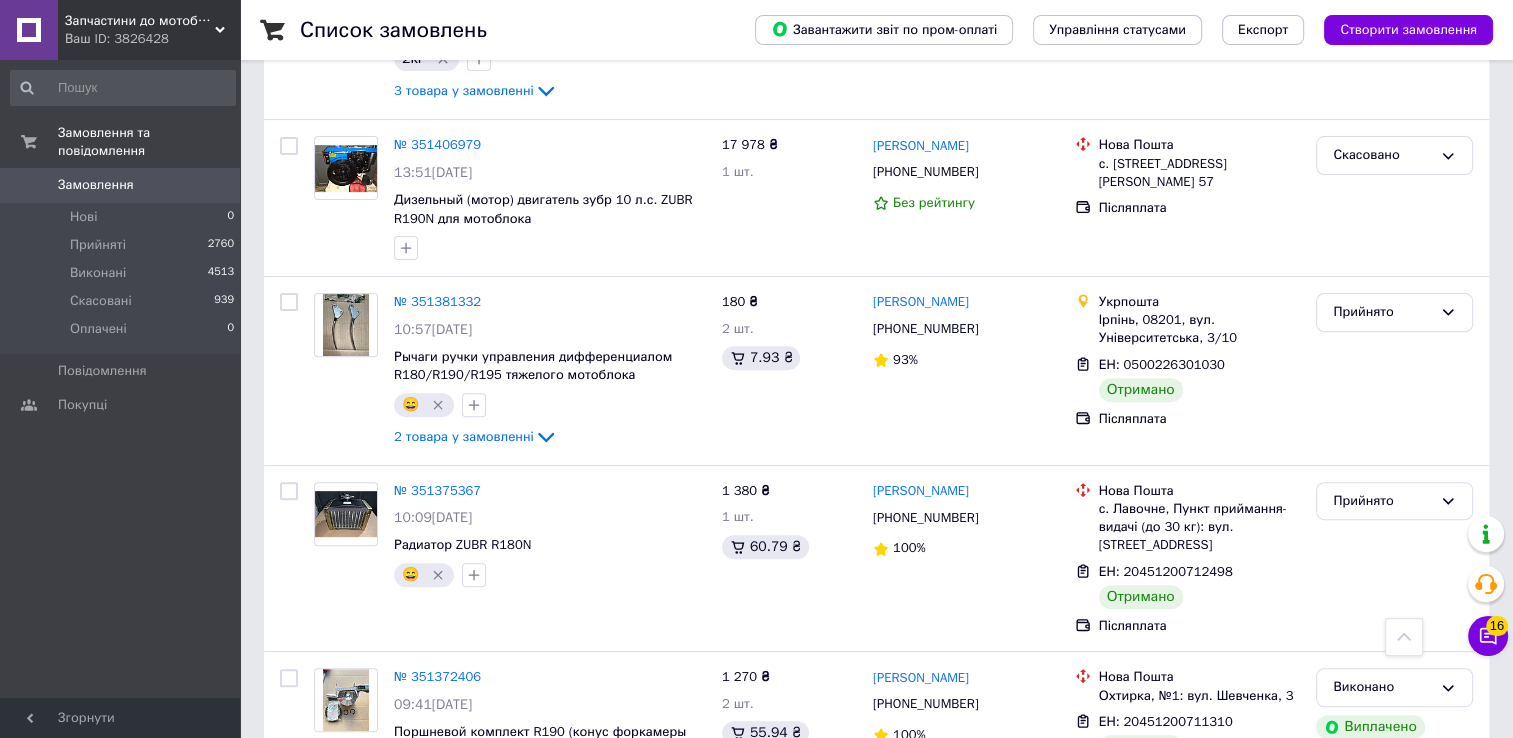 scroll, scrollTop: 15750, scrollLeft: 0, axis: vertical 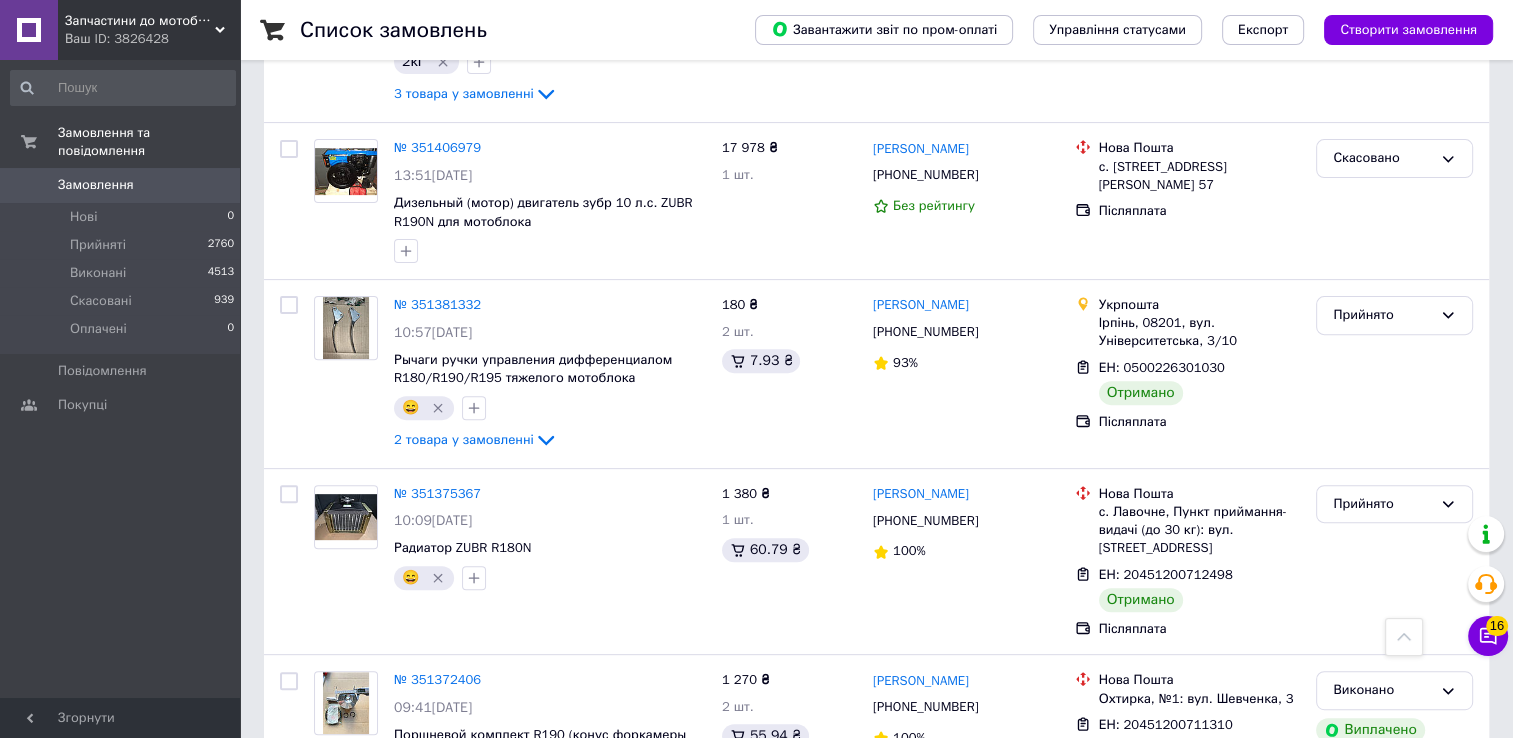 click at bounding box center [289, 1314] 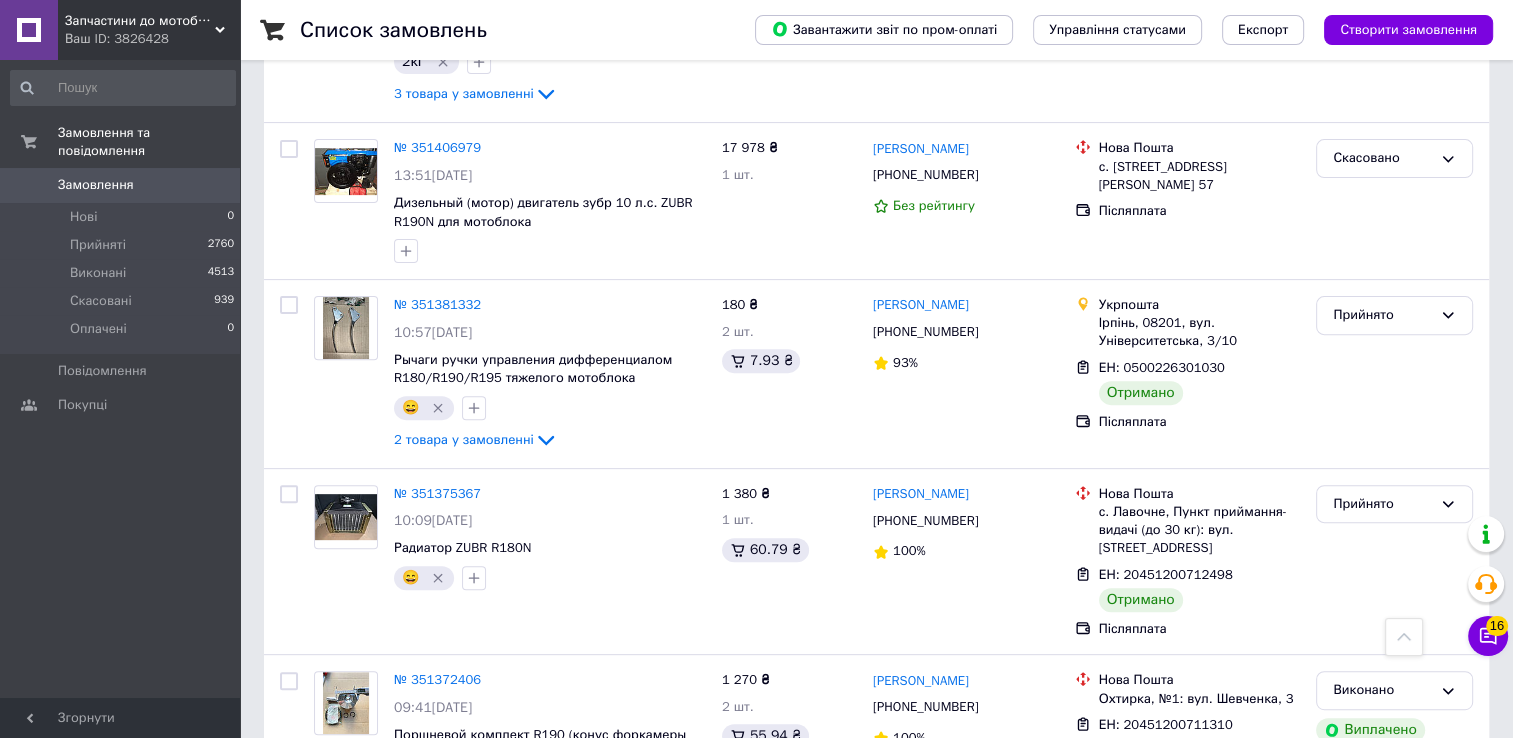 checkbox on "true" 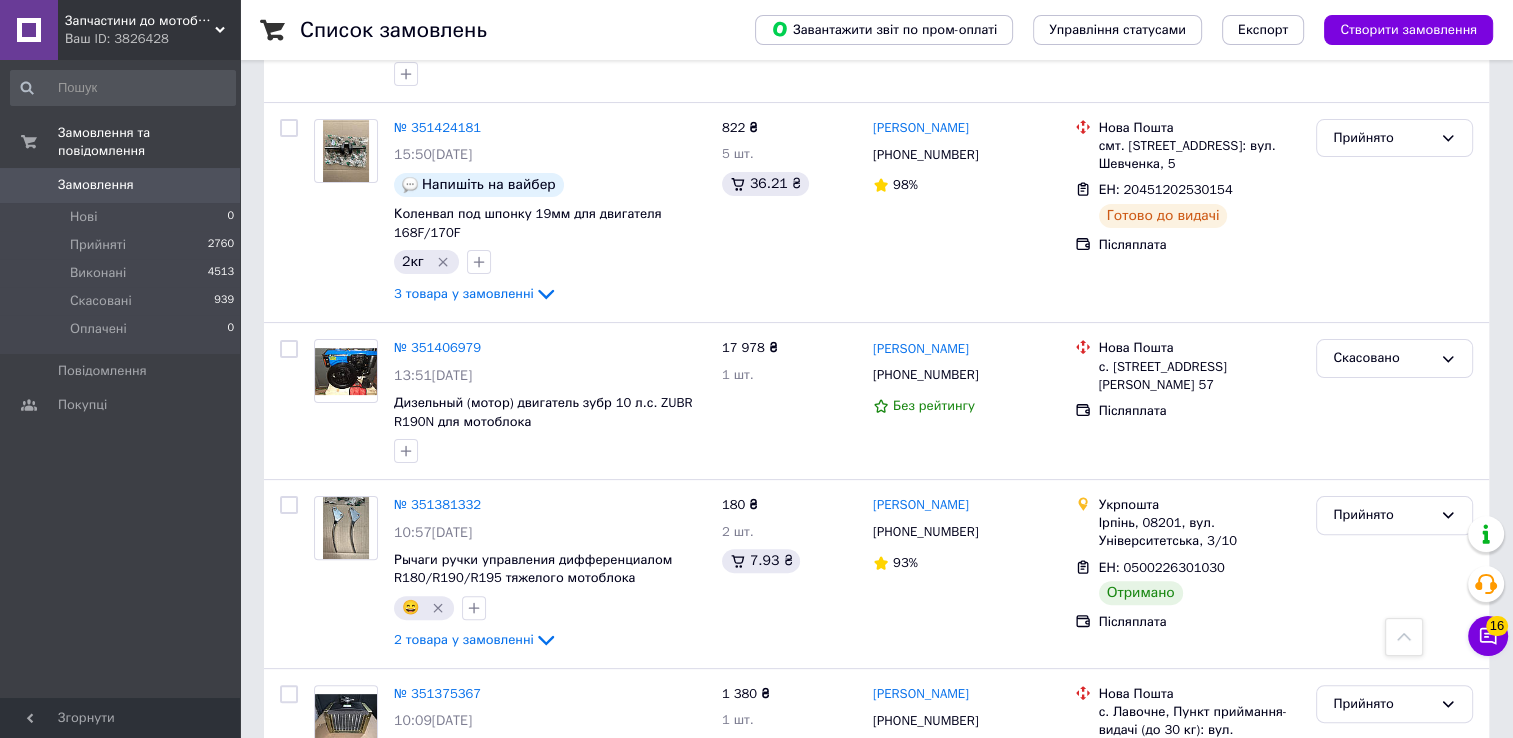 click at bounding box center [289, 1206] 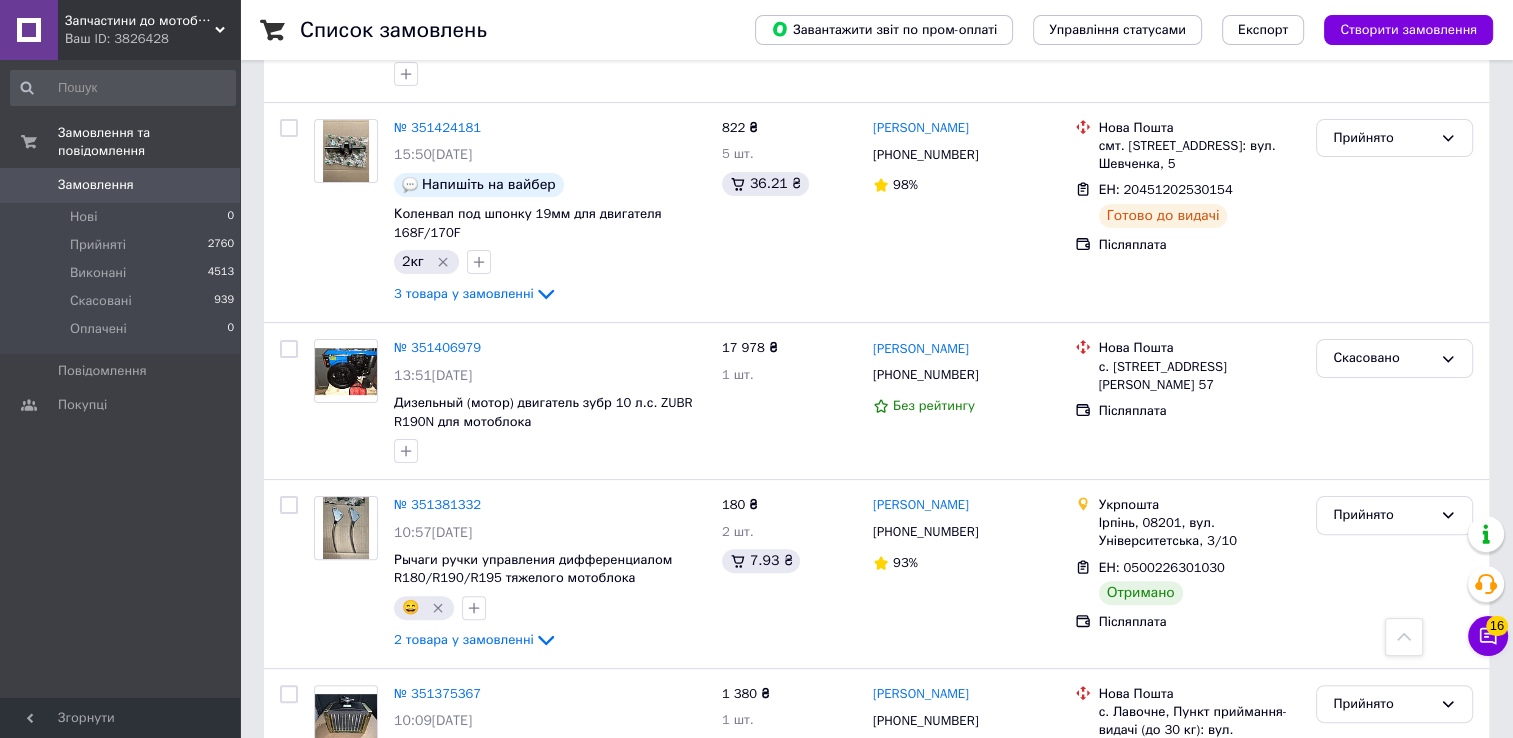 checkbox on "true" 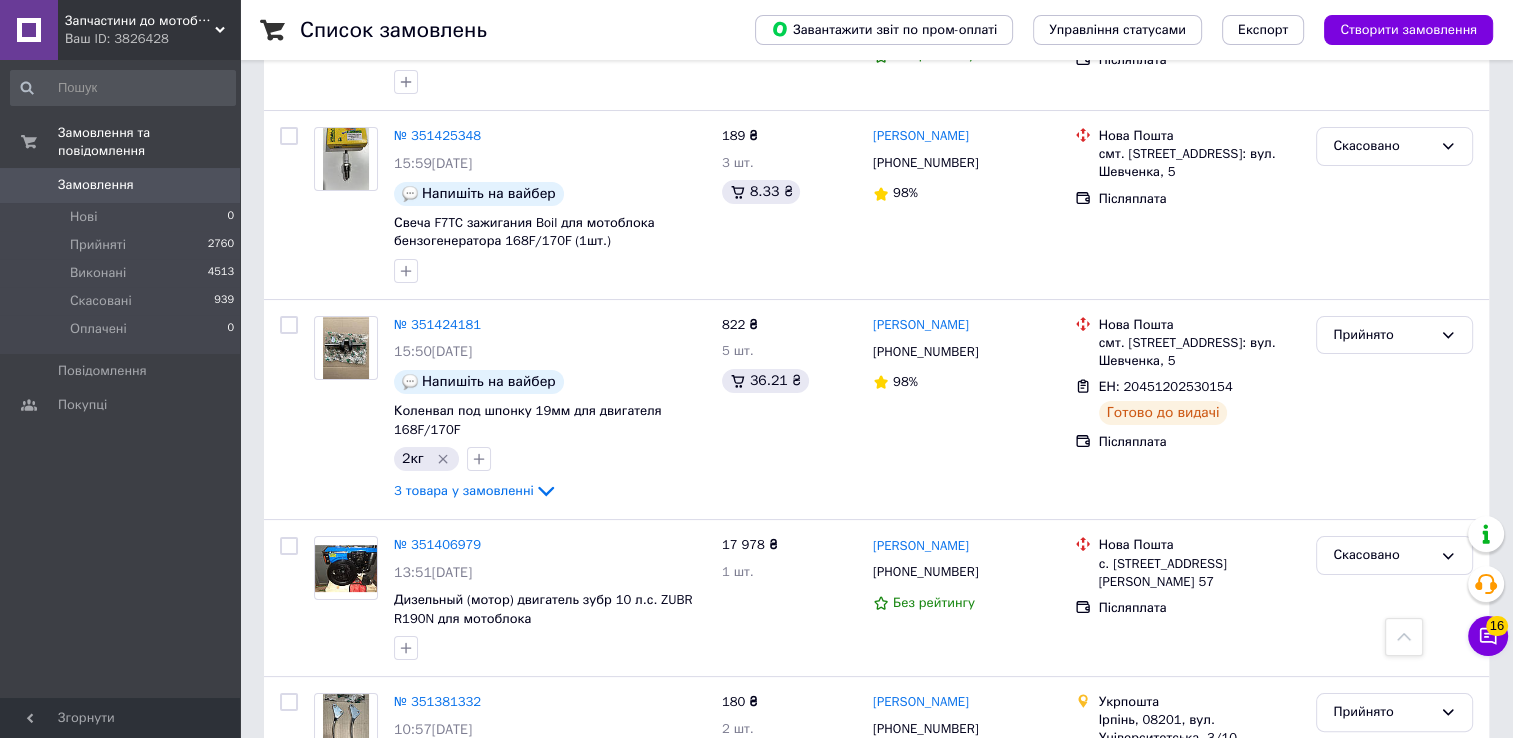 scroll, scrollTop: 15350, scrollLeft: 0, axis: vertical 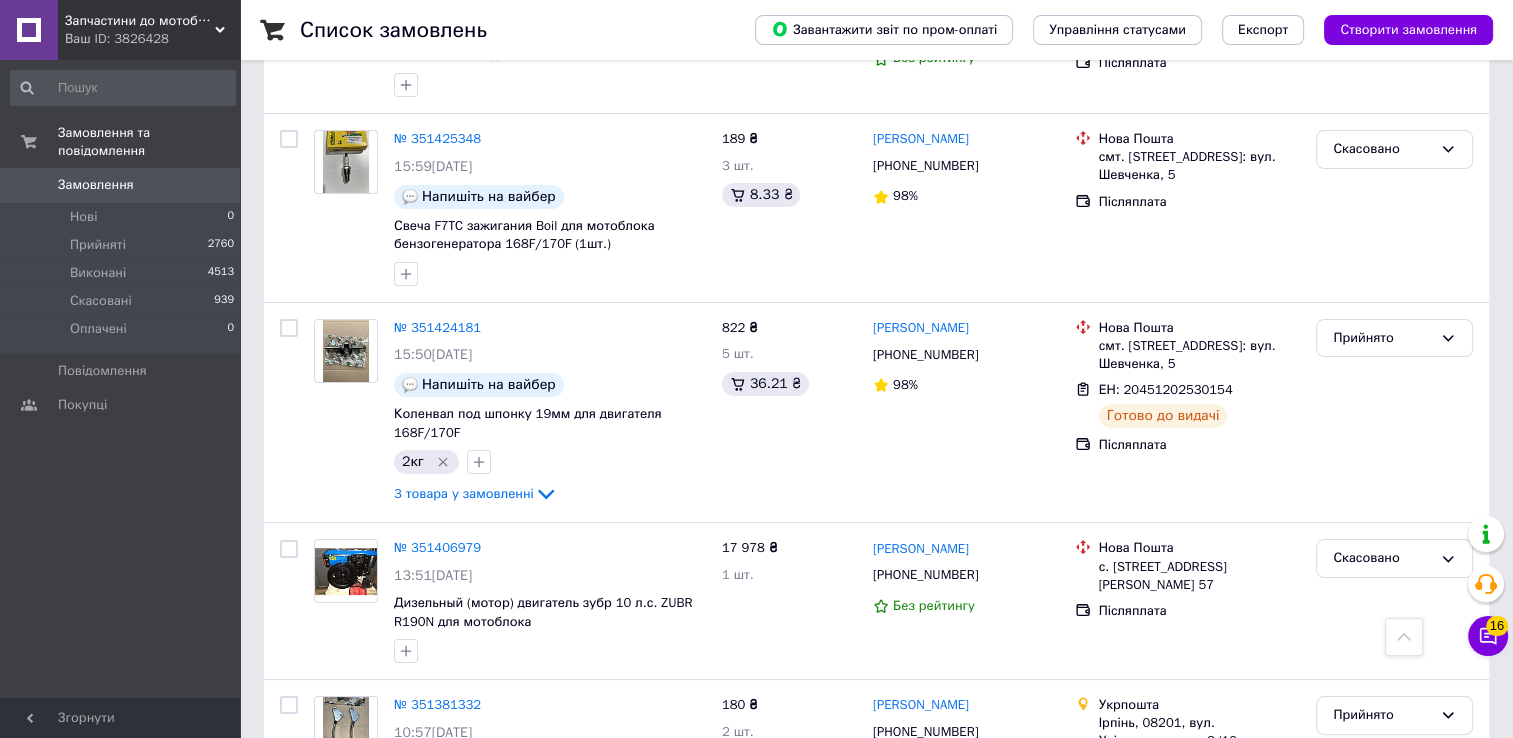 click at bounding box center [289, 1237] 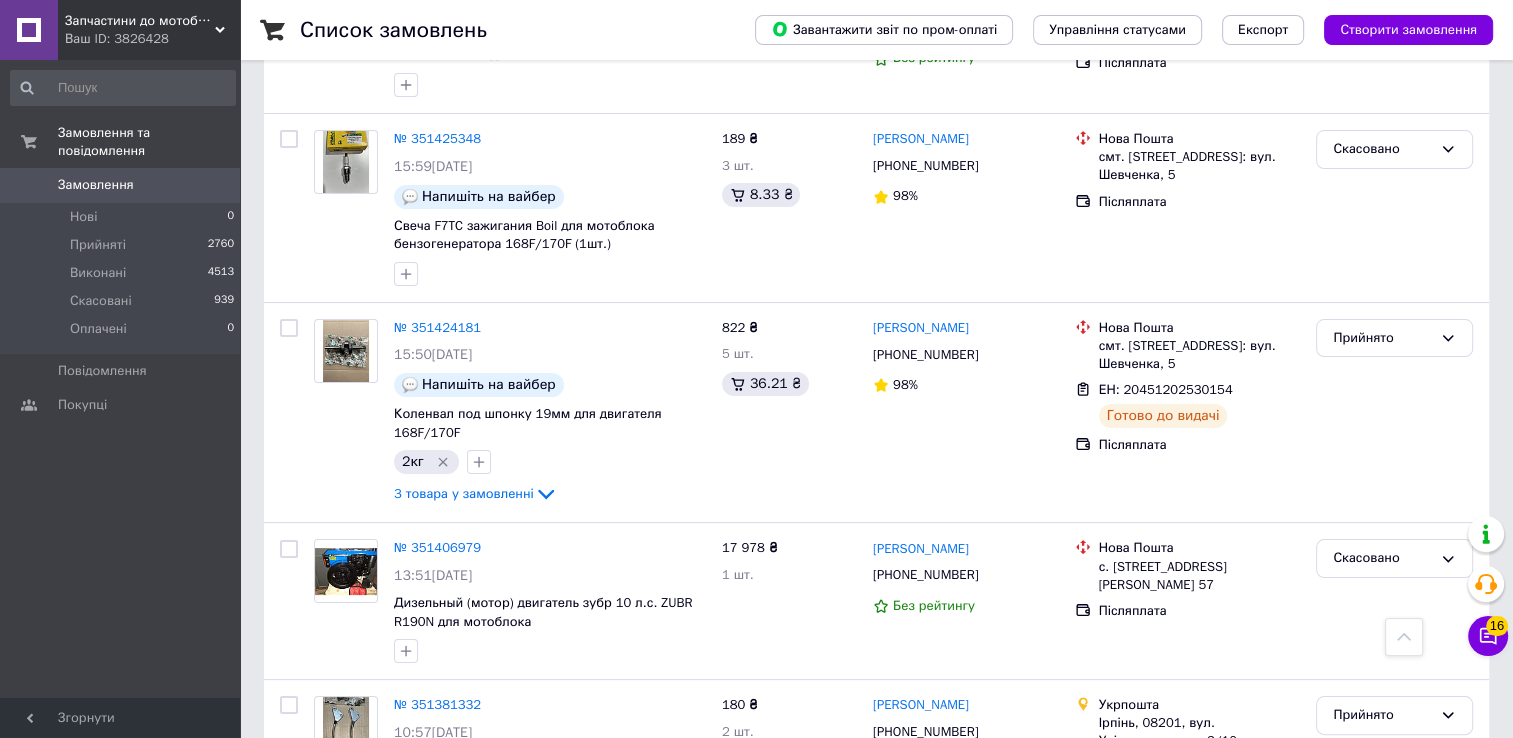 checkbox on "true" 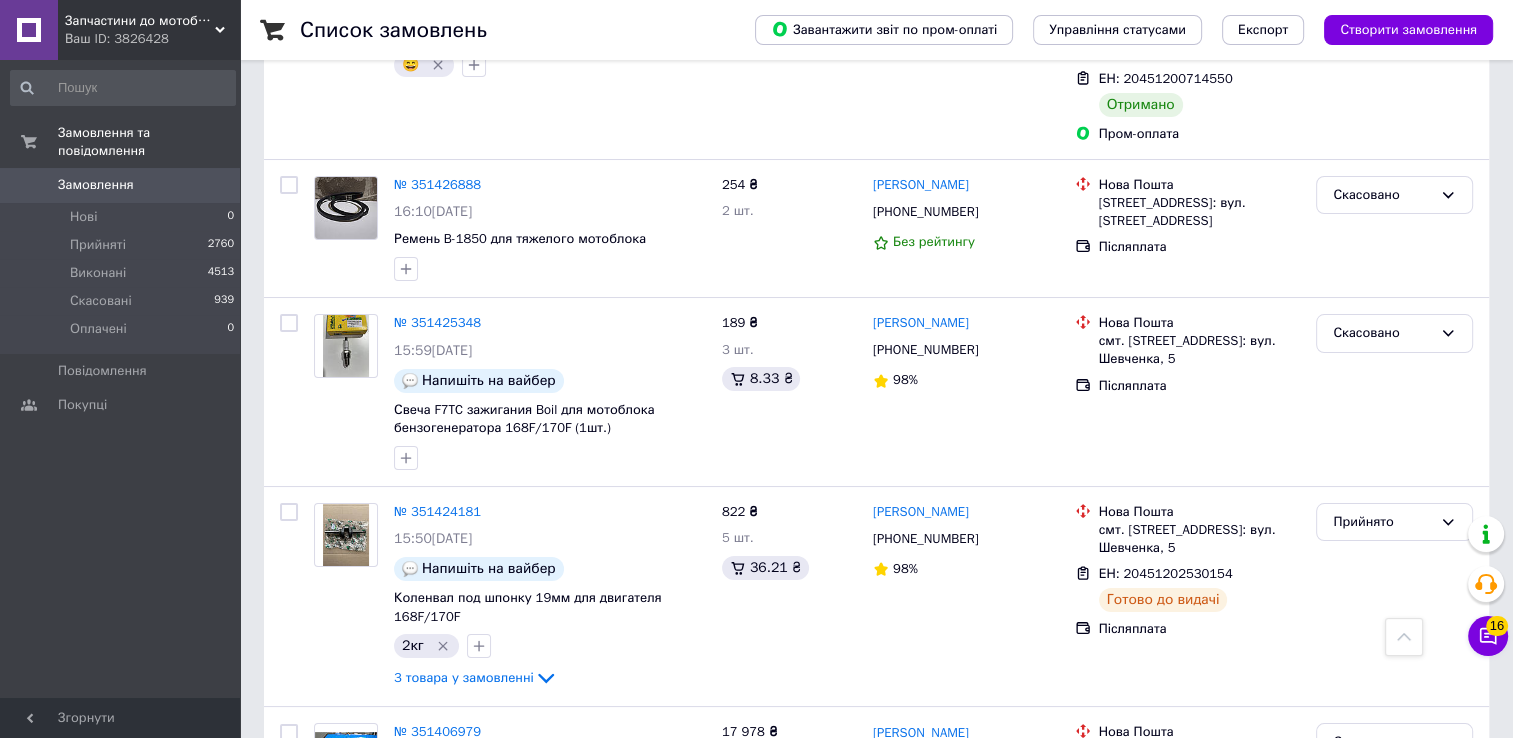 scroll, scrollTop: 15150, scrollLeft: 0, axis: vertical 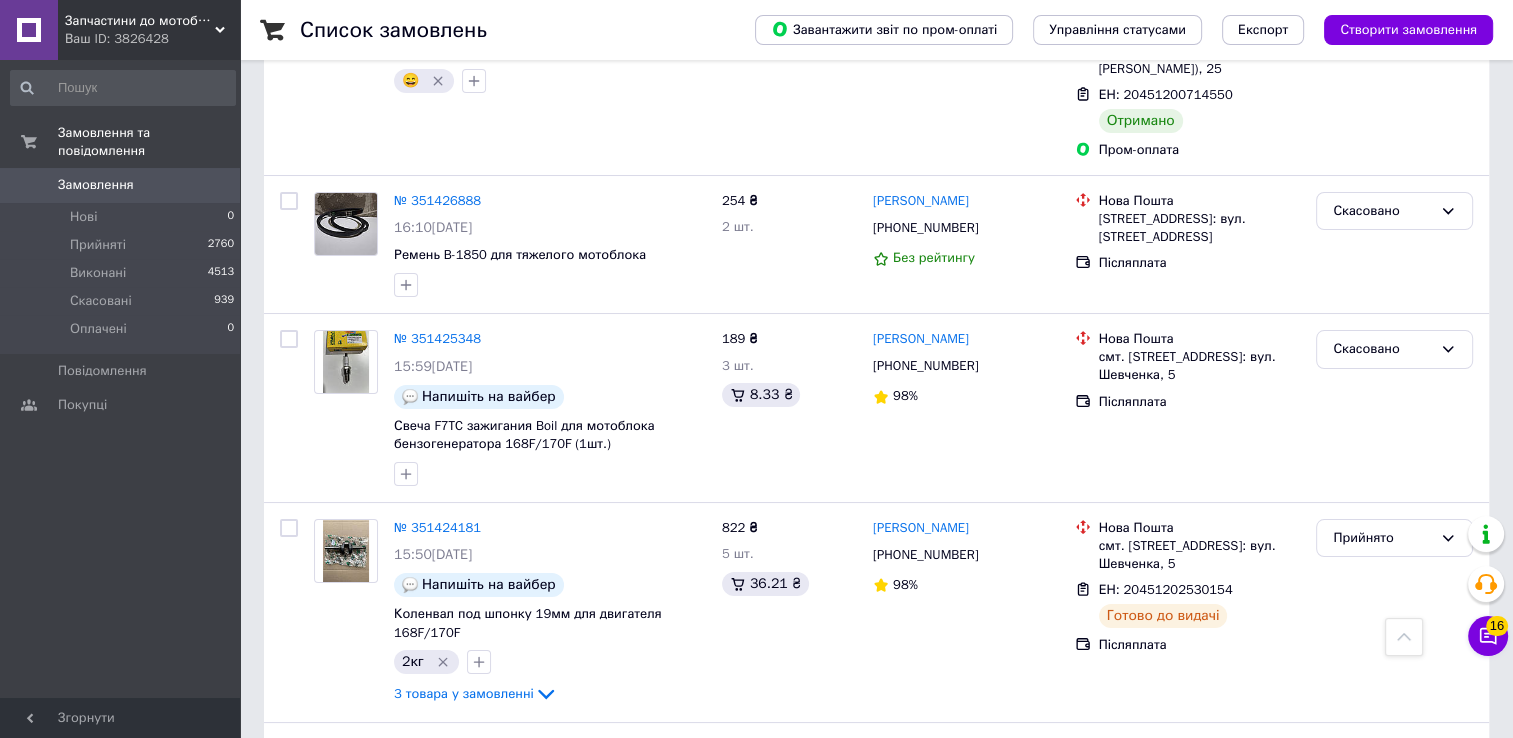 click at bounding box center (289, 1281) 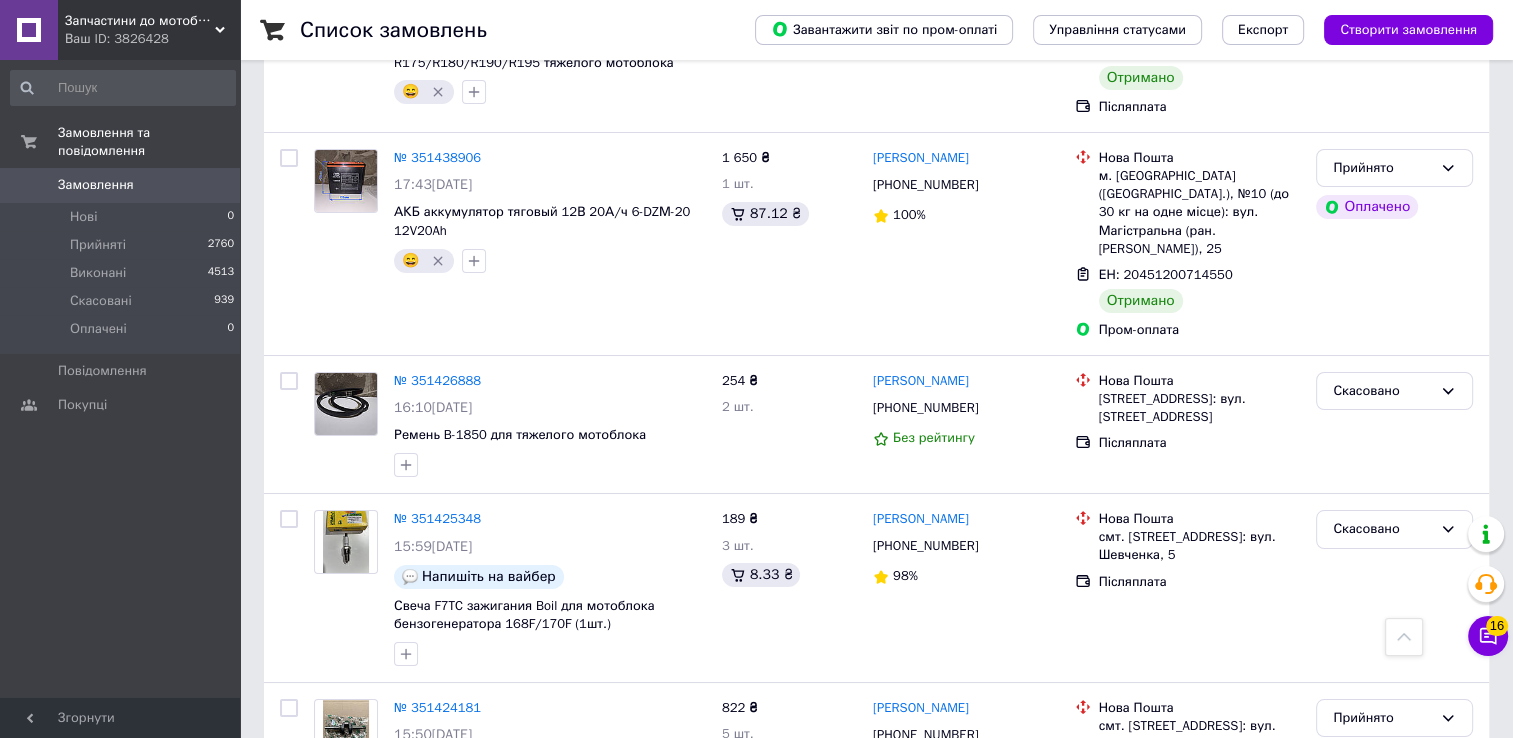 scroll, scrollTop: 14950, scrollLeft: 0, axis: vertical 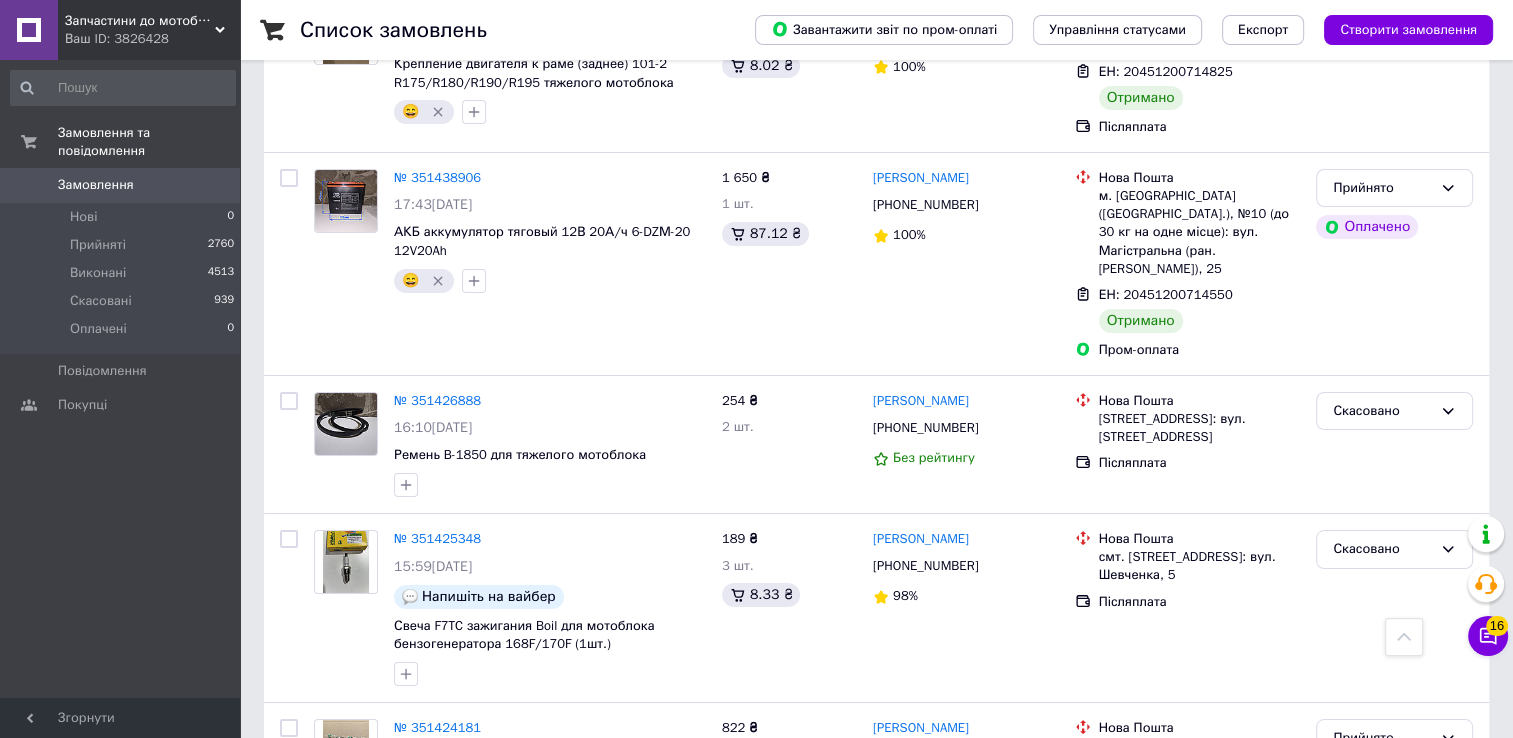 click at bounding box center [289, 1294] 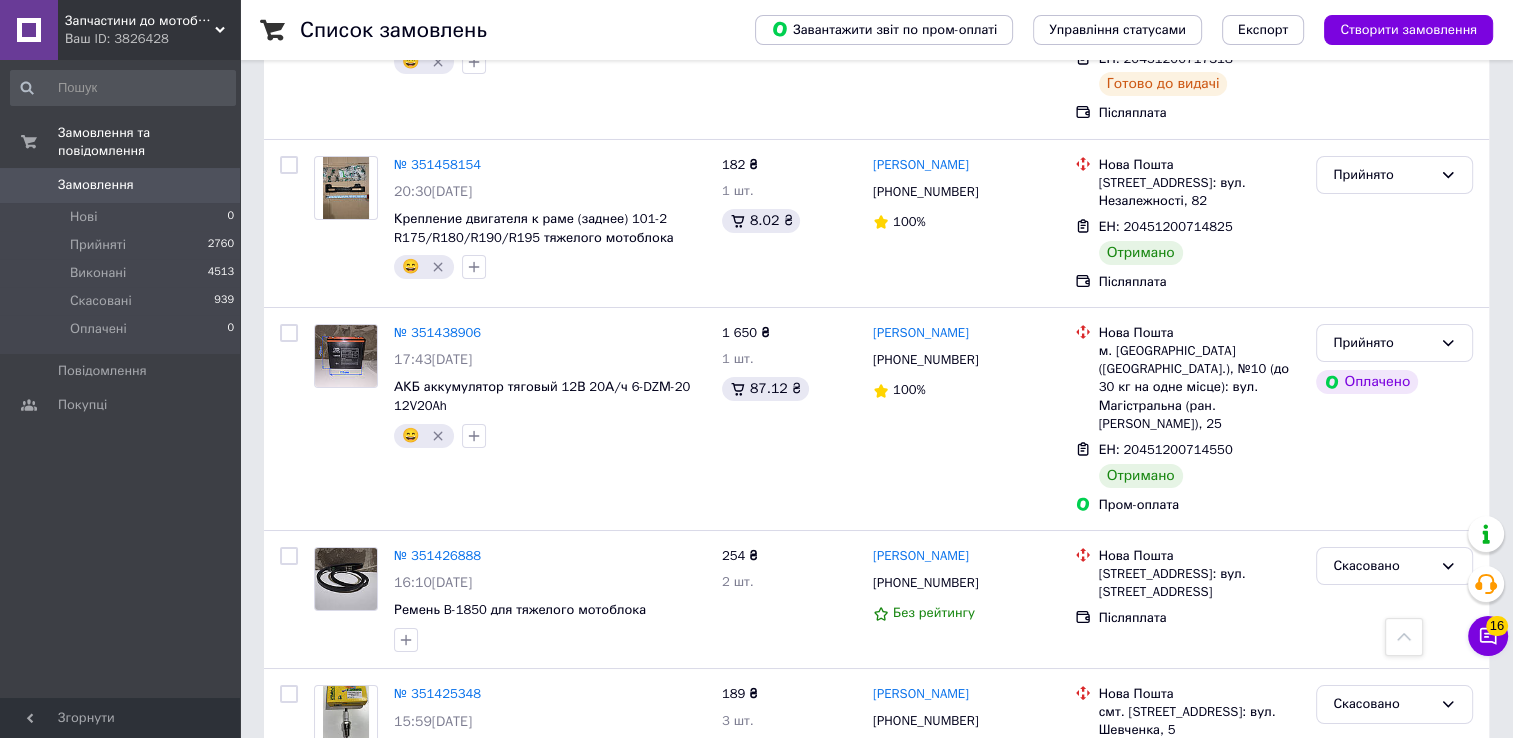 scroll, scrollTop: 14750, scrollLeft: 0, axis: vertical 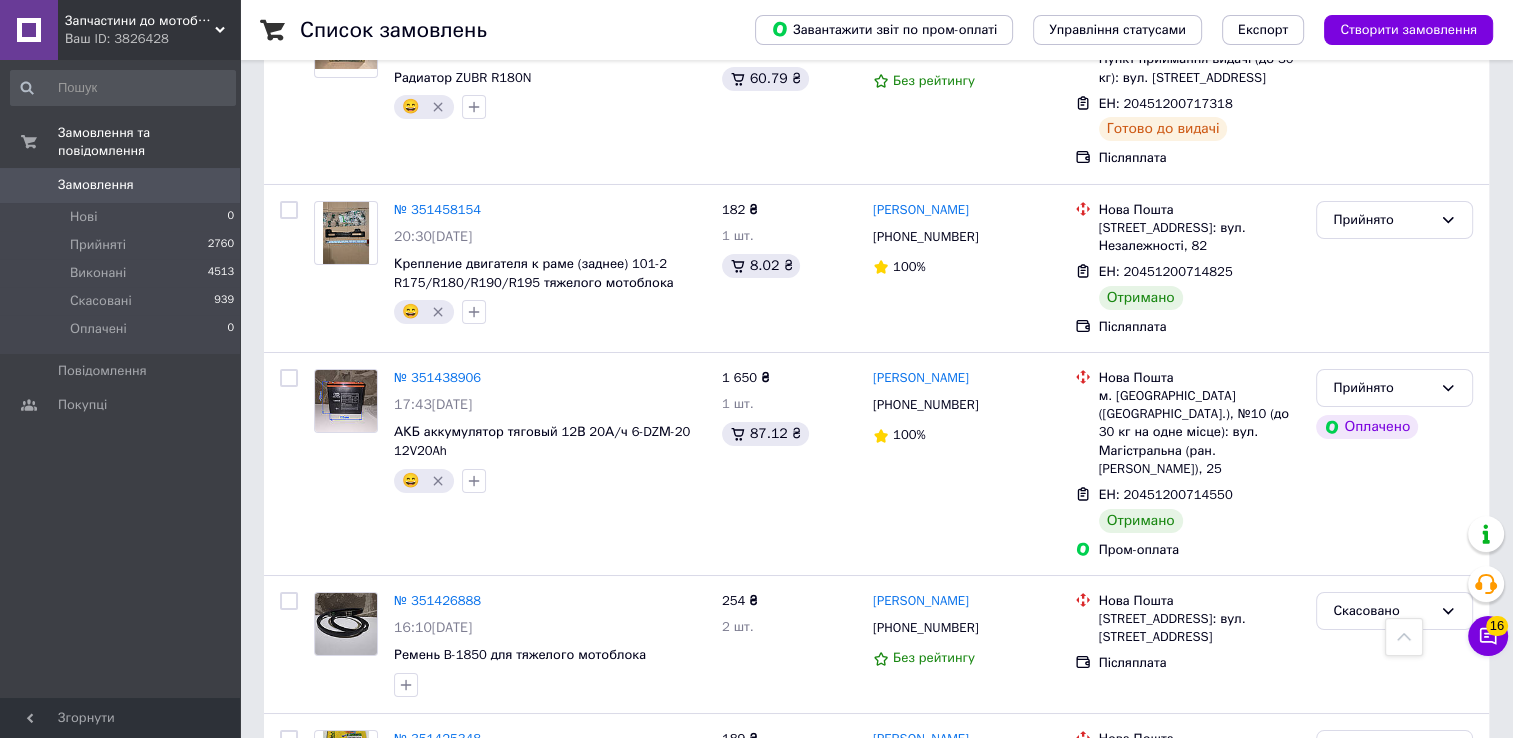 click at bounding box center (289, 1305) 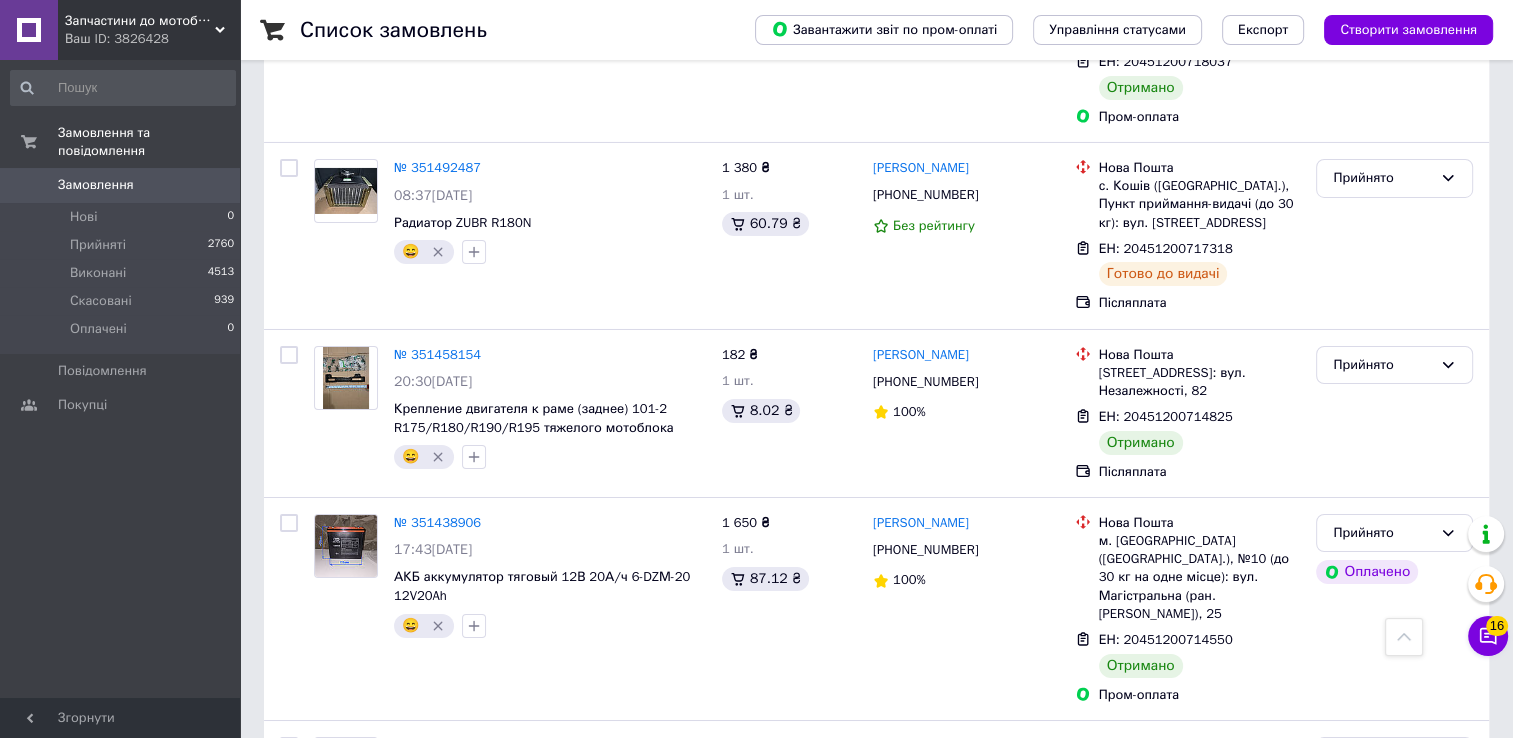 scroll, scrollTop: 14550, scrollLeft: 0, axis: vertical 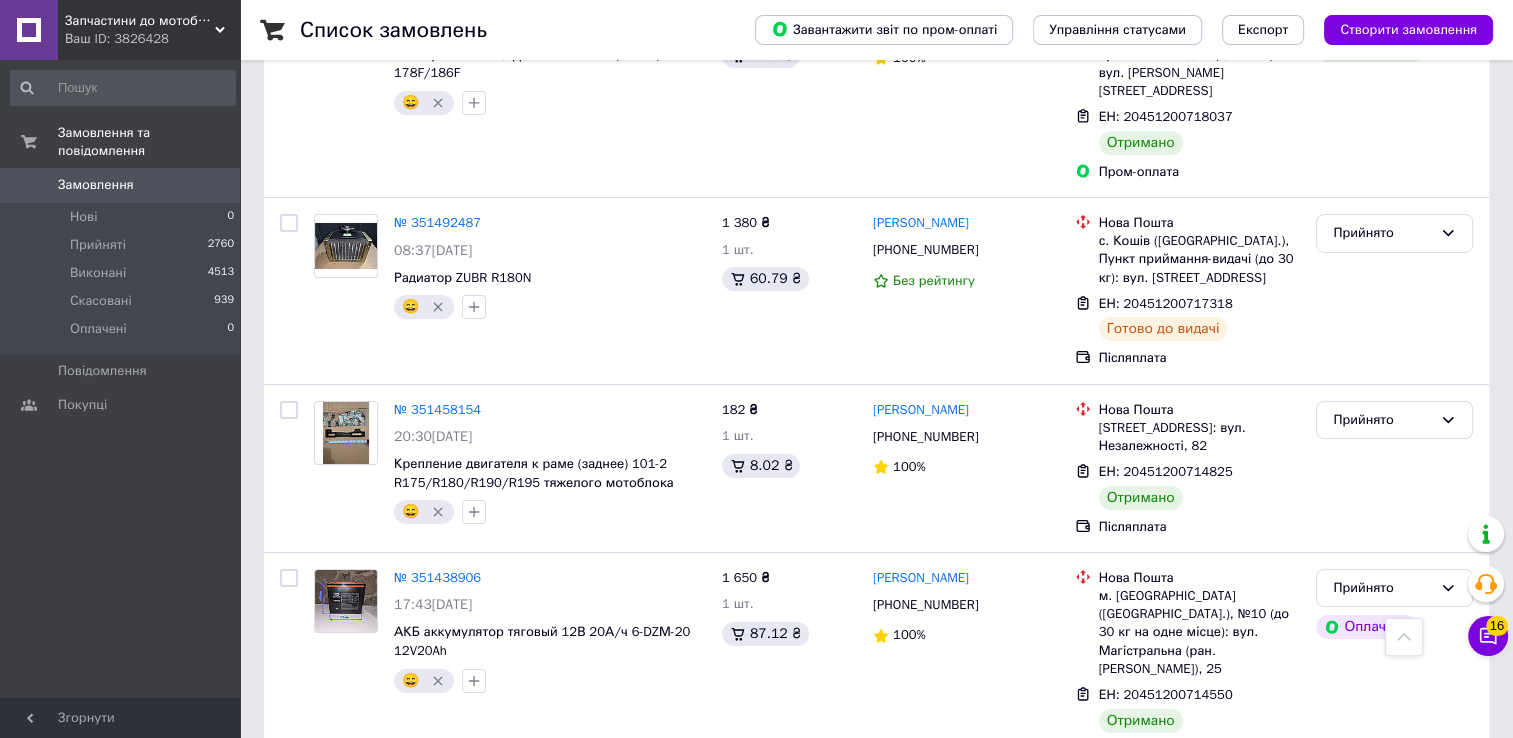 click at bounding box center [289, 1349] 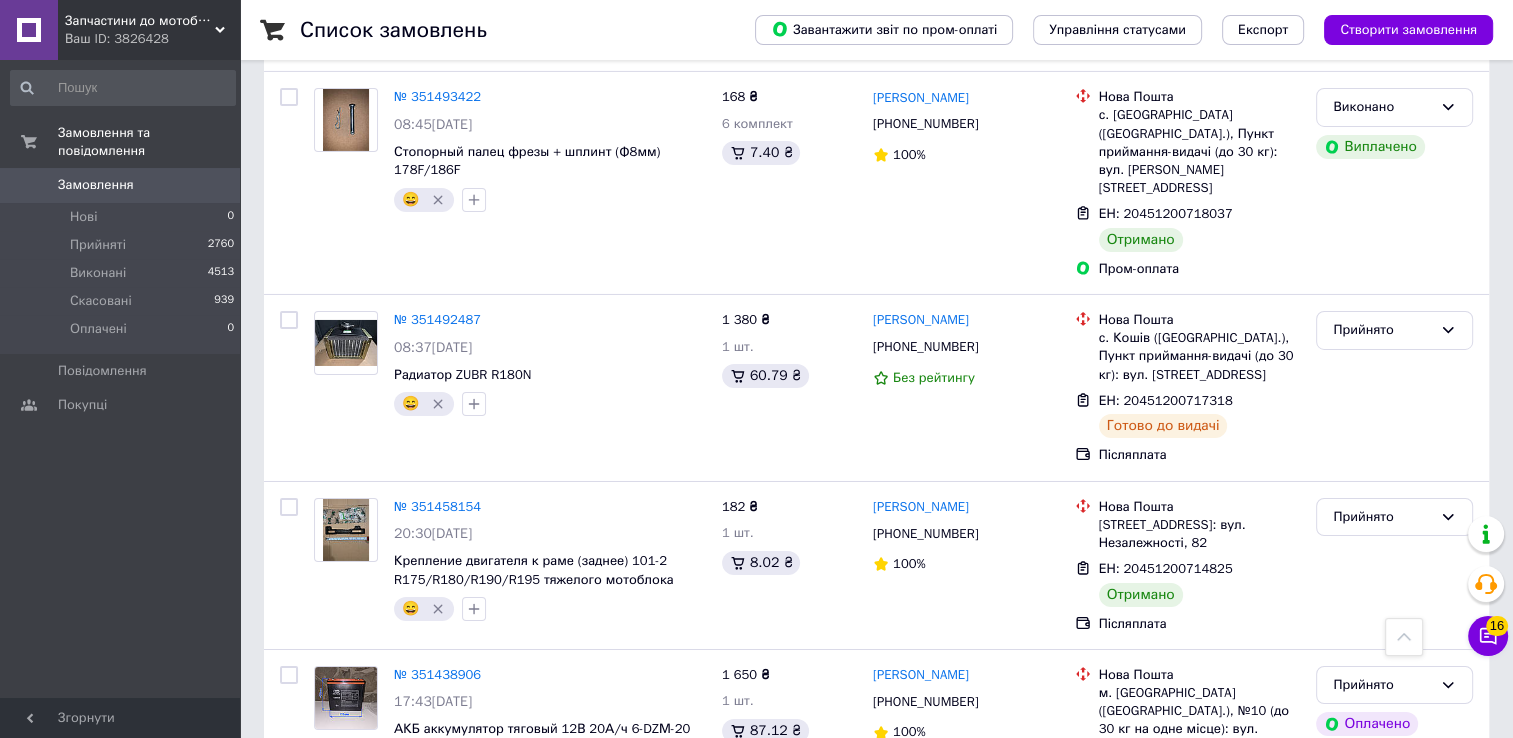 scroll, scrollTop: 14450, scrollLeft: 0, axis: vertical 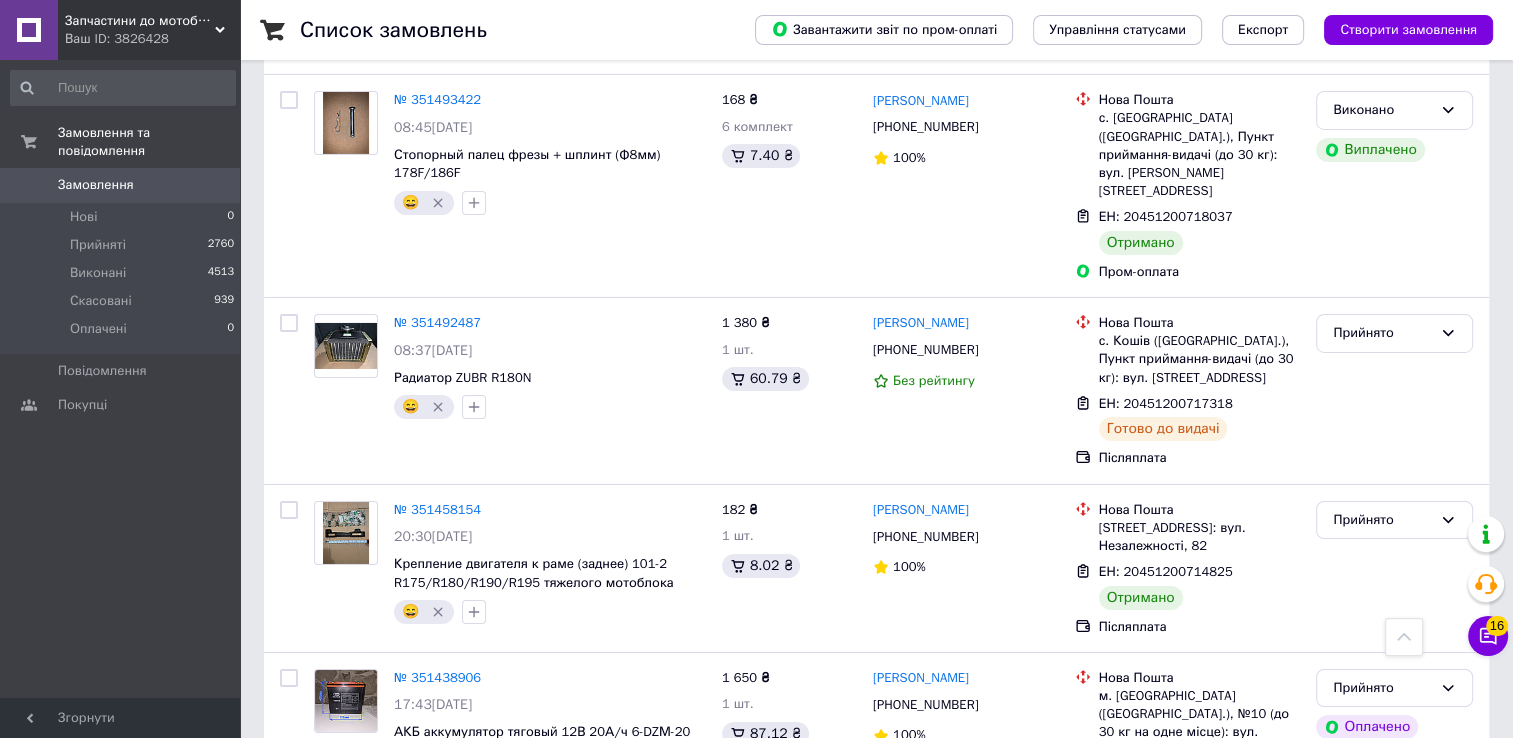 click at bounding box center [289, 1449] 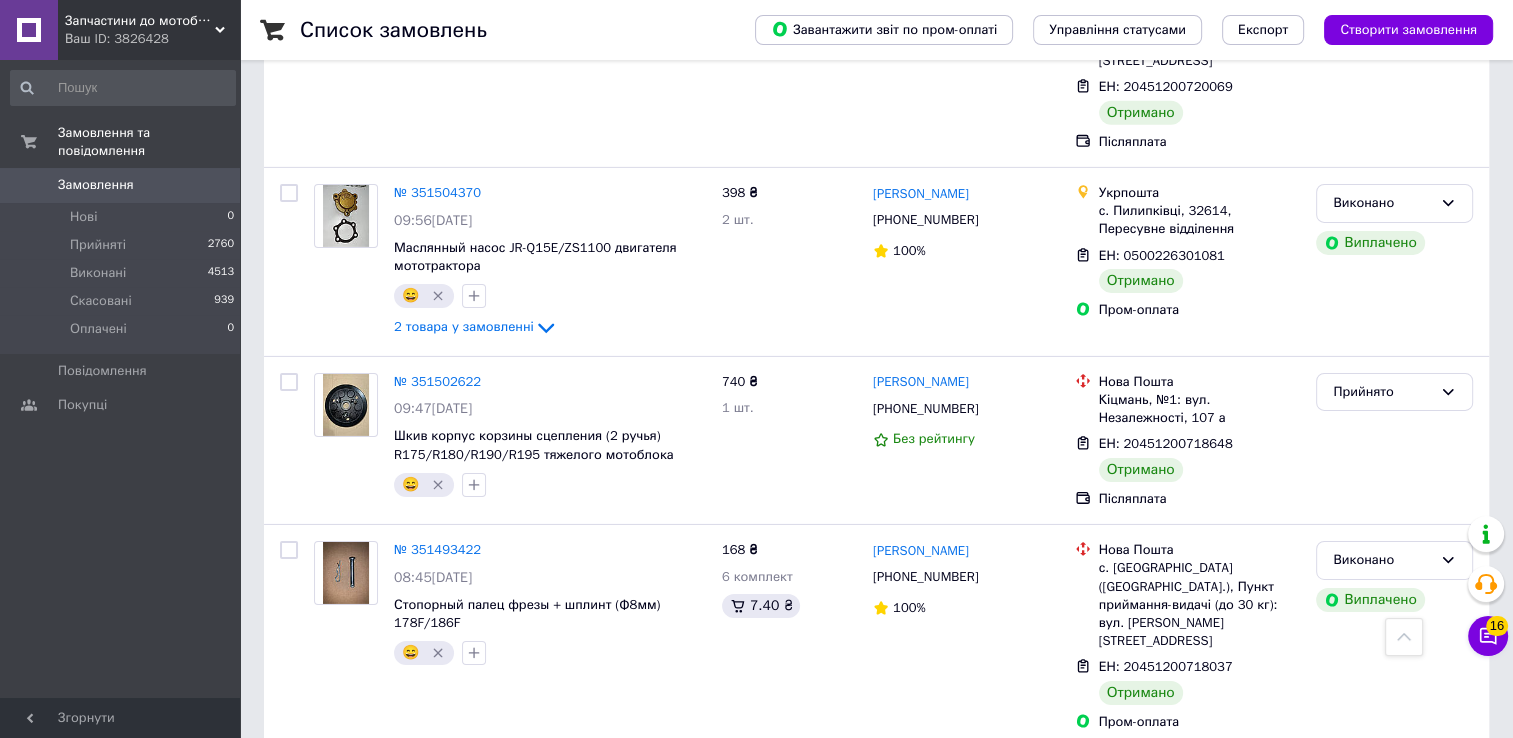 scroll, scrollTop: 13950, scrollLeft: 0, axis: vertical 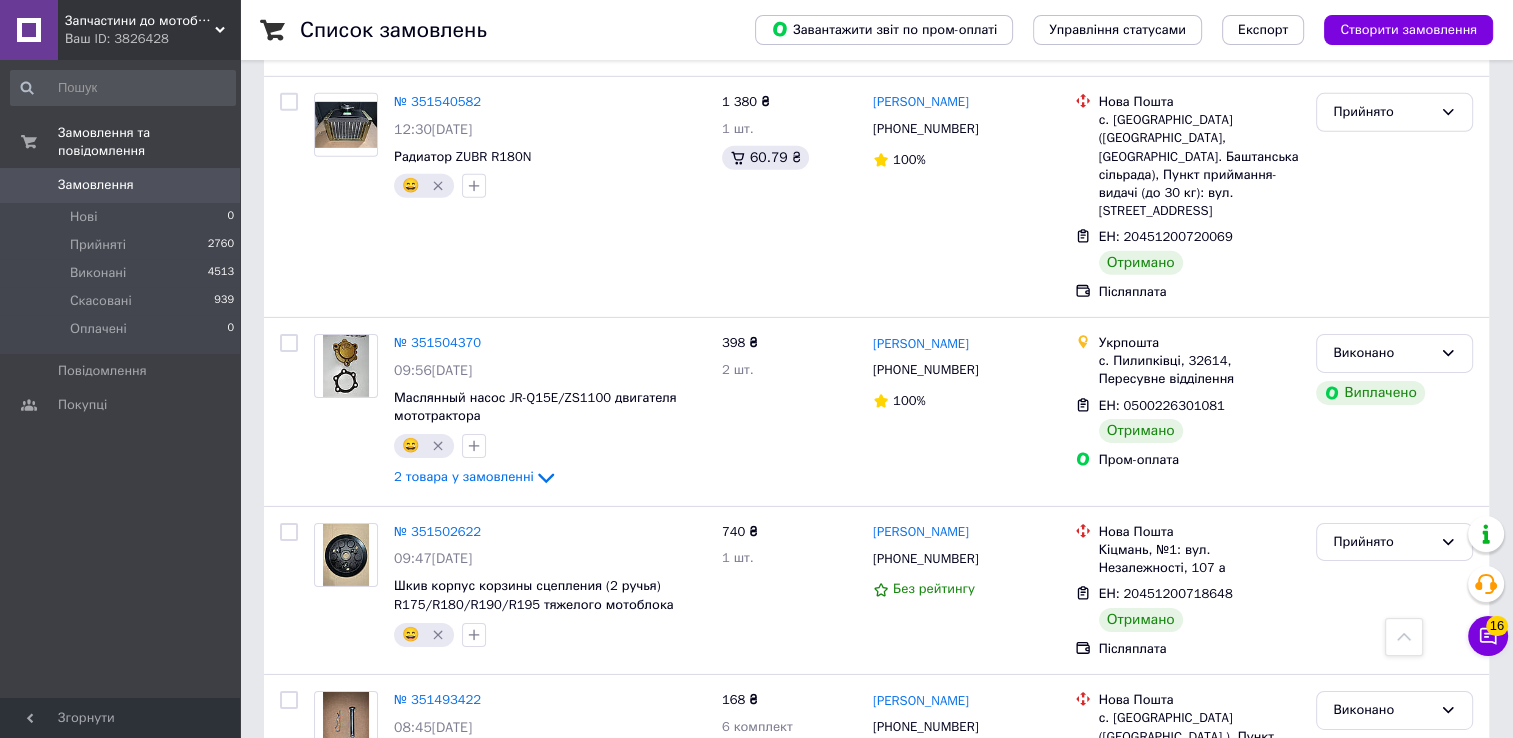 click at bounding box center [289, 1278] 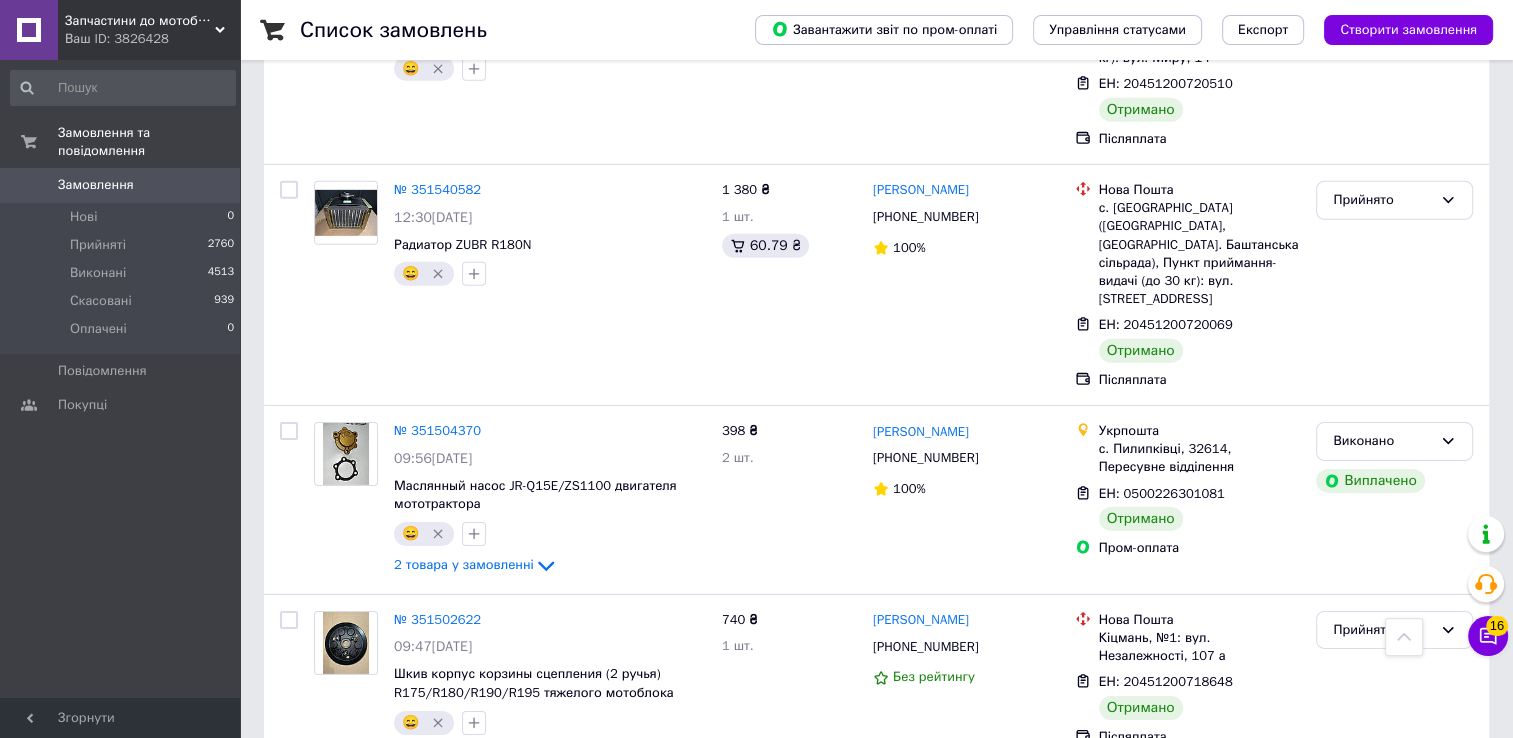 scroll, scrollTop: 13650, scrollLeft: 0, axis: vertical 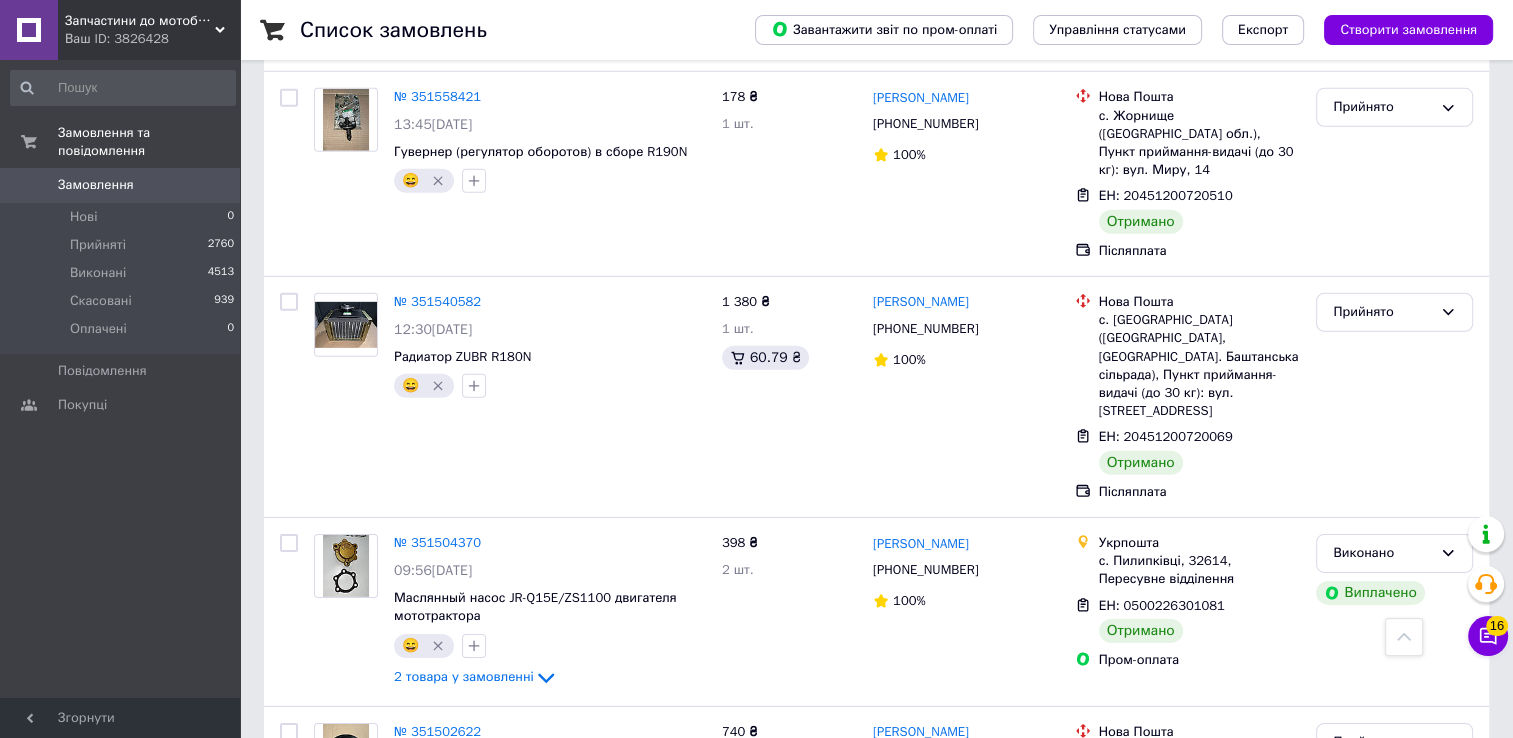 click at bounding box center [289, 1310] 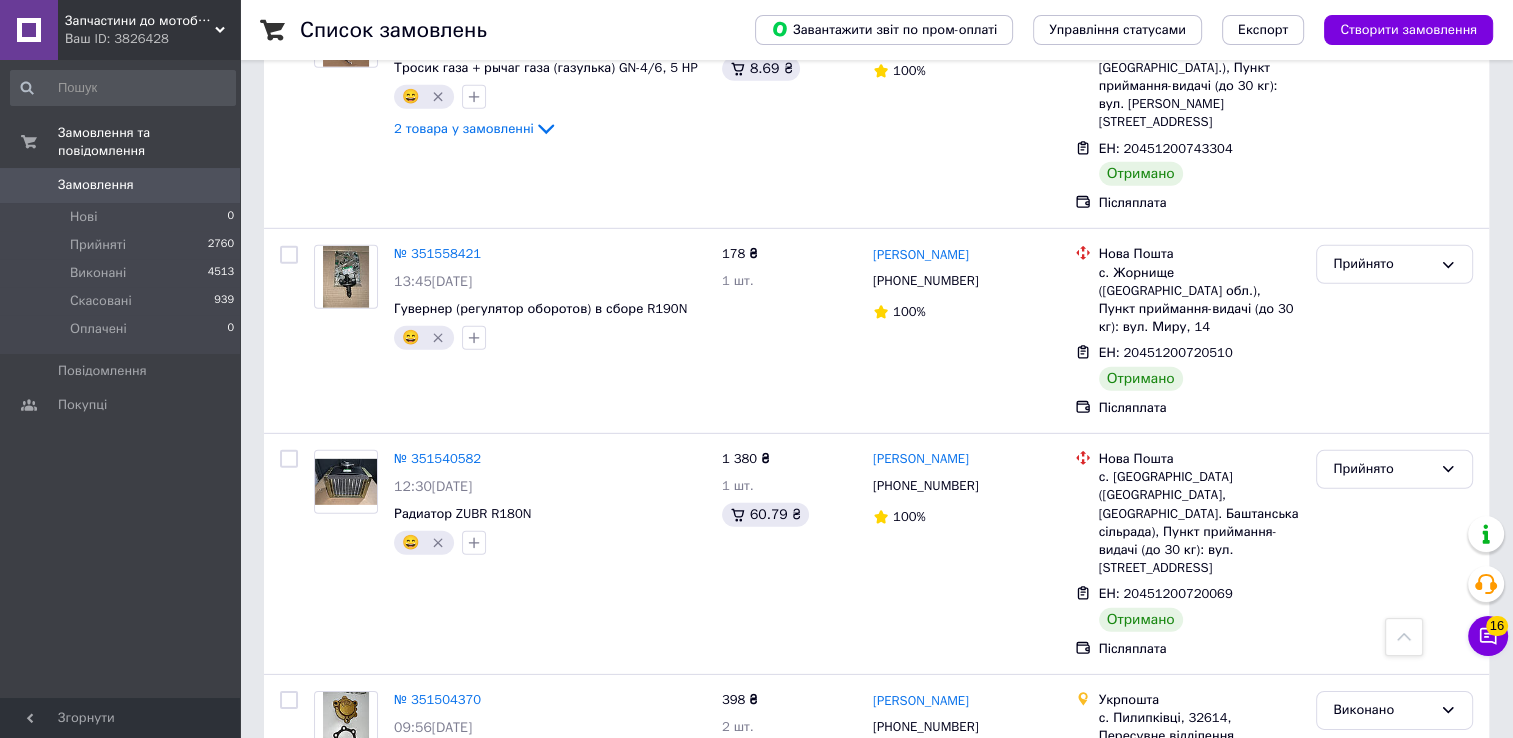scroll, scrollTop: 13450, scrollLeft: 0, axis: vertical 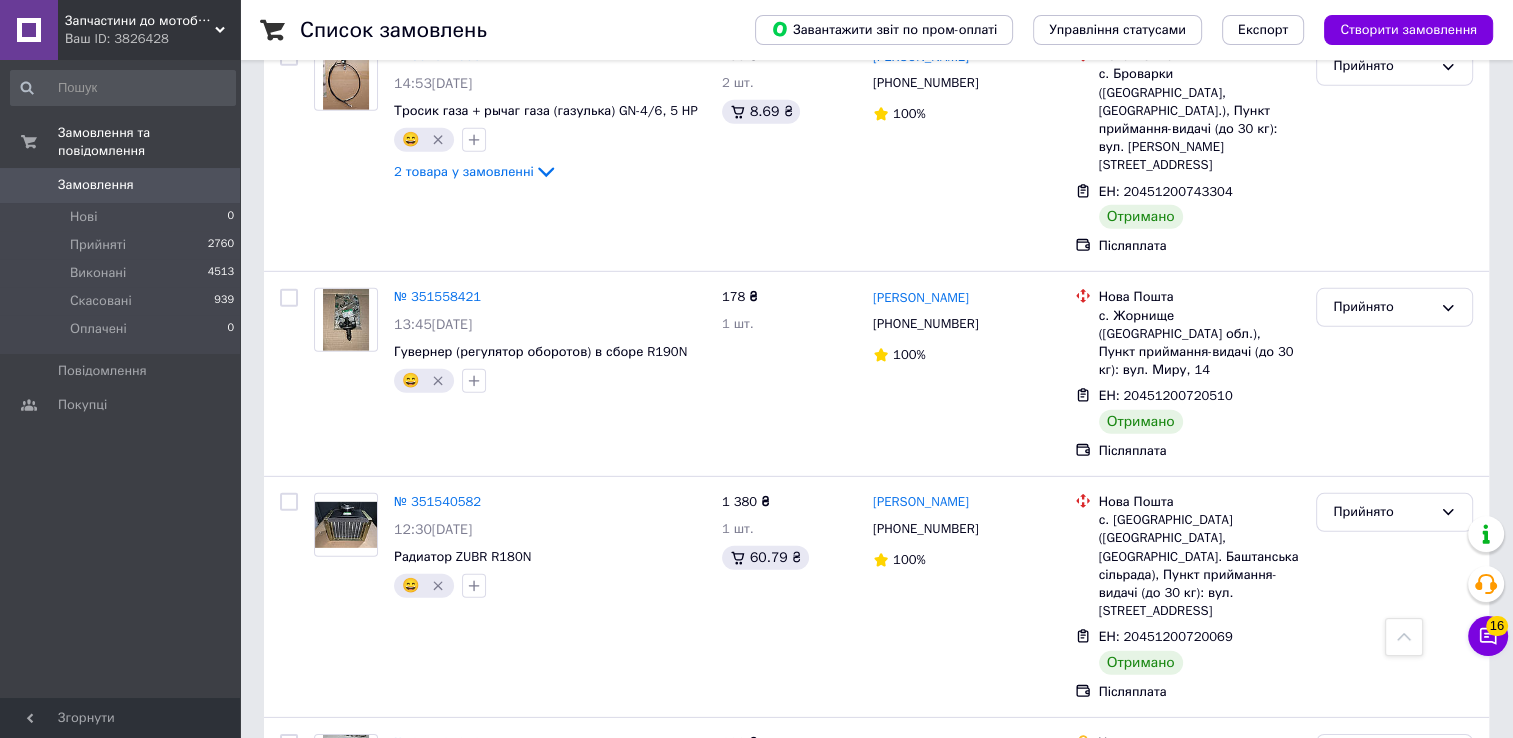 click at bounding box center (289, 1323) 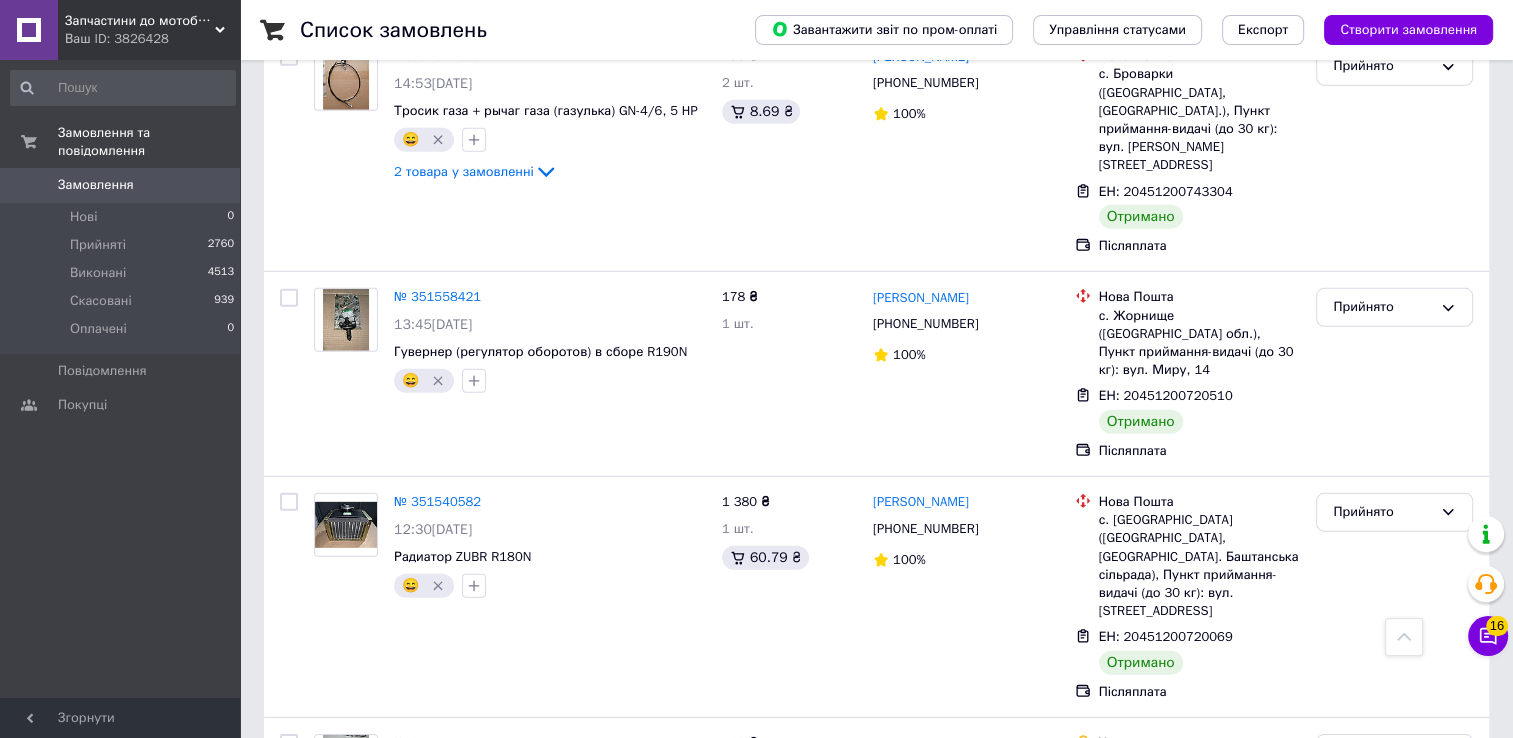 click at bounding box center (289, 1391) 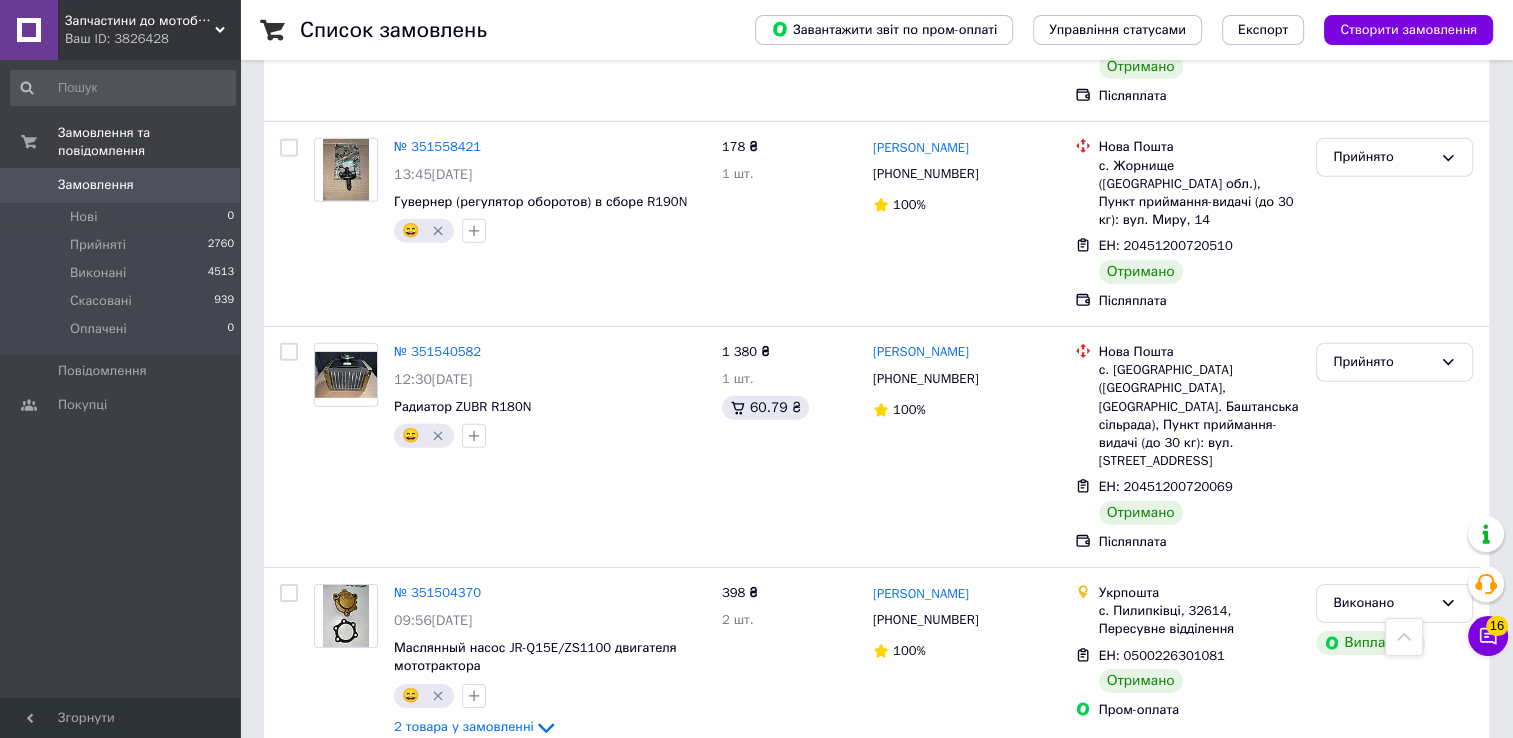 scroll, scrollTop: 13650, scrollLeft: 0, axis: vertical 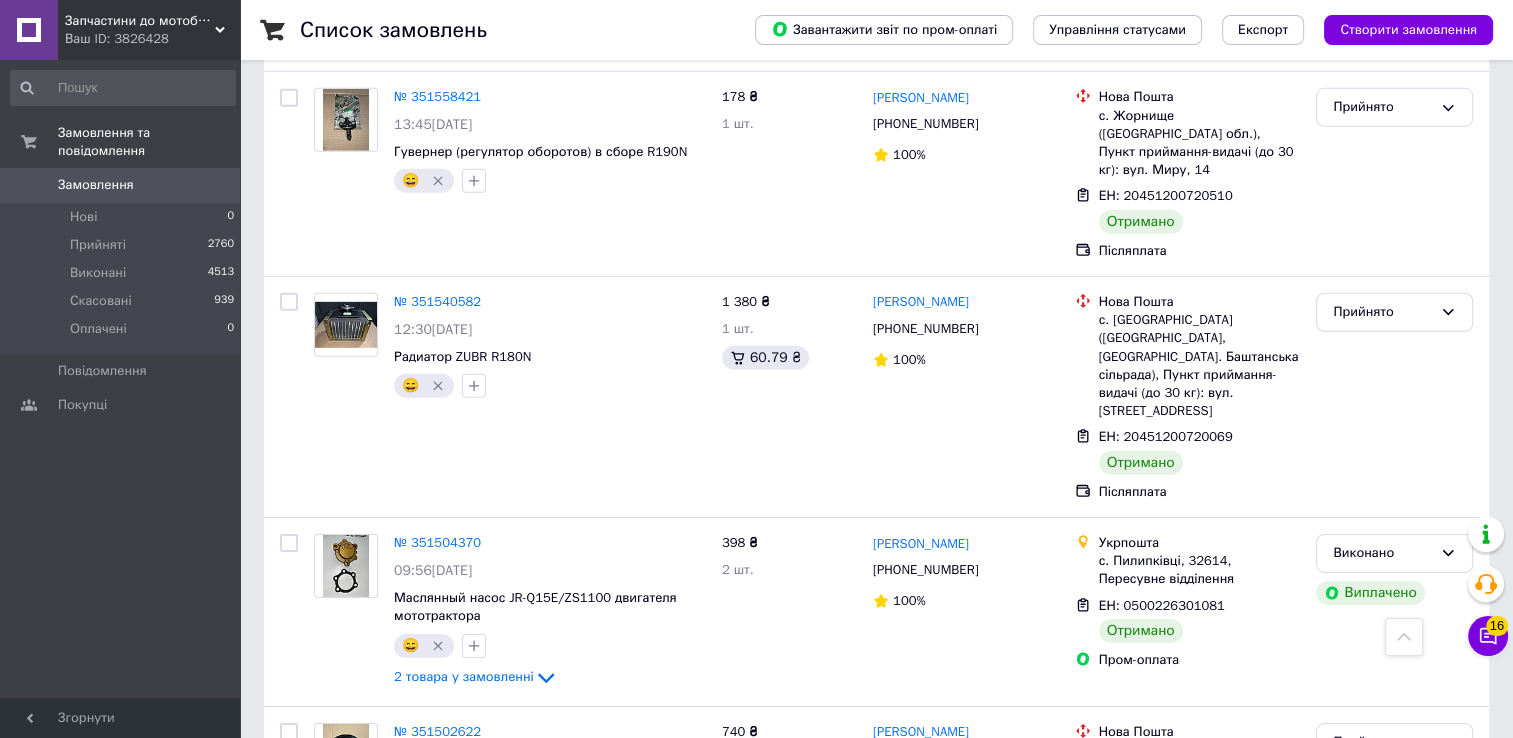 click at bounding box center [289, 1123] 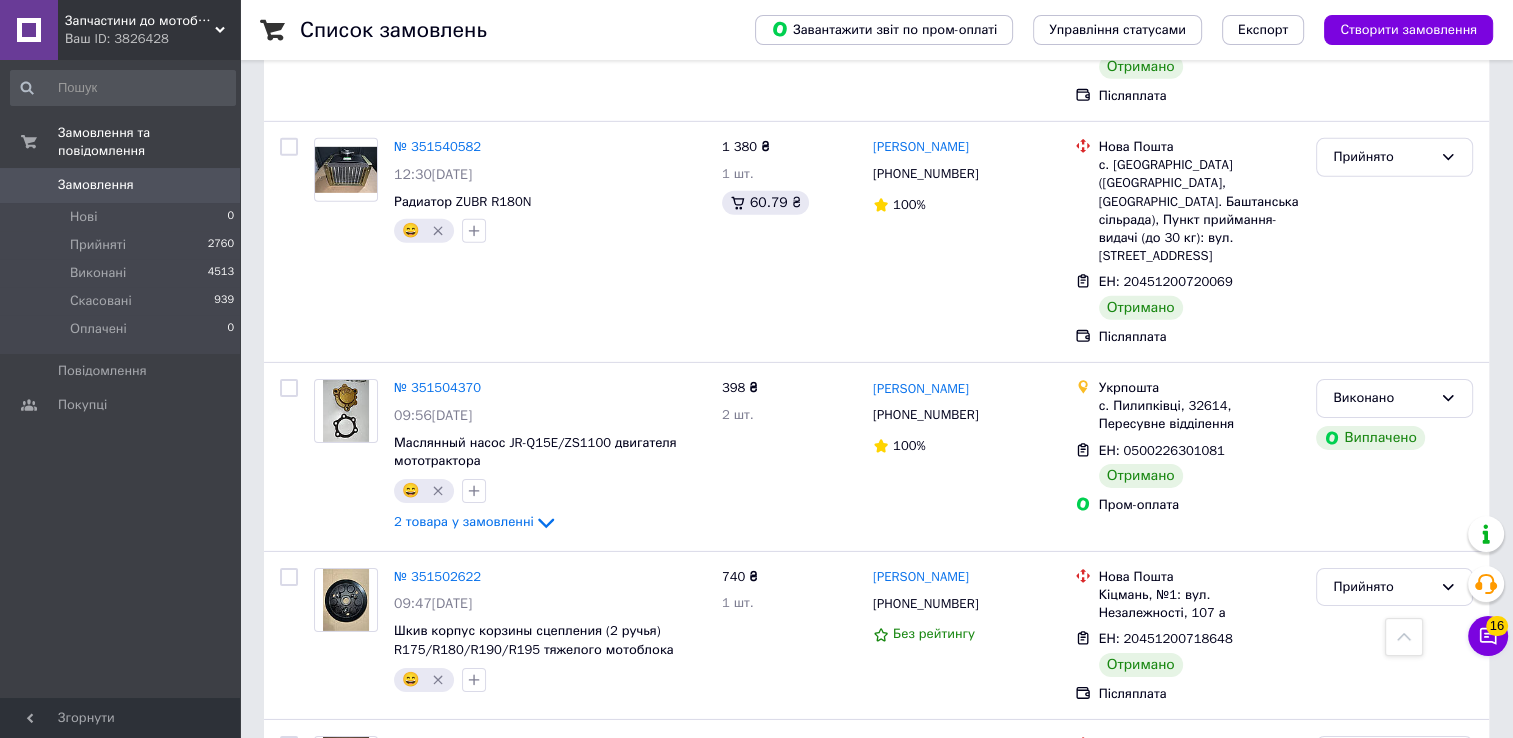 scroll, scrollTop: 13850, scrollLeft: 0, axis: vertical 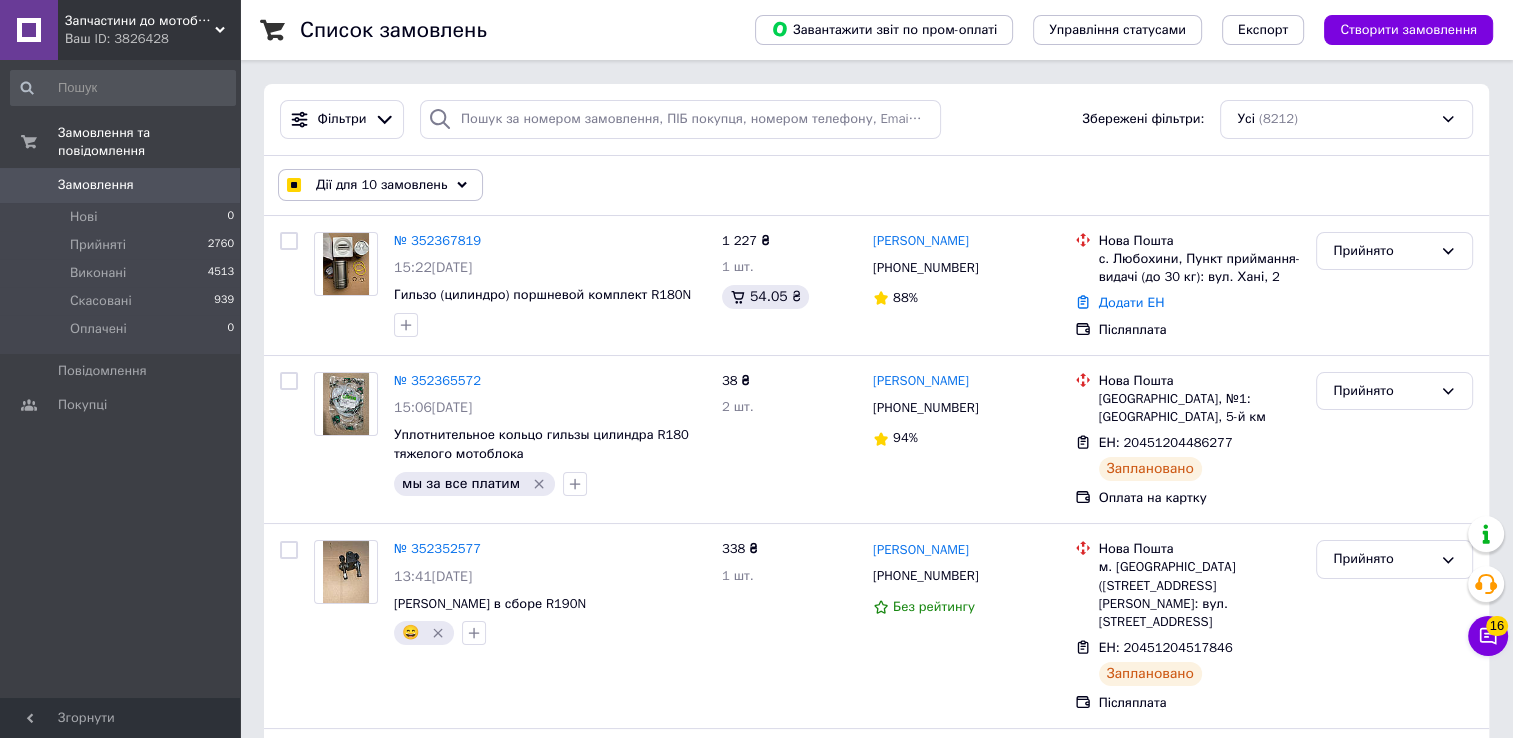 click at bounding box center [293, 185] 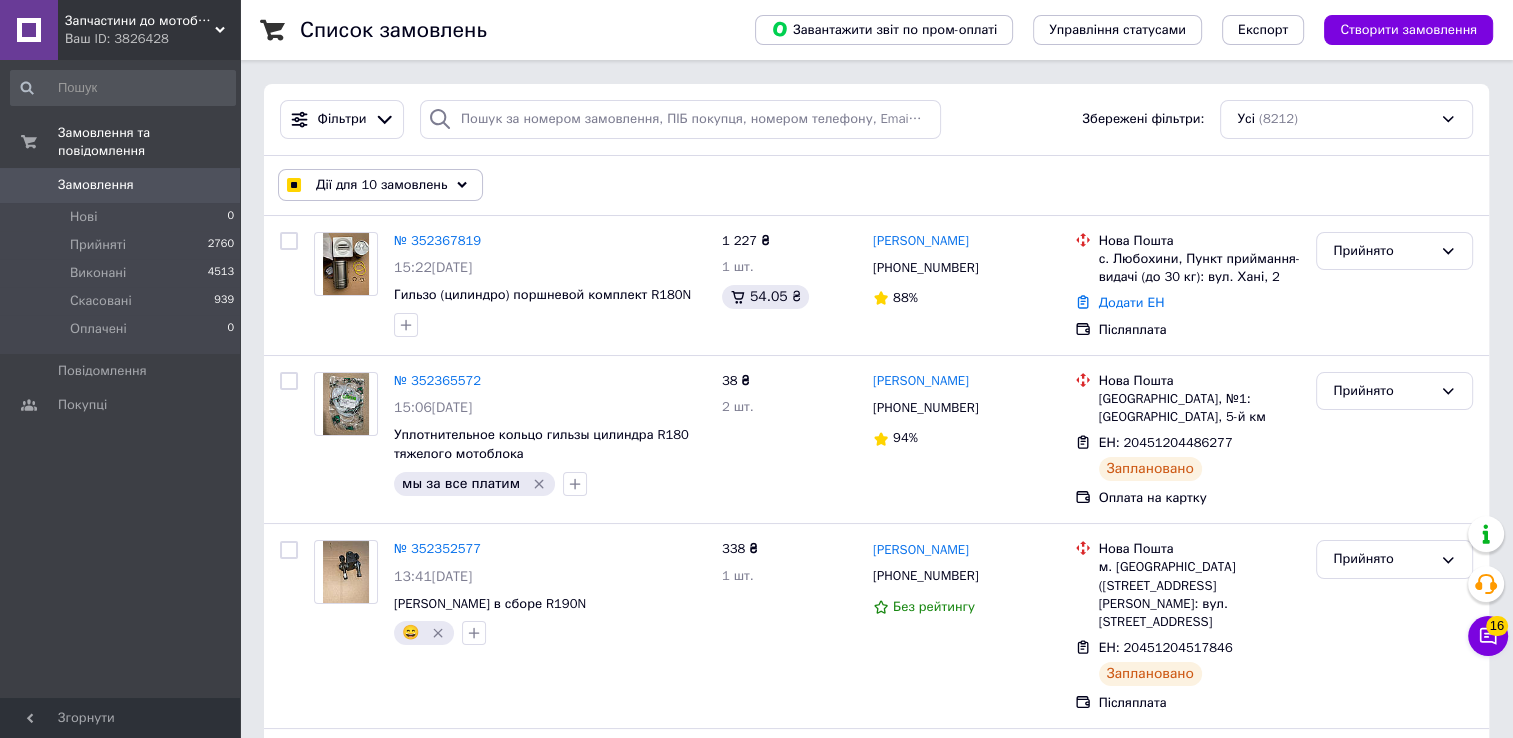 checkbox on "false" 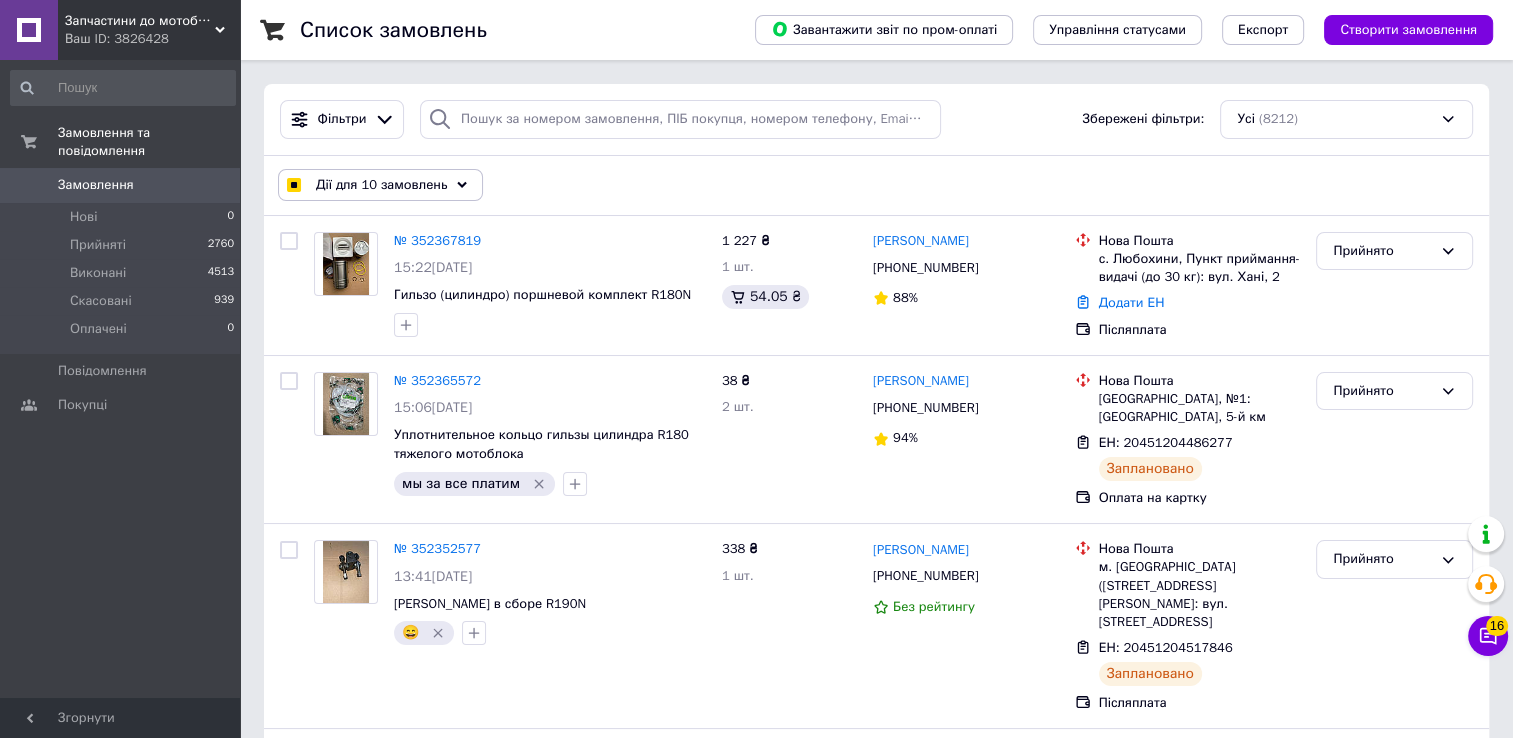 checkbox on "false" 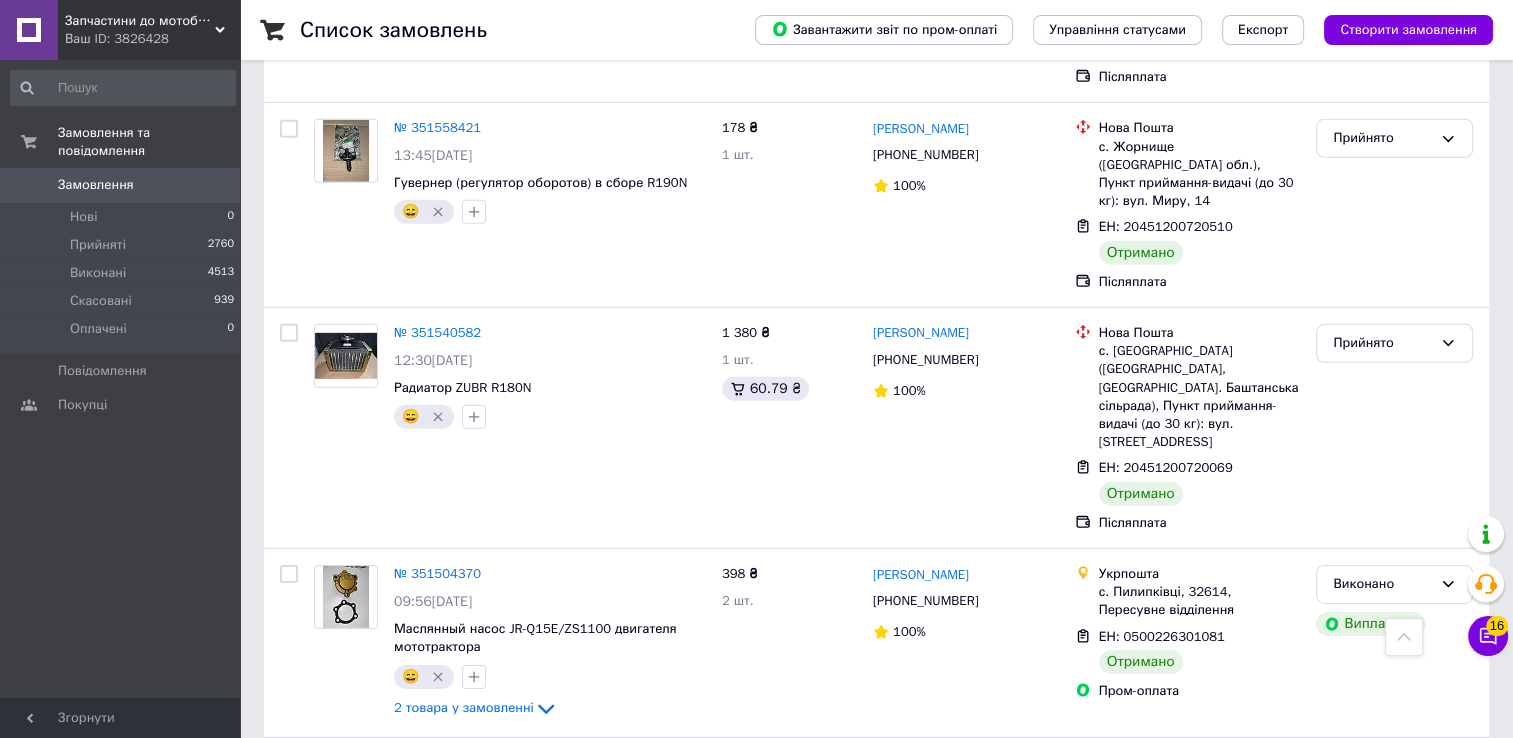 scroll, scrollTop: 13661, scrollLeft: 0, axis: vertical 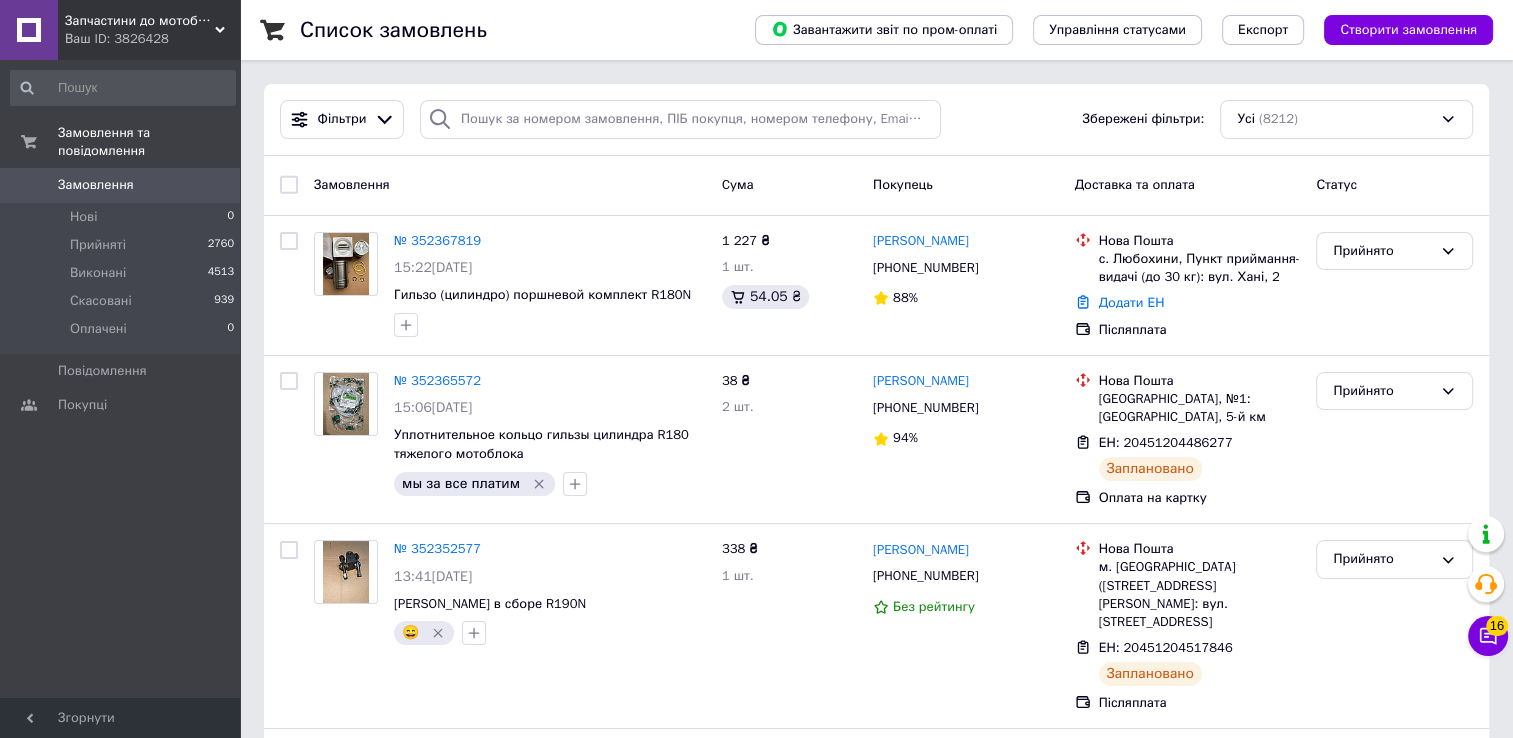 click on "Фільтри Збережені фільтри: Усі (8212)" at bounding box center [876, 120] 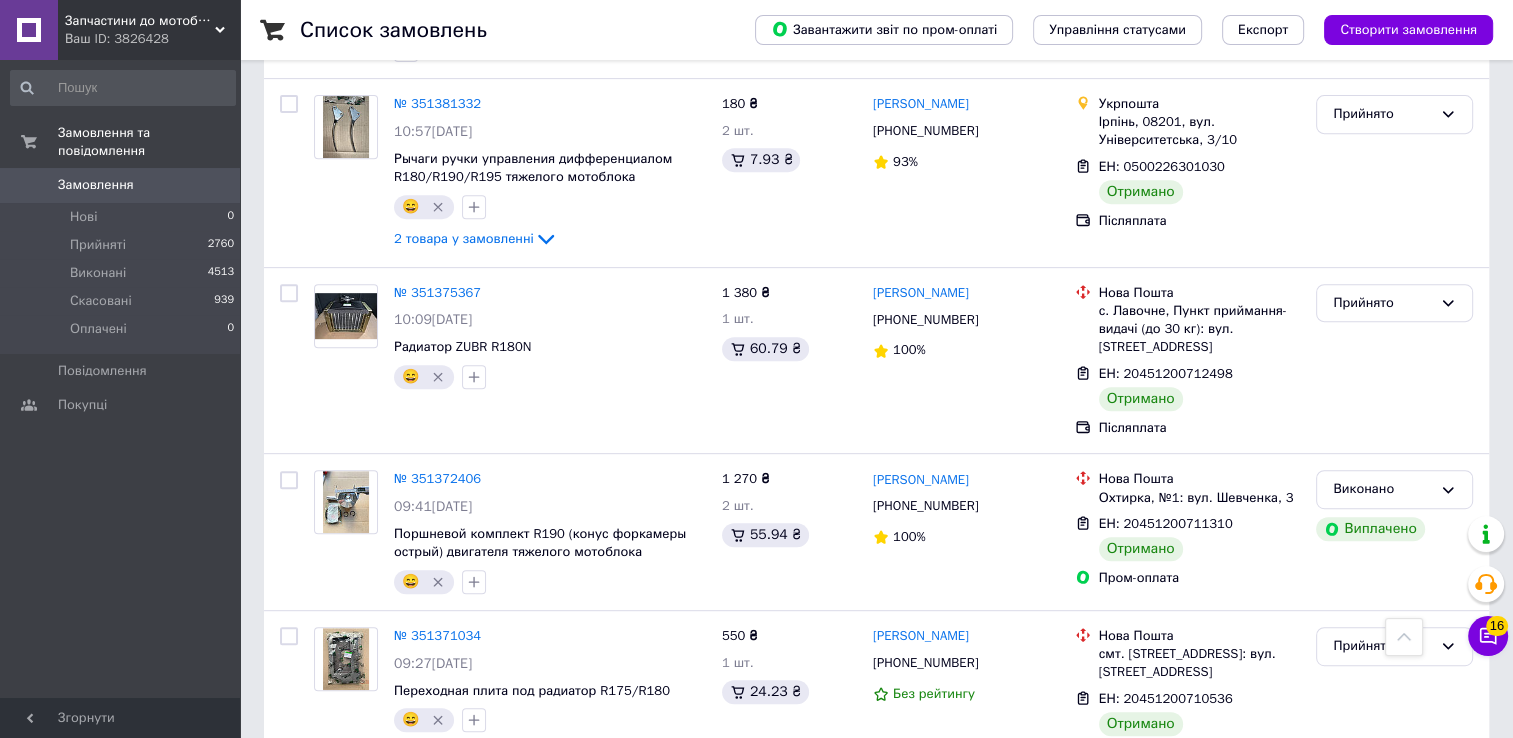 scroll, scrollTop: 16036, scrollLeft: 0, axis: vertical 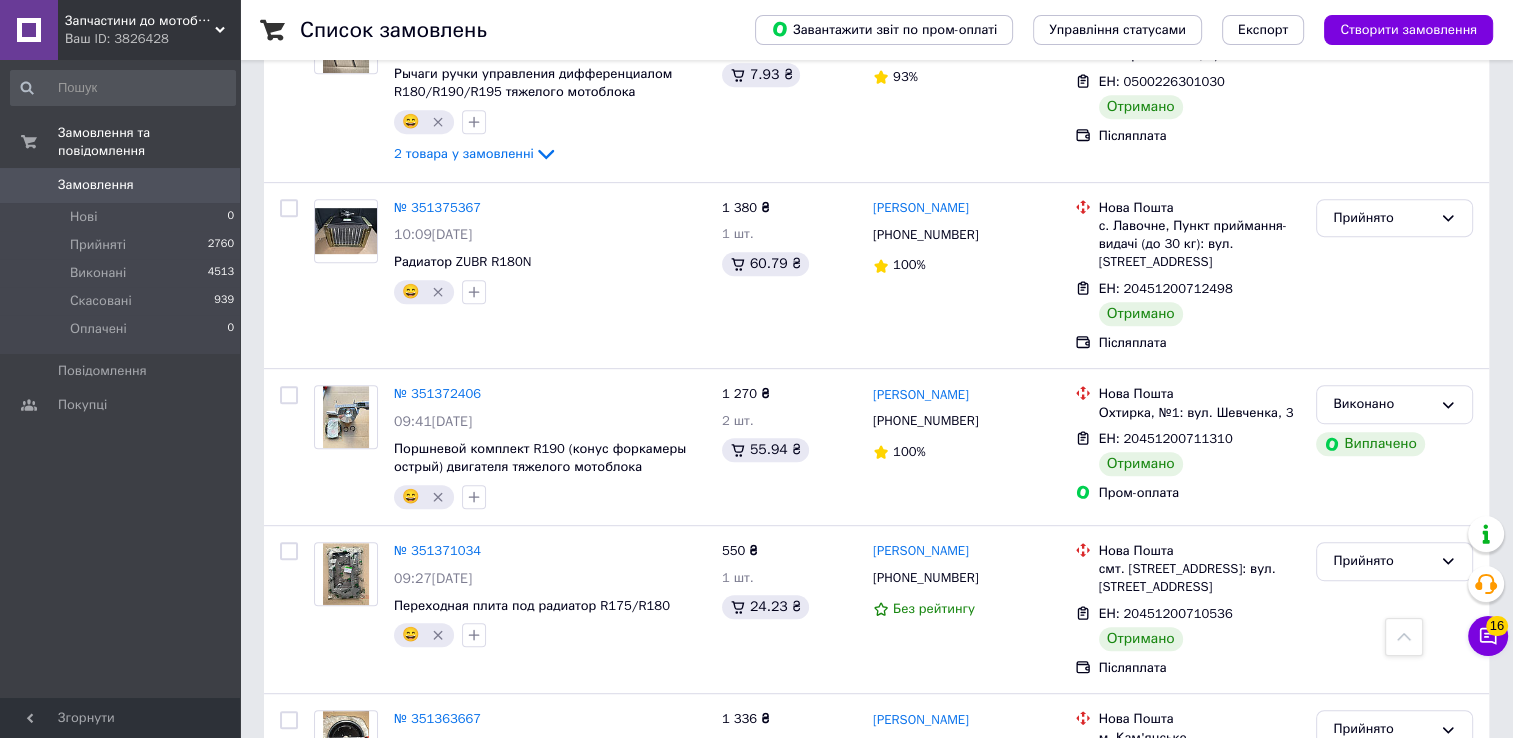click at bounding box center [289, 1354] 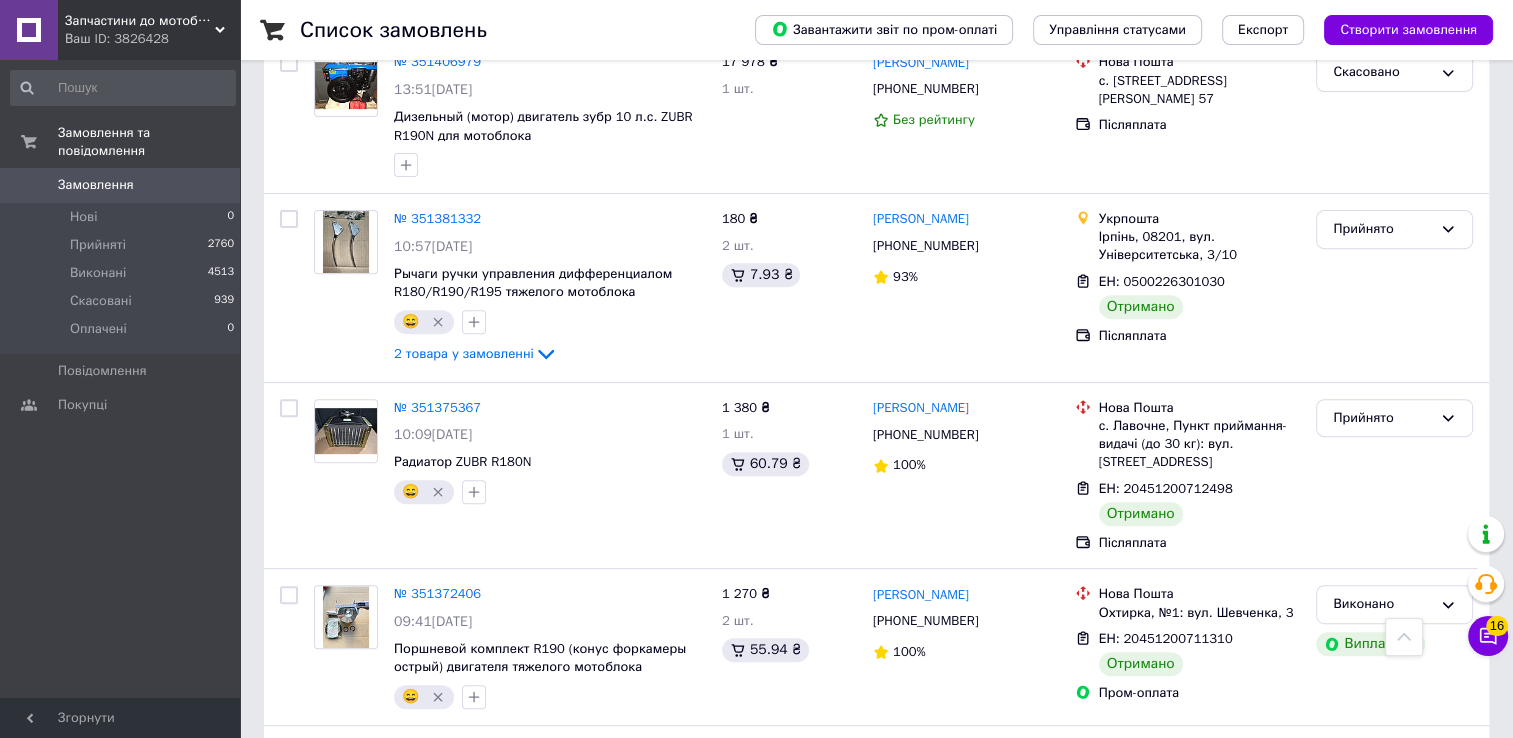 click at bounding box center (289, 1365) 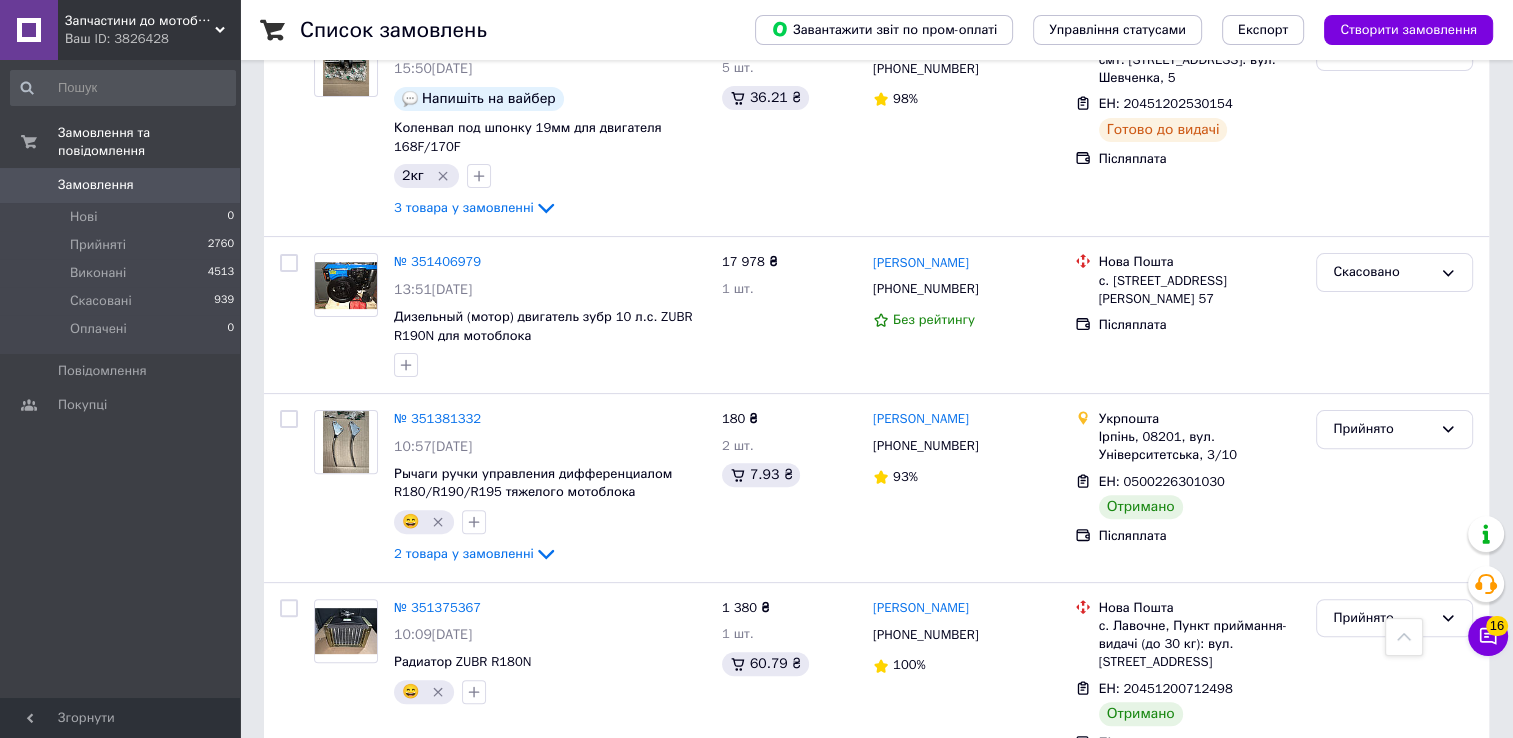 click at bounding box center (289, 1343) 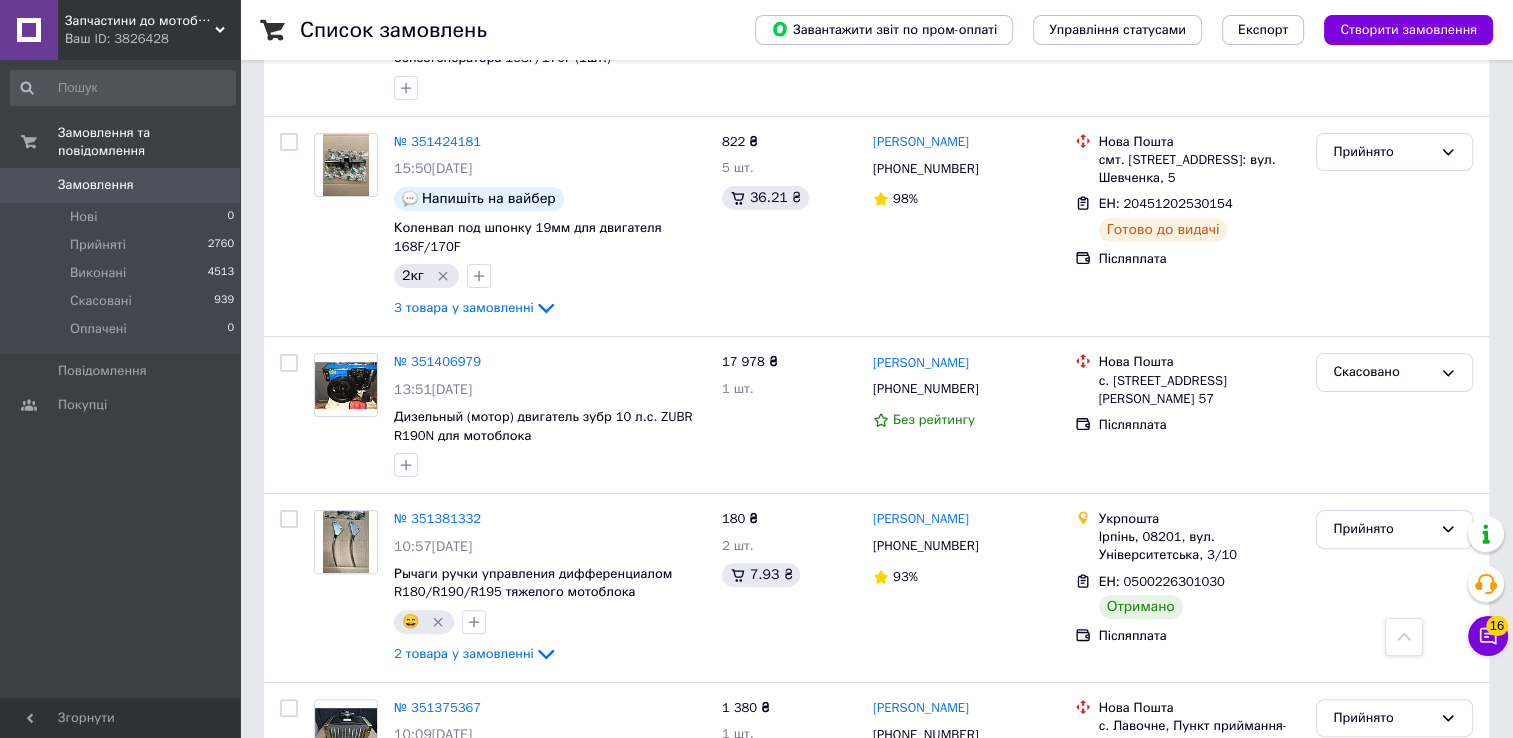 click at bounding box center (289, 1220) 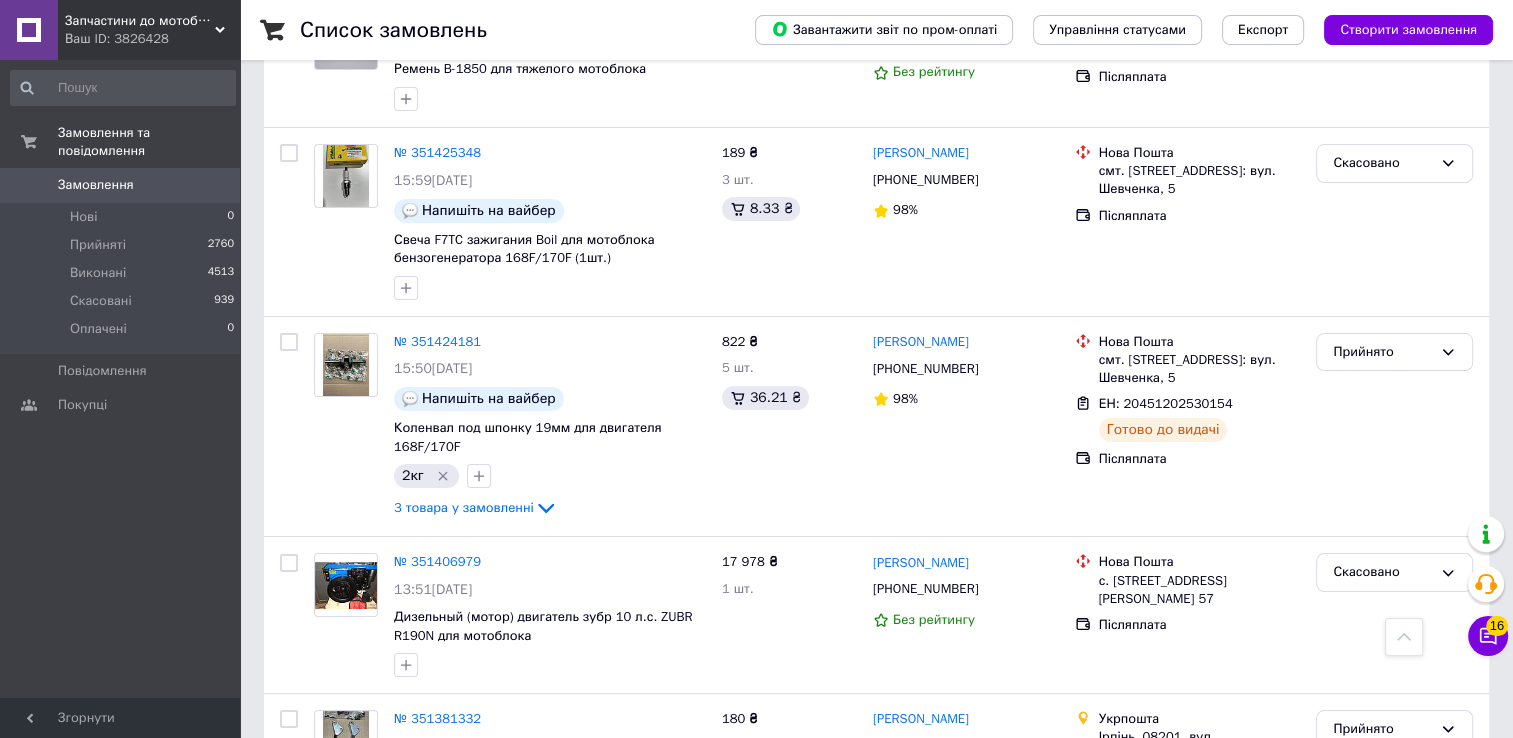 click at bounding box center [289, 1251] 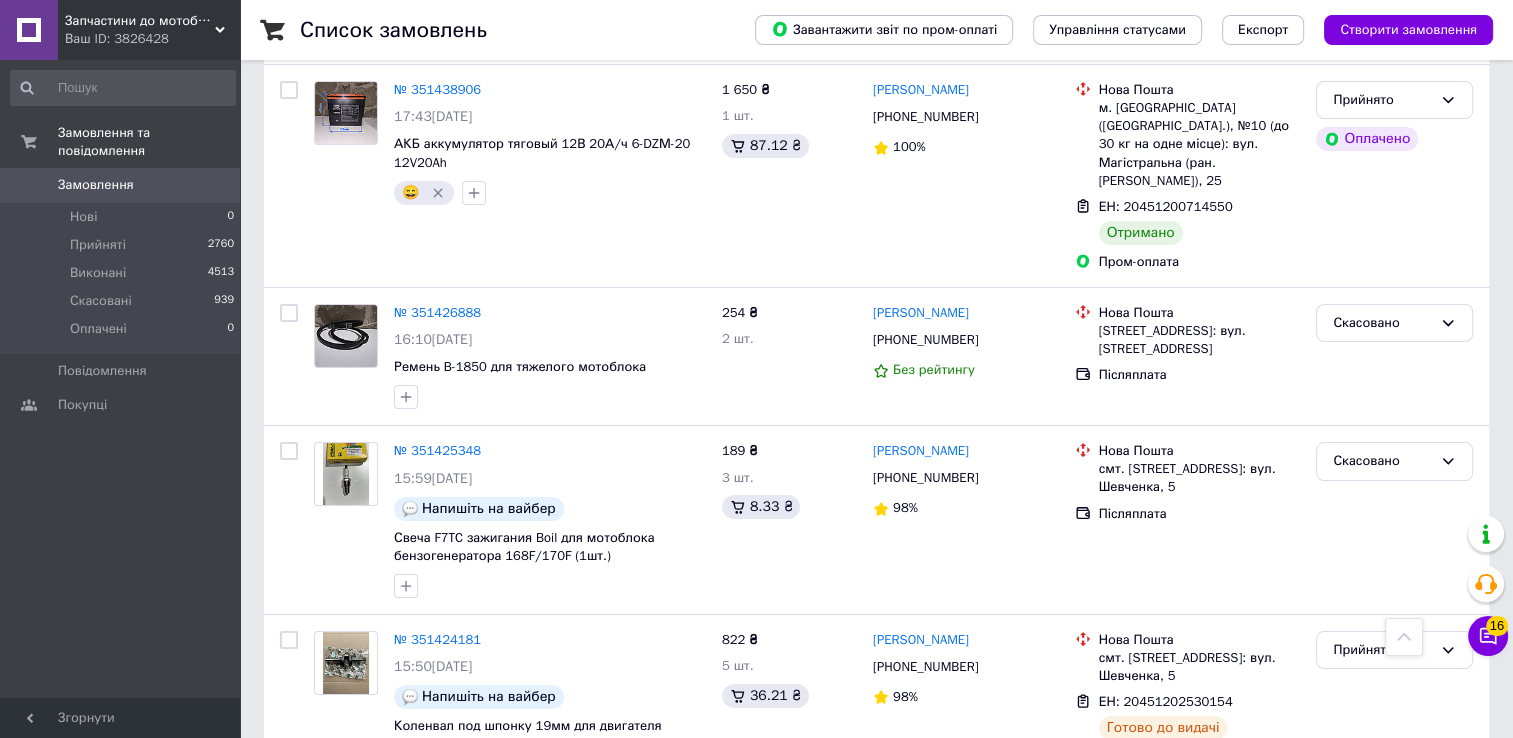 scroll, scrollTop: 15036, scrollLeft: 0, axis: vertical 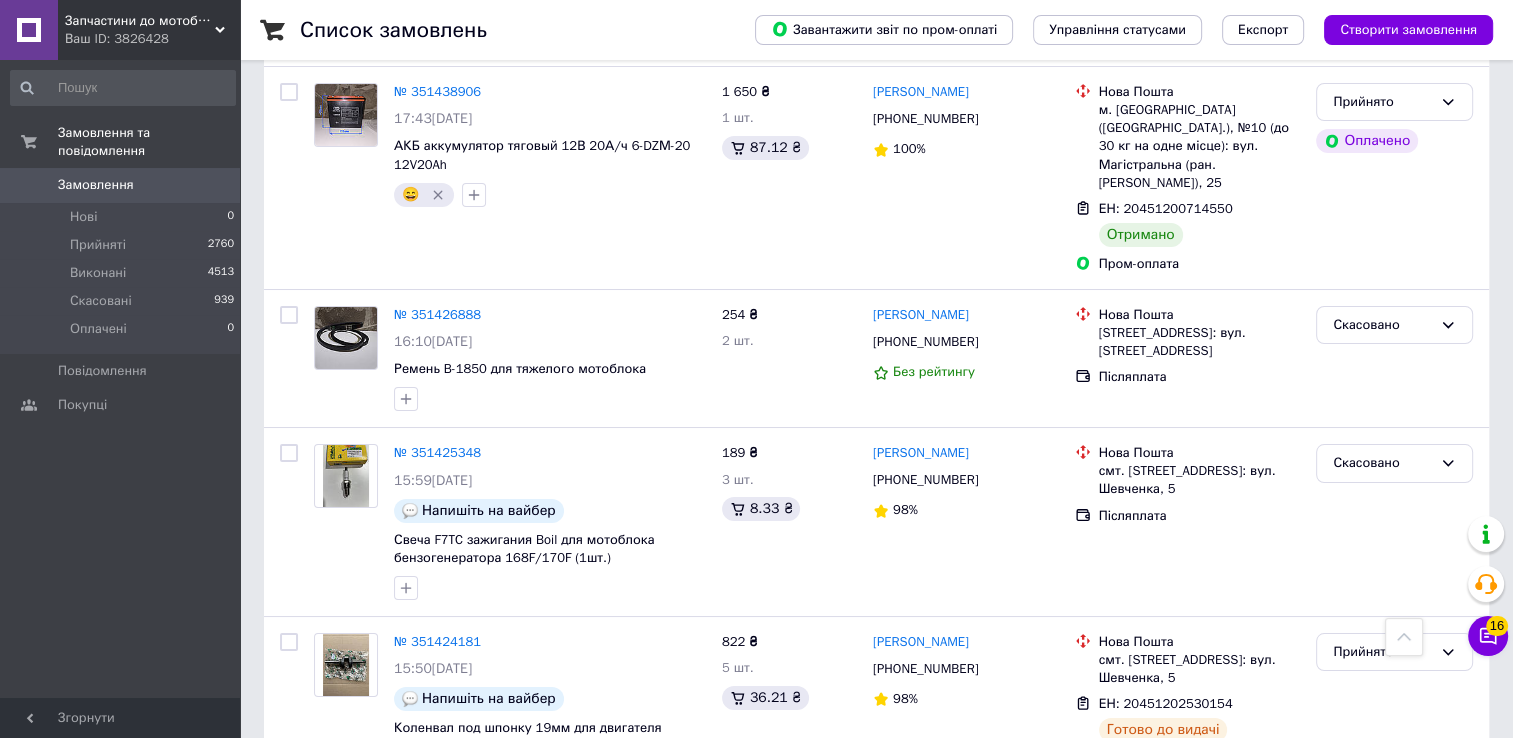 click at bounding box center [289, 1395] 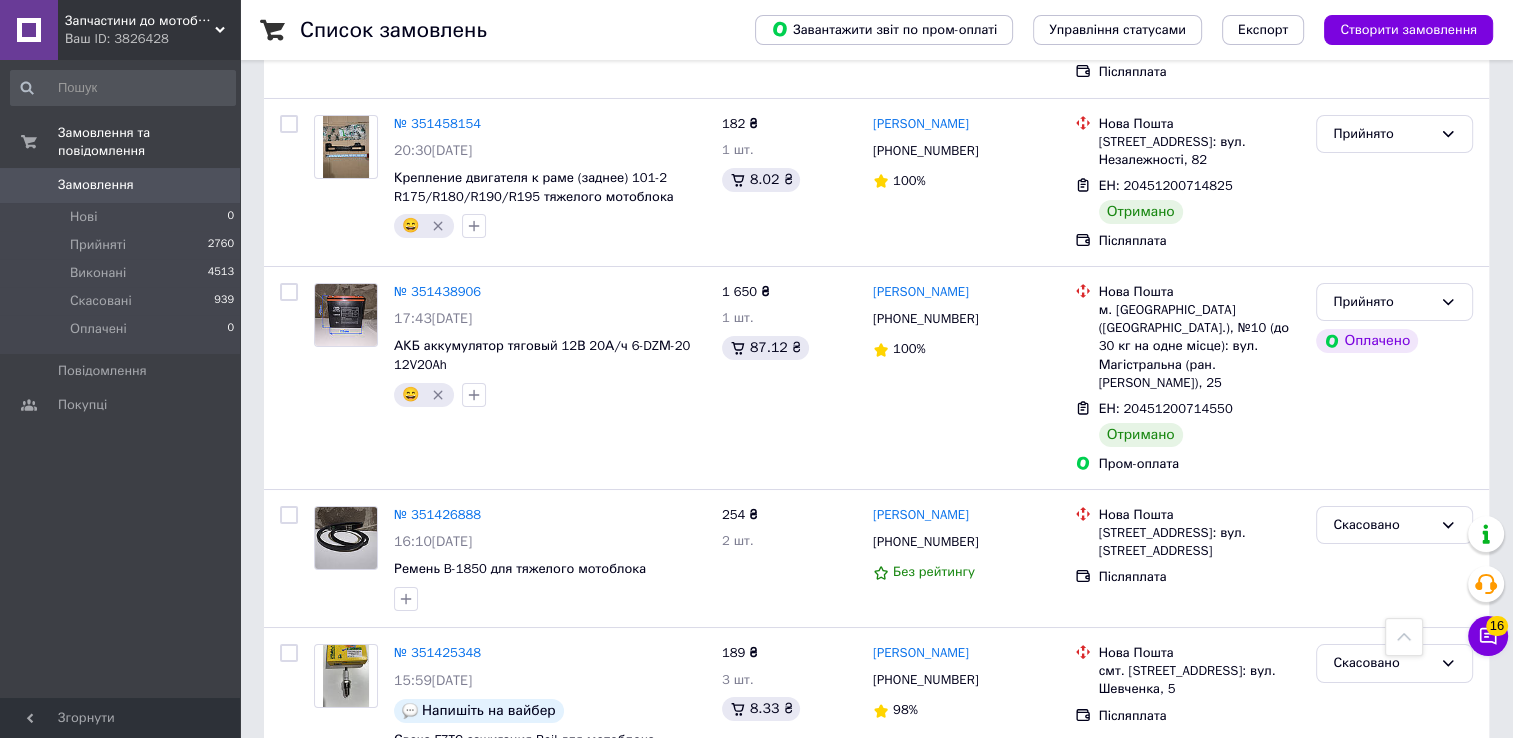 click at bounding box center [289, 1219] 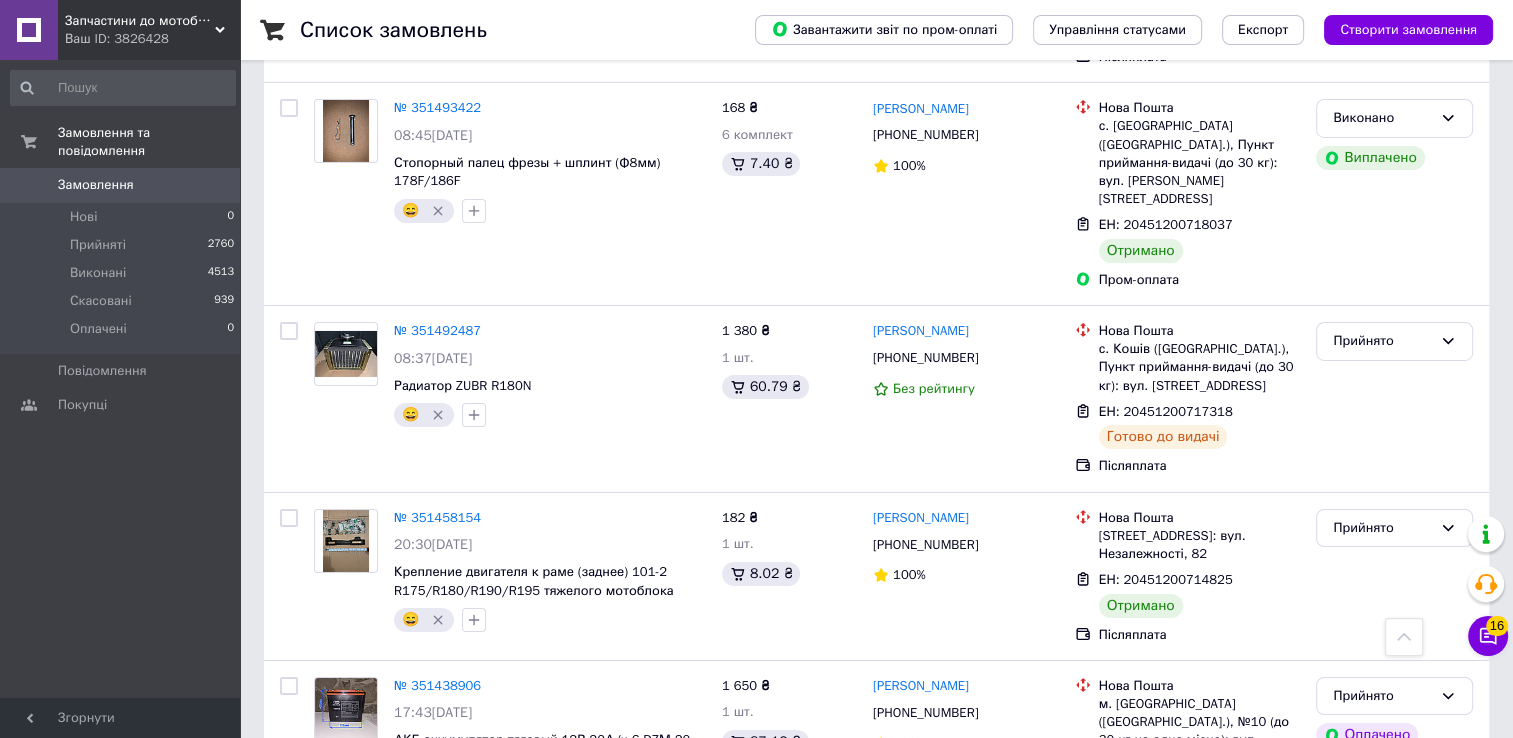 scroll, scrollTop: 14436, scrollLeft: 0, axis: vertical 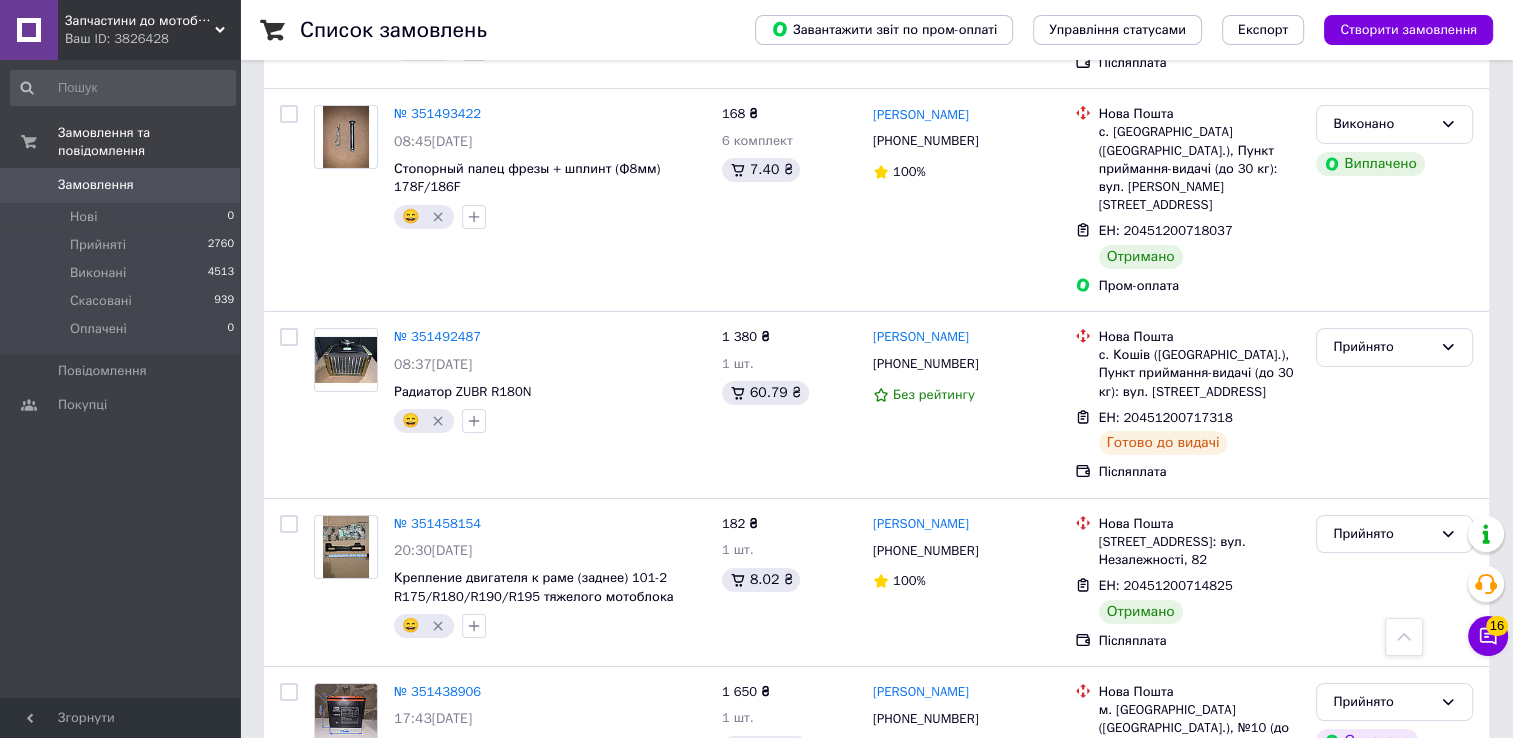 click at bounding box center (289, 1242) 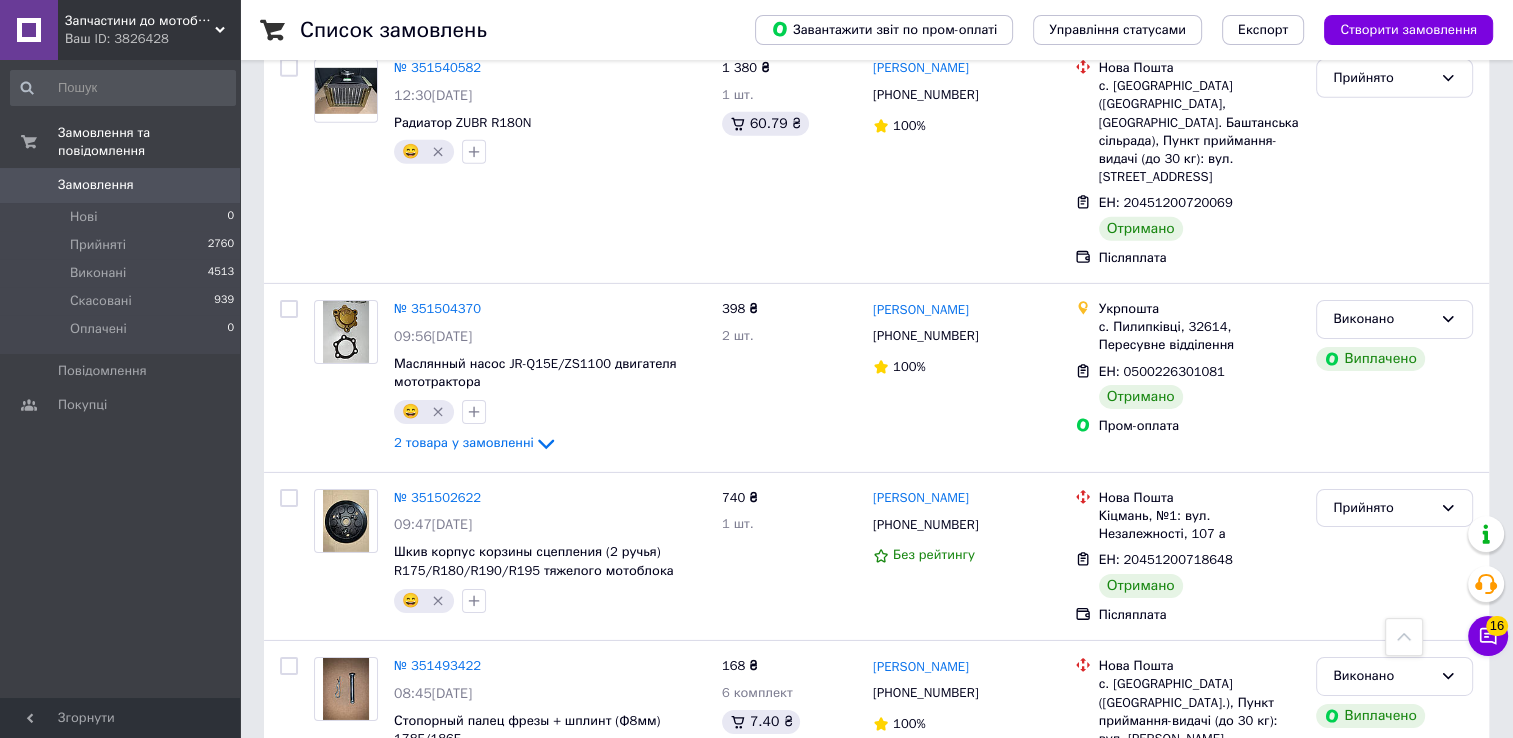 scroll, scrollTop: 13836, scrollLeft: 0, axis: vertical 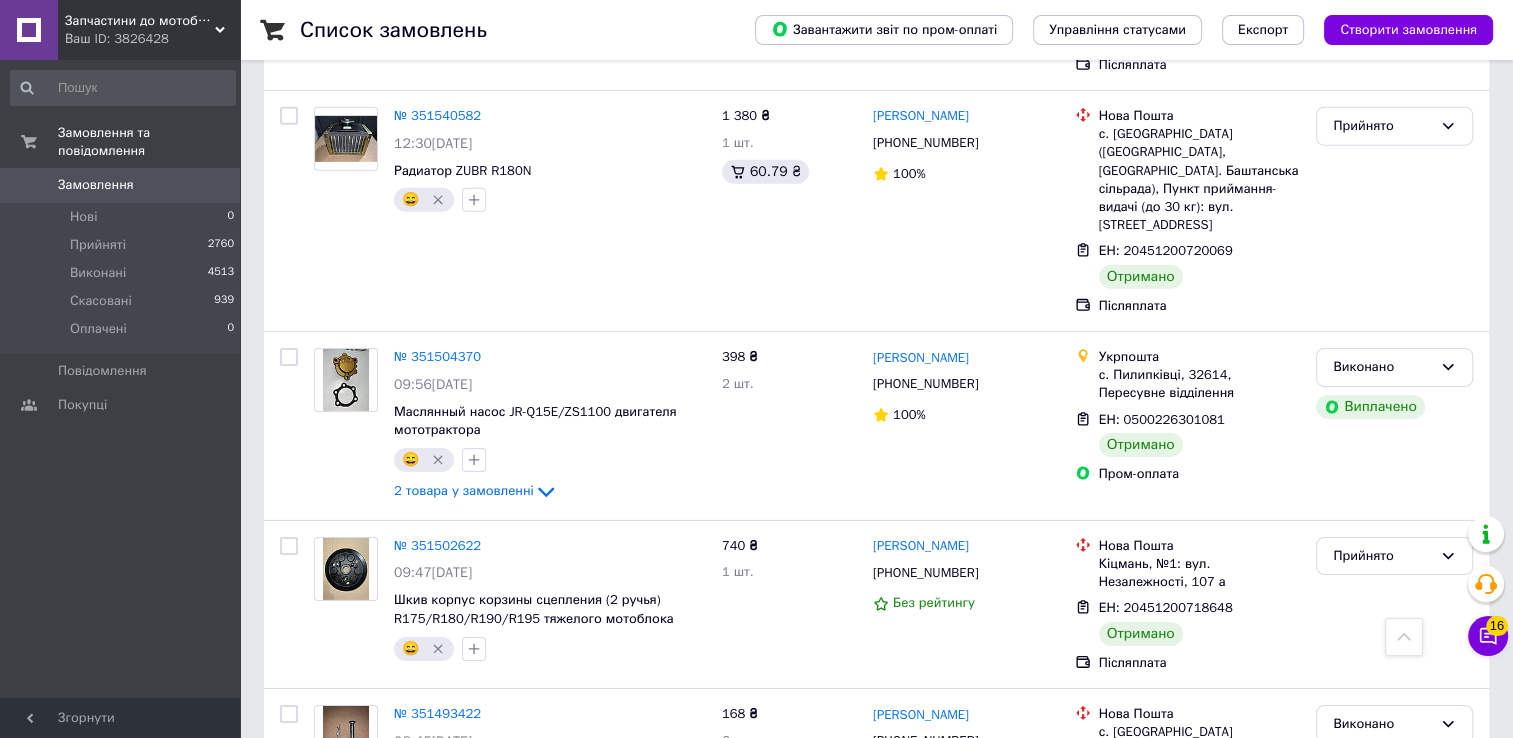 click at bounding box center [289, 1292] 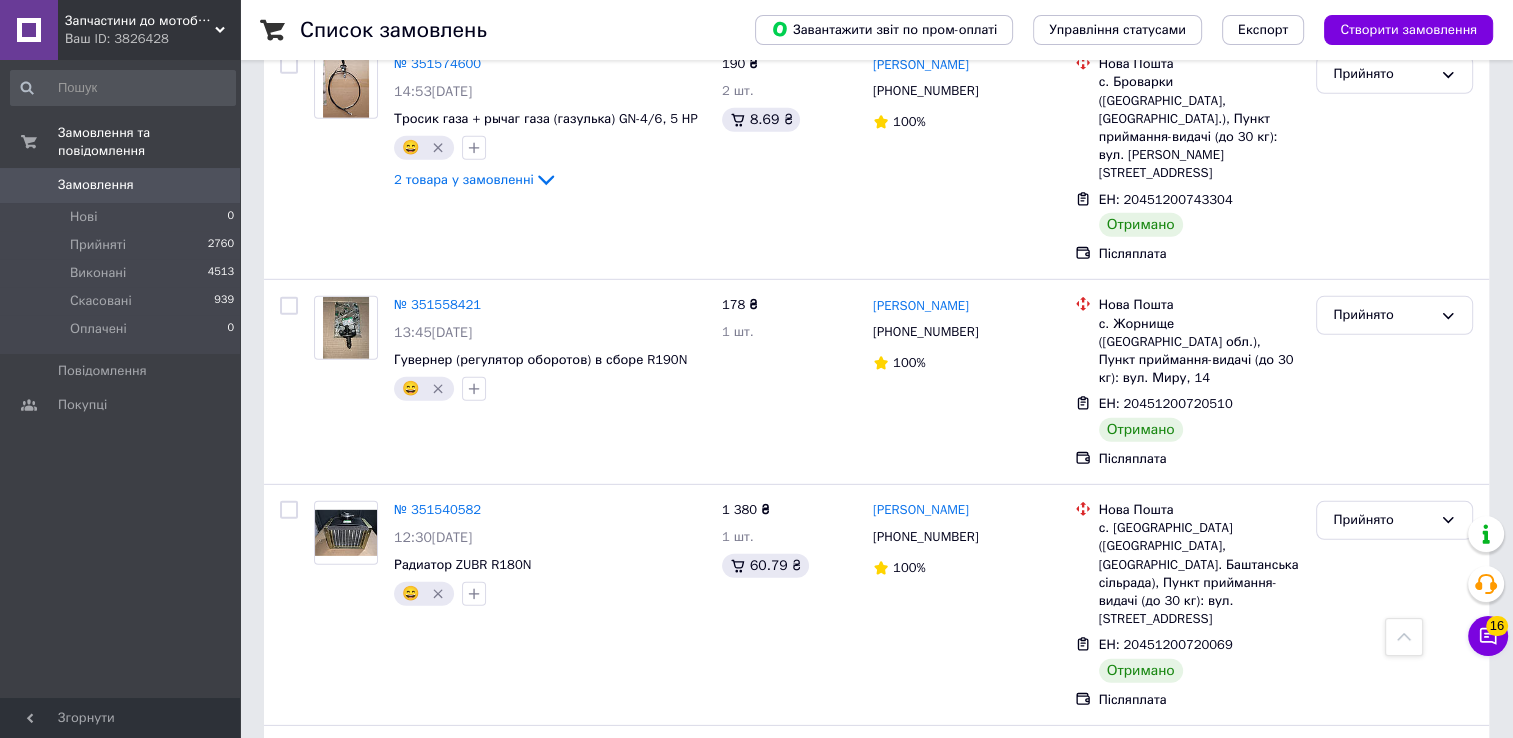 scroll, scrollTop: 13436, scrollLeft: 0, axis: vertical 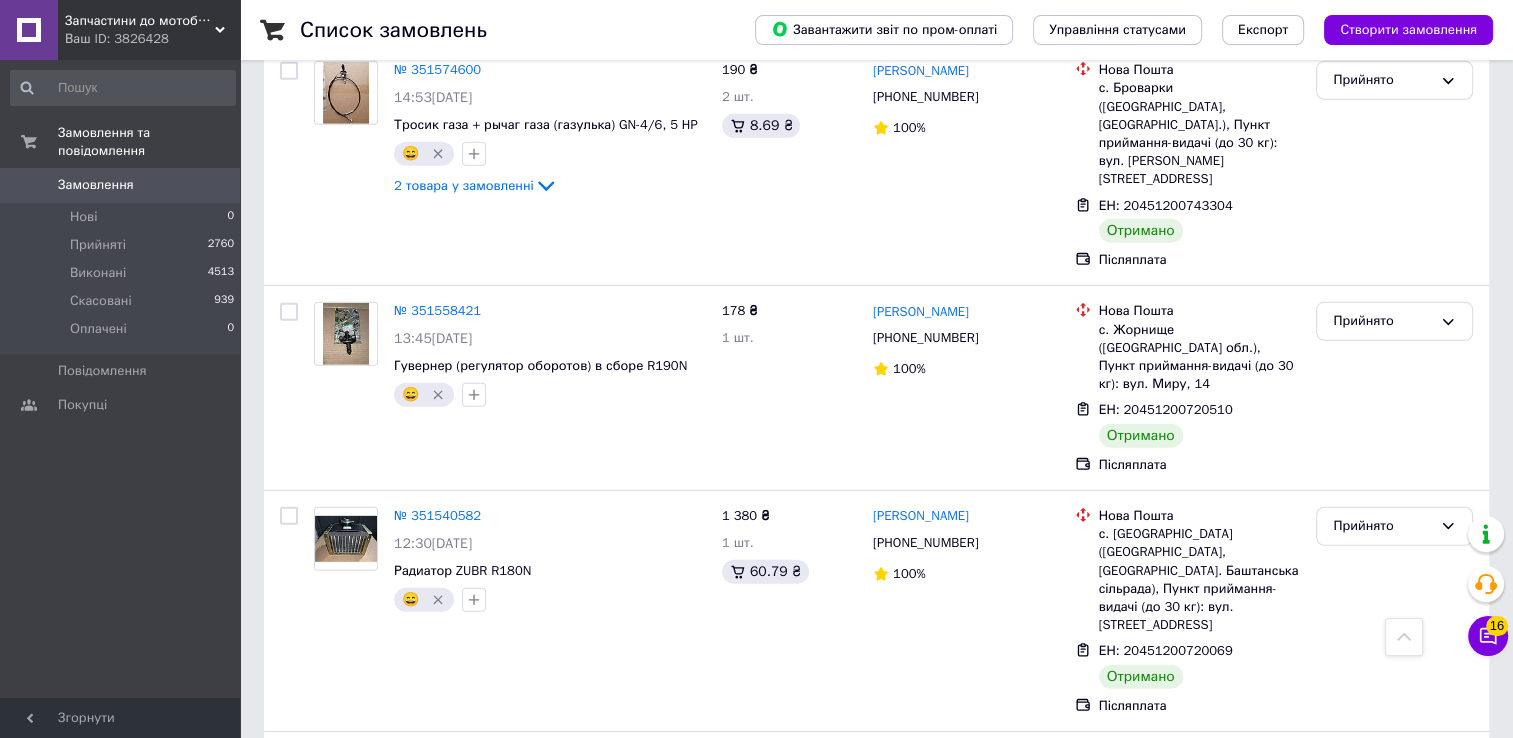click at bounding box center [289, 1337] 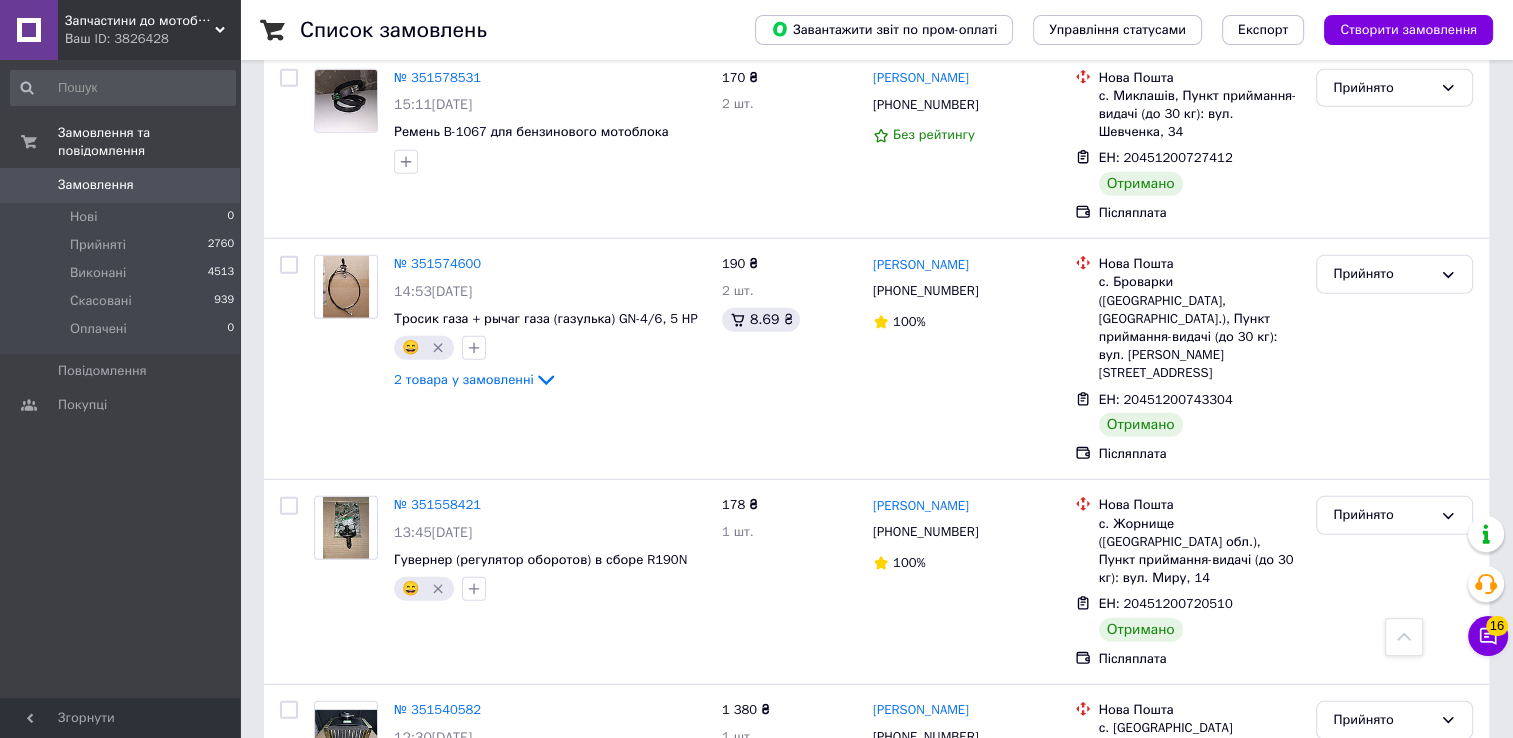 scroll, scrollTop: 13236, scrollLeft: 0, axis: vertical 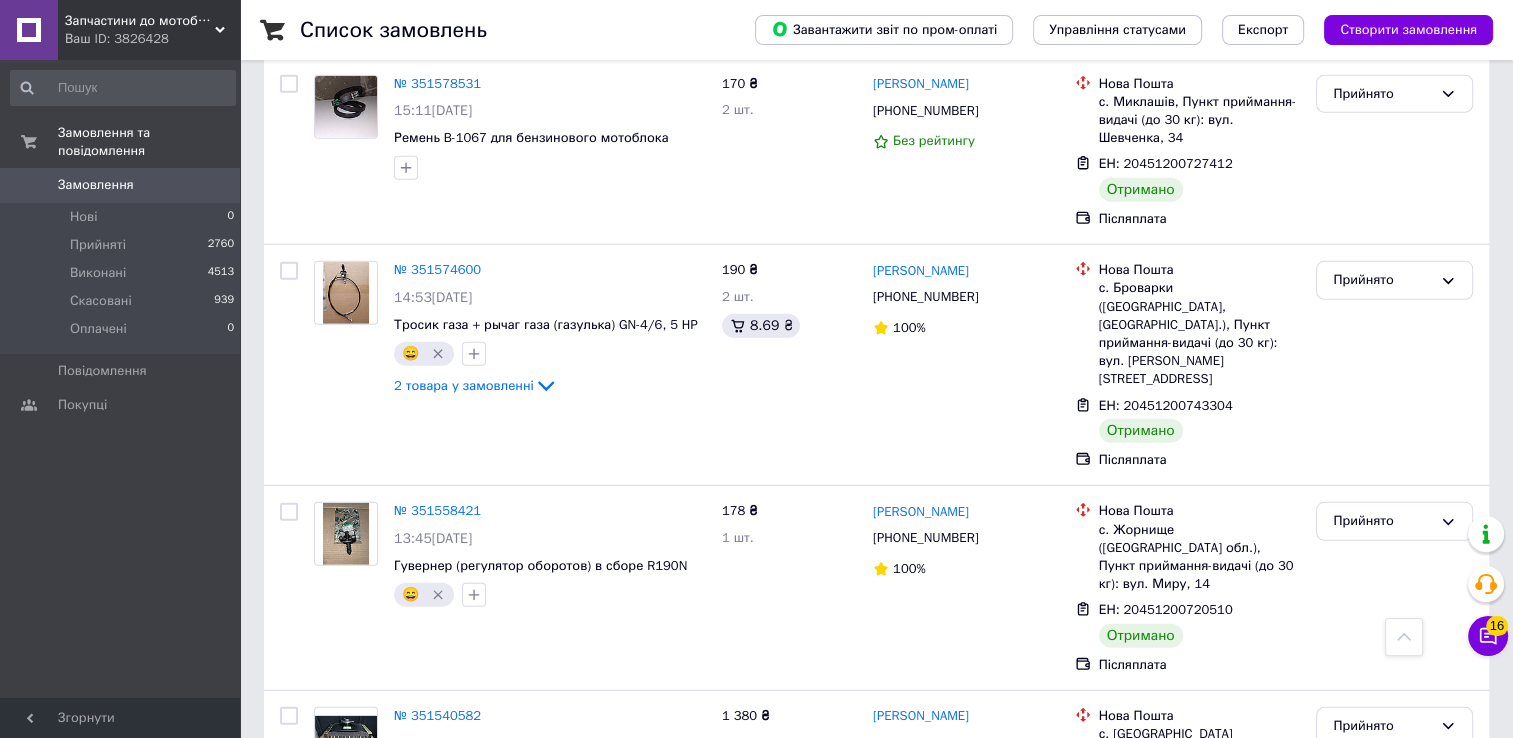 click at bounding box center [289, 1204] 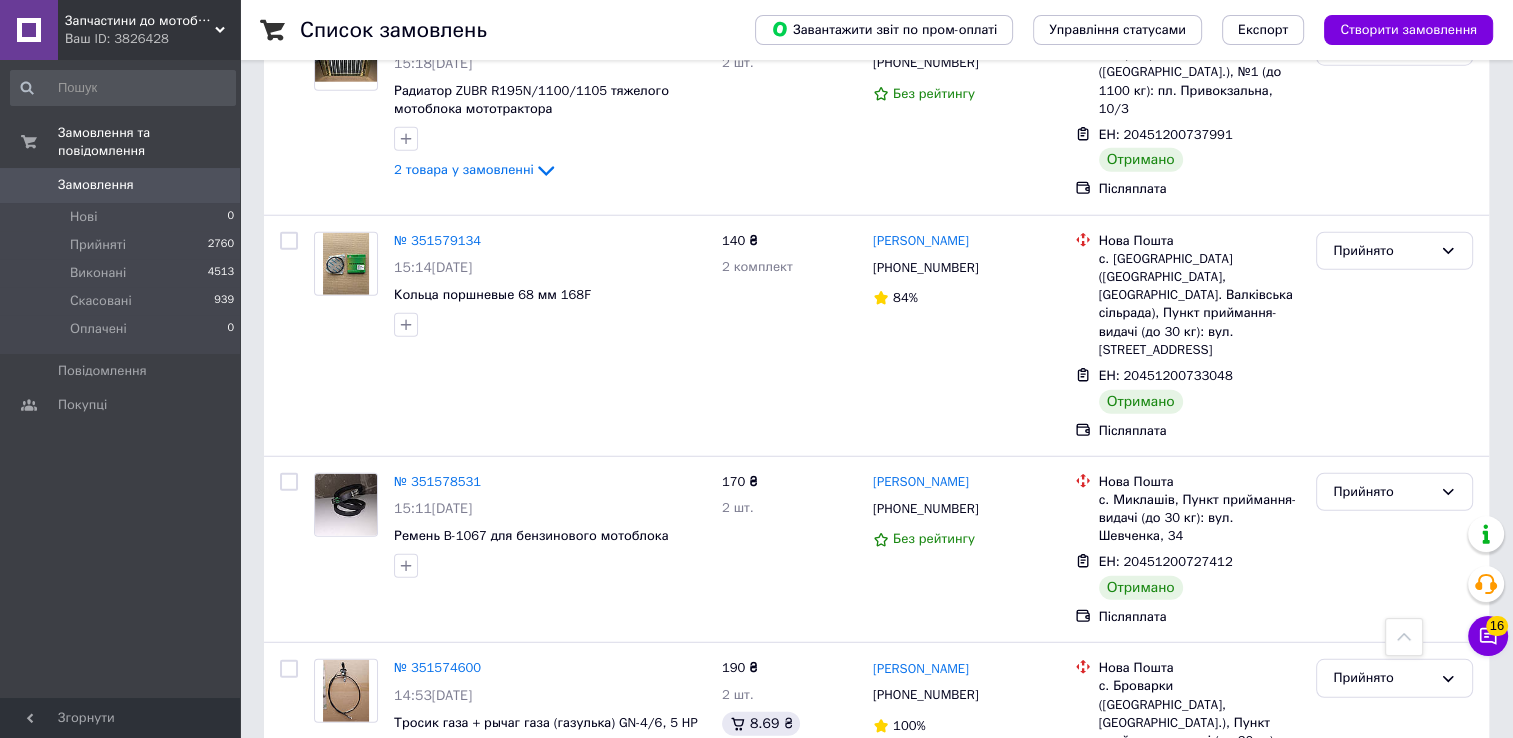 scroll, scrollTop: 12836, scrollLeft: 0, axis: vertical 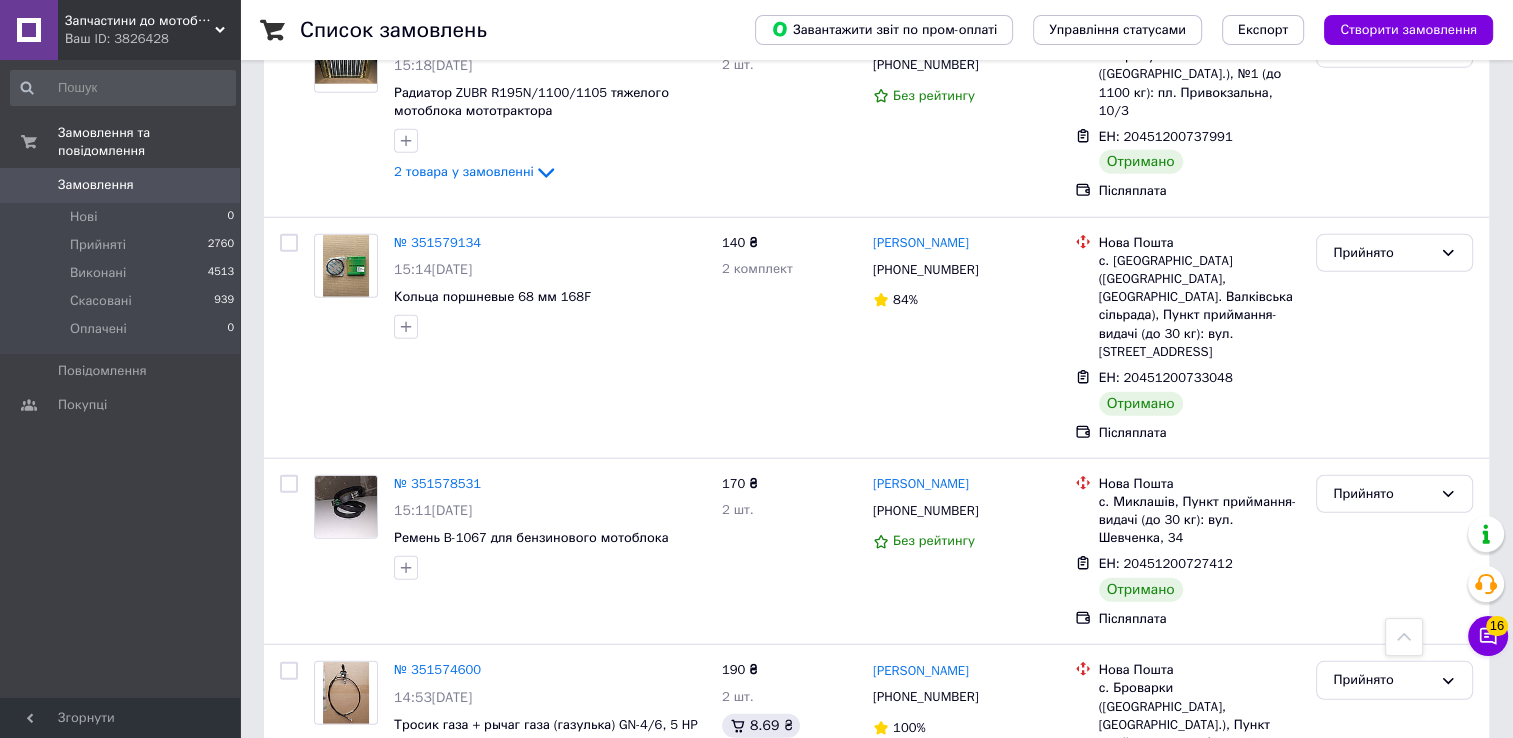 drag, startPoint x: 289, startPoint y: 518, endPoint x: 284, endPoint y: 361, distance: 157.0796 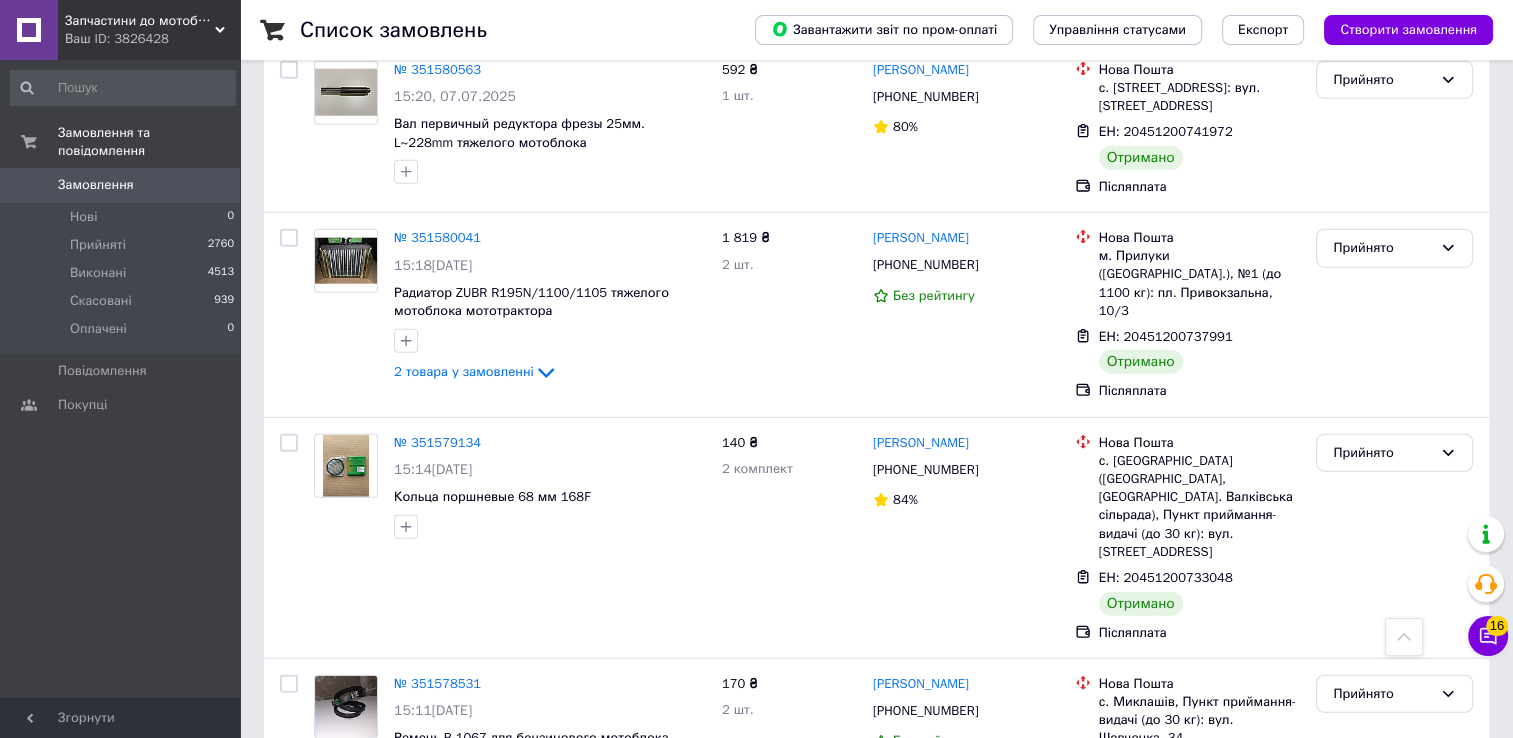 click at bounding box center [289, 1112] 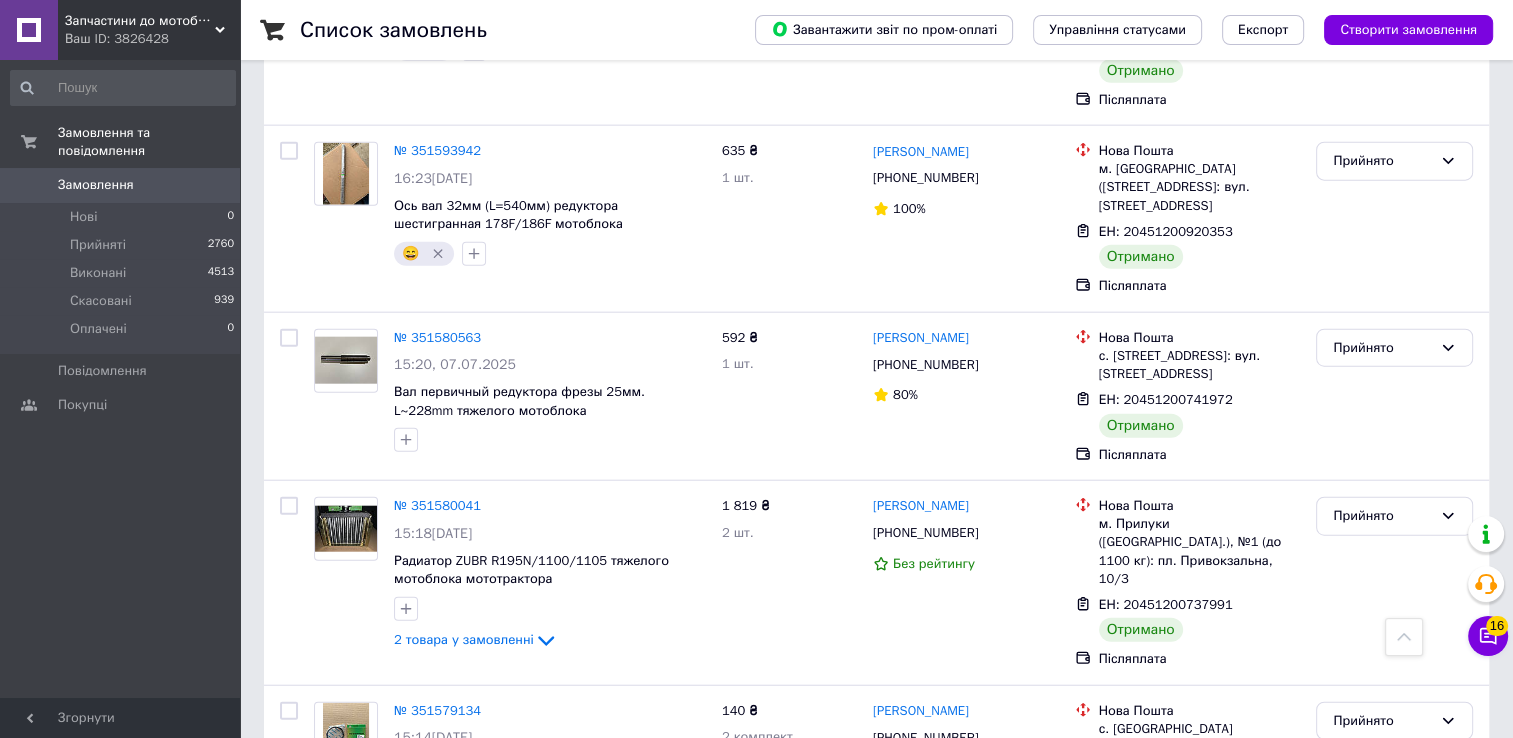 scroll, scrollTop: 12336, scrollLeft: 0, axis: vertical 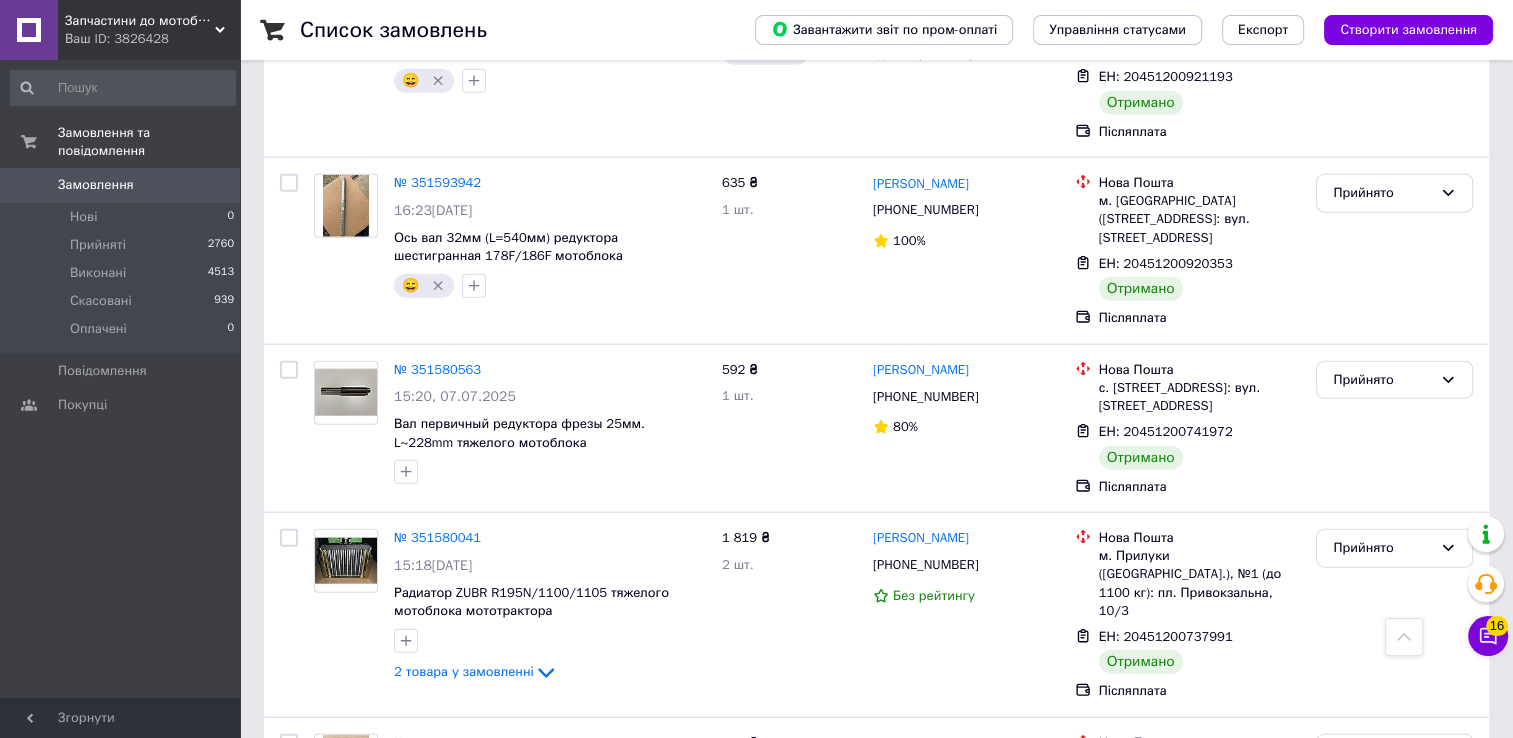 click at bounding box center [289, 1171] 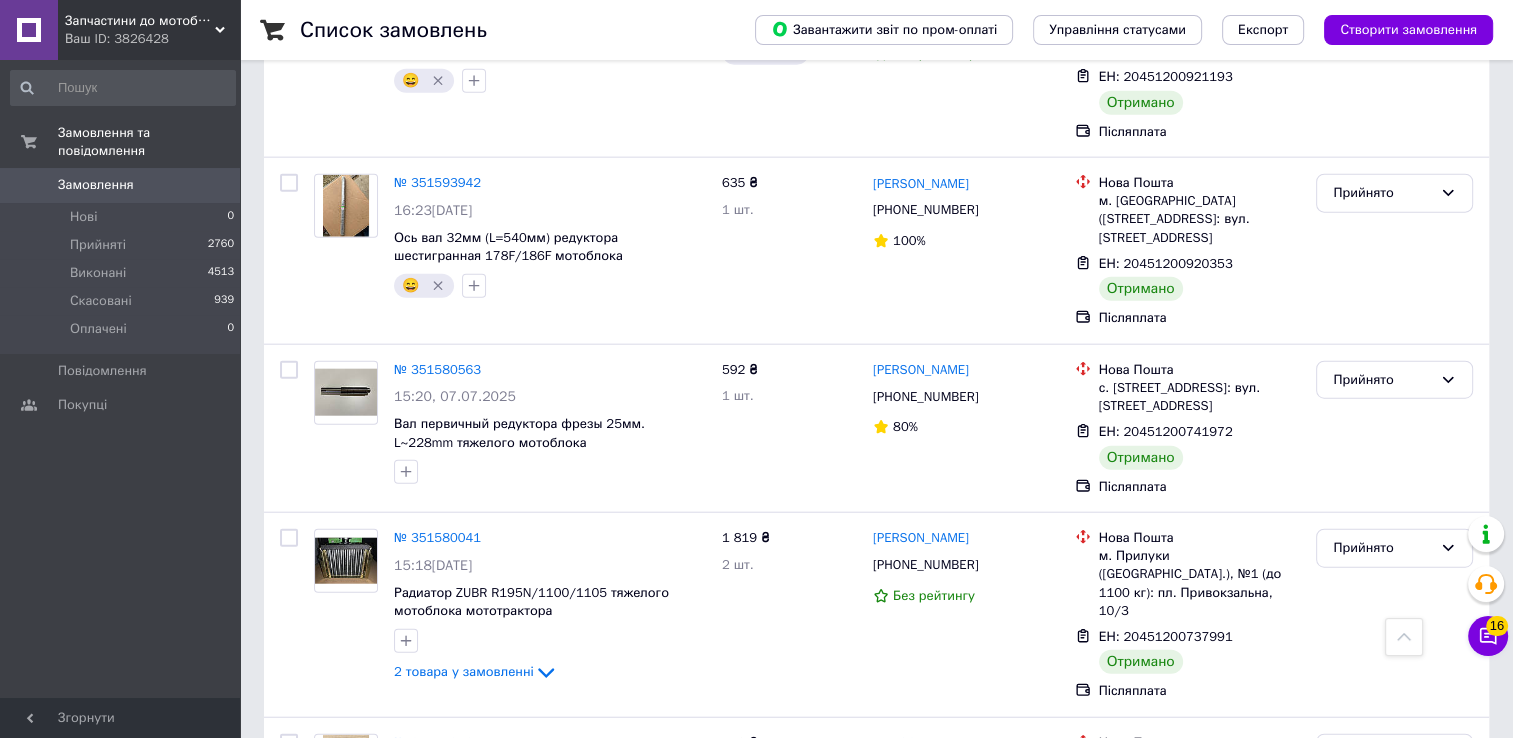 checkbox on "true" 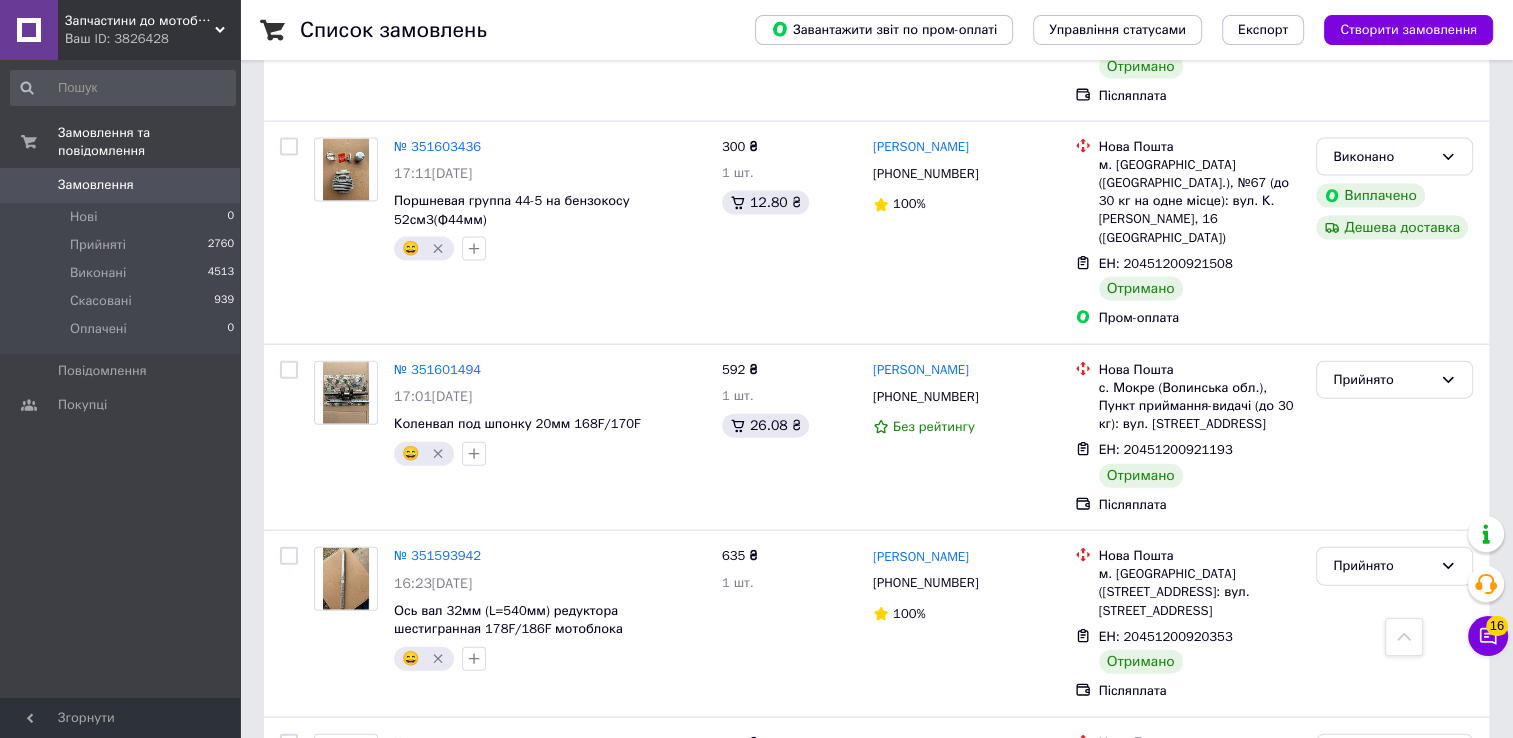 scroll, scrollTop: 11936, scrollLeft: 0, axis: vertical 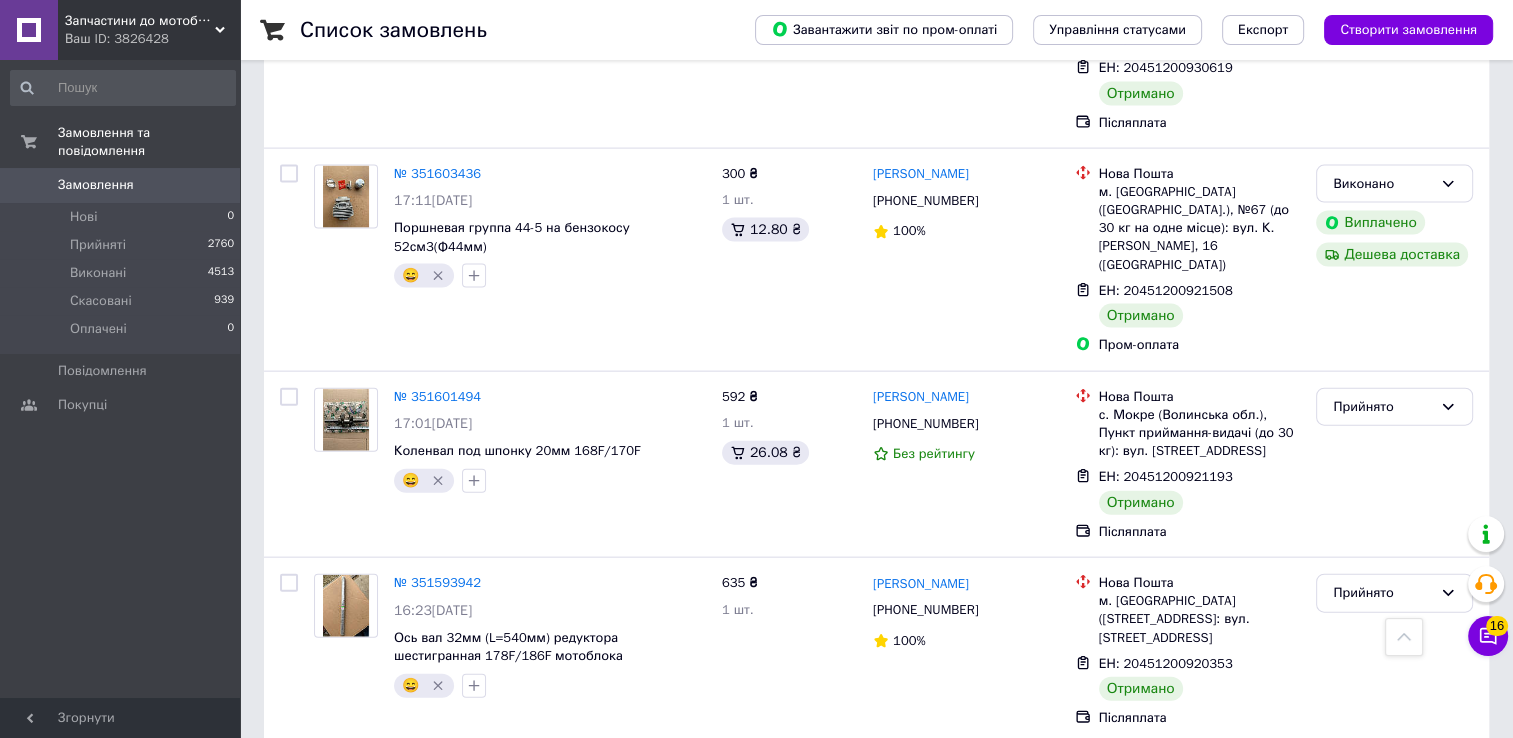 click at bounding box center [289, 1143] 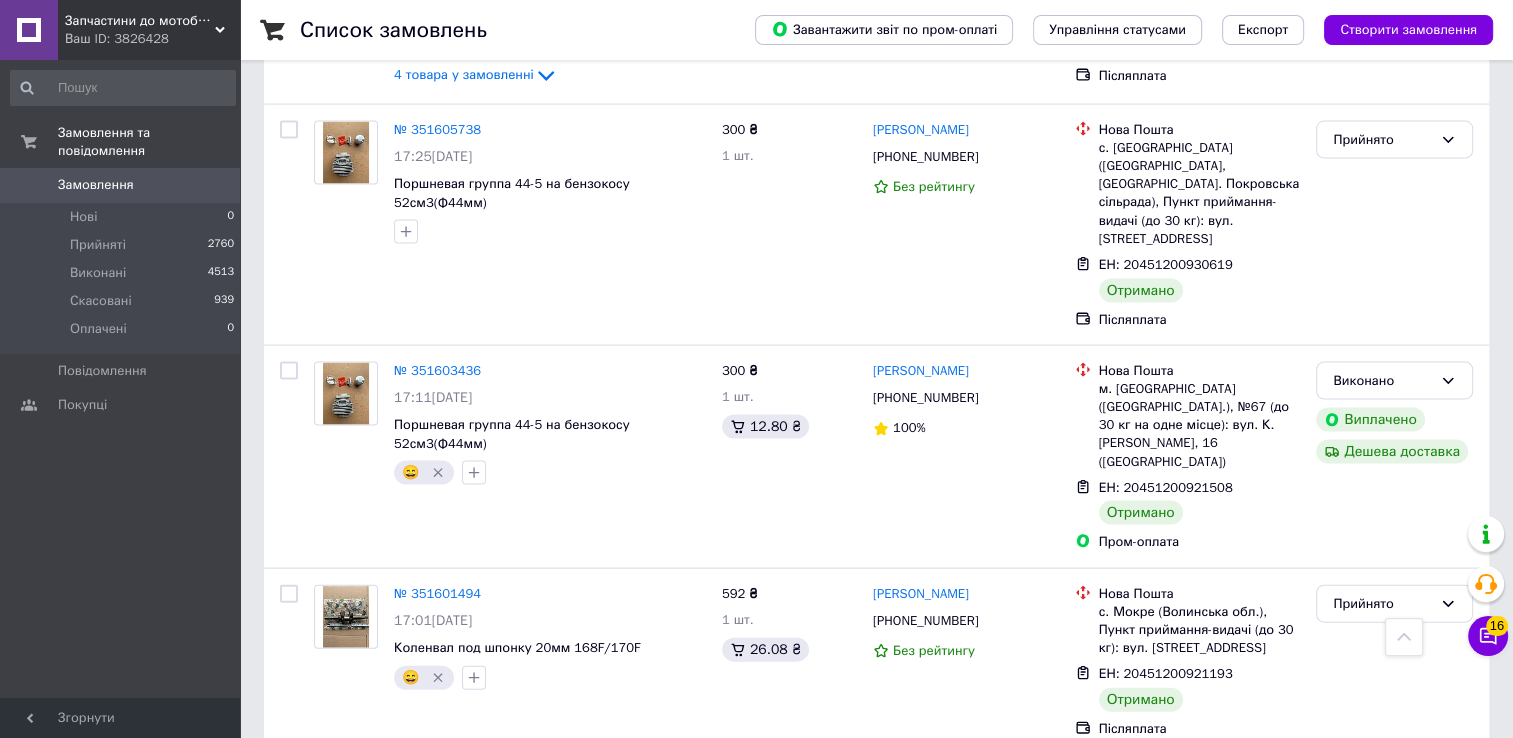 scroll, scrollTop: 11736, scrollLeft: 0, axis: vertical 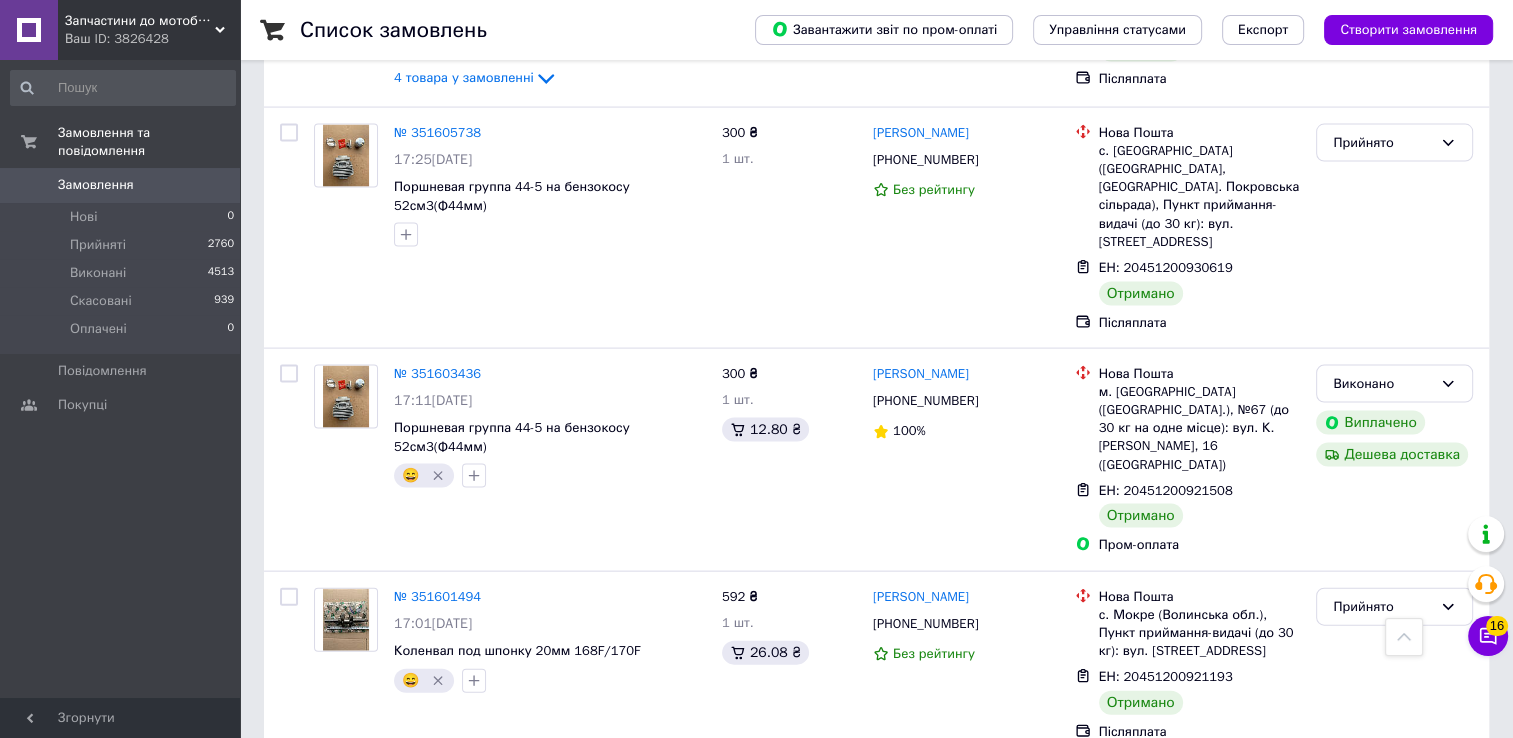 click at bounding box center [289, 1138] 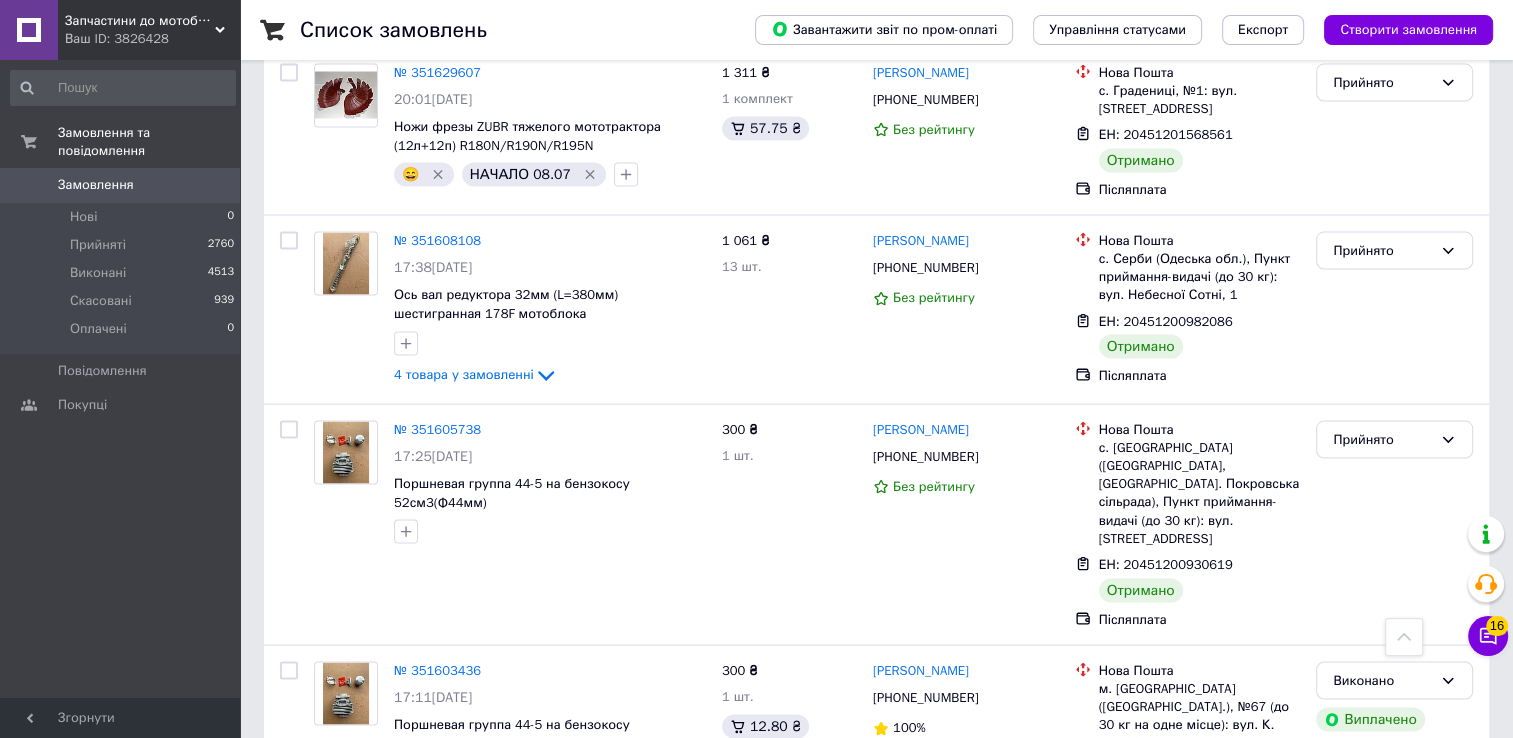 scroll, scrollTop: 11436, scrollLeft: 0, axis: vertical 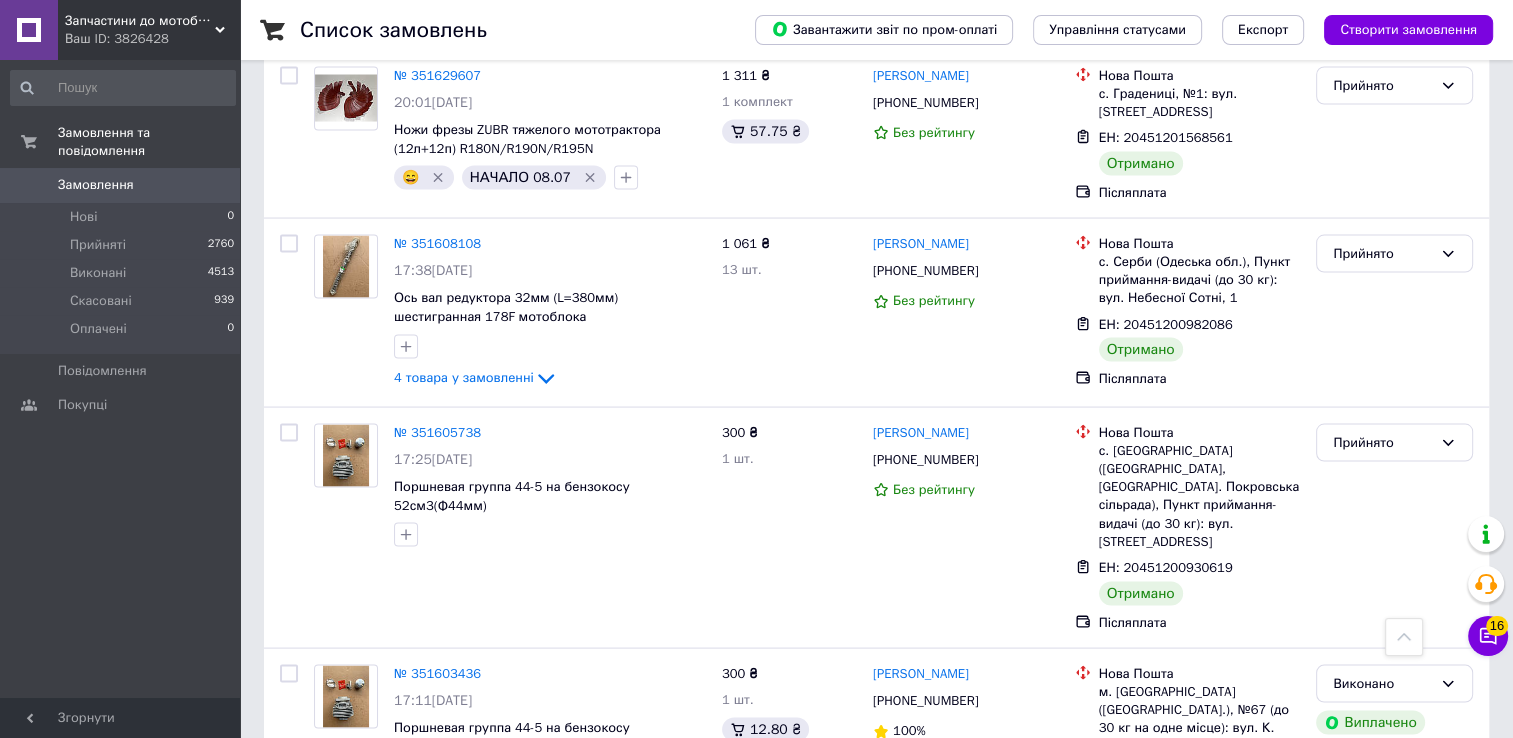 click at bounding box center (289, 1083) 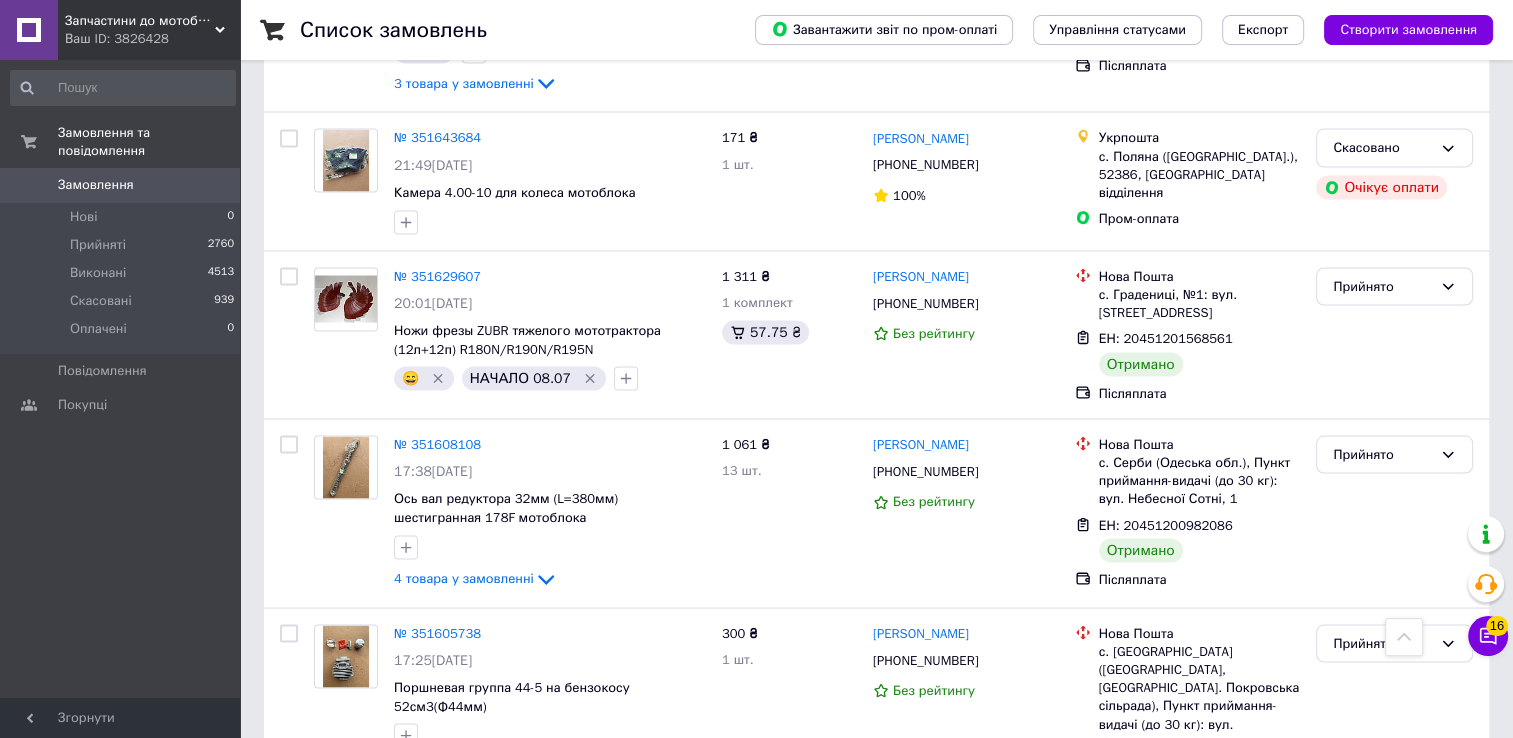 click at bounding box center (289, 1097) 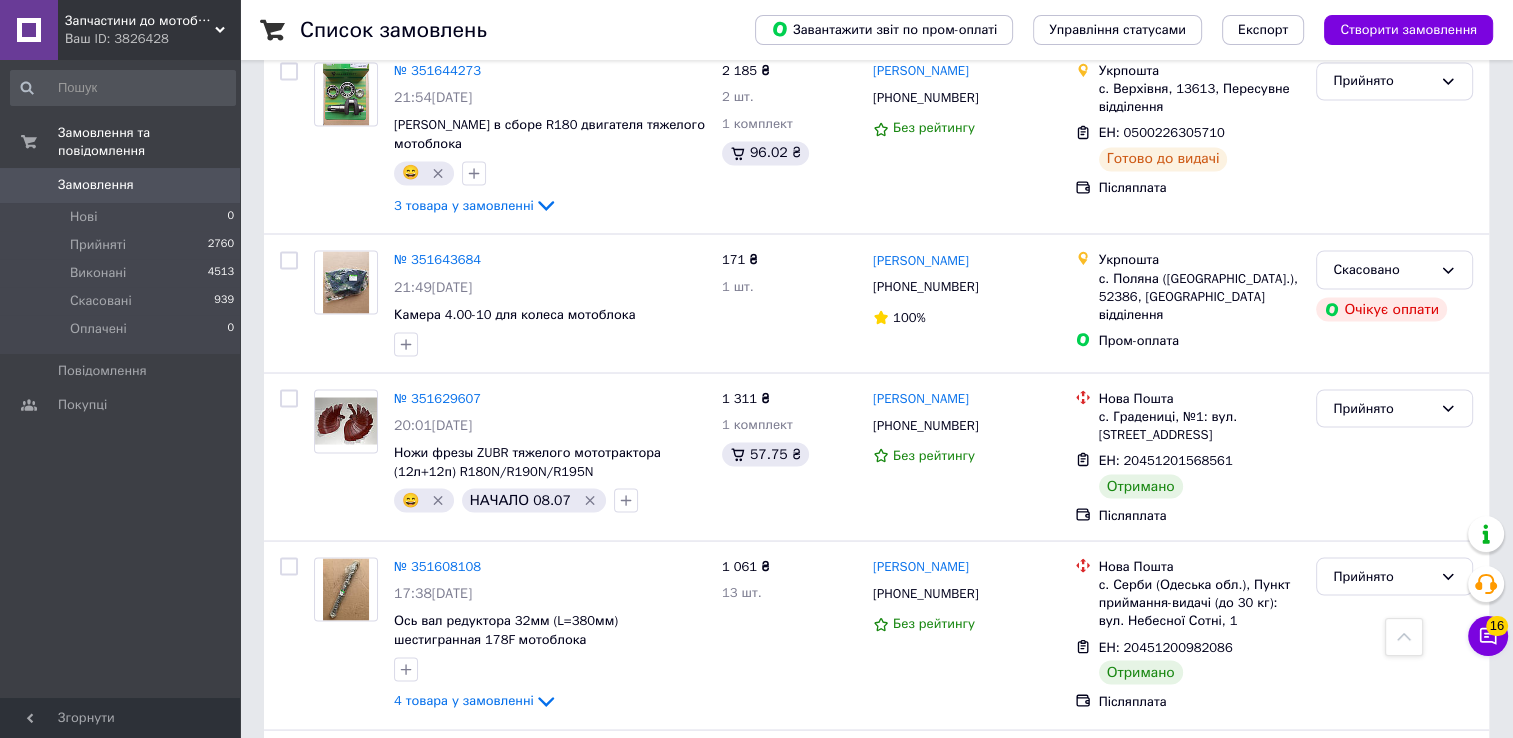 scroll, scrollTop: 11036, scrollLeft: 0, axis: vertical 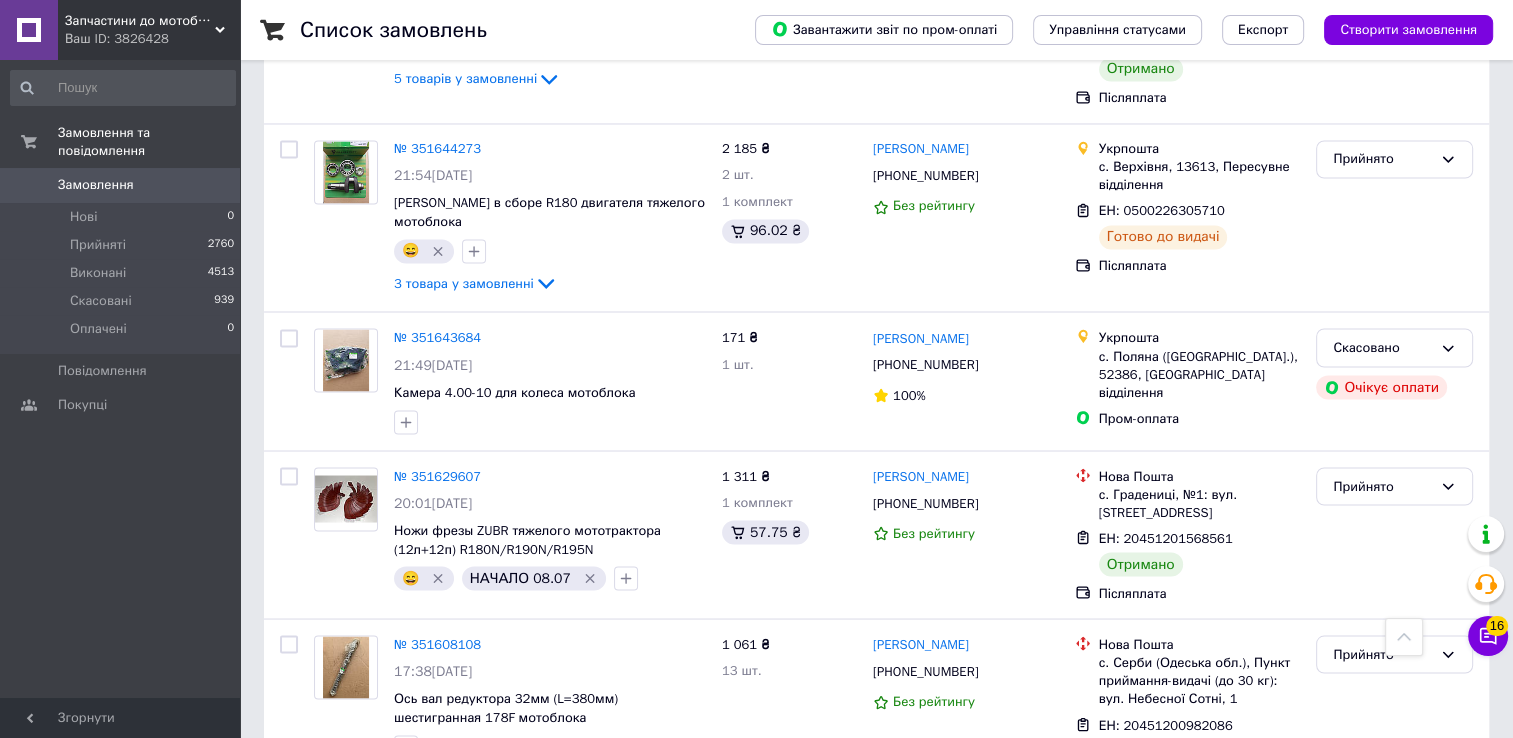 click at bounding box center [289, 1074] 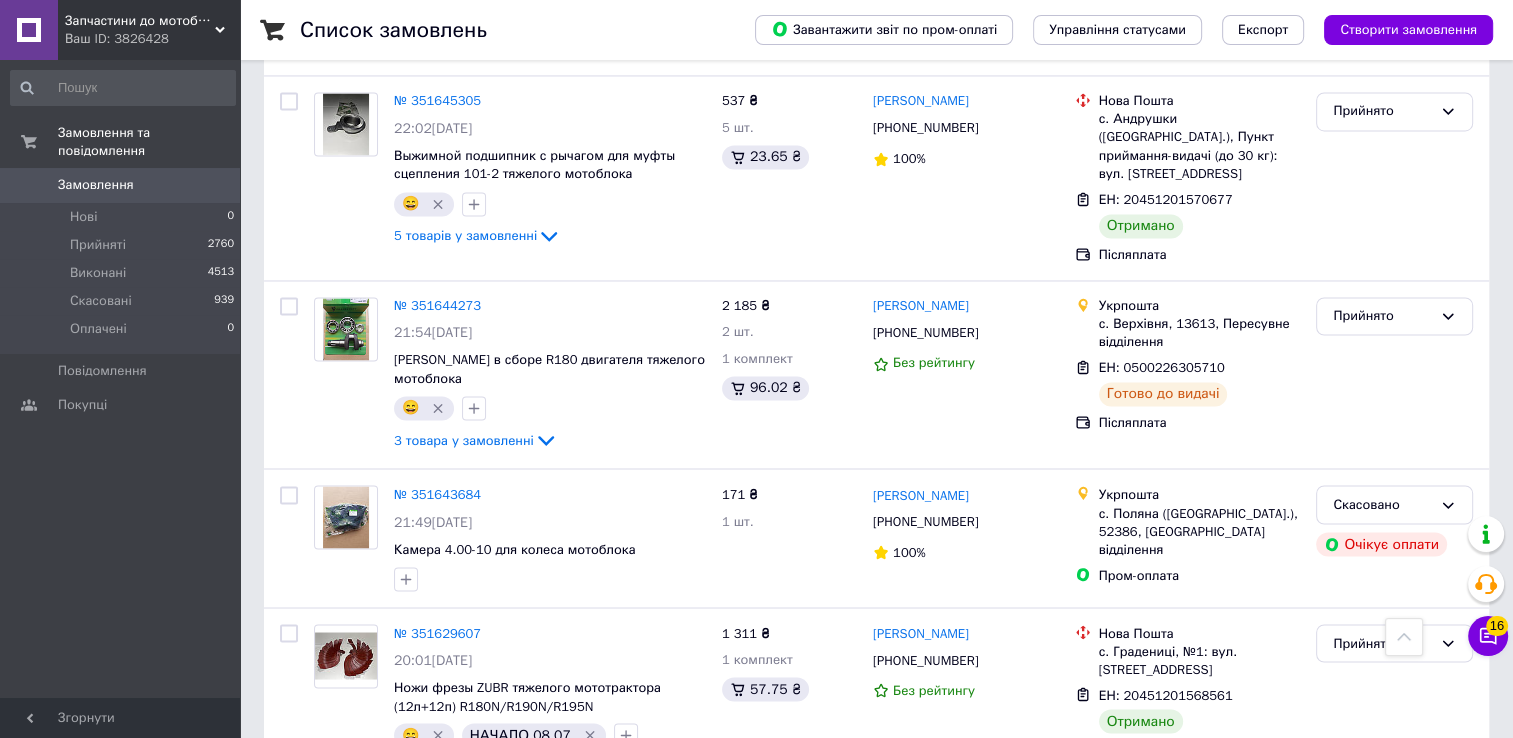 scroll, scrollTop: 10836, scrollLeft: 0, axis: vertical 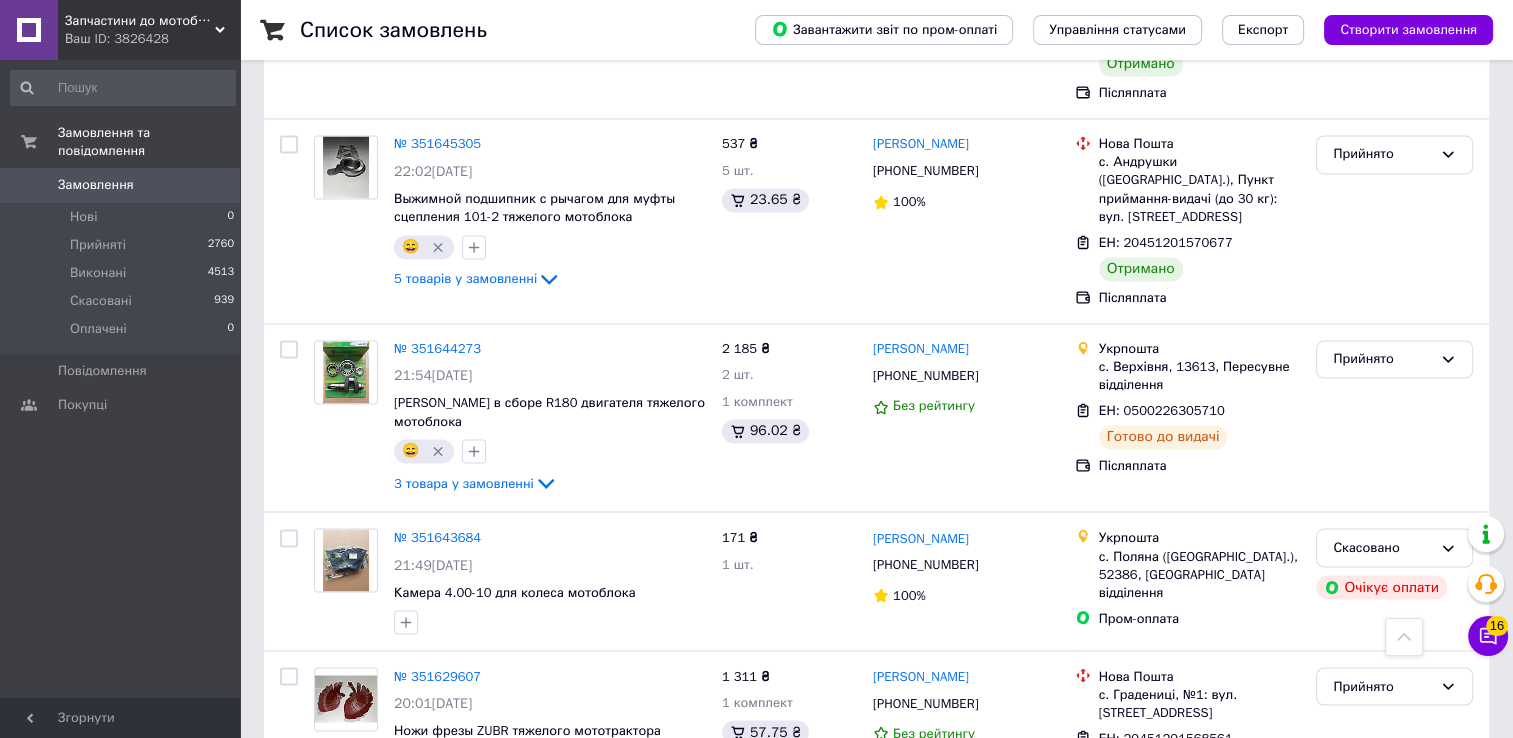 click at bounding box center [289, 1033] 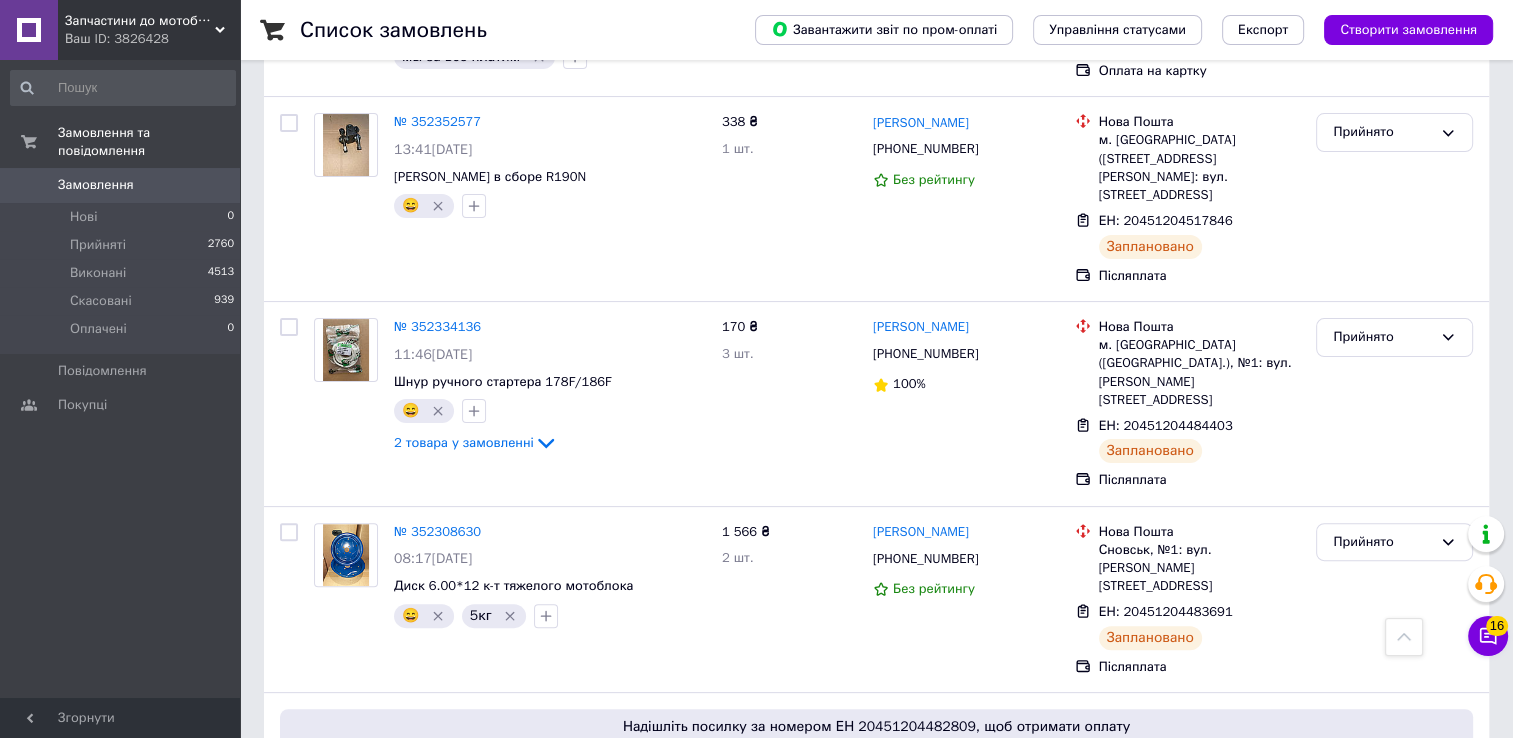 scroll, scrollTop: 0, scrollLeft: 0, axis: both 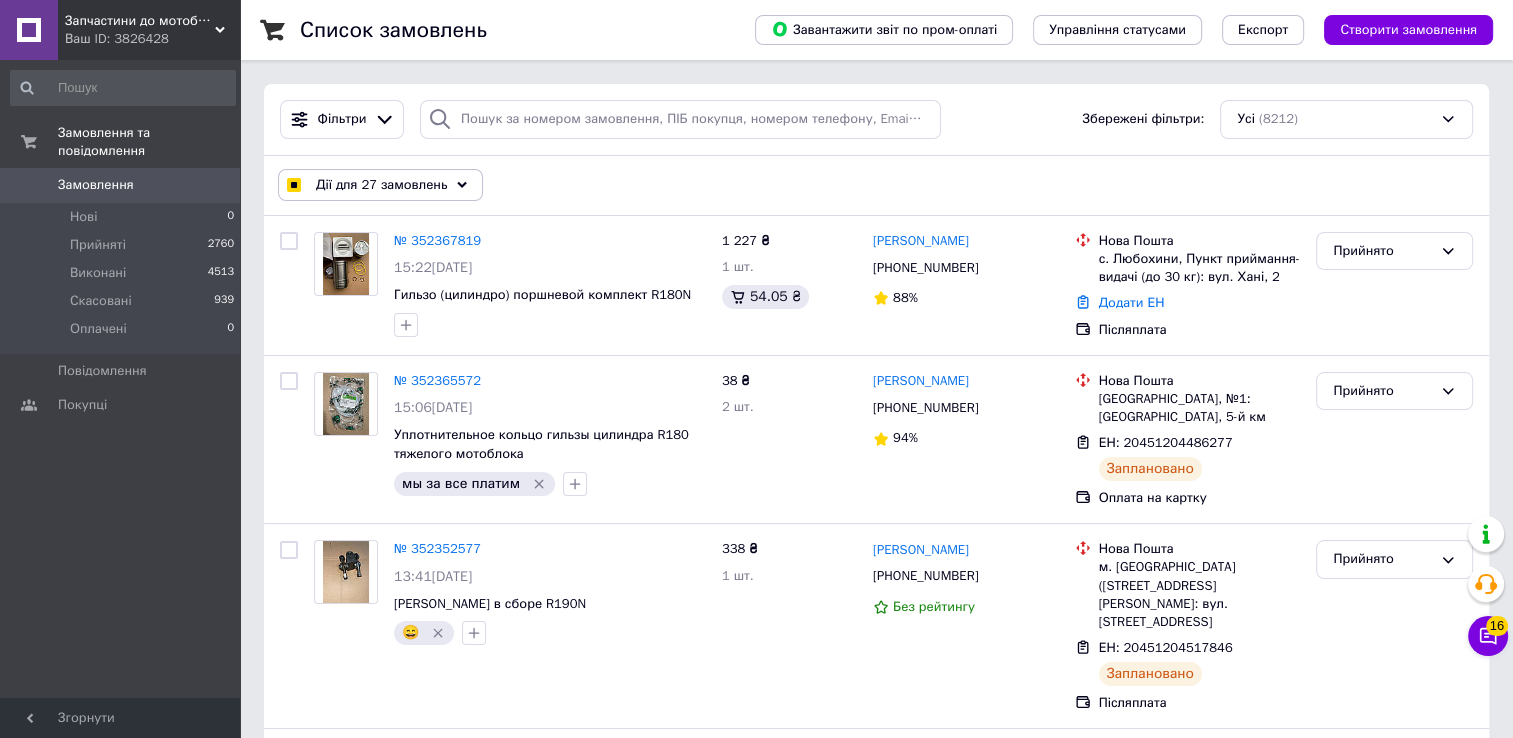 click on "Дії для 27 замовлень" at bounding box center (380, 185) 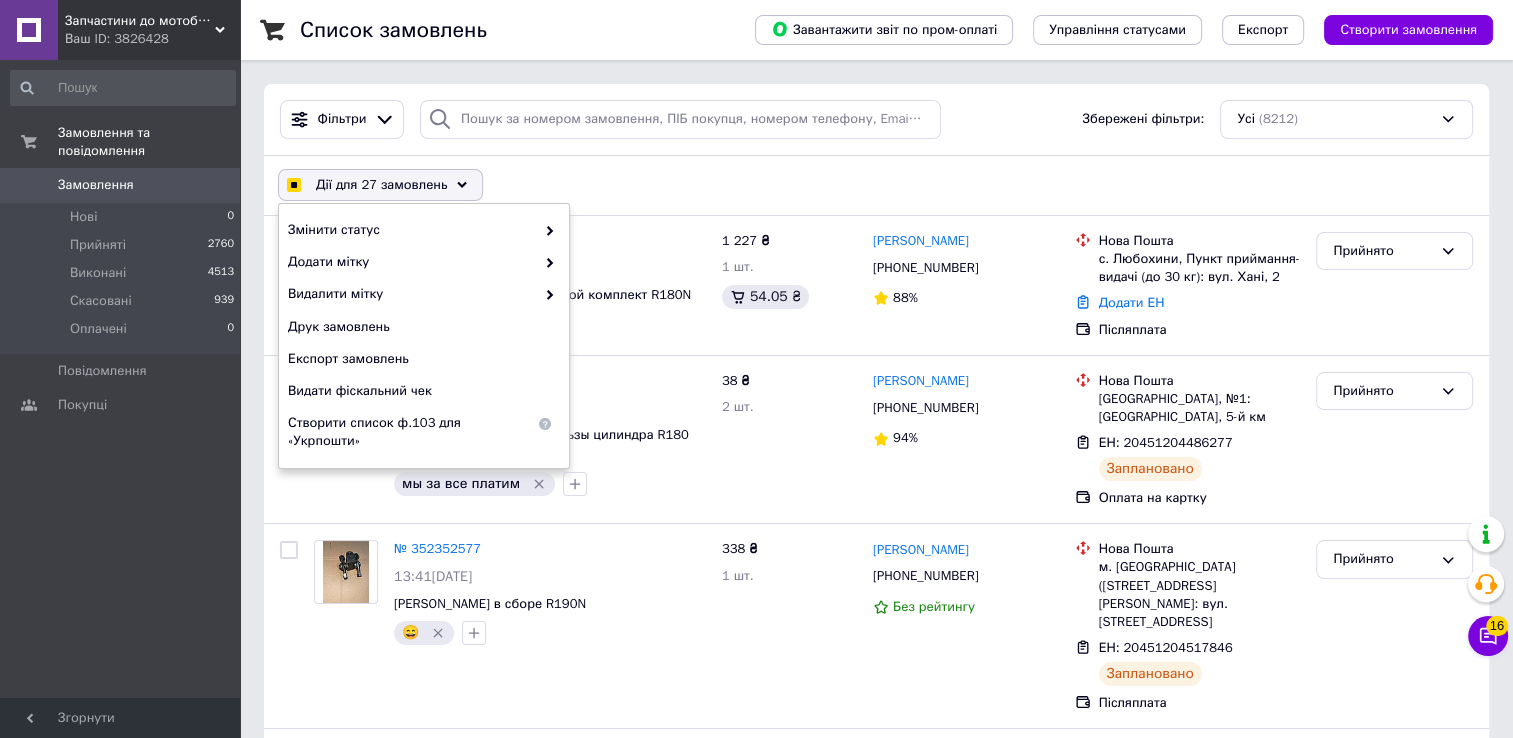 click on "Дії для 27 замовлень" at bounding box center [380, 185] 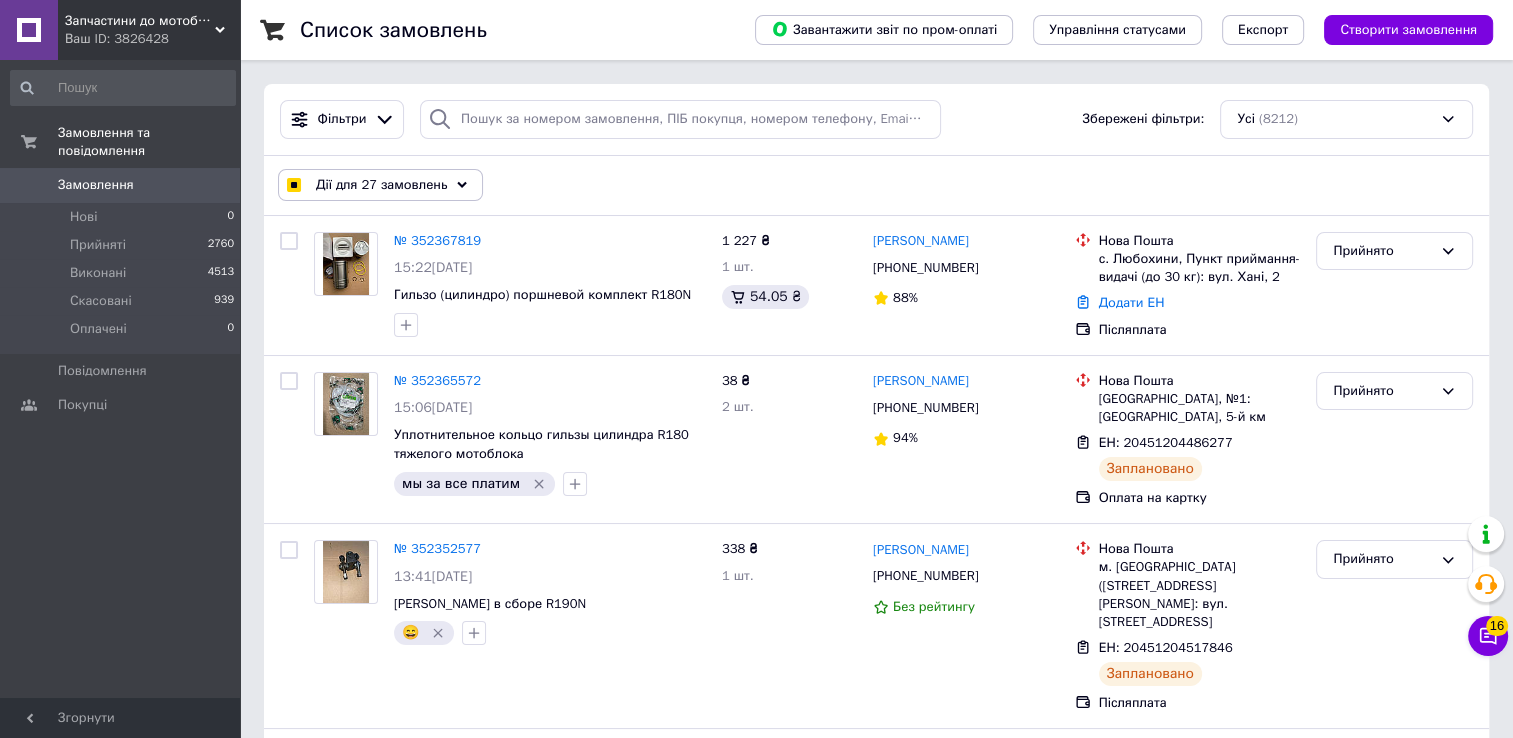 click at bounding box center (293, 185) 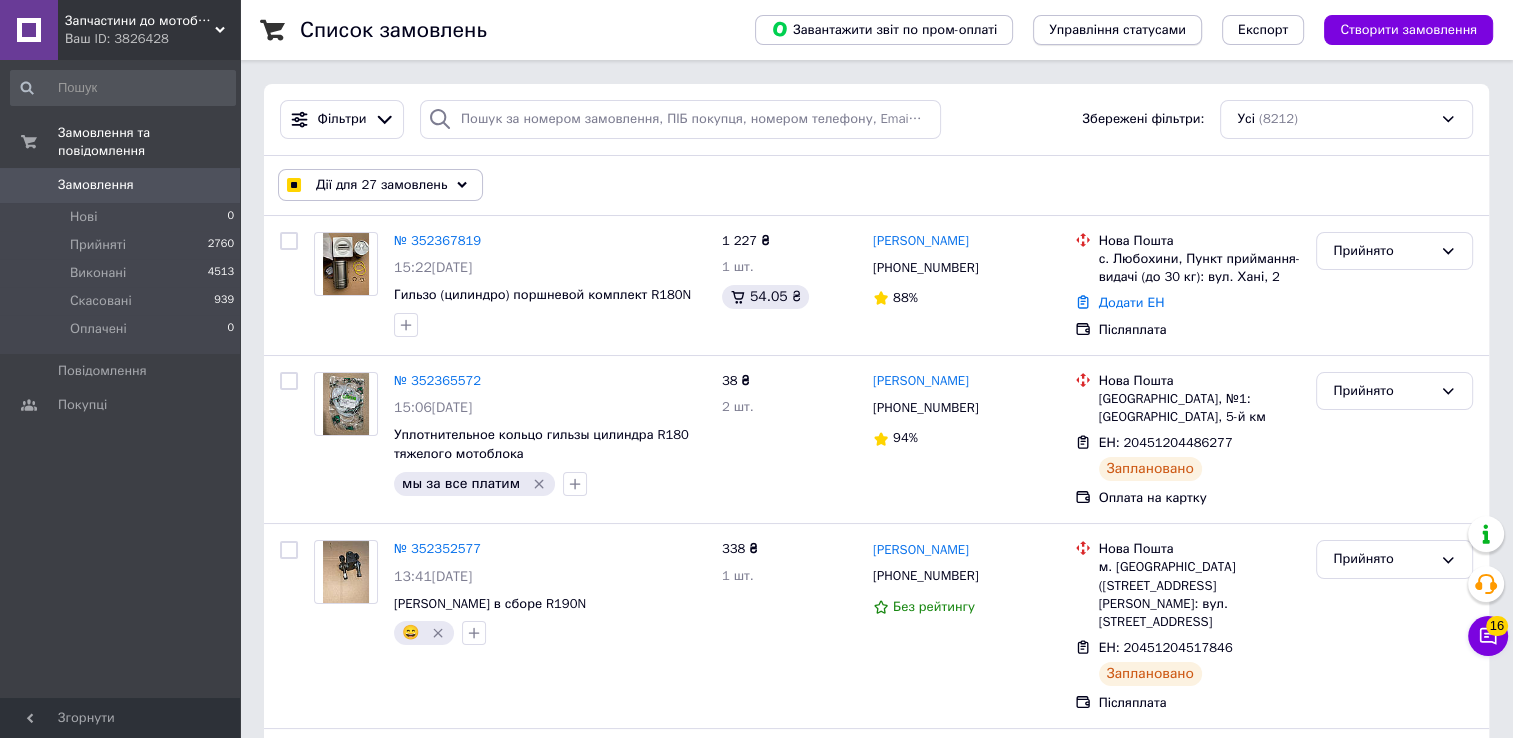 checkbox on "false" 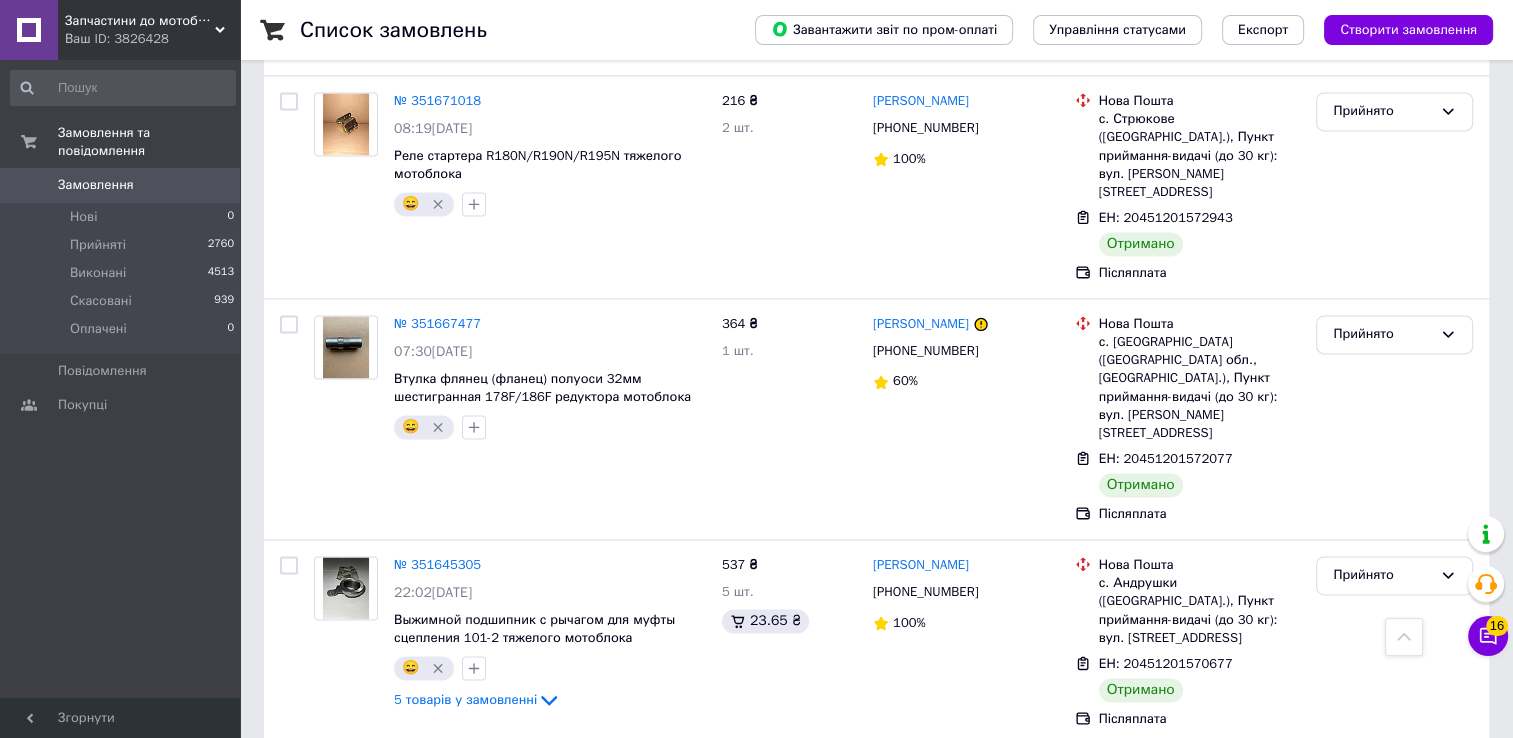 scroll, scrollTop: 10275, scrollLeft: 0, axis: vertical 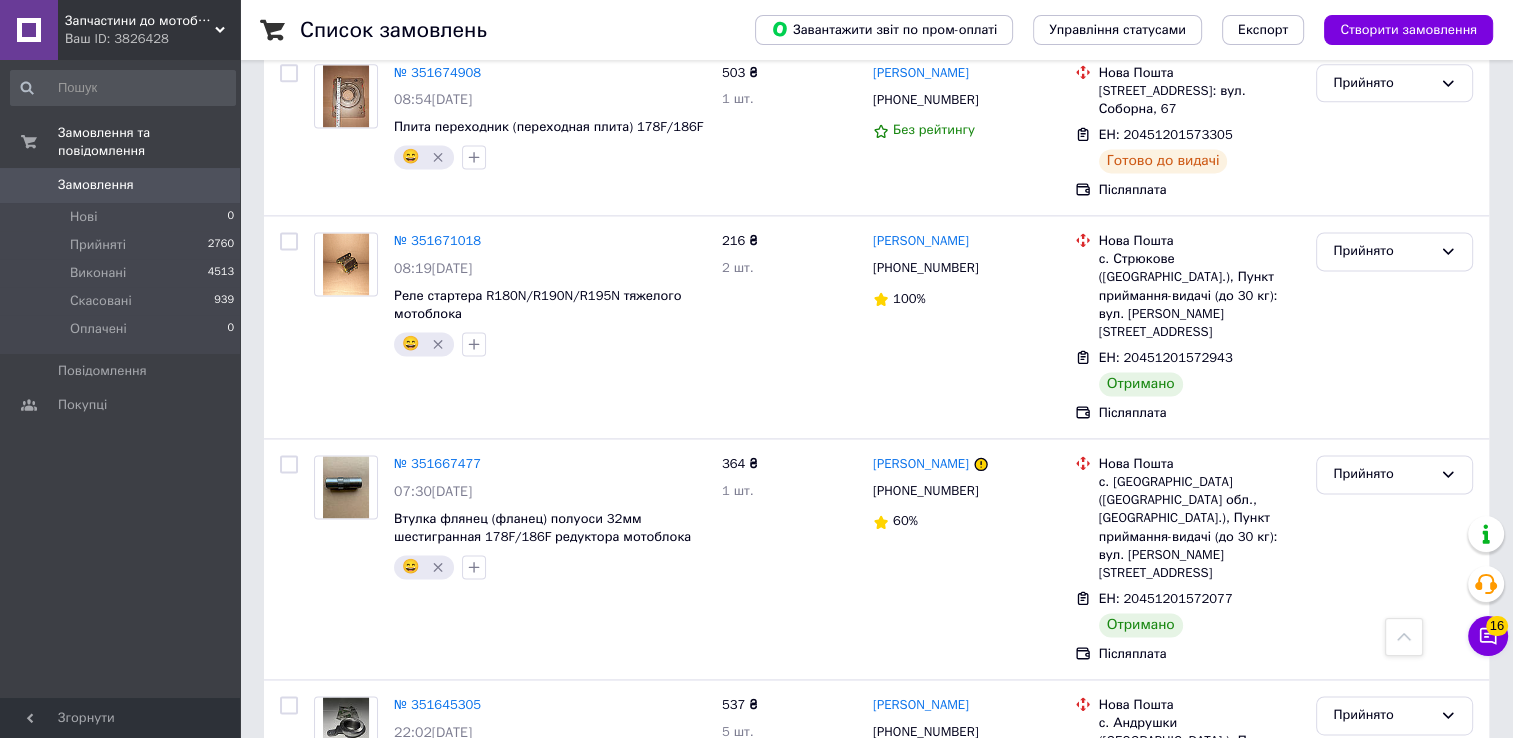 click at bounding box center [289, 1237] 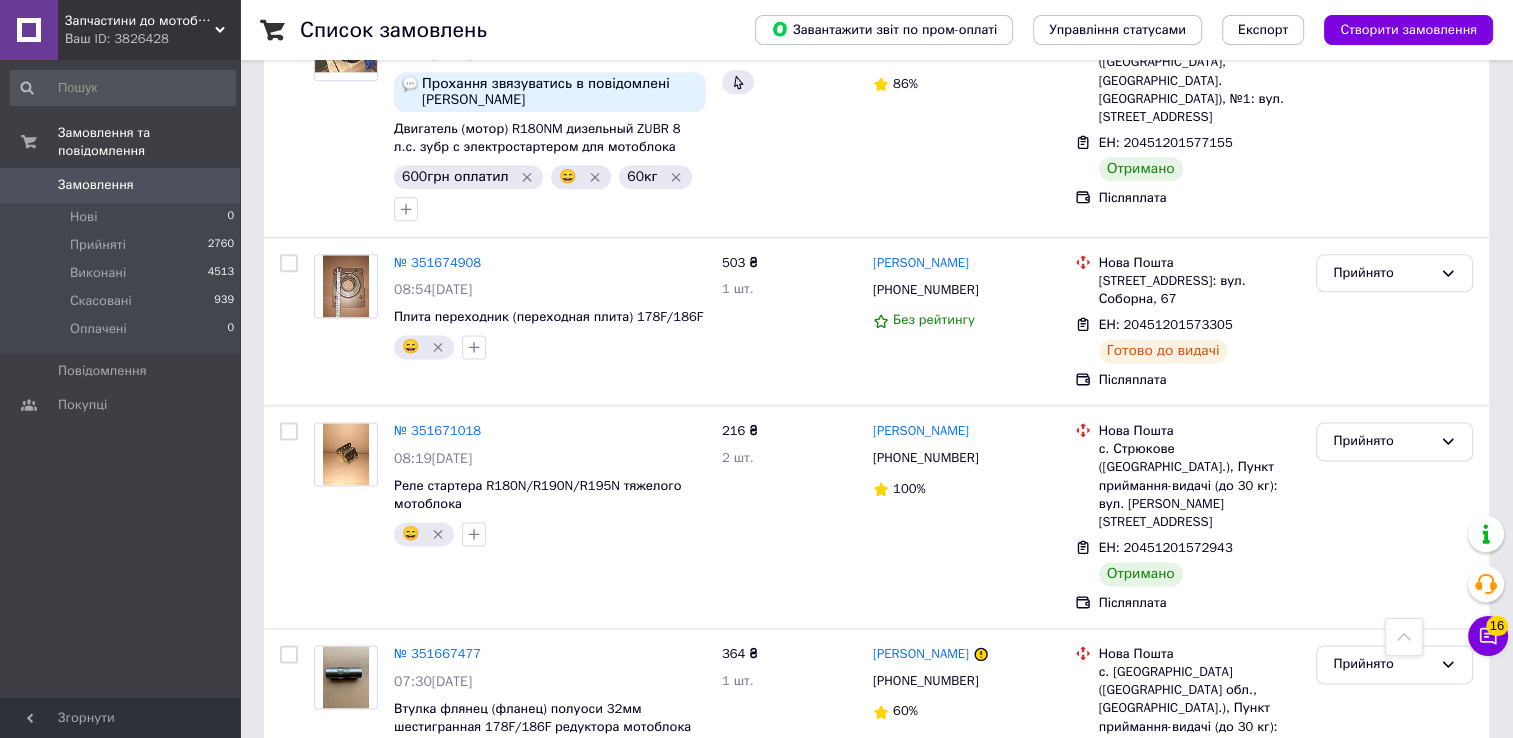 scroll, scrollTop: 10075, scrollLeft: 0, axis: vertical 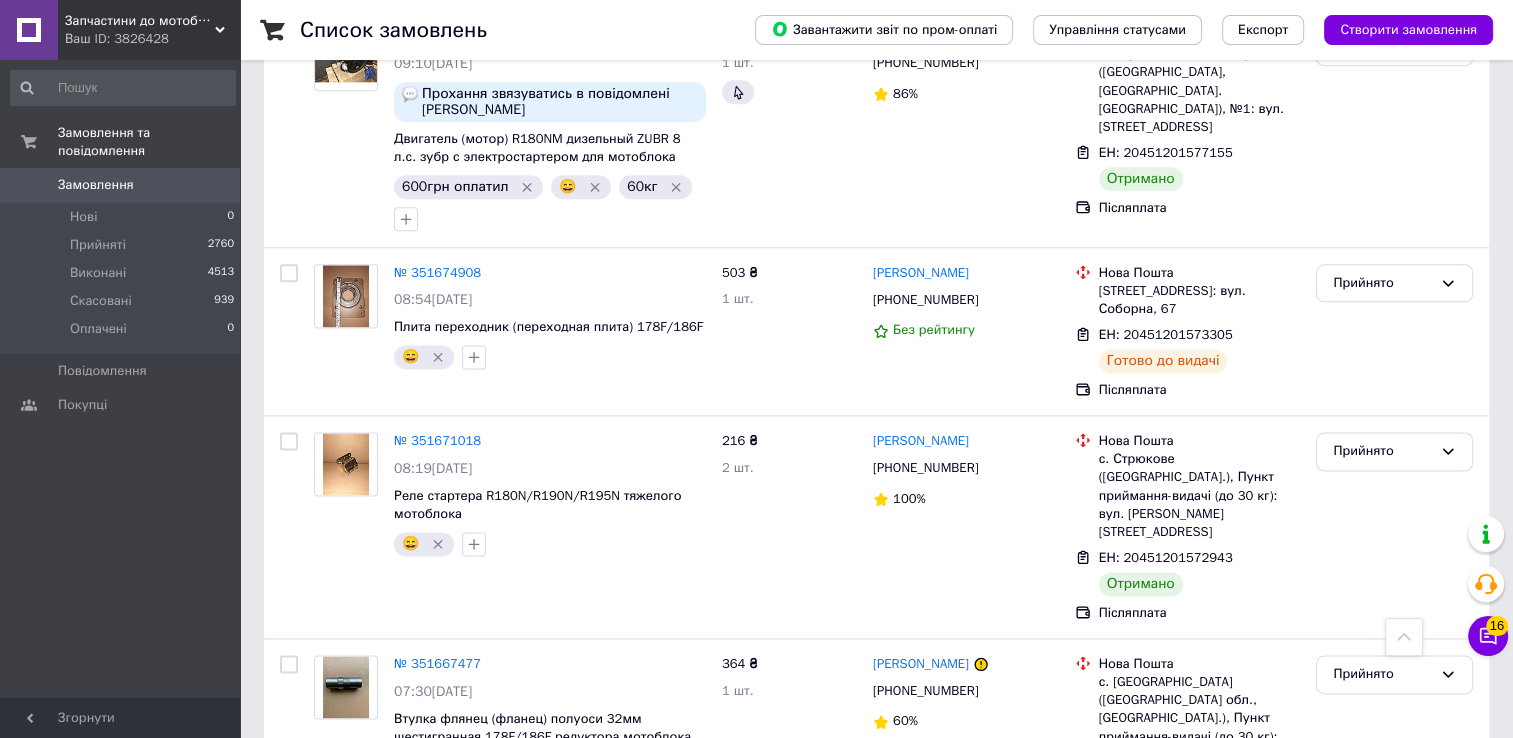 click at bounding box center [289, 1110] 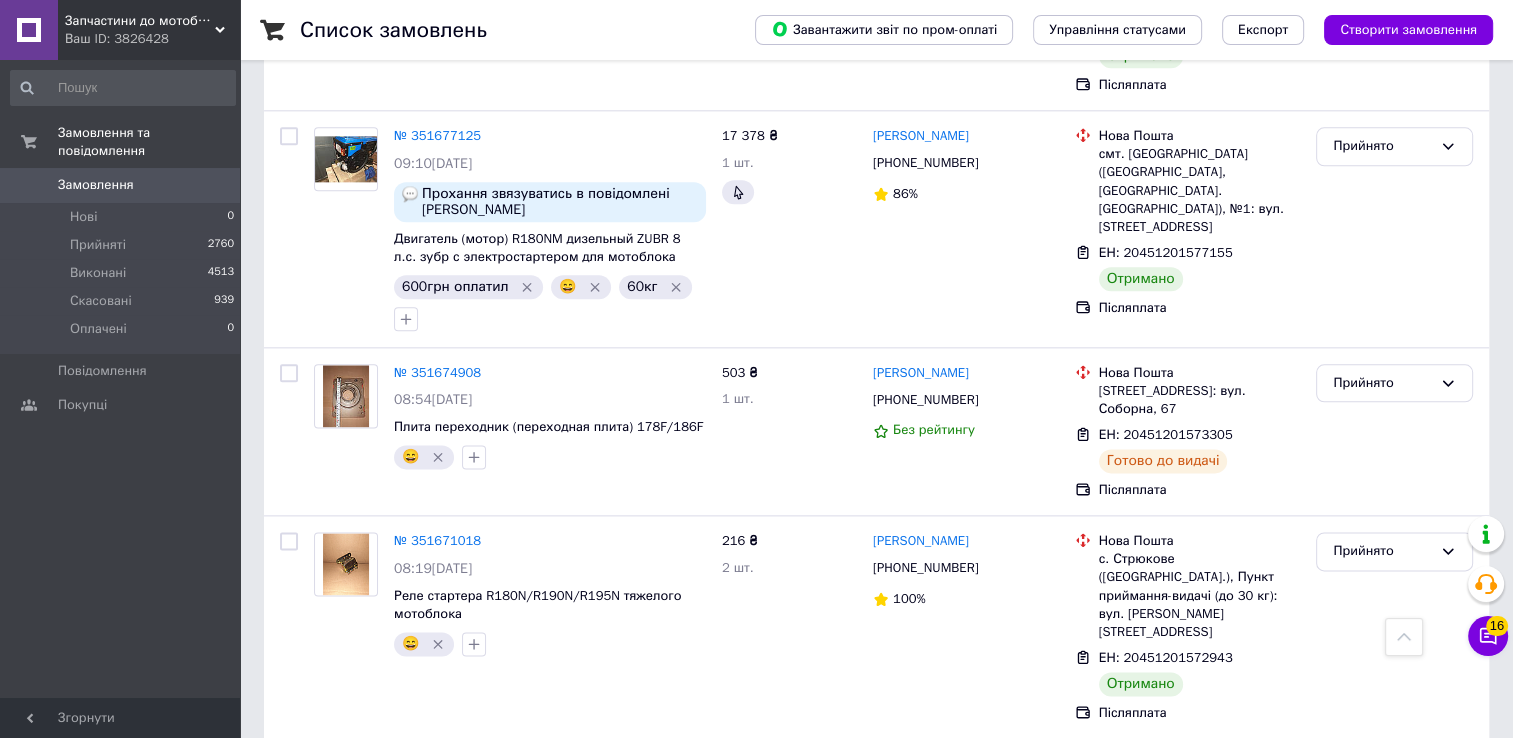 click at bounding box center (289, 1005) 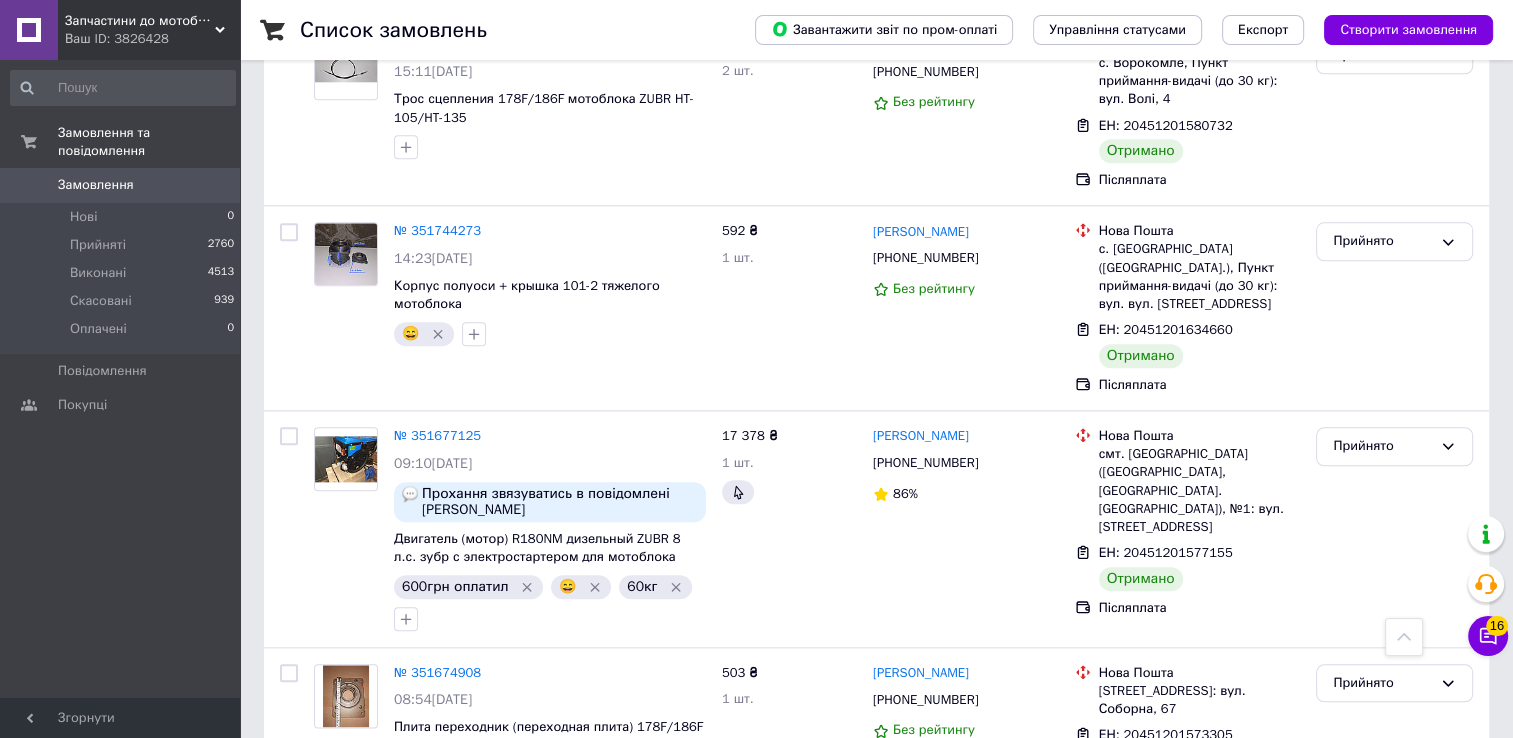 click at bounding box center (289, 1064) 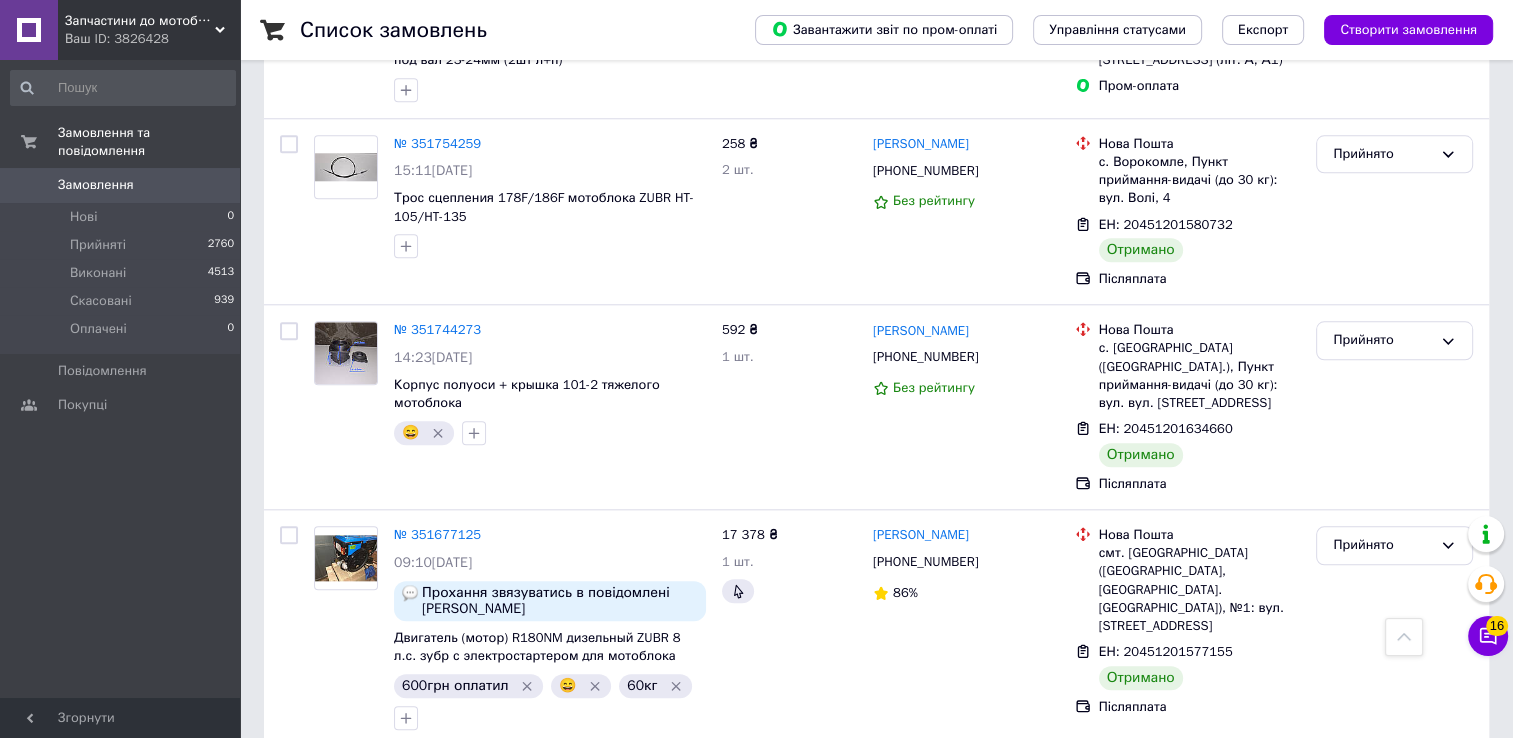 scroll, scrollTop: 9575, scrollLeft: 0, axis: vertical 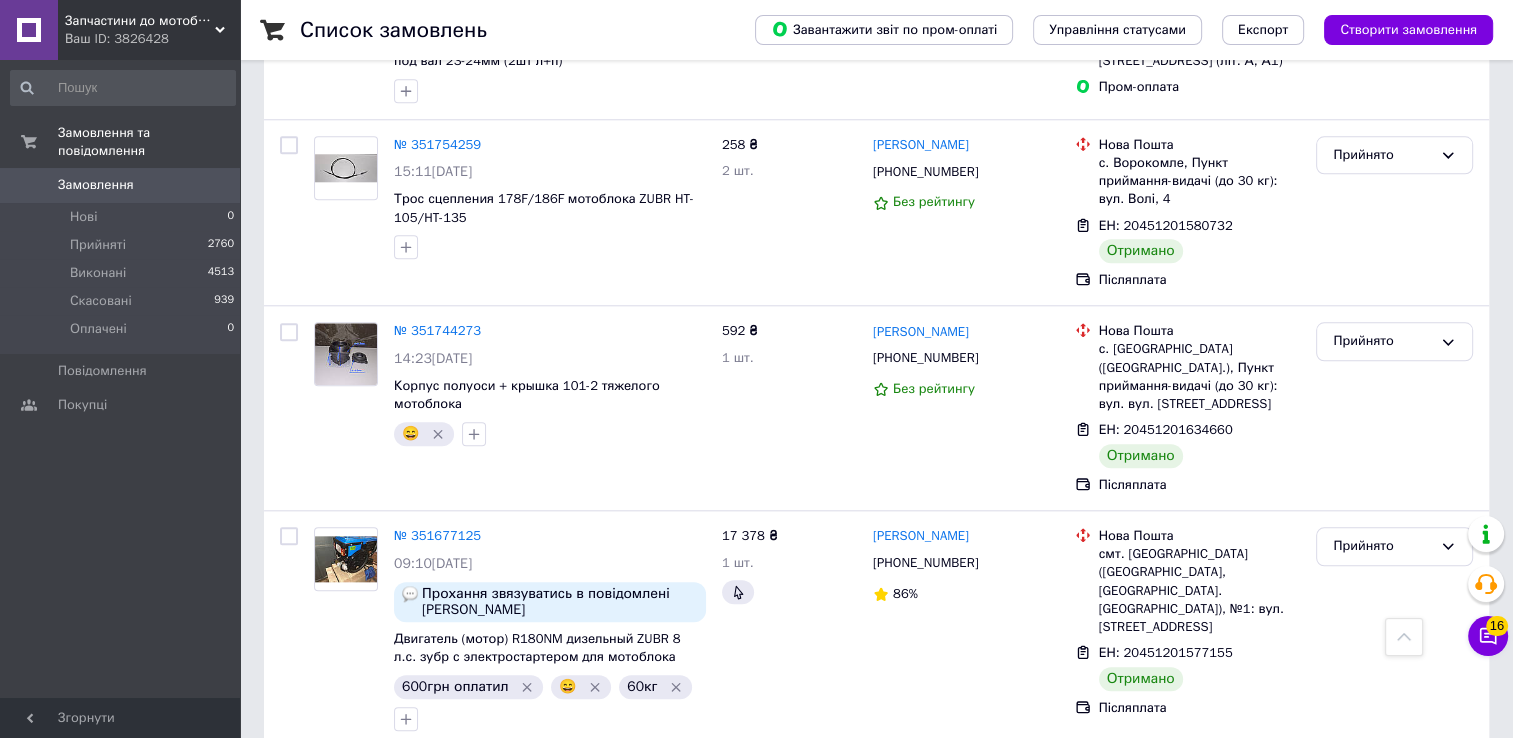 click at bounding box center [289, 941] 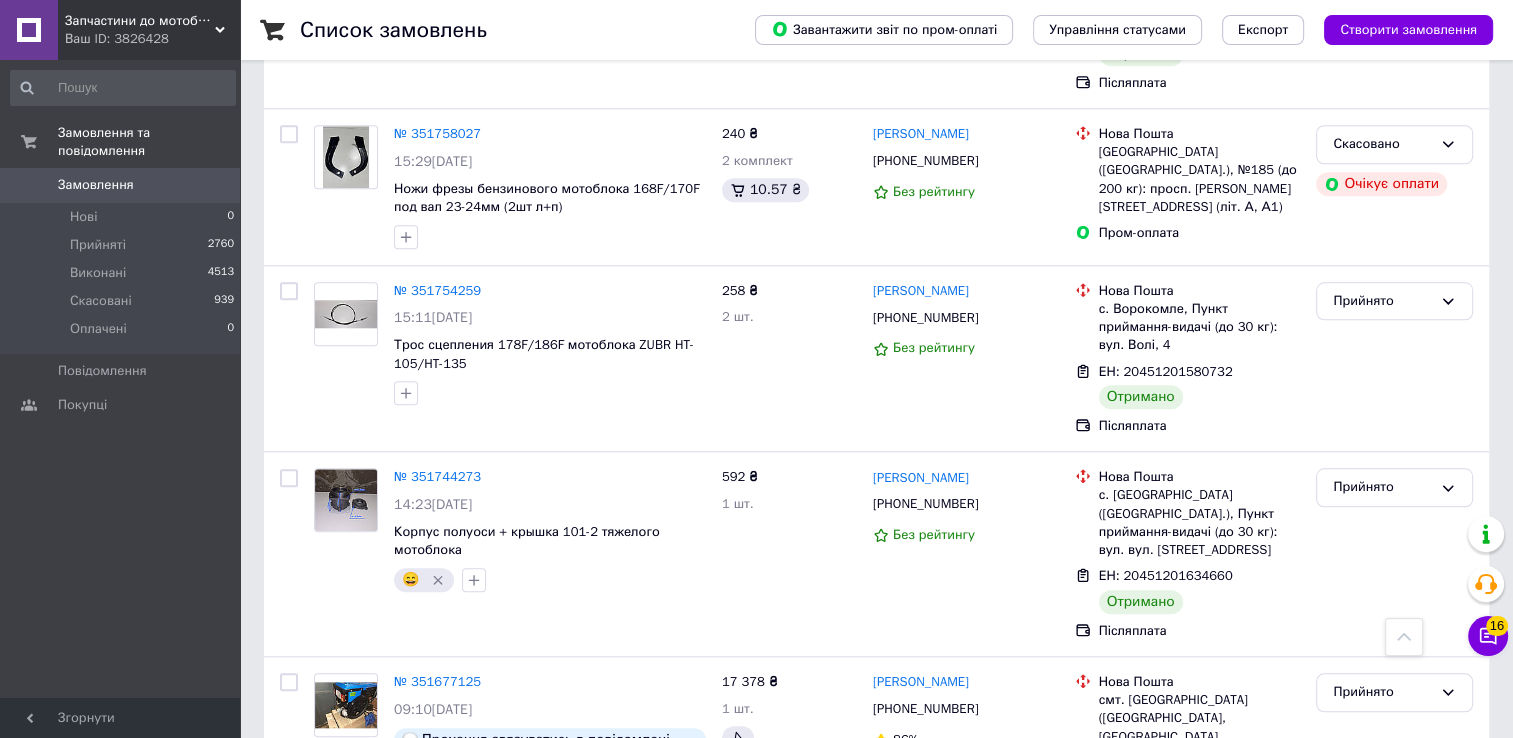 scroll, scrollTop: 9375, scrollLeft: 0, axis: vertical 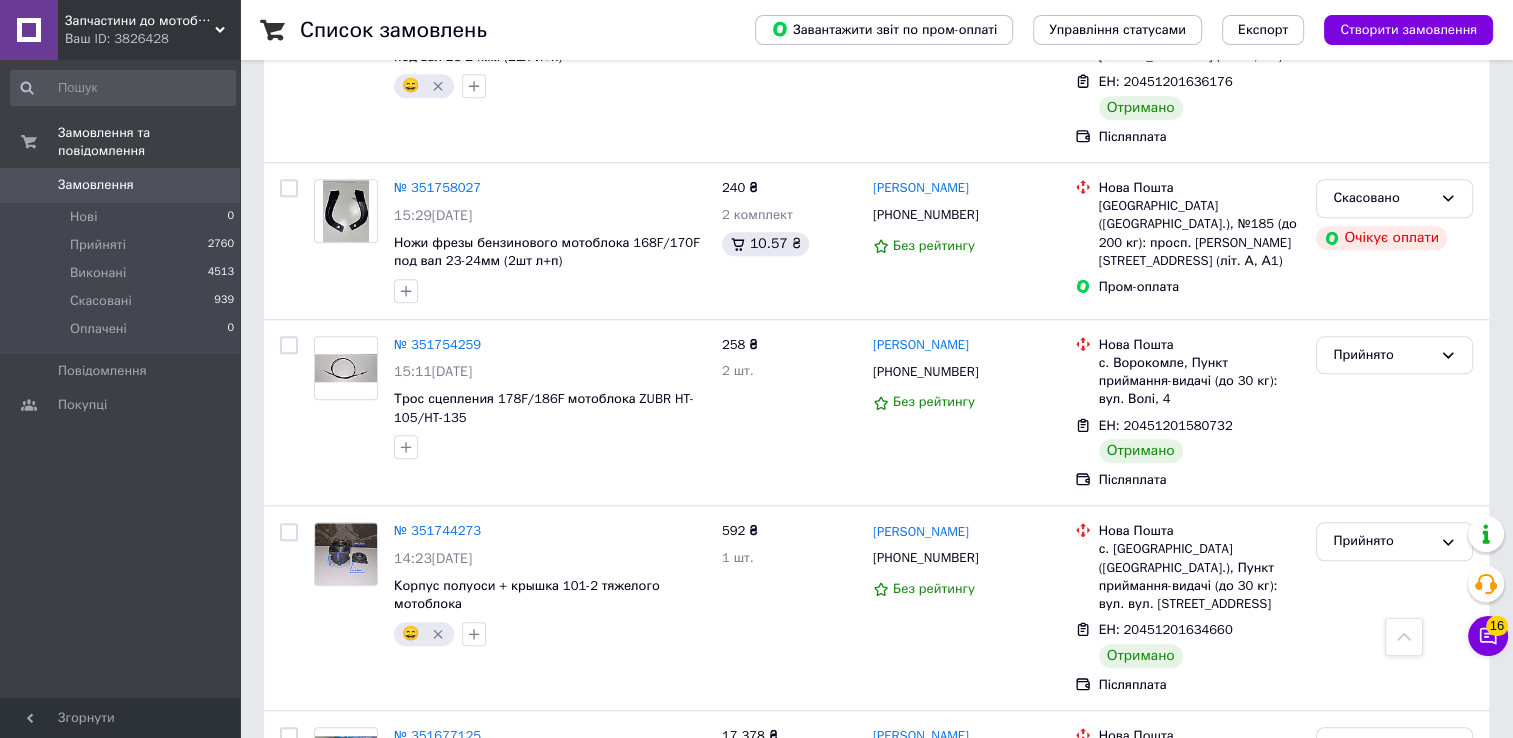 click at bounding box center (289, 973) 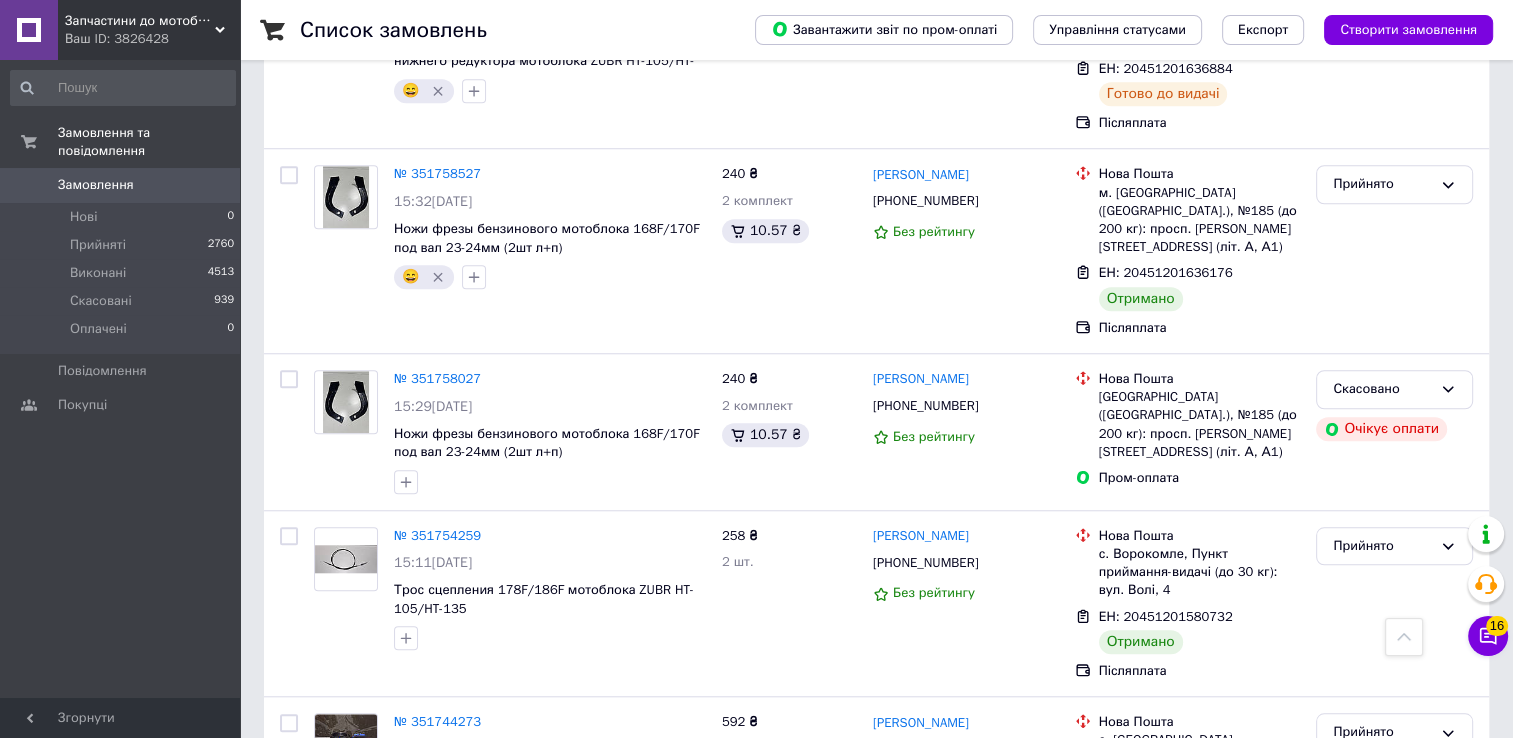 scroll, scrollTop: 9175, scrollLeft: 0, axis: vertical 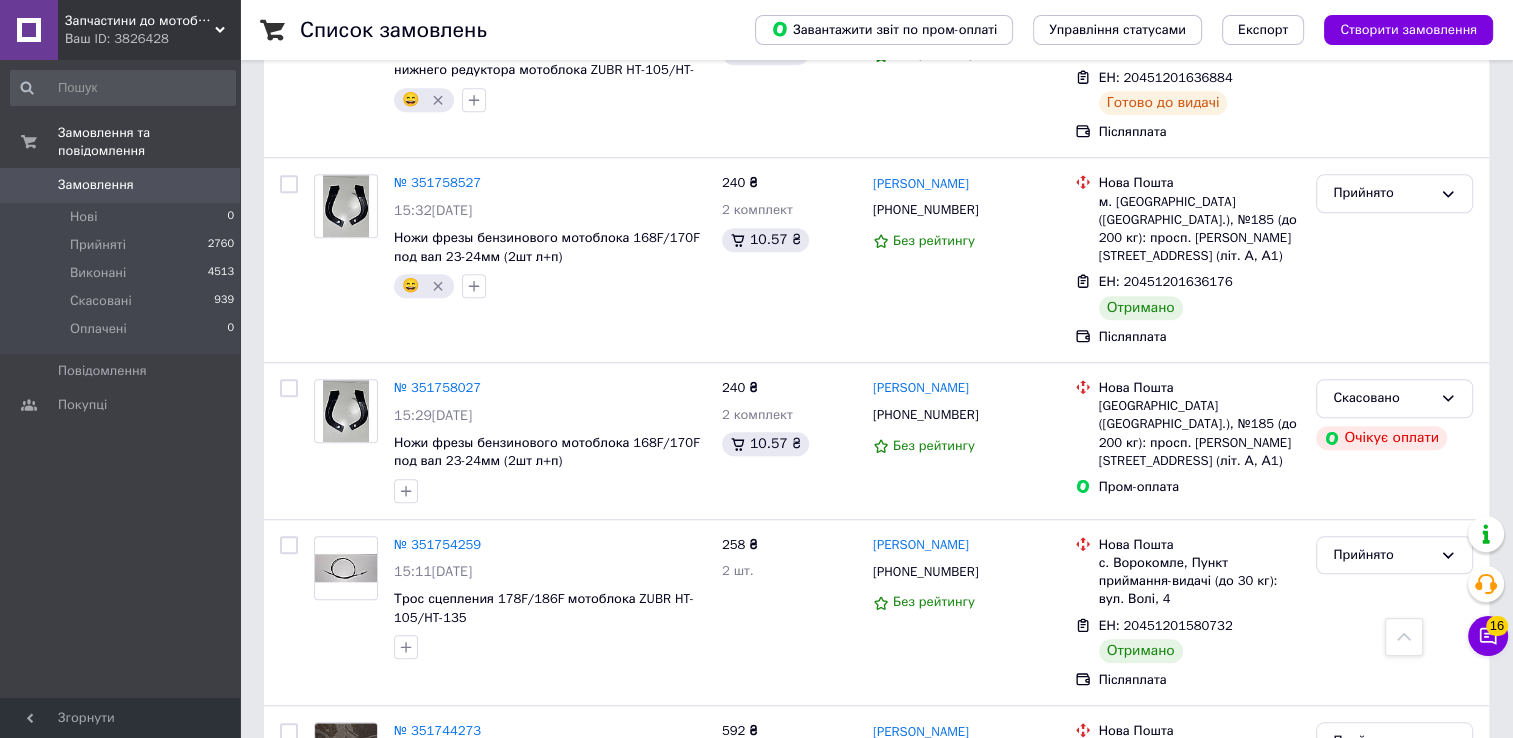 click at bounding box center (289, 936) 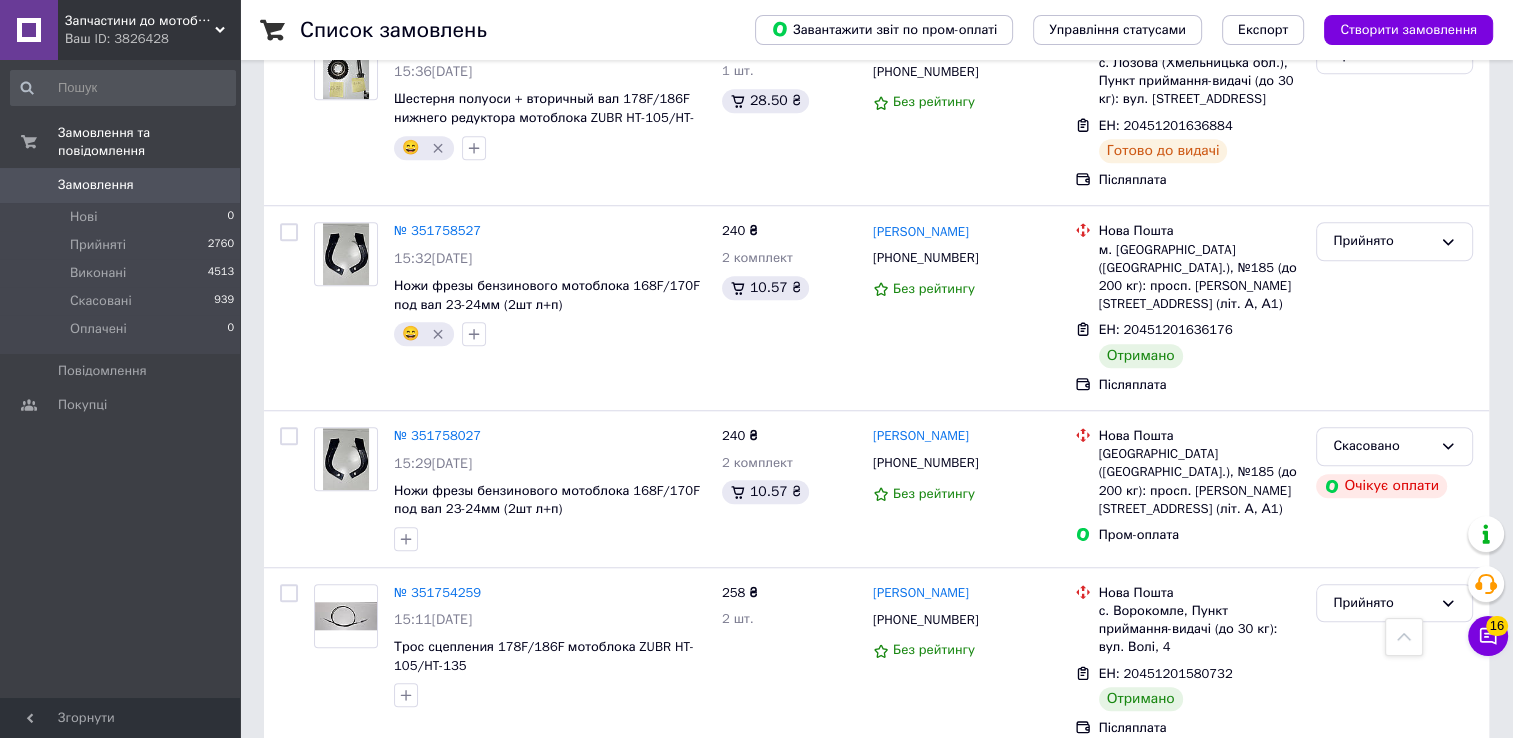 scroll, scrollTop: 8975, scrollLeft: 0, axis: vertical 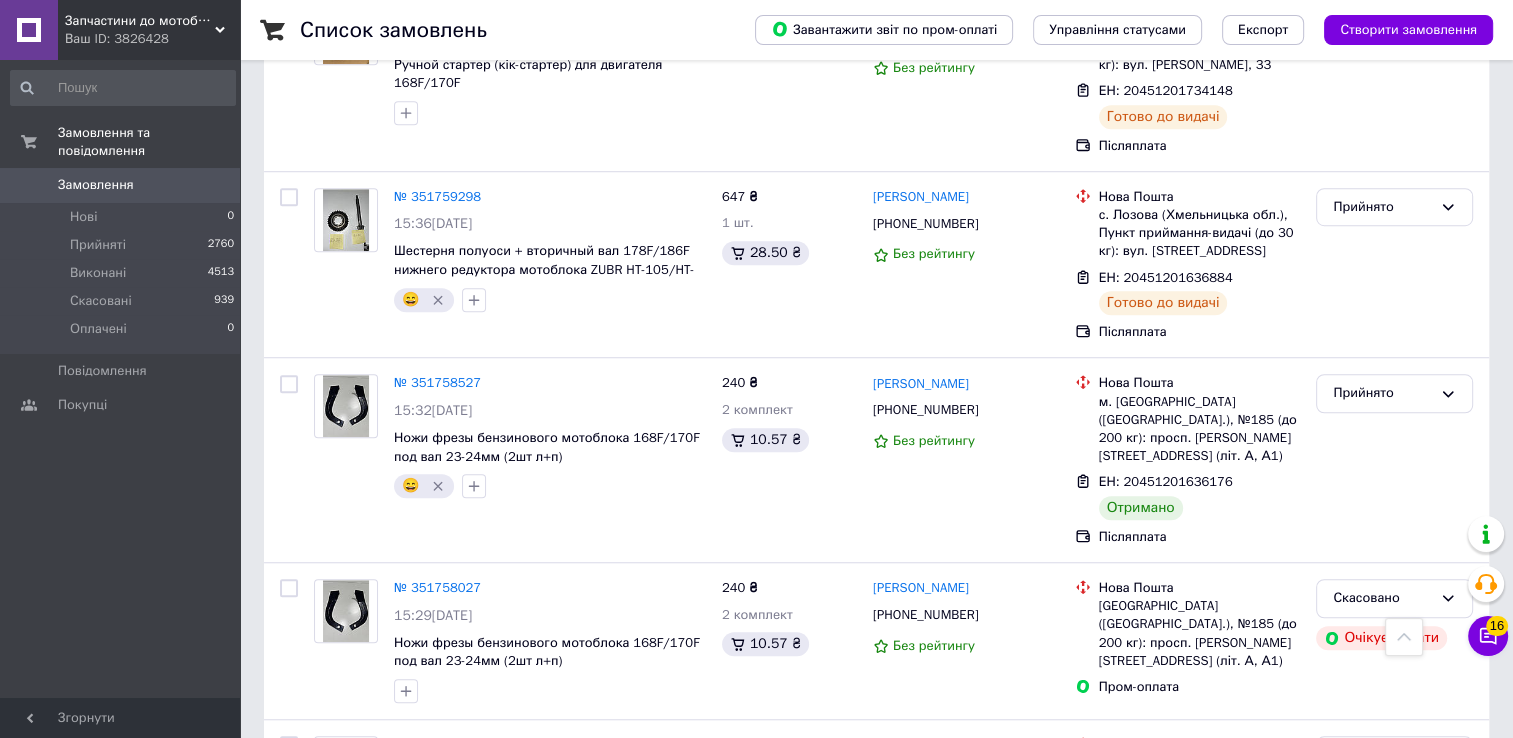 click at bounding box center [289, 932] 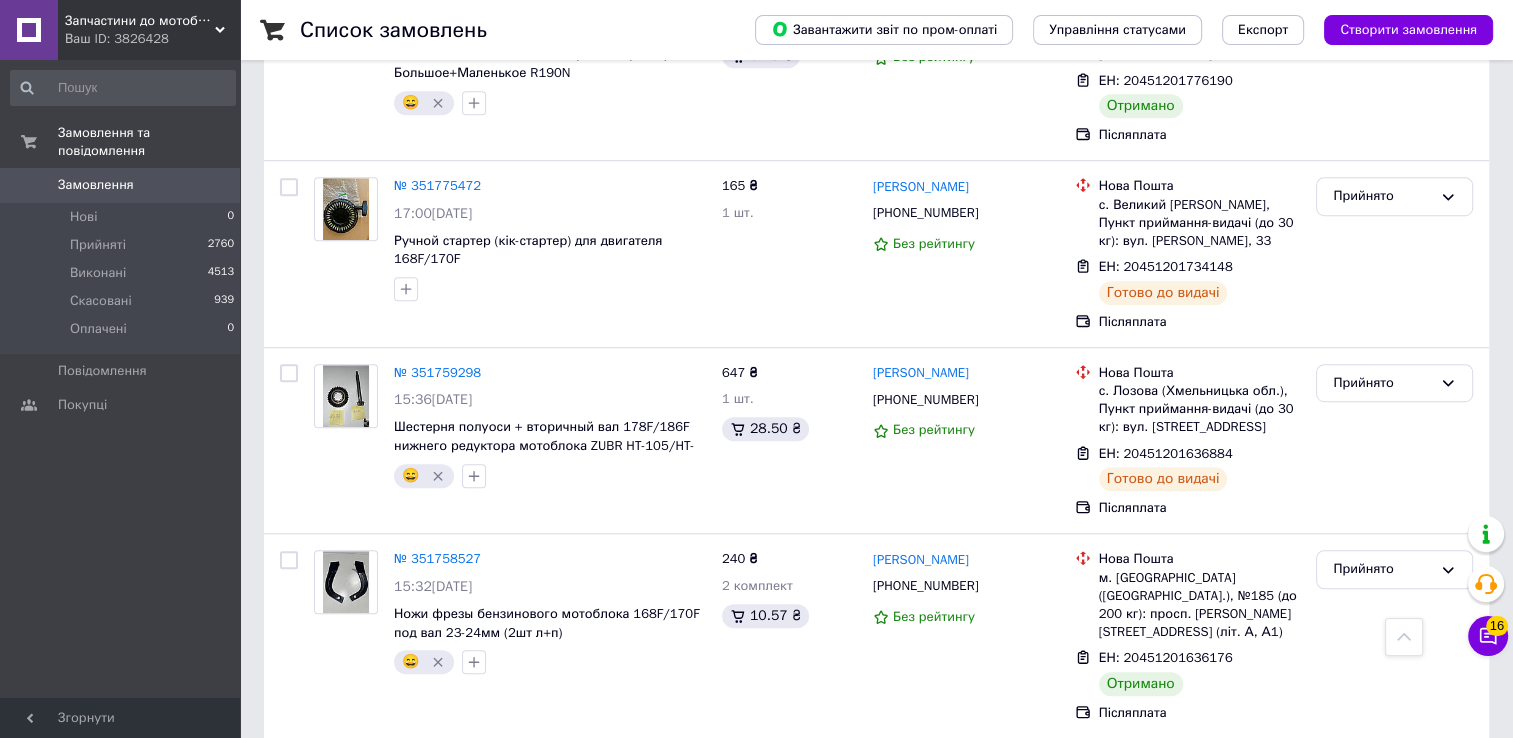 scroll, scrollTop: 8775, scrollLeft: 0, axis: vertical 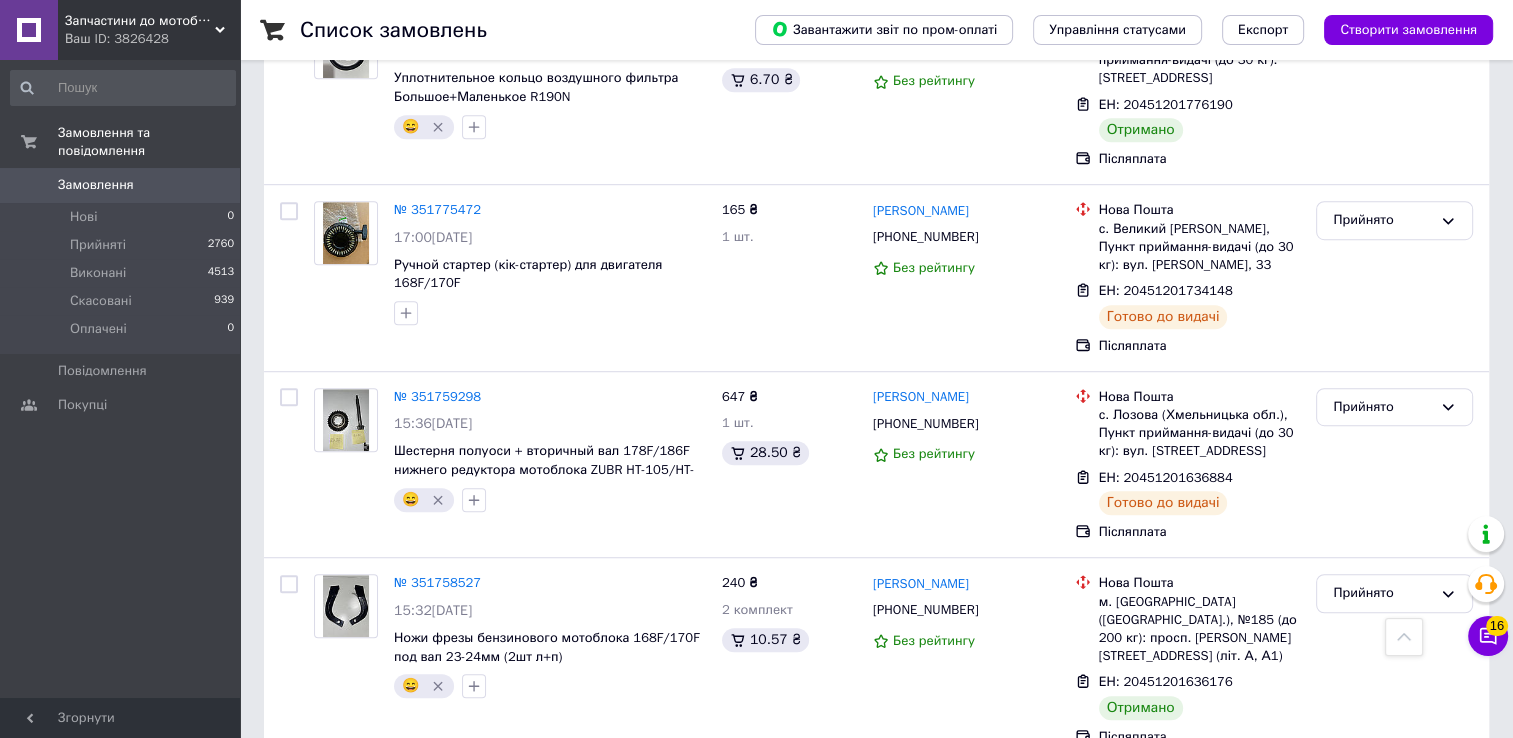 click at bounding box center (289, 945) 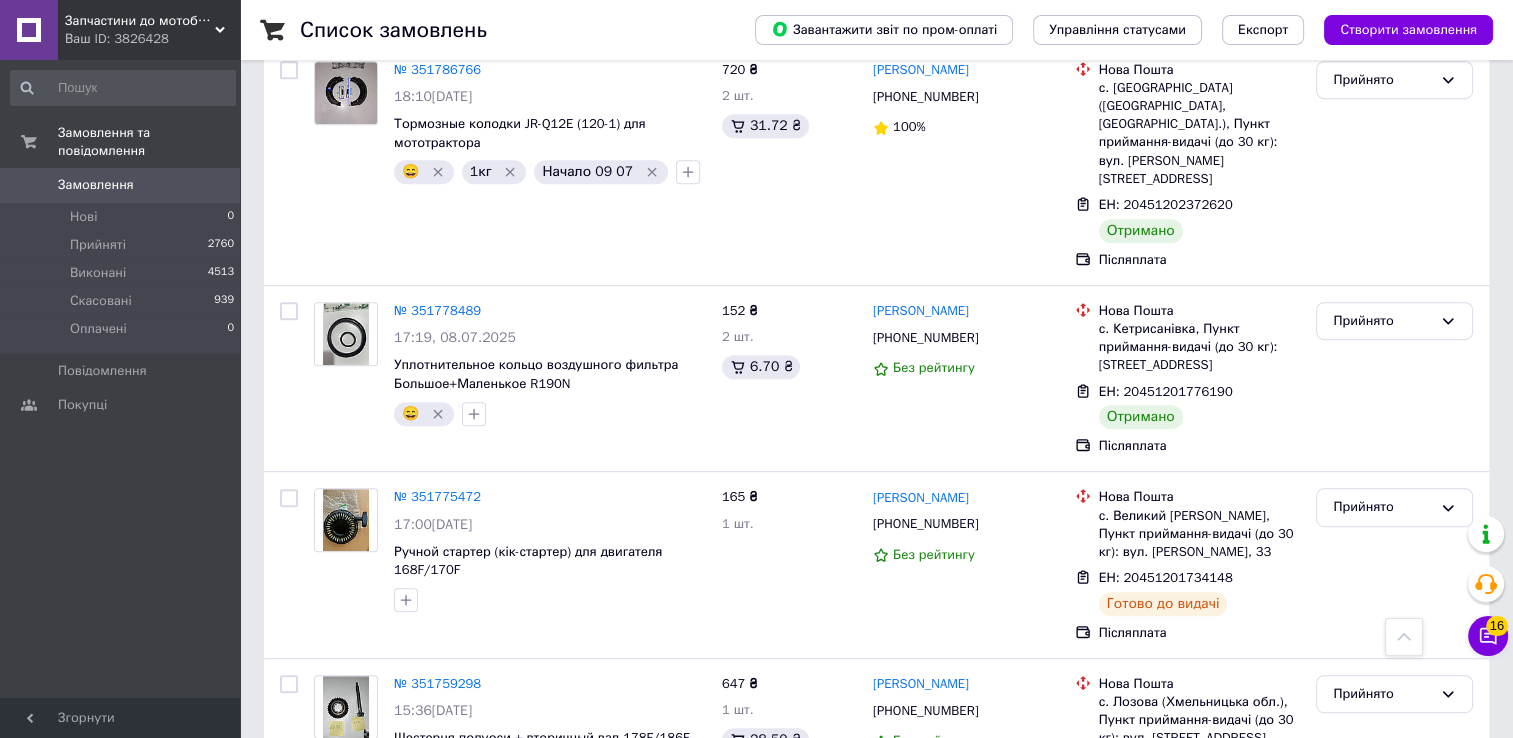 scroll, scrollTop: 8475, scrollLeft: 0, axis: vertical 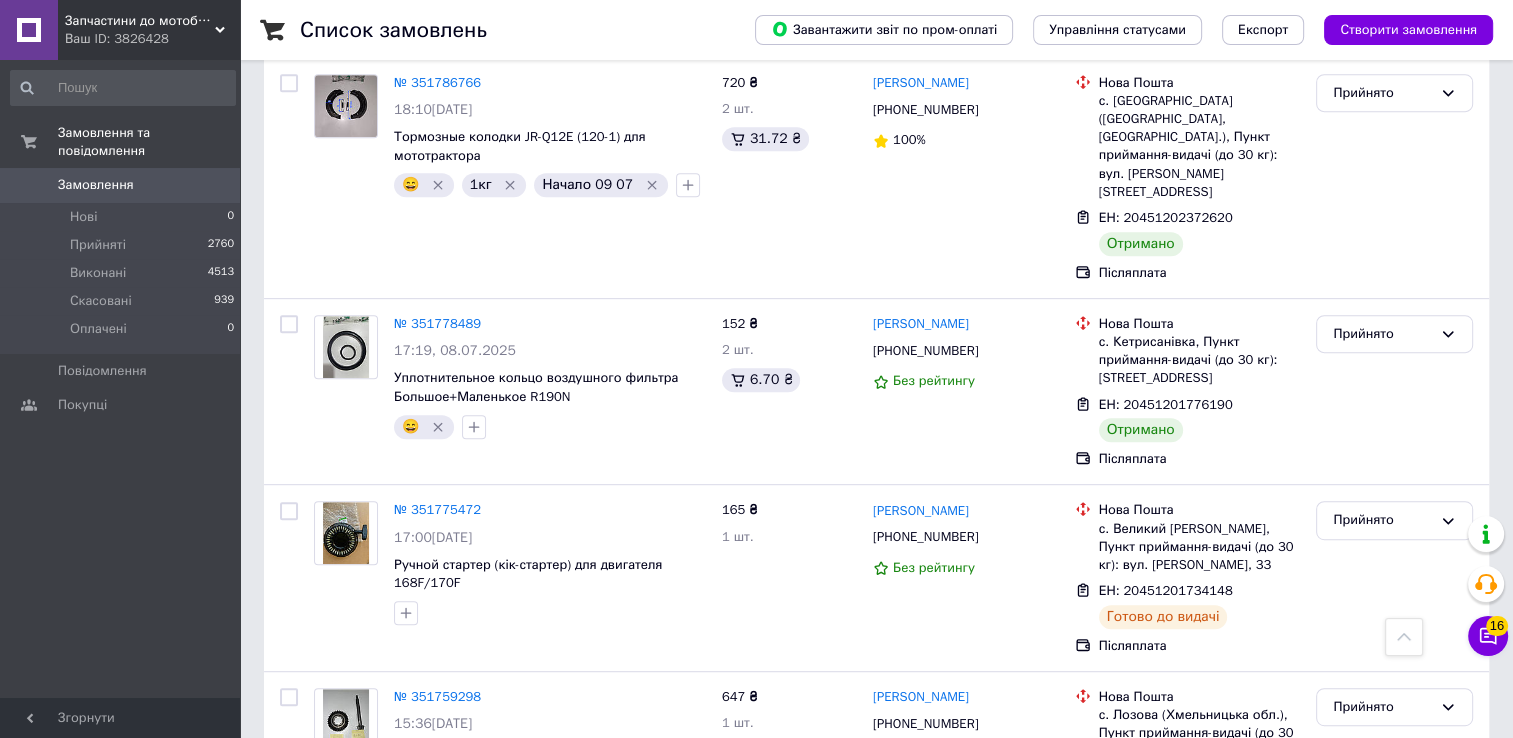 click at bounding box center (289, 884) 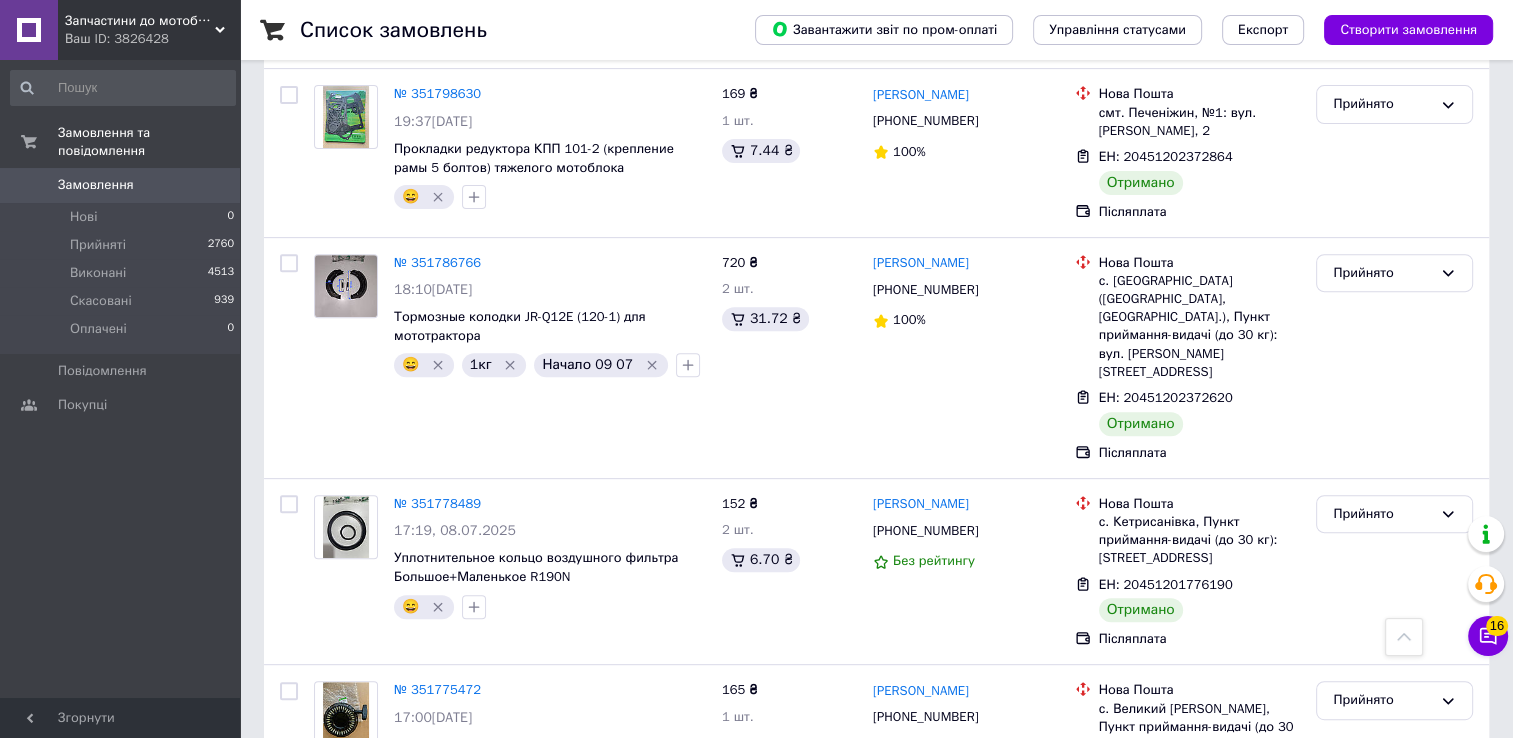 scroll, scrollTop: 8275, scrollLeft: 0, axis: vertical 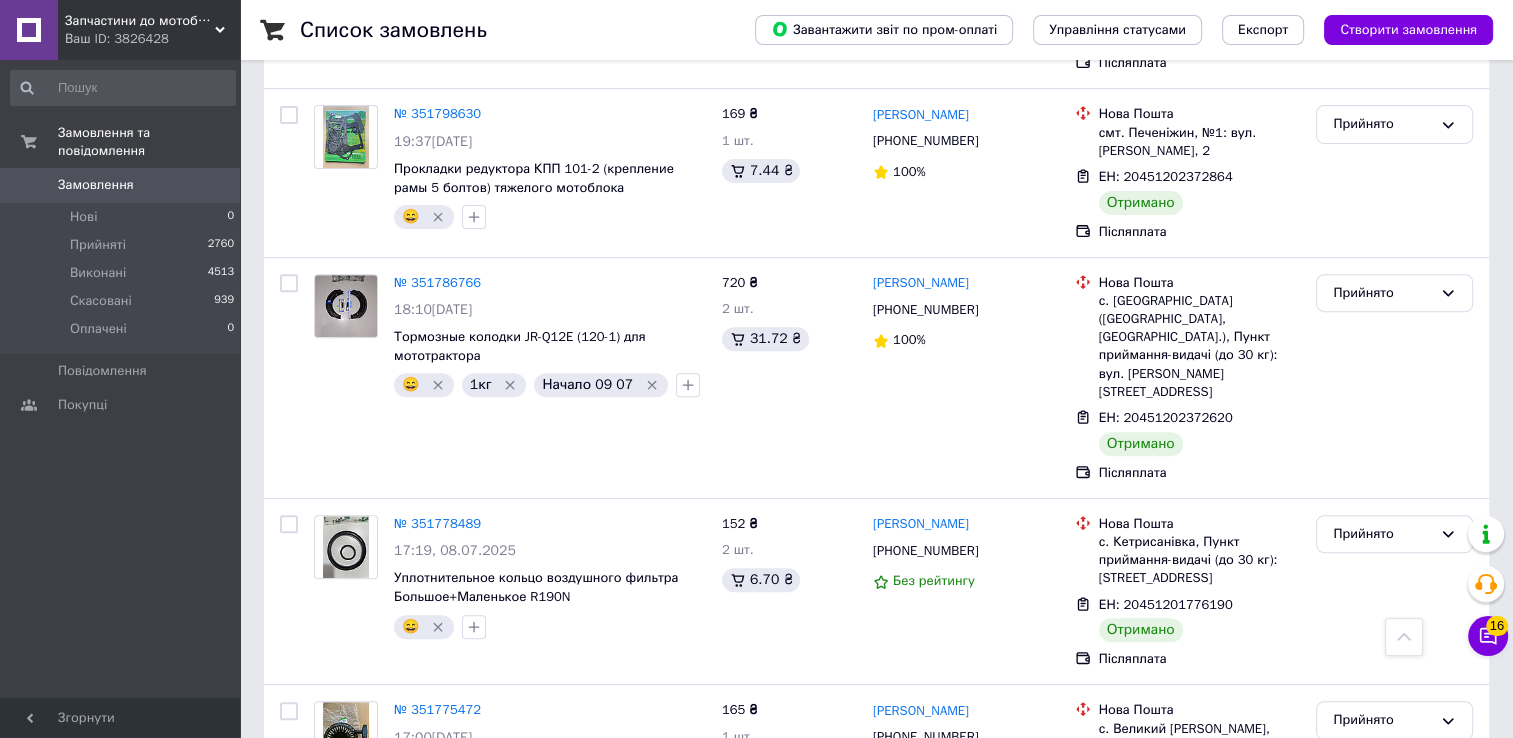 click at bounding box center [289, 897] 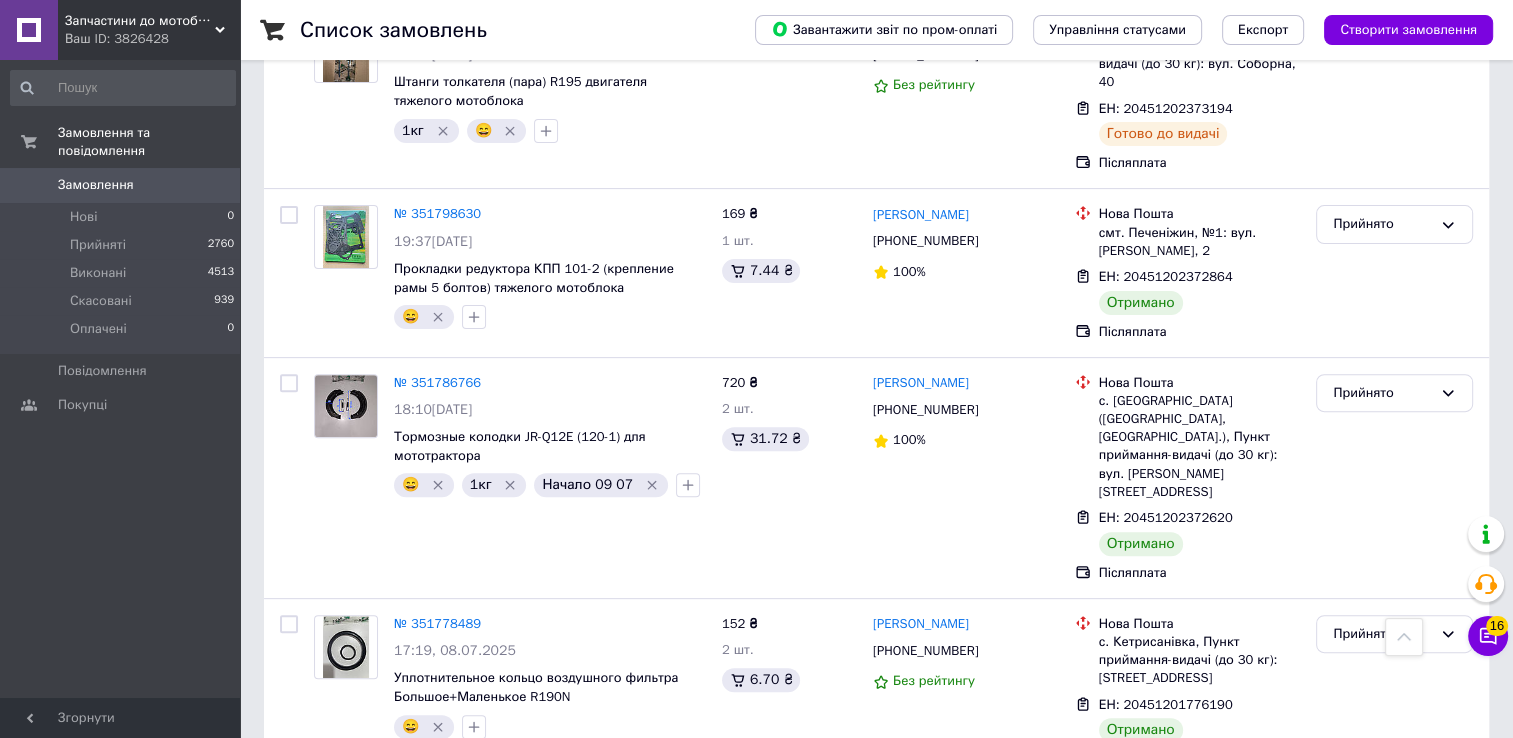 click at bounding box center [289, 811] 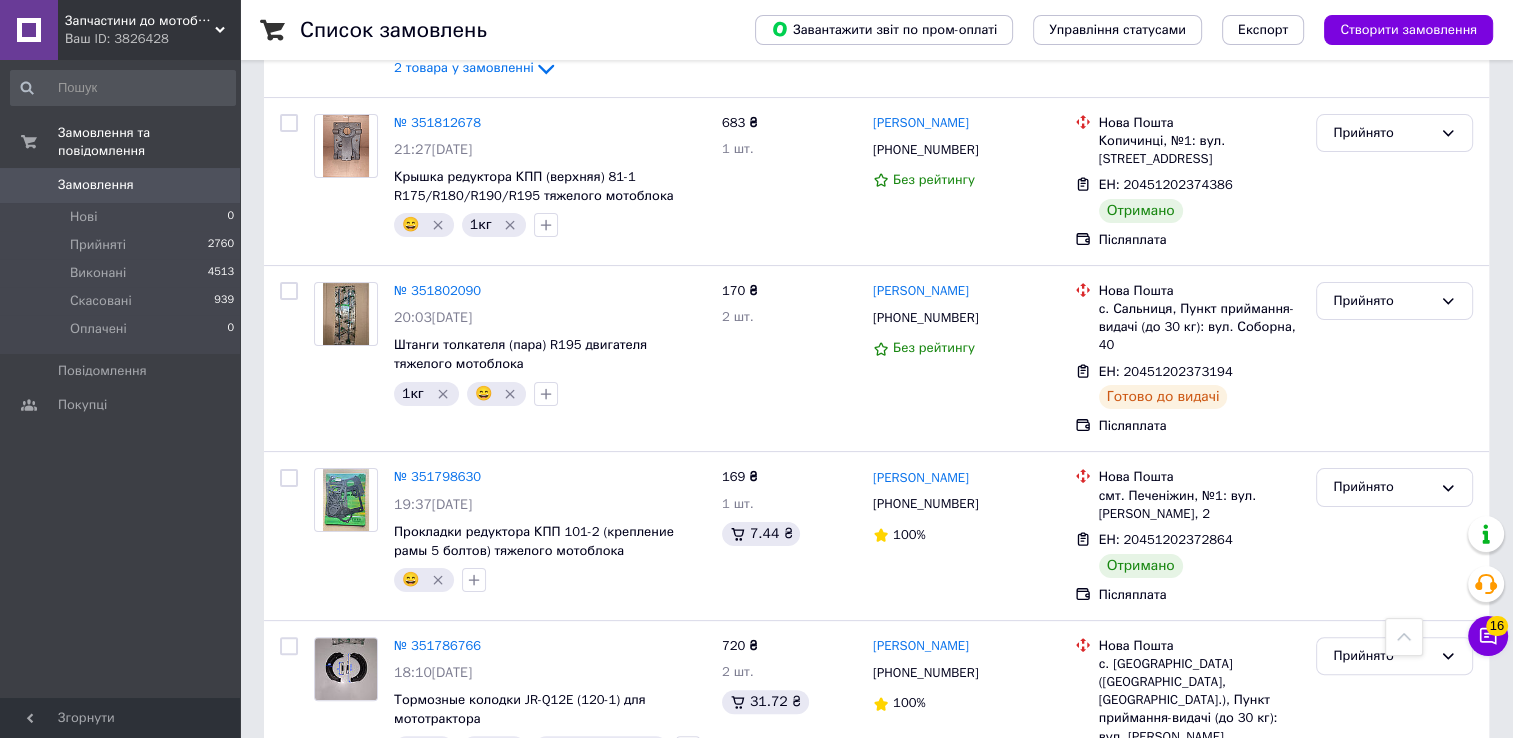 scroll, scrollTop: 7875, scrollLeft: 0, axis: vertical 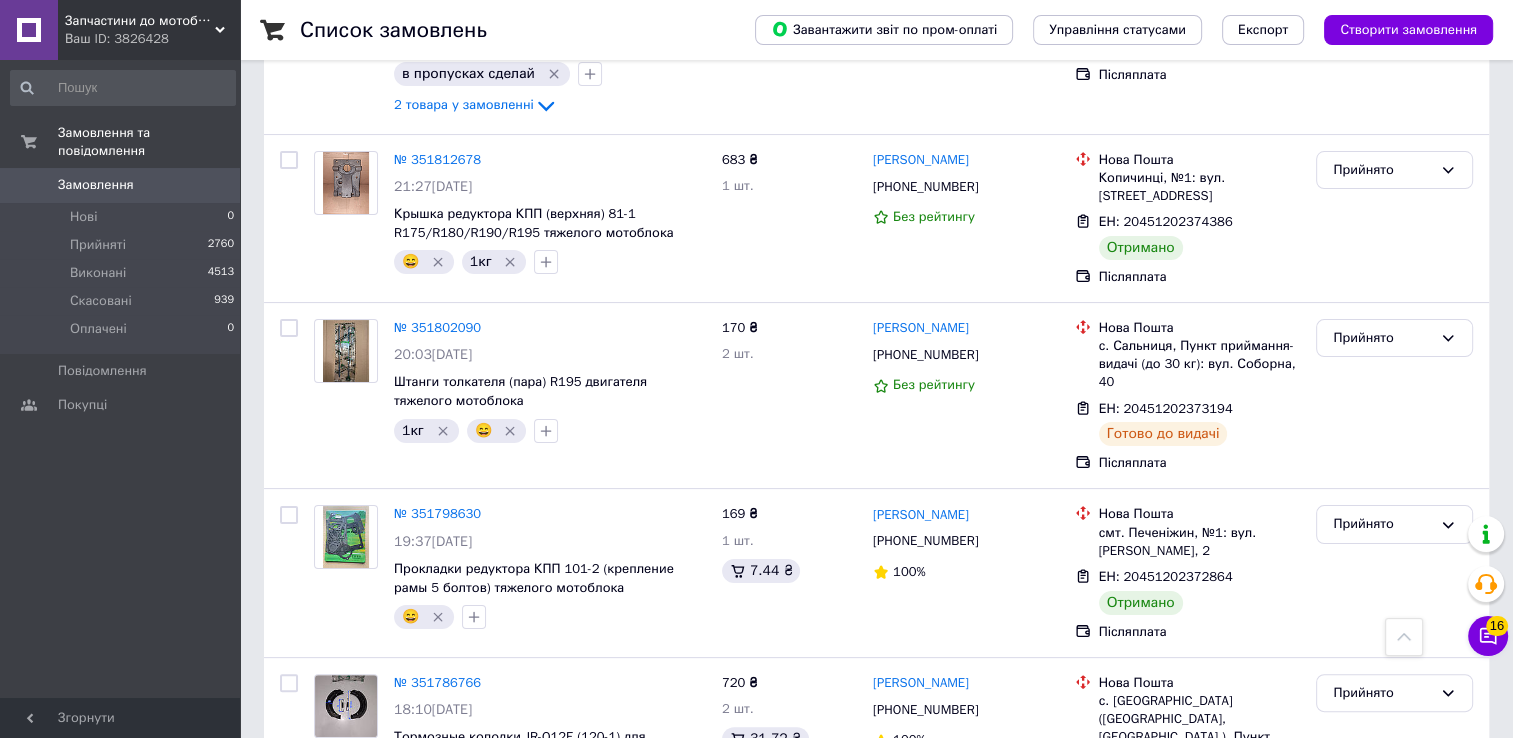 click at bounding box center (289, 924) 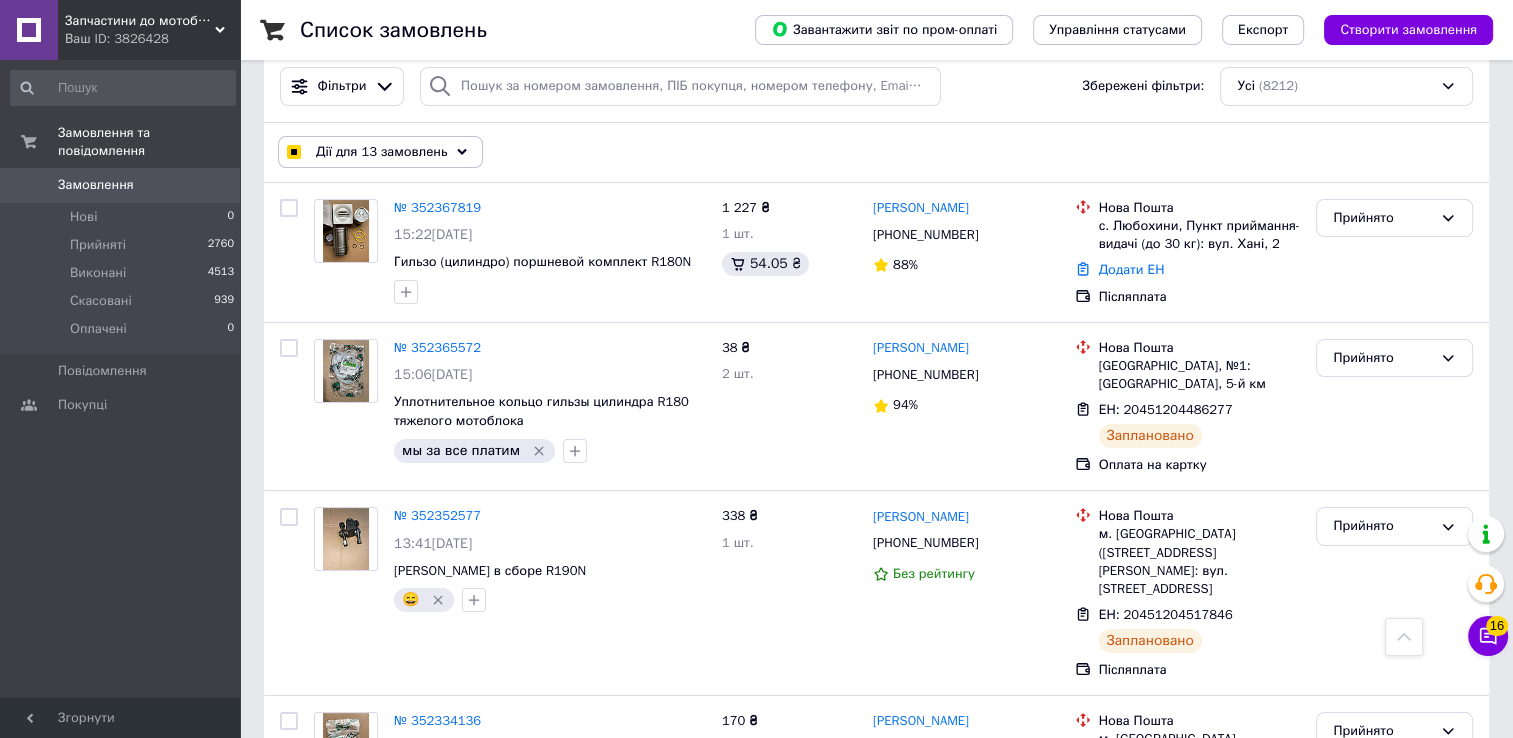 scroll, scrollTop: 0, scrollLeft: 0, axis: both 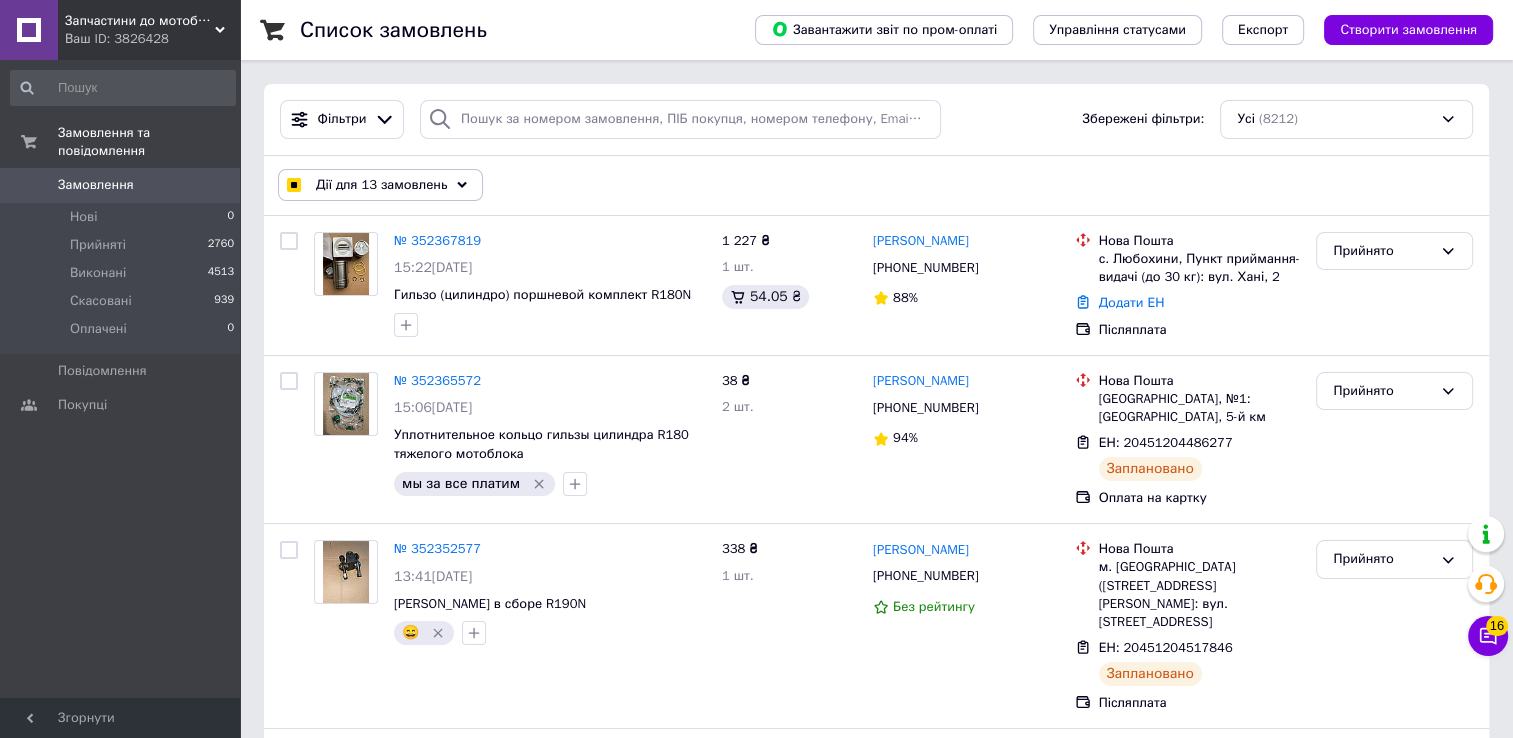 click at bounding box center (293, 185) 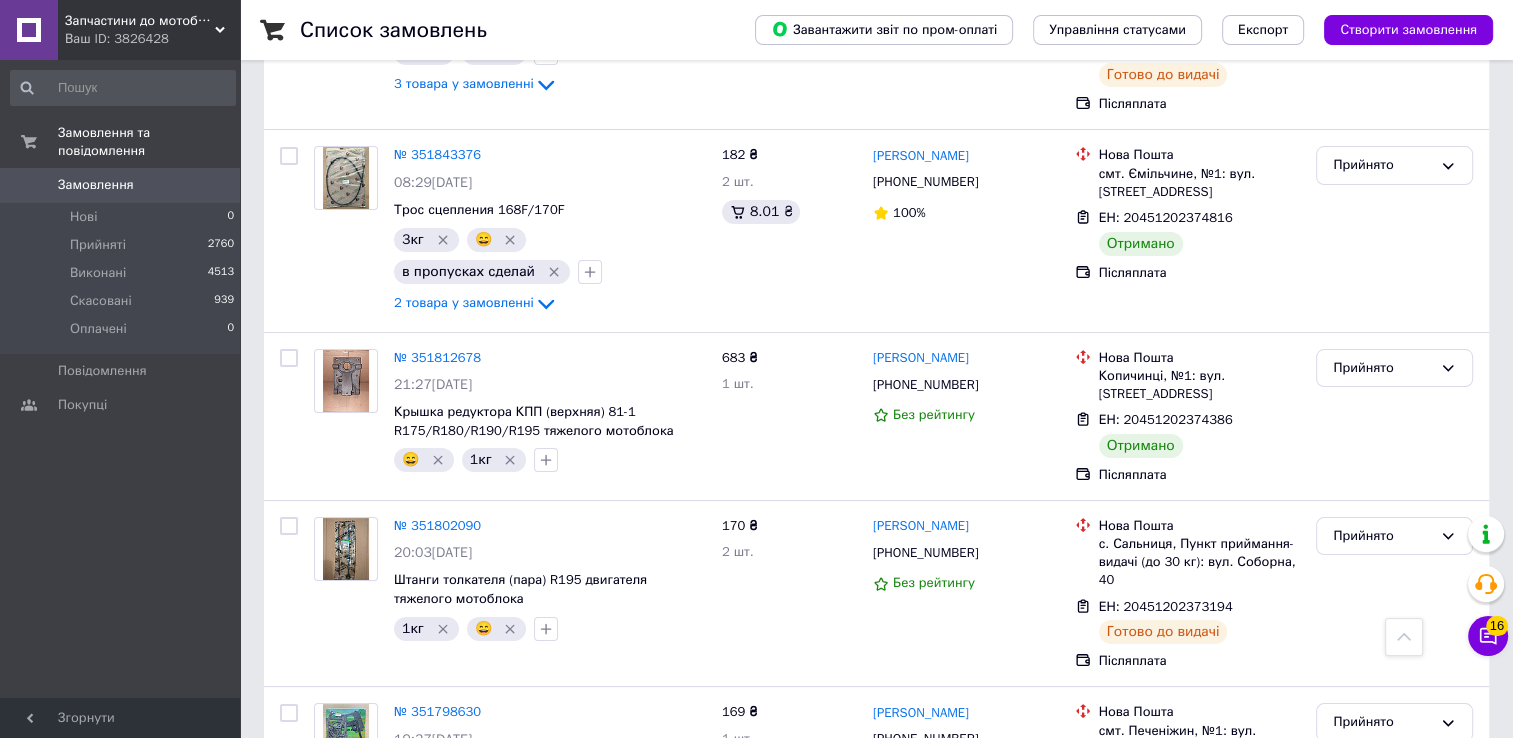 scroll, scrollTop: 7599, scrollLeft: 0, axis: vertical 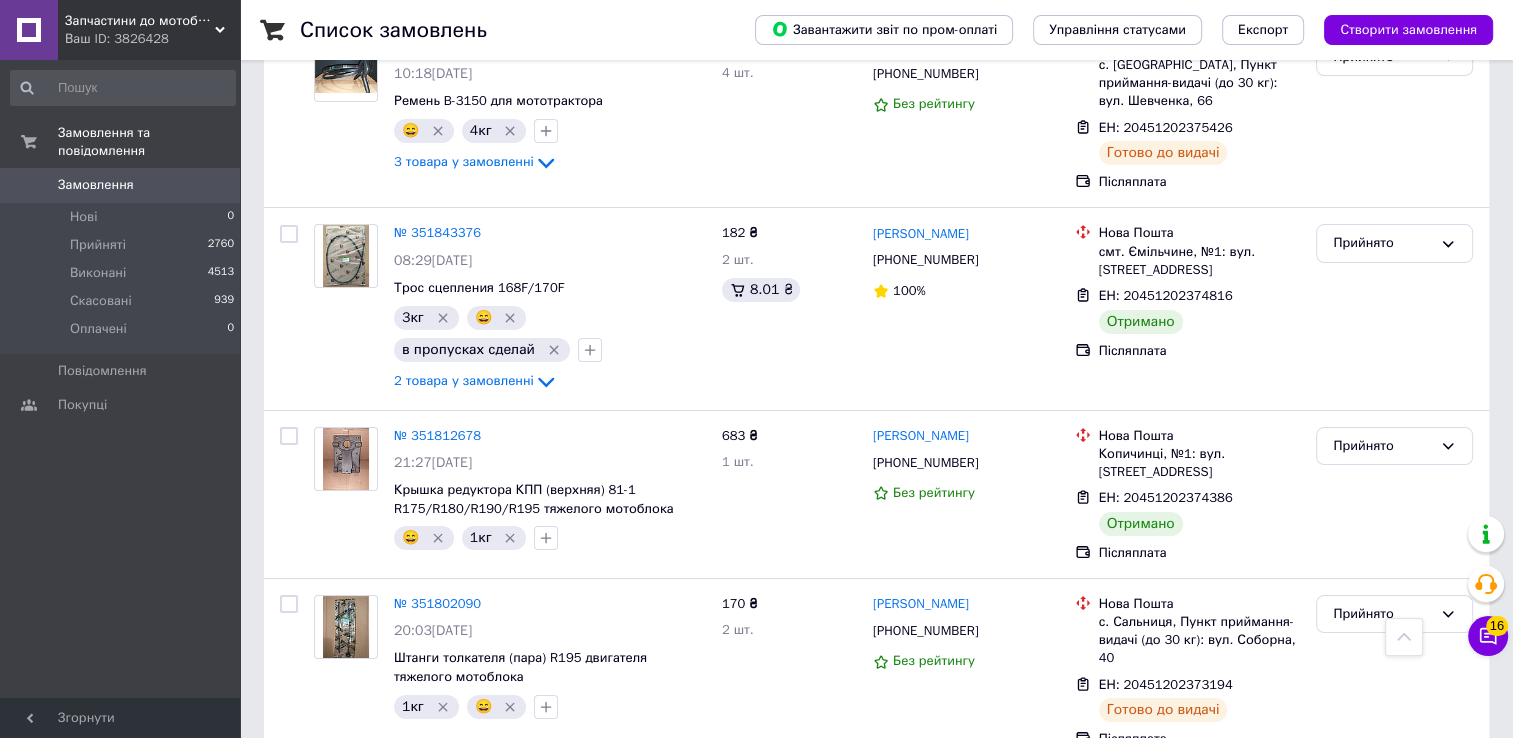 click at bounding box center (289, 1054) 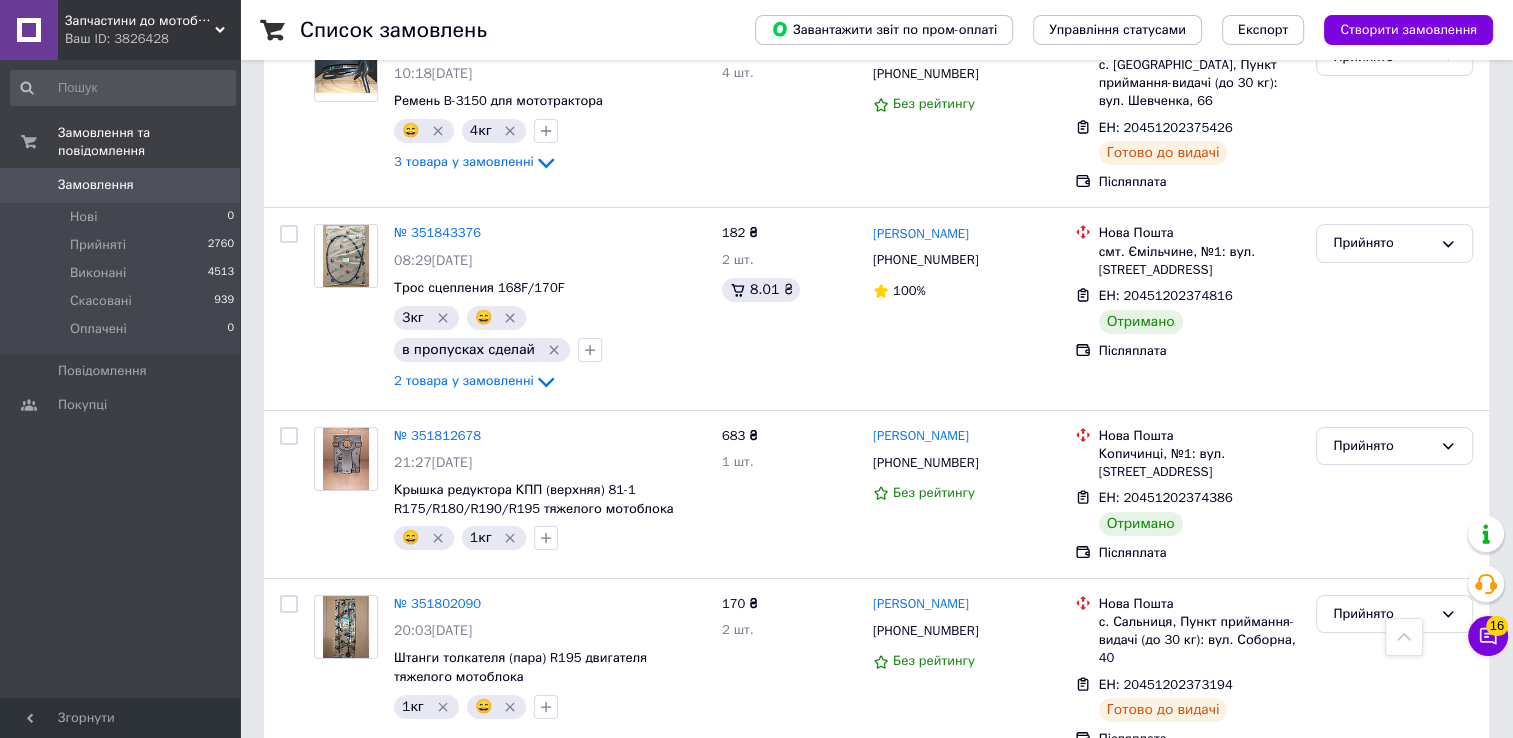 click at bounding box center (289, 959) 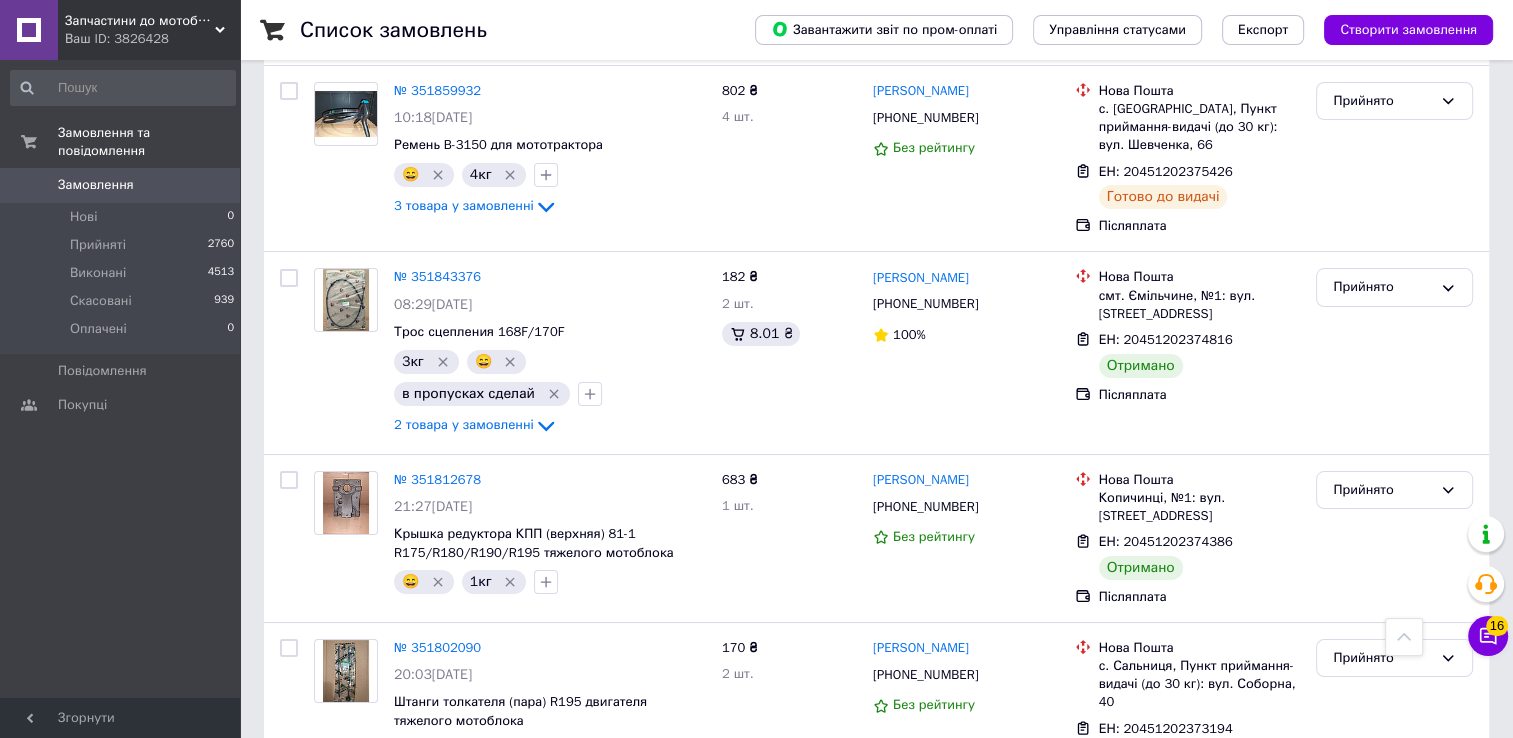 scroll, scrollTop: 7399, scrollLeft: 0, axis: vertical 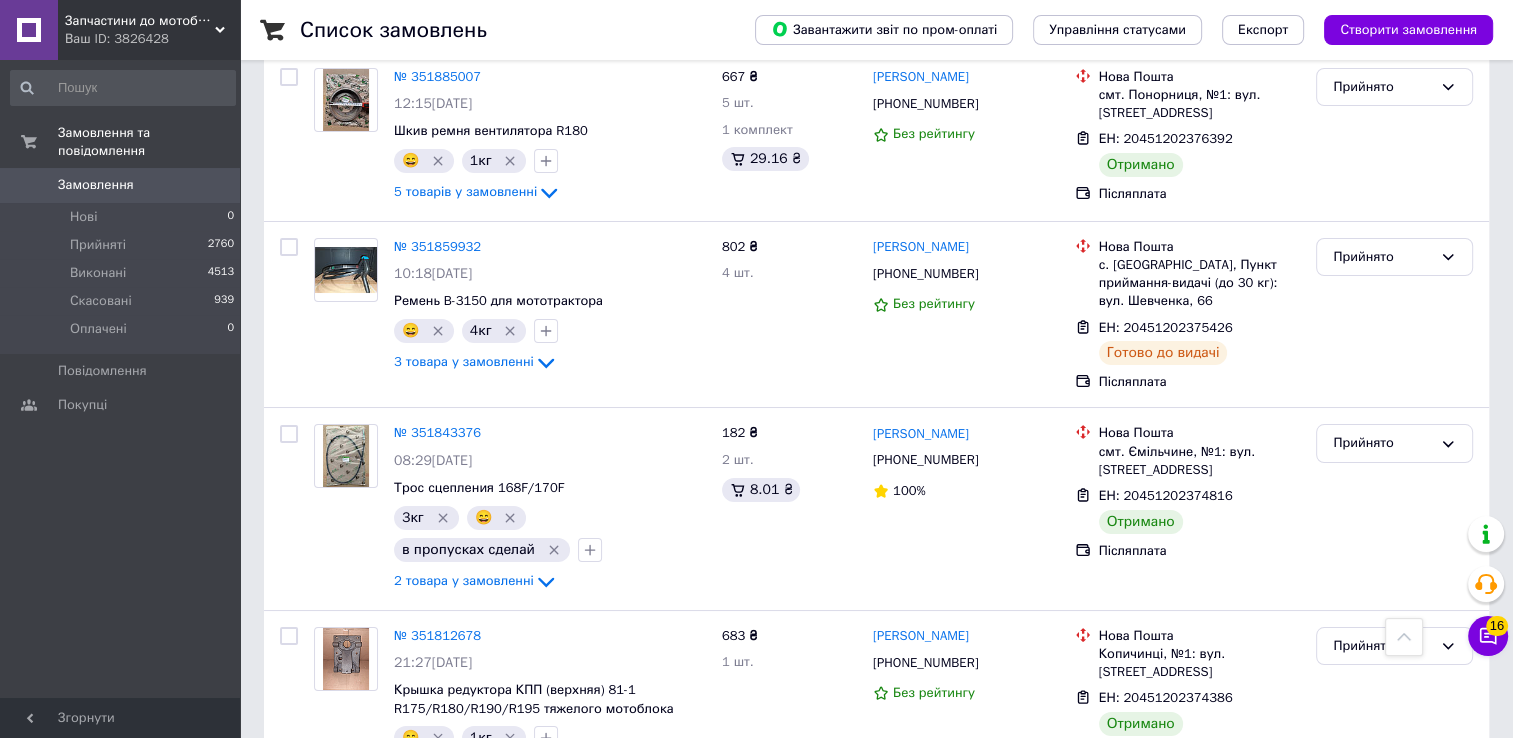click at bounding box center (289, 804) 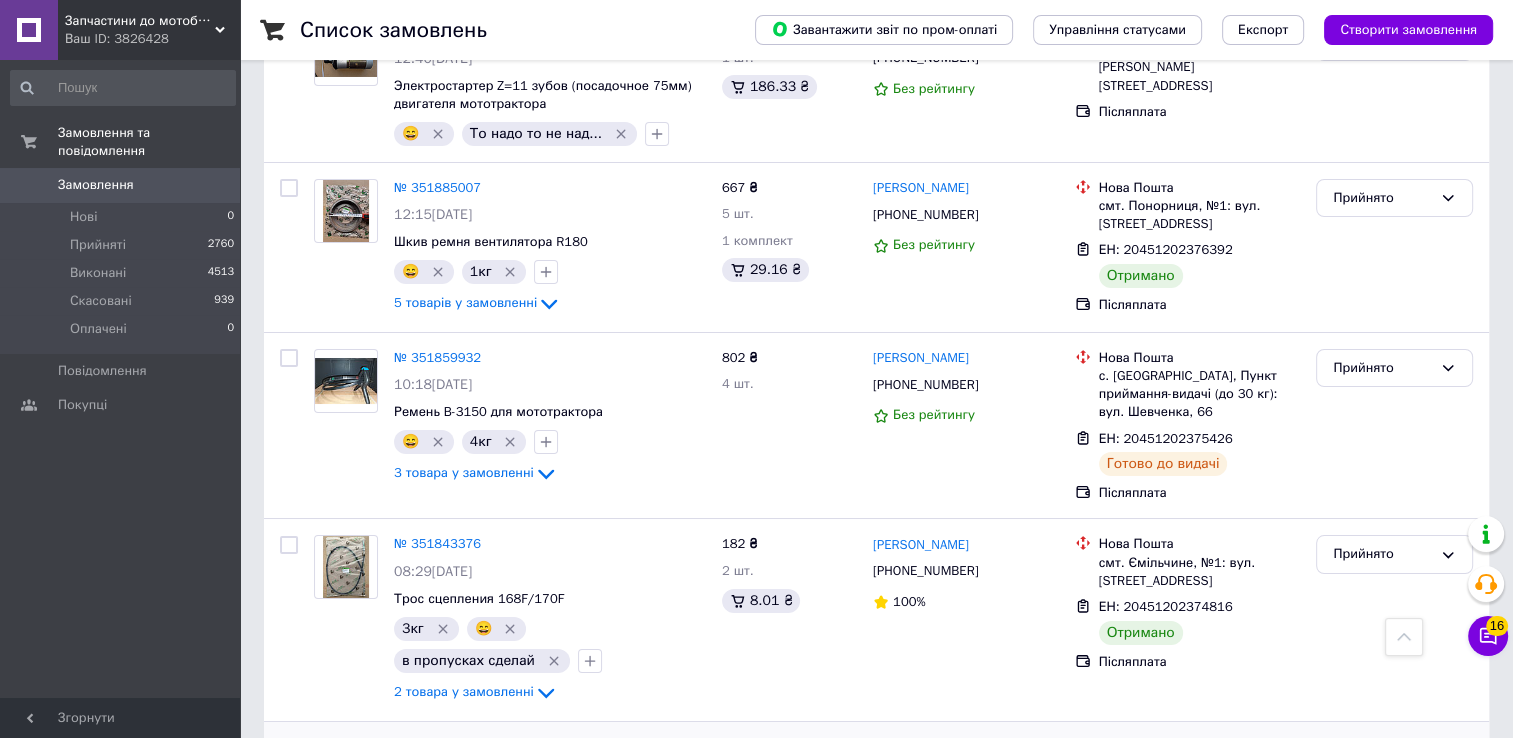 scroll, scrollTop: 7199, scrollLeft: 0, axis: vertical 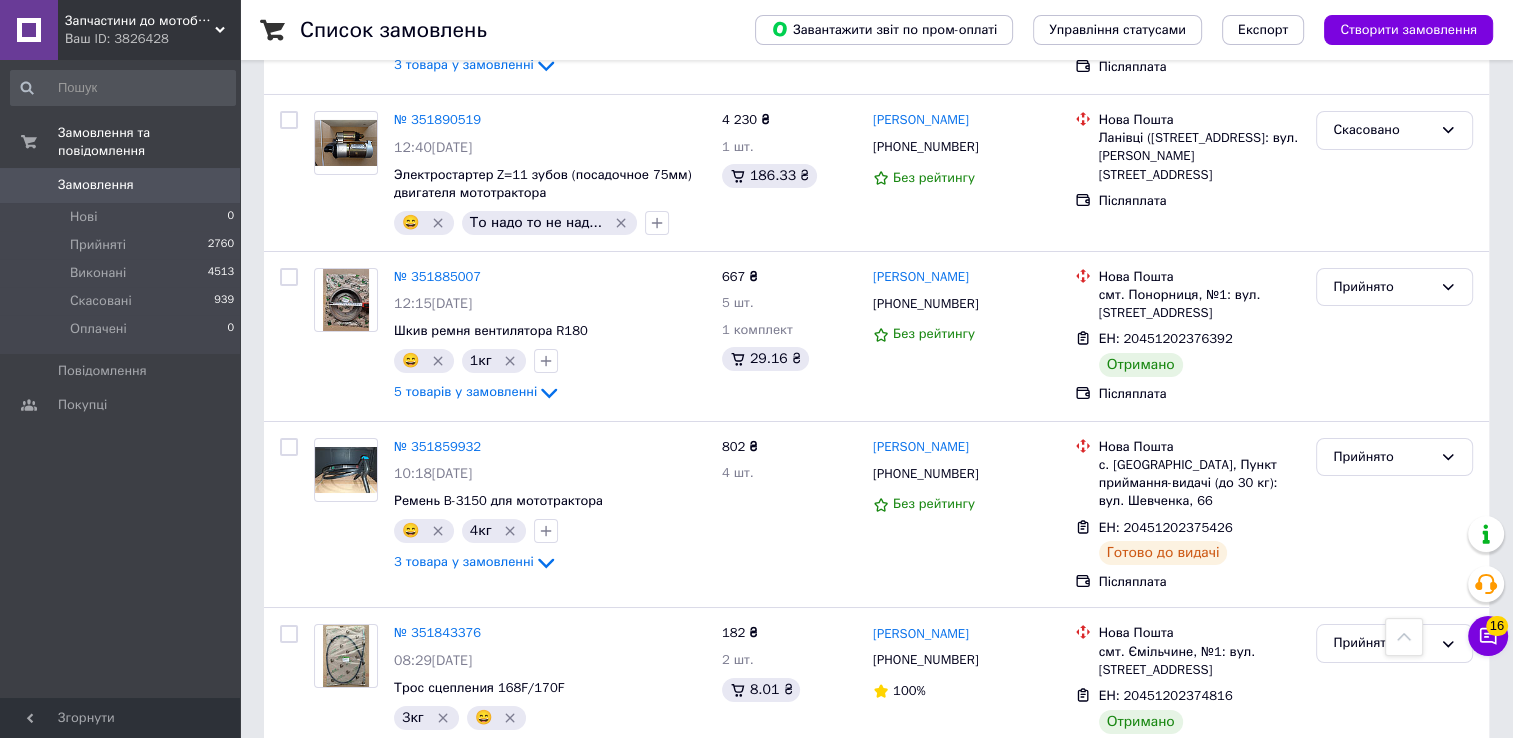 click at bounding box center [289, 836] 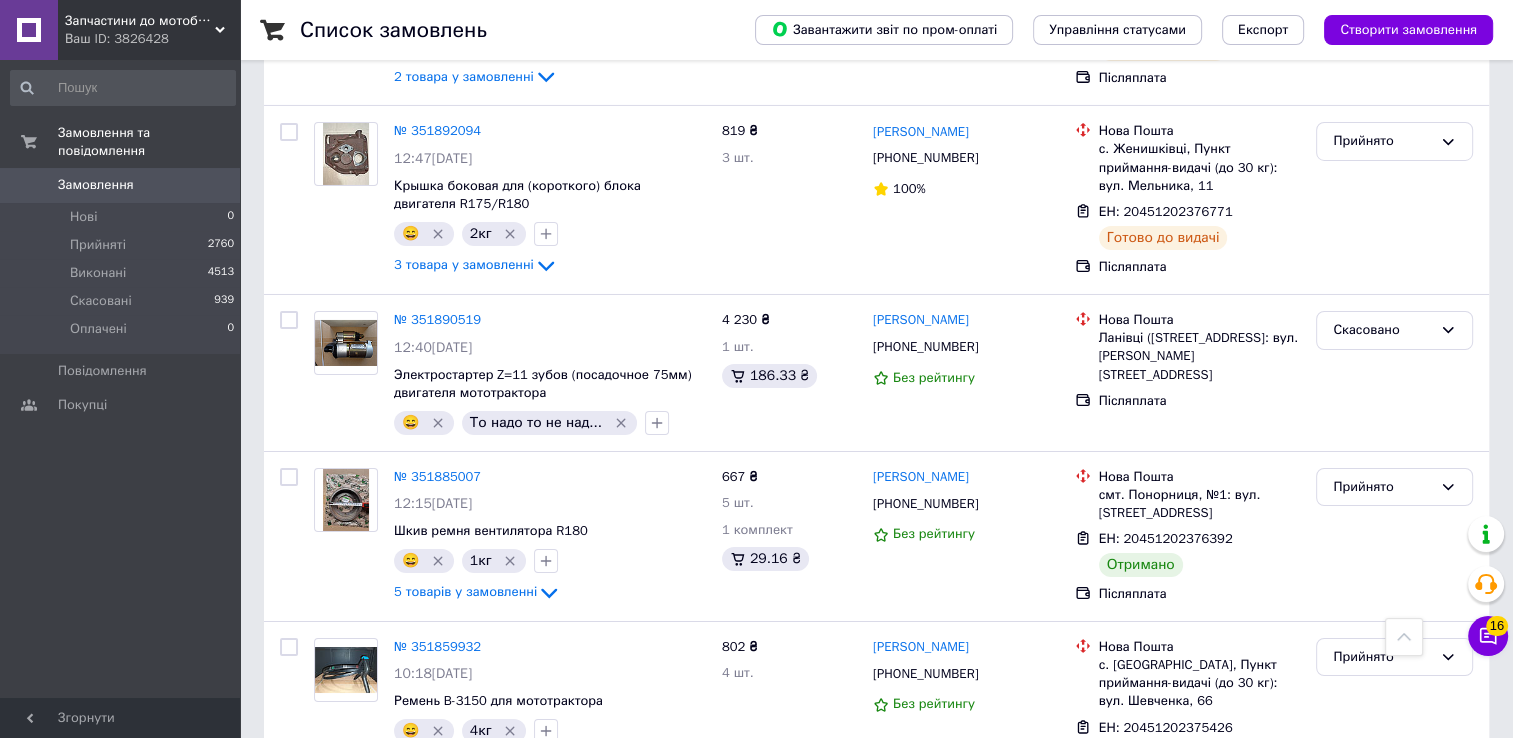 click at bounding box center (289, 834) 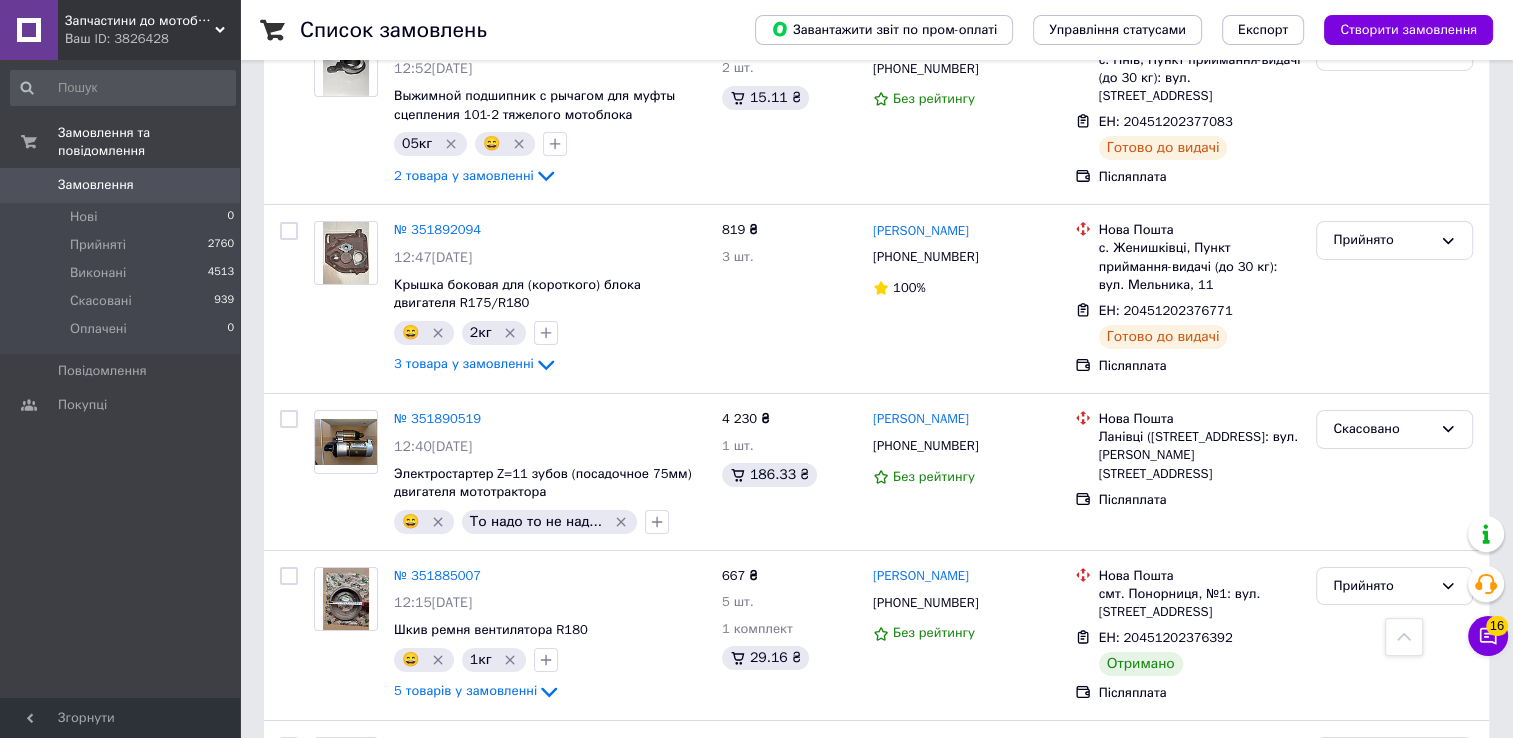 scroll, scrollTop: 6899, scrollLeft: 0, axis: vertical 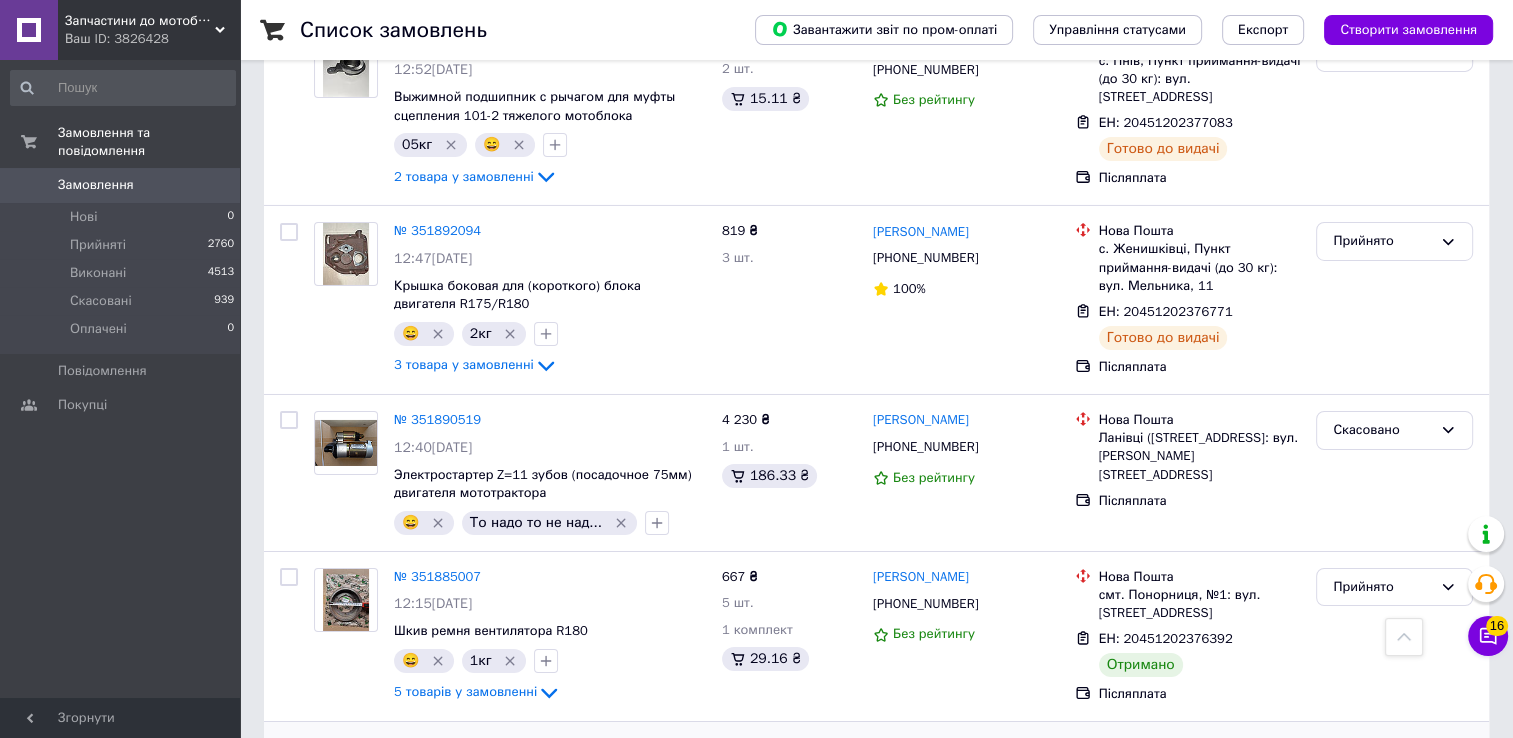 click at bounding box center (289, 747) 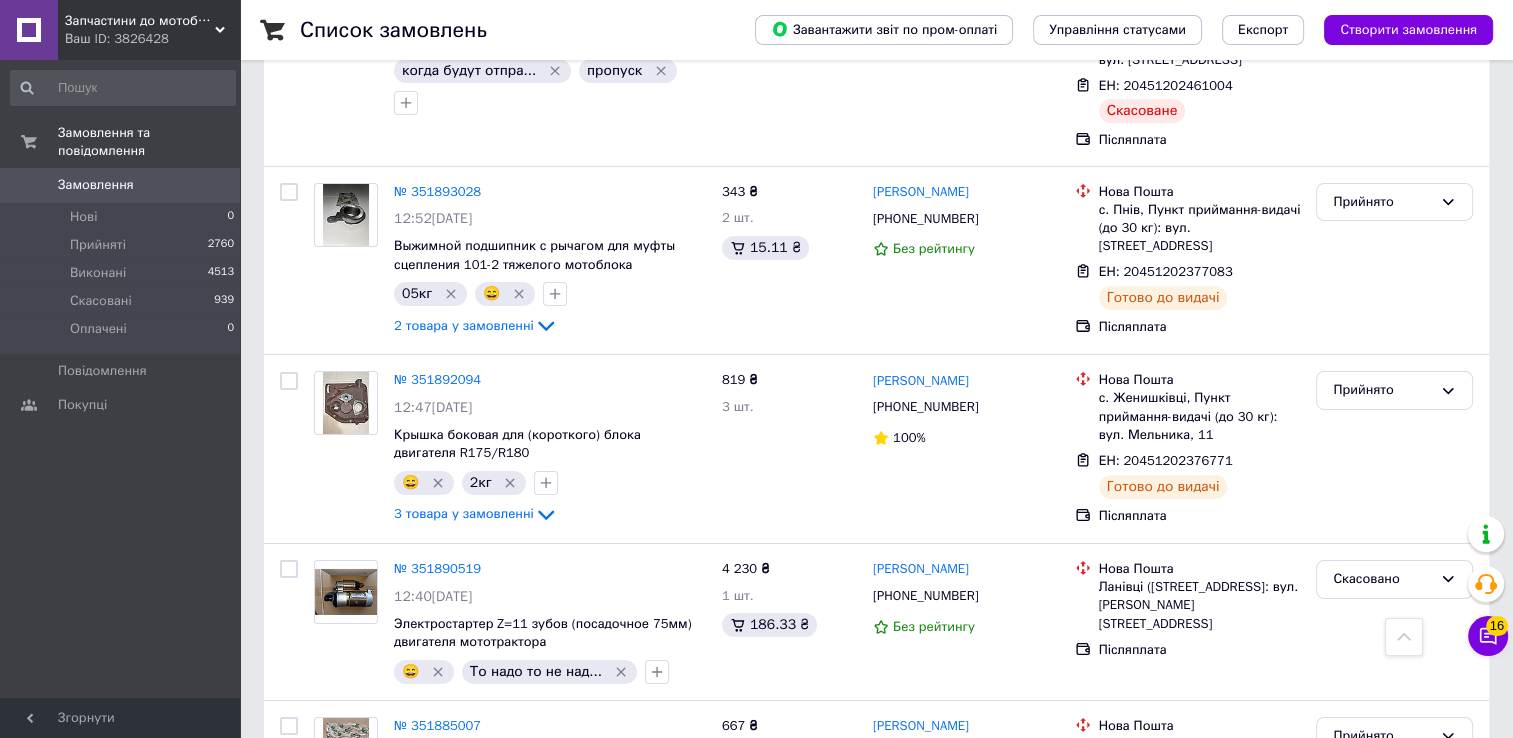 scroll, scrollTop: 6699, scrollLeft: 0, axis: vertical 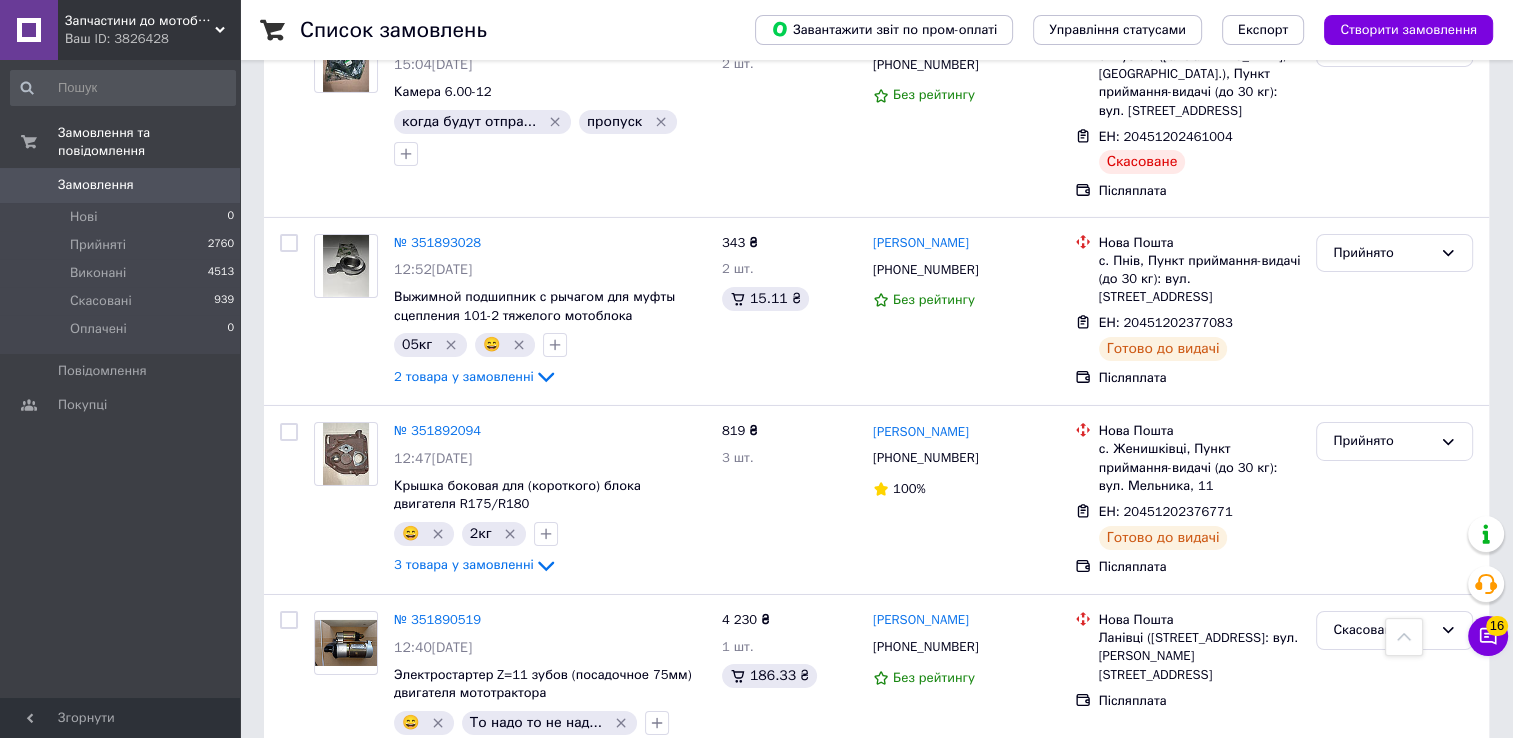 click at bounding box center [289, 777] 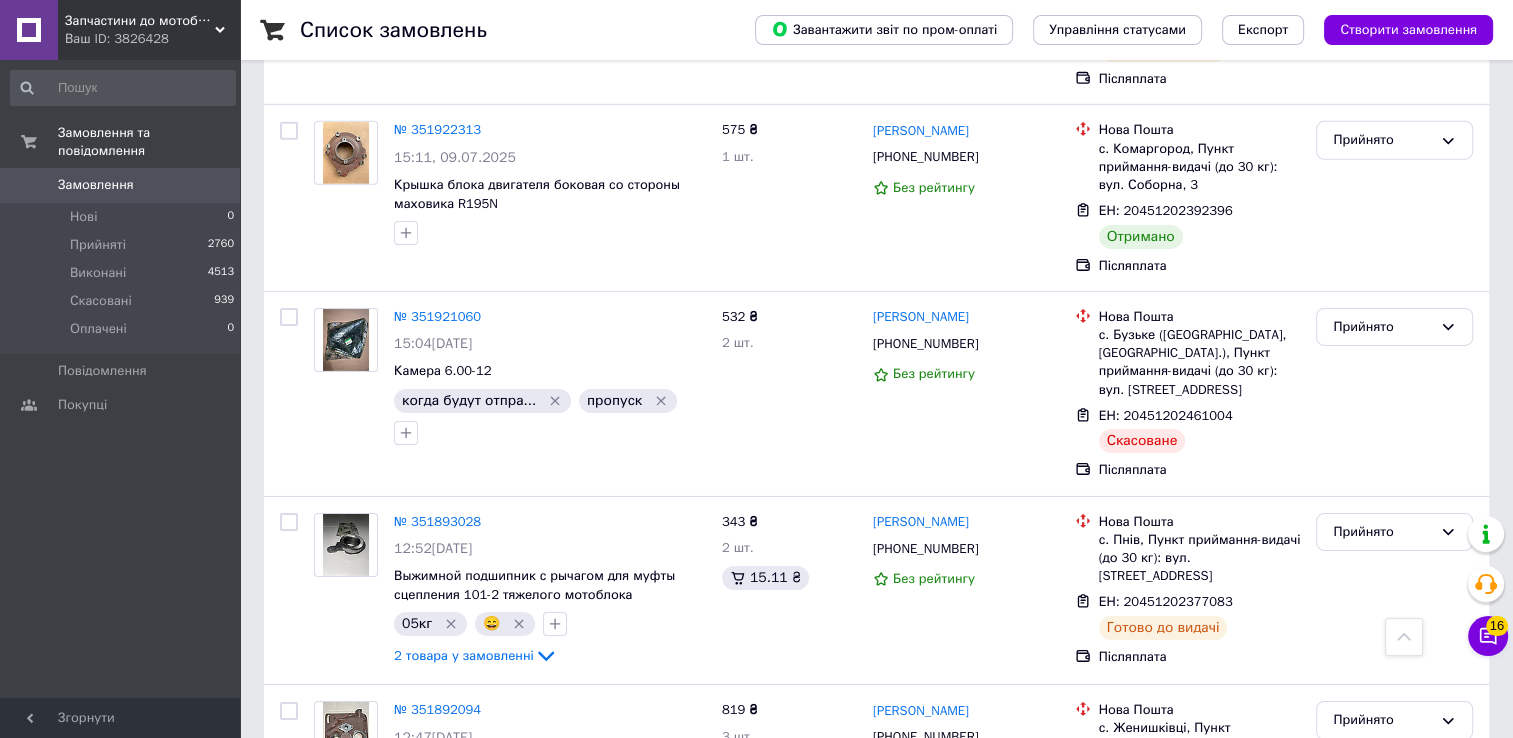 scroll, scrollTop: 6399, scrollLeft: 0, axis: vertical 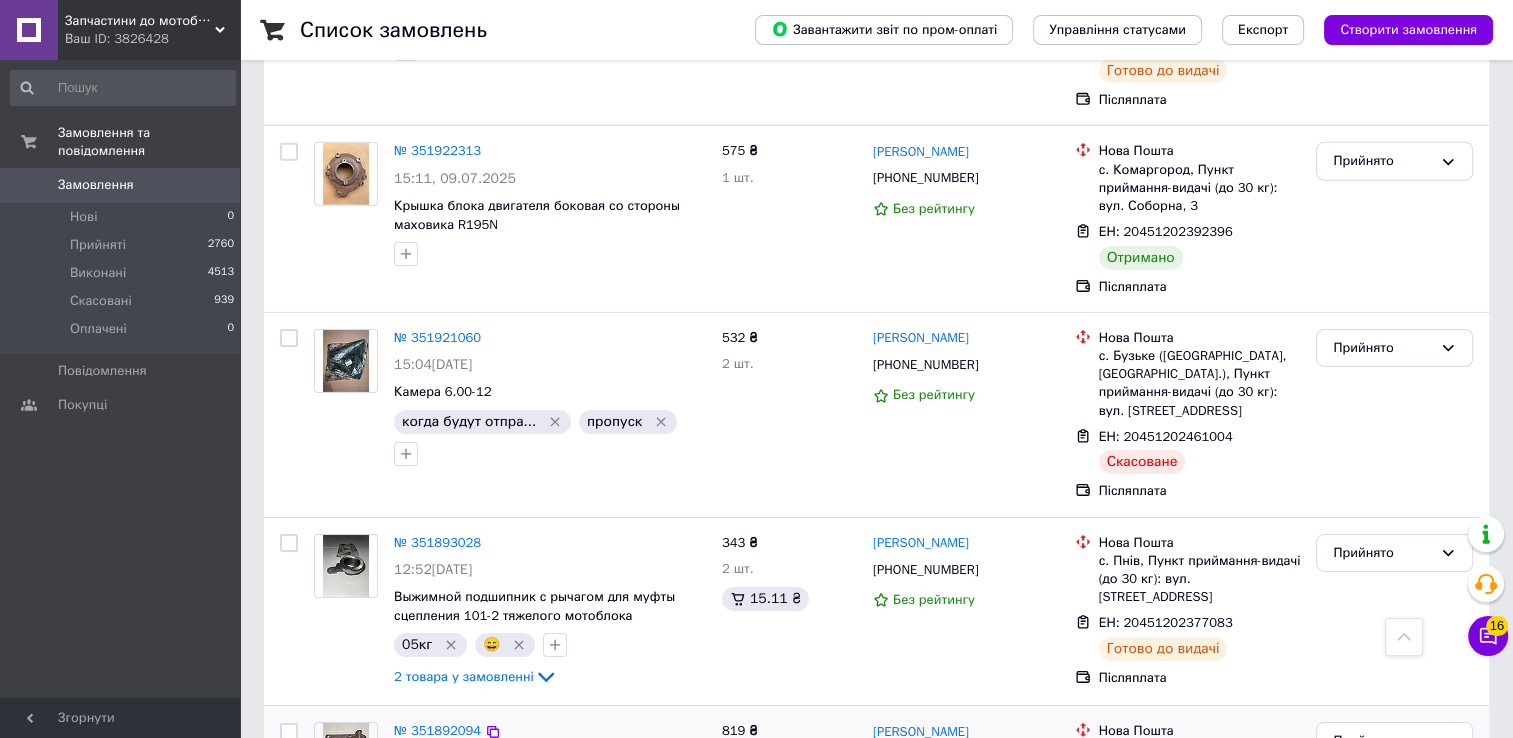 click at bounding box center [289, 732] 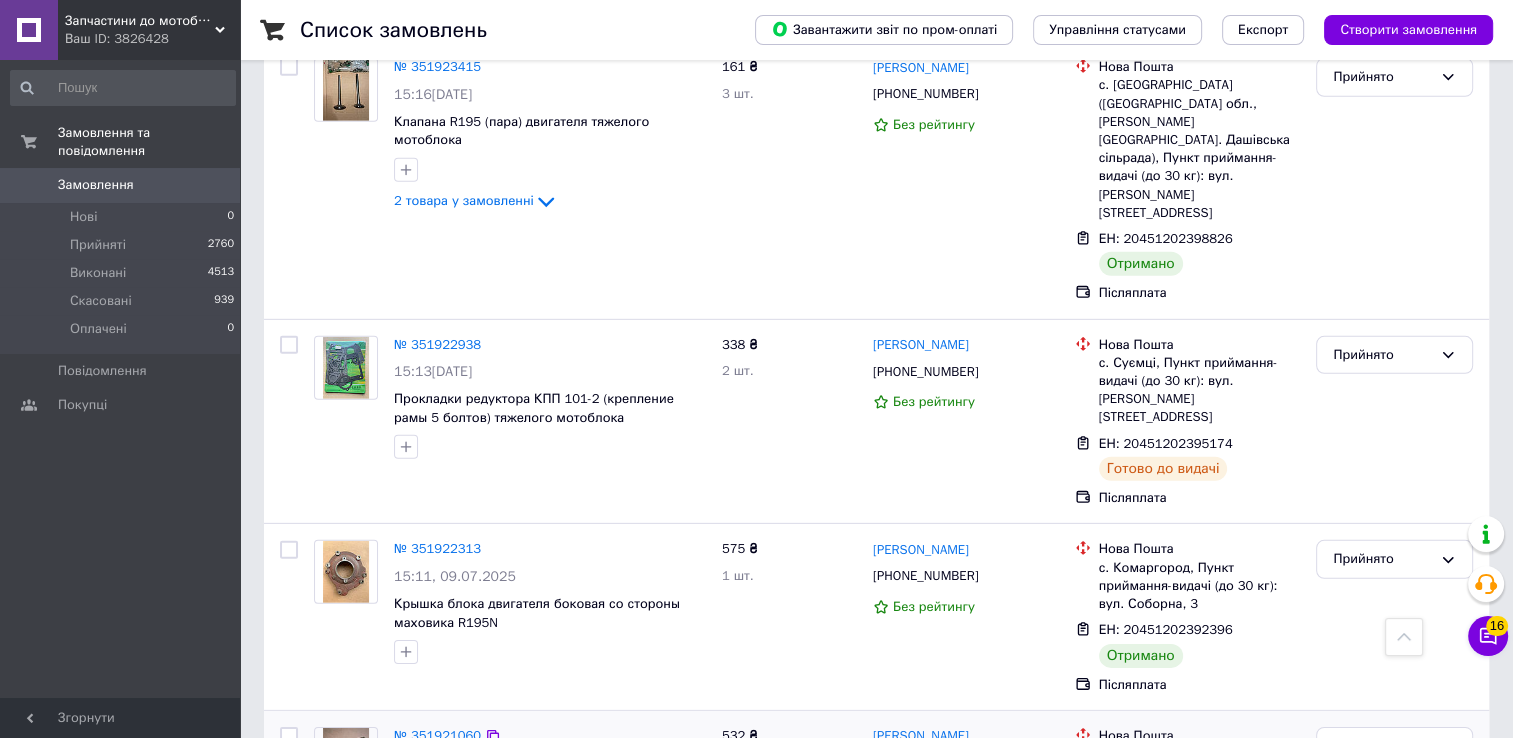 scroll, scrollTop: 5999, scrollLeft: 0, axis: vertical 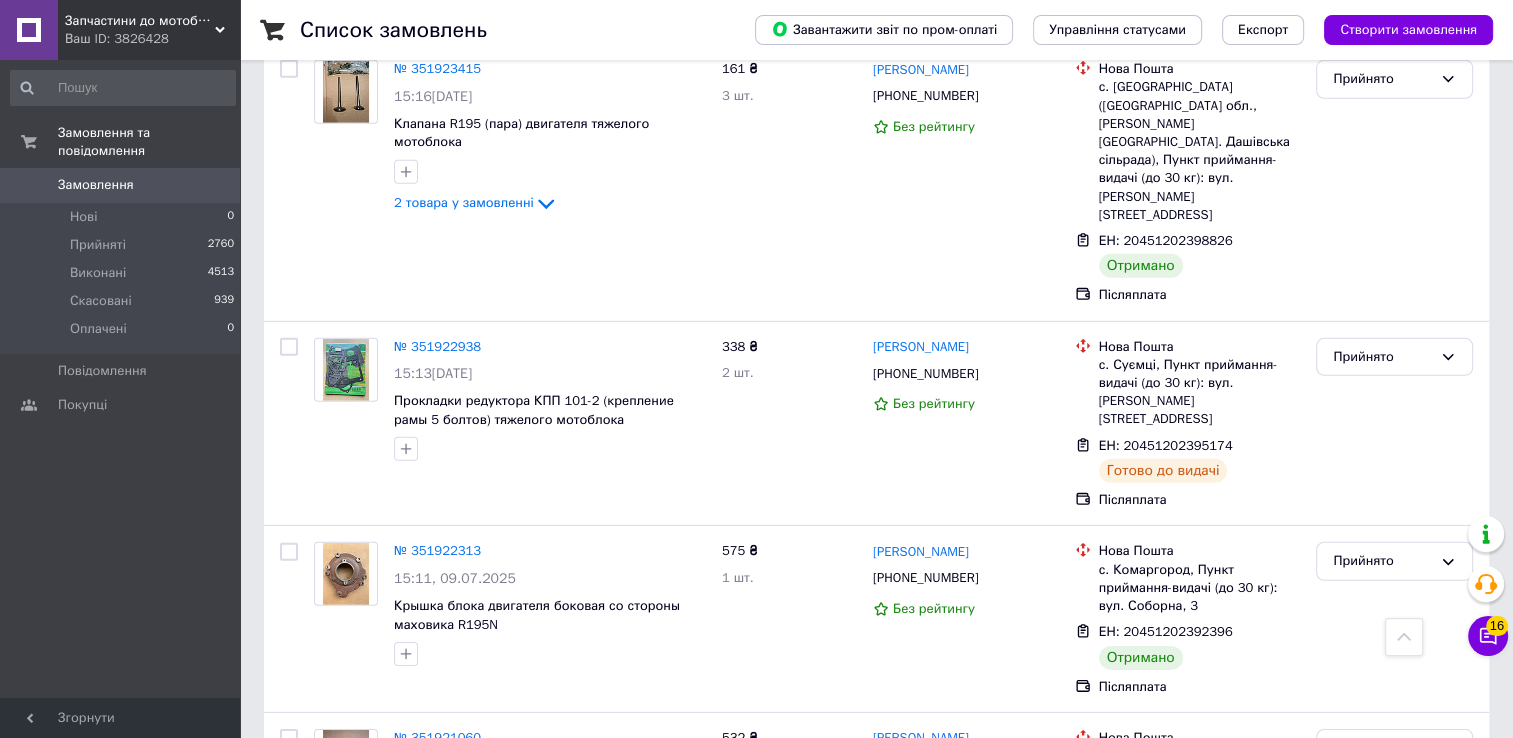 click at bounding box center (289, 943) 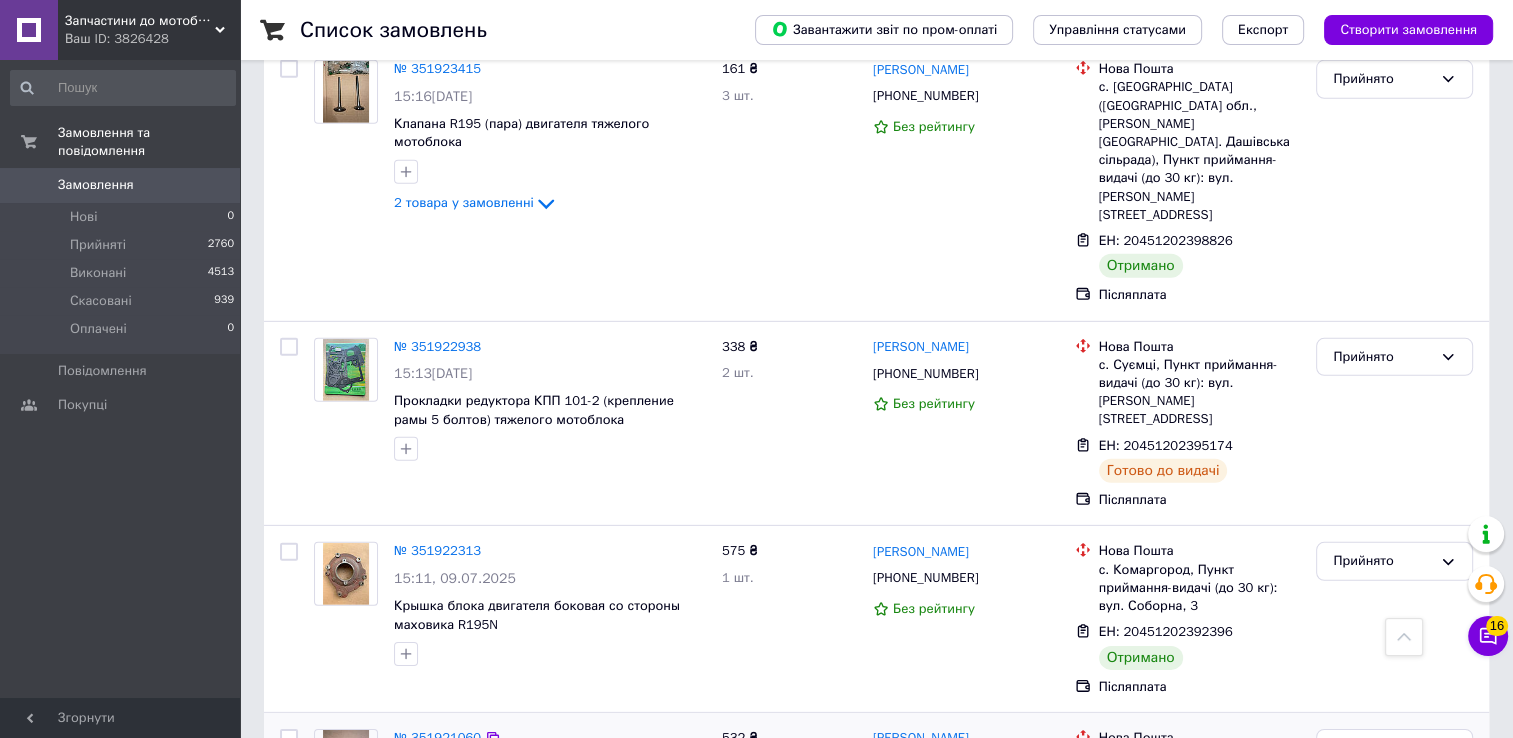 click at bounding box center [289, 738] 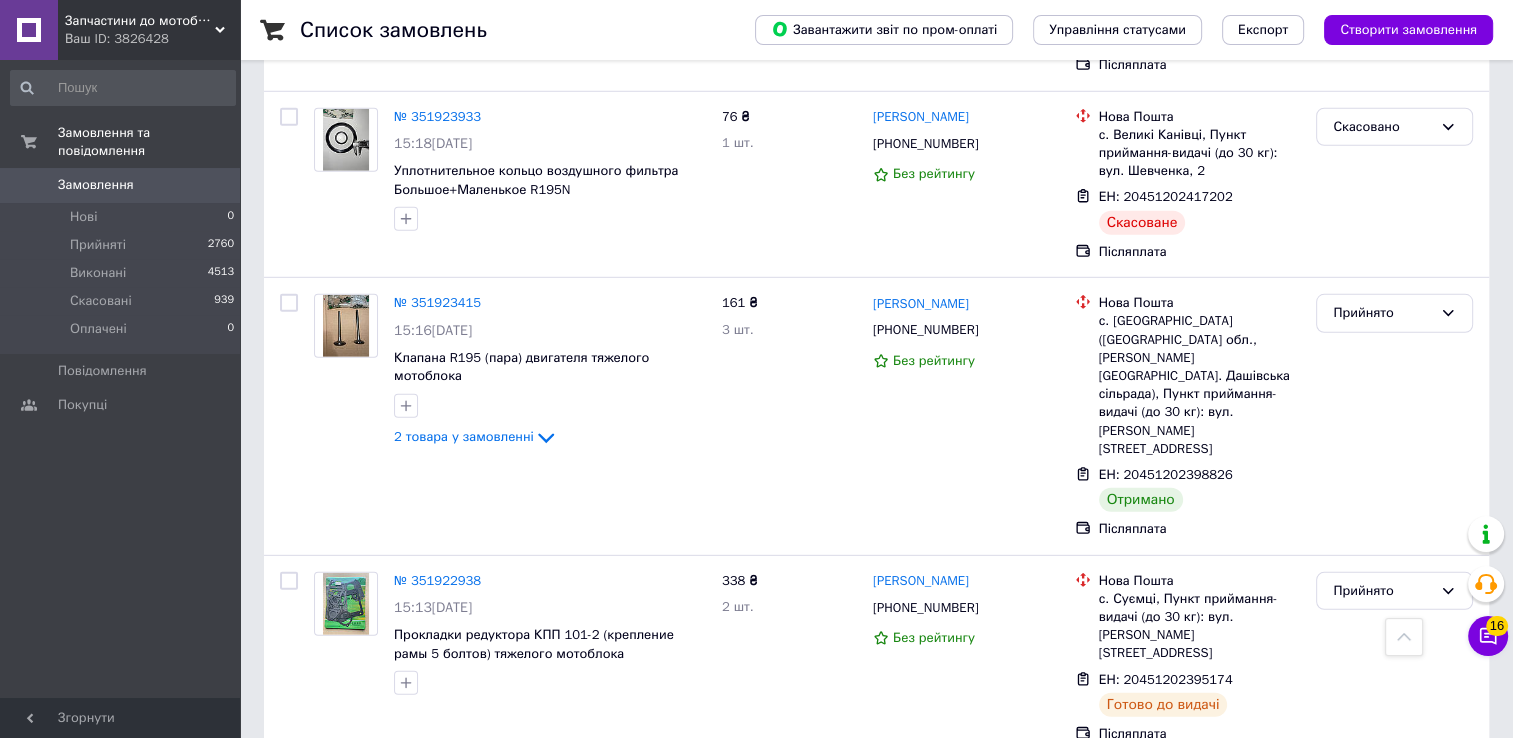 scroll, scrollTop: 5699, scrollLeft: 0, axis: vertical 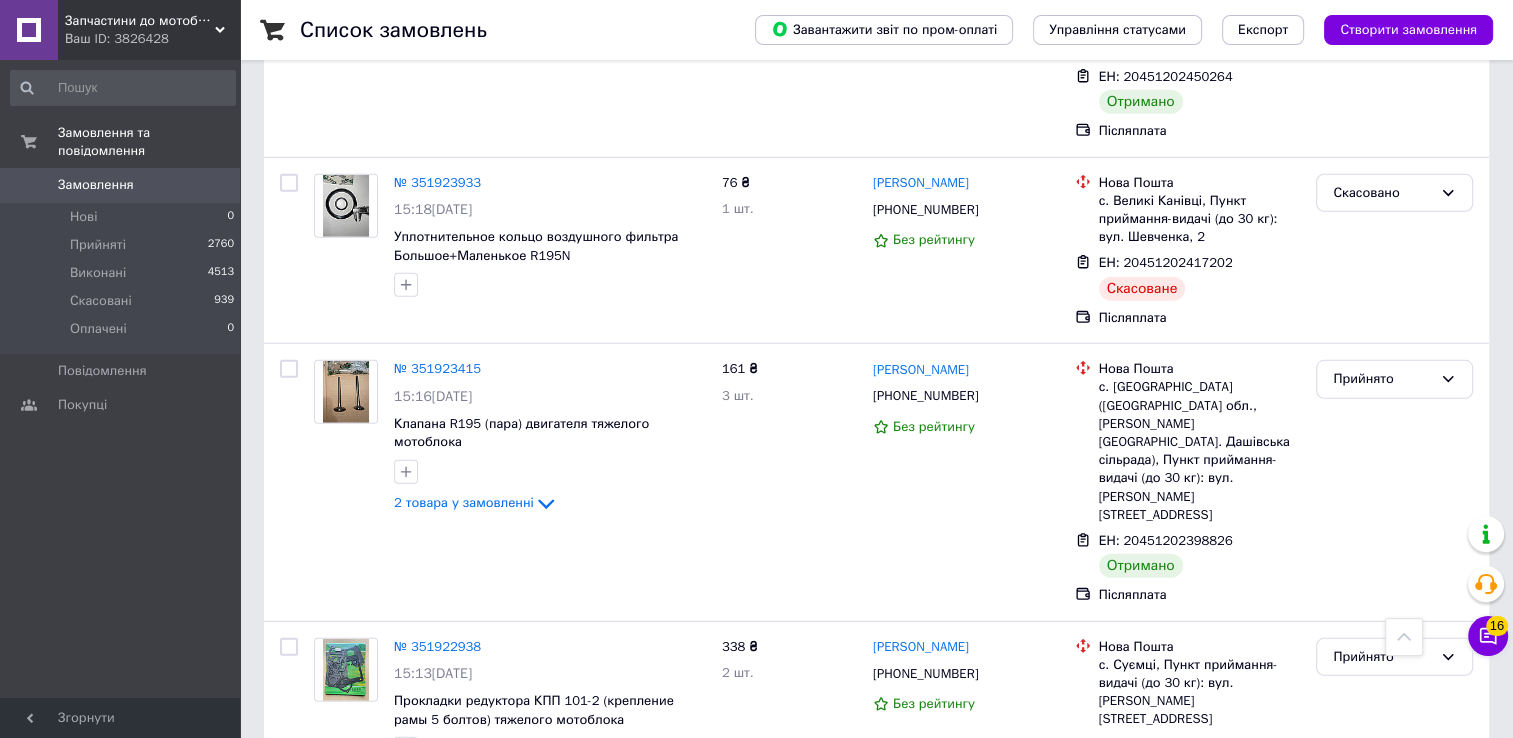 click at bounding box center (289, 919) 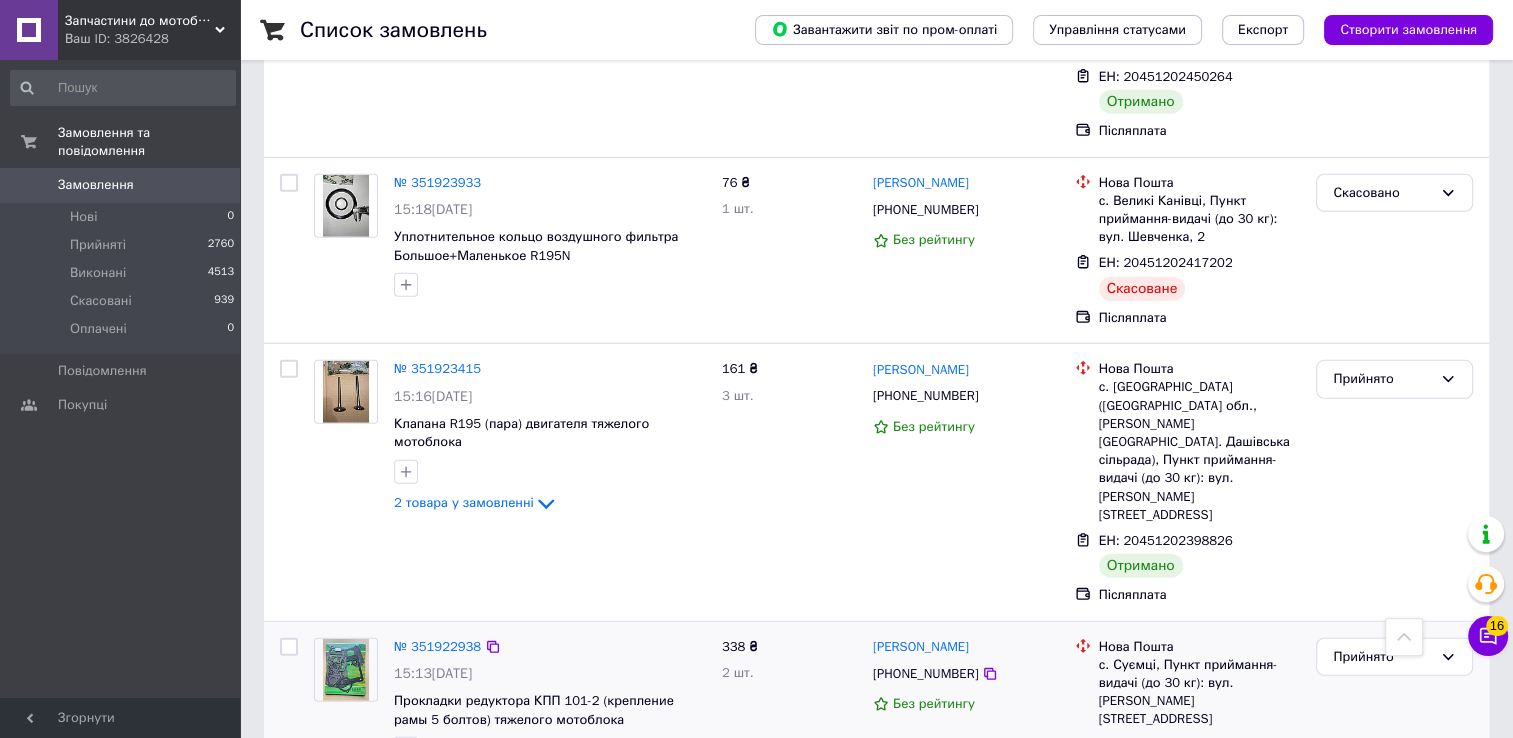 click at bounding box center [289, 647] 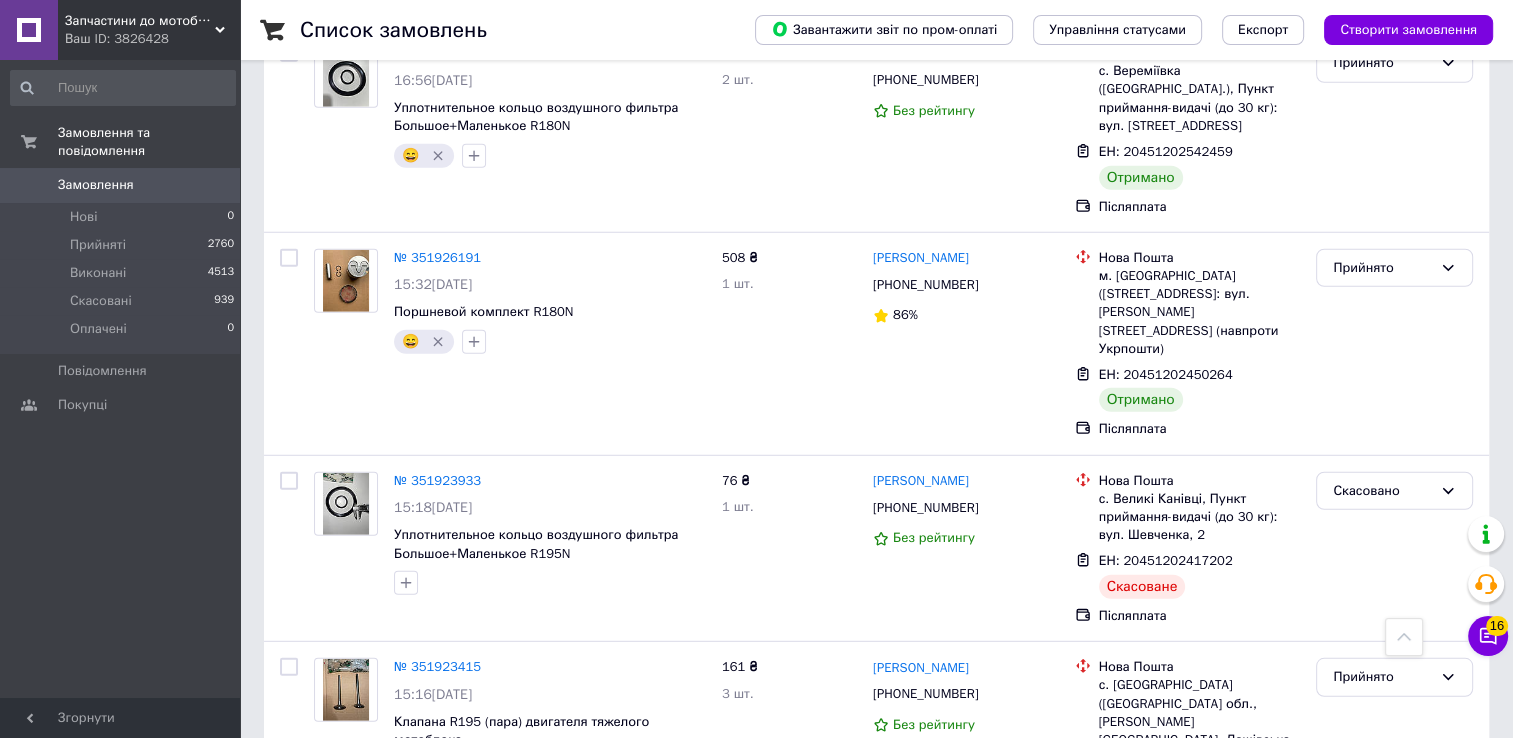 scroll, scrollTop: 5399, scrollLeft: 0, axis: vertical 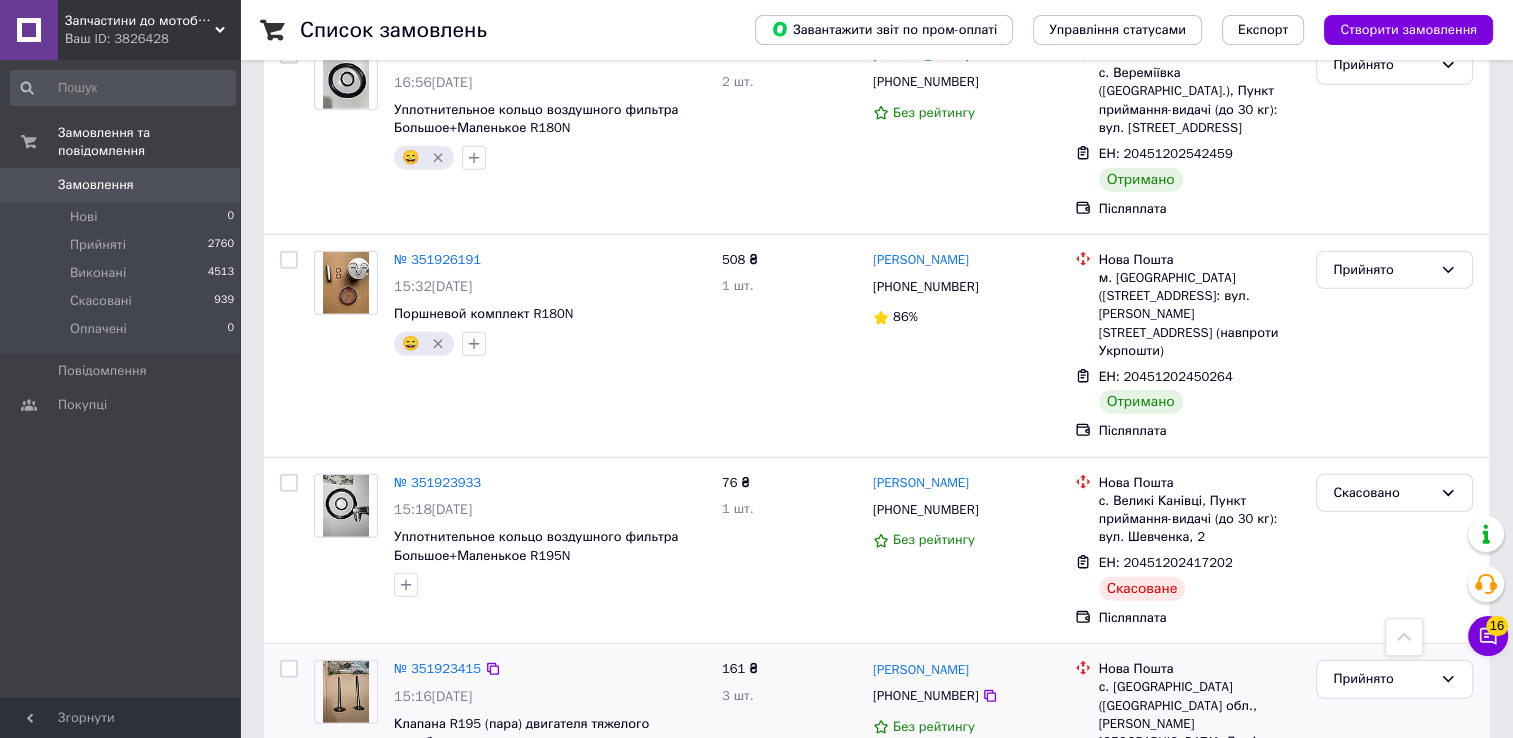 click at bounding box center (289, 669) 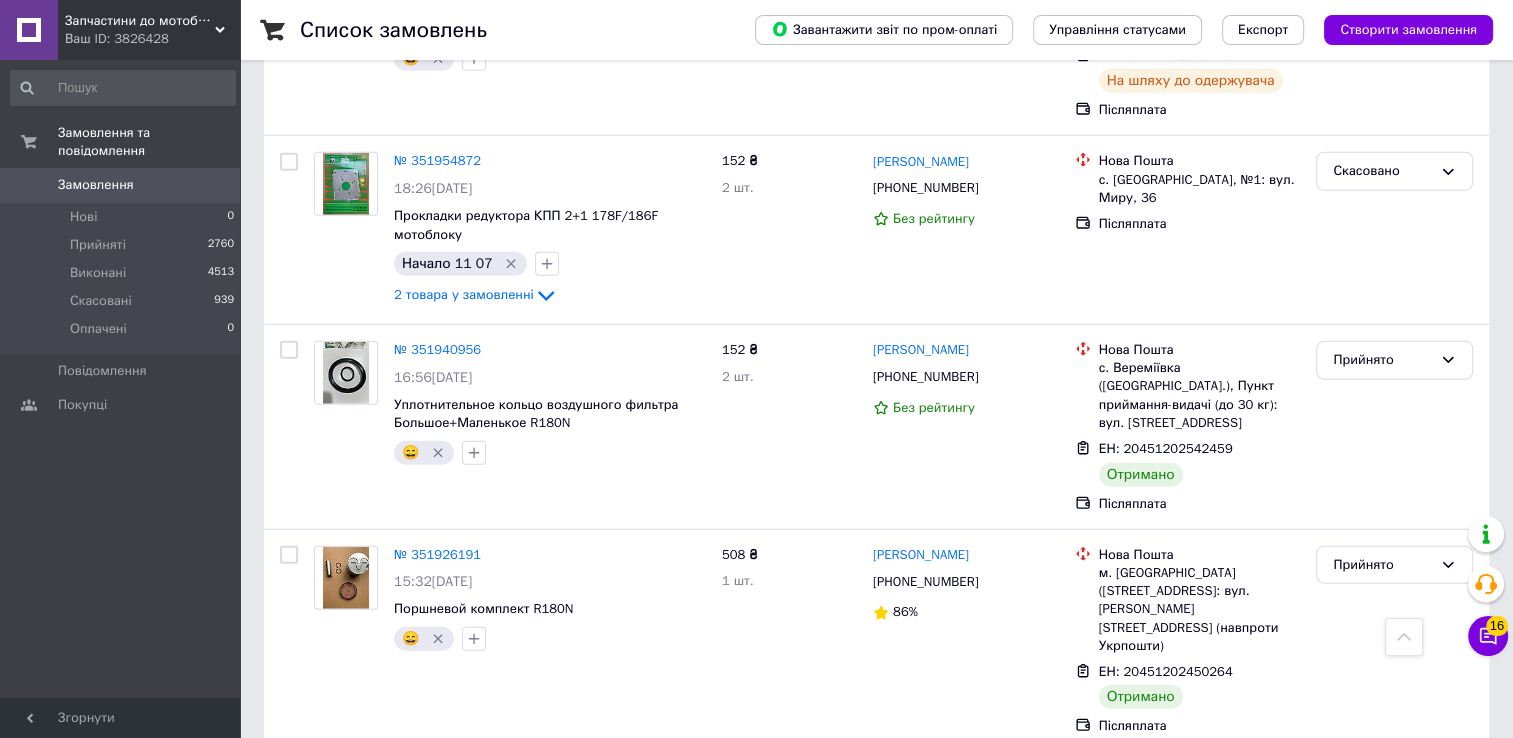 scroll, scrollTop: 5099, scrollLeft: 0, axis: vertical 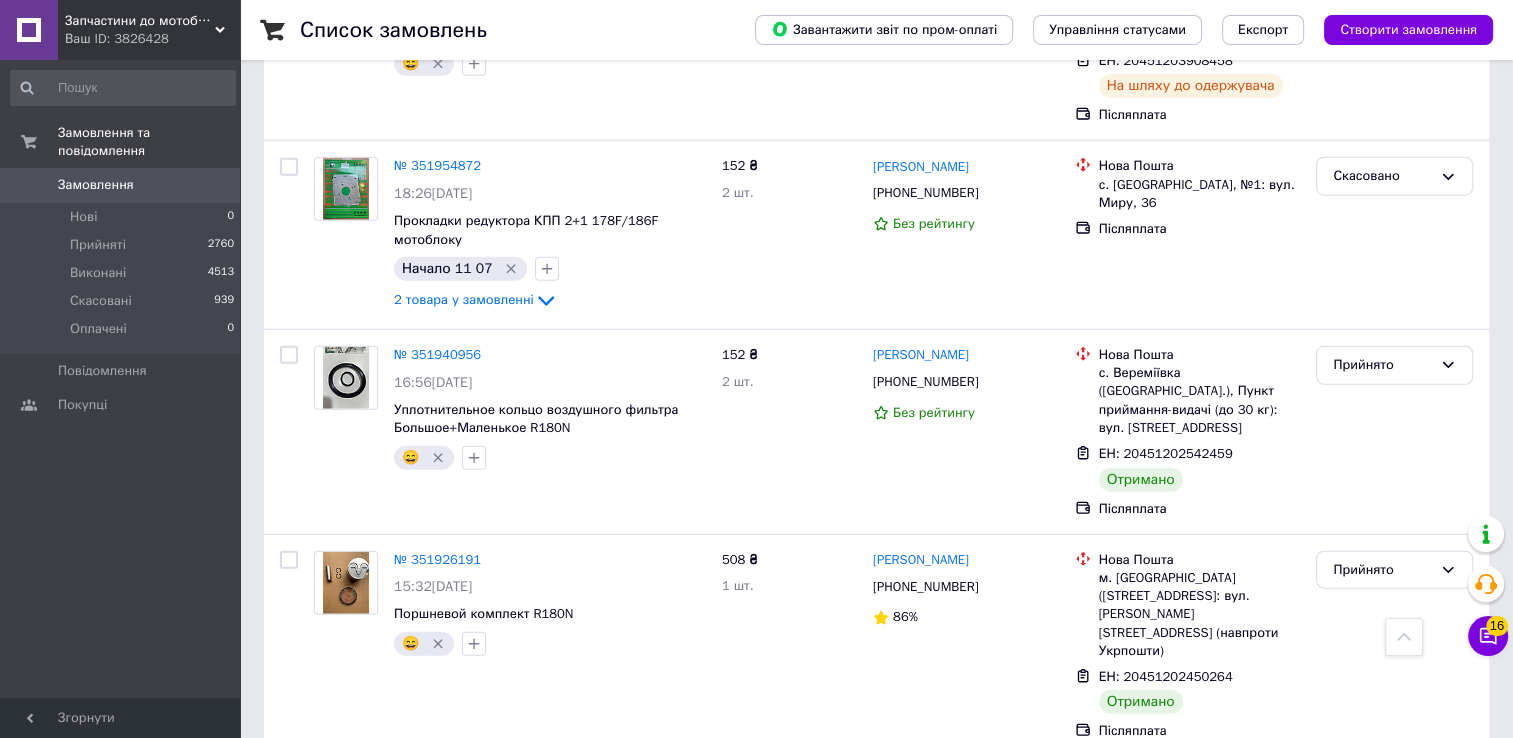 click at bounding box center [289, 783] 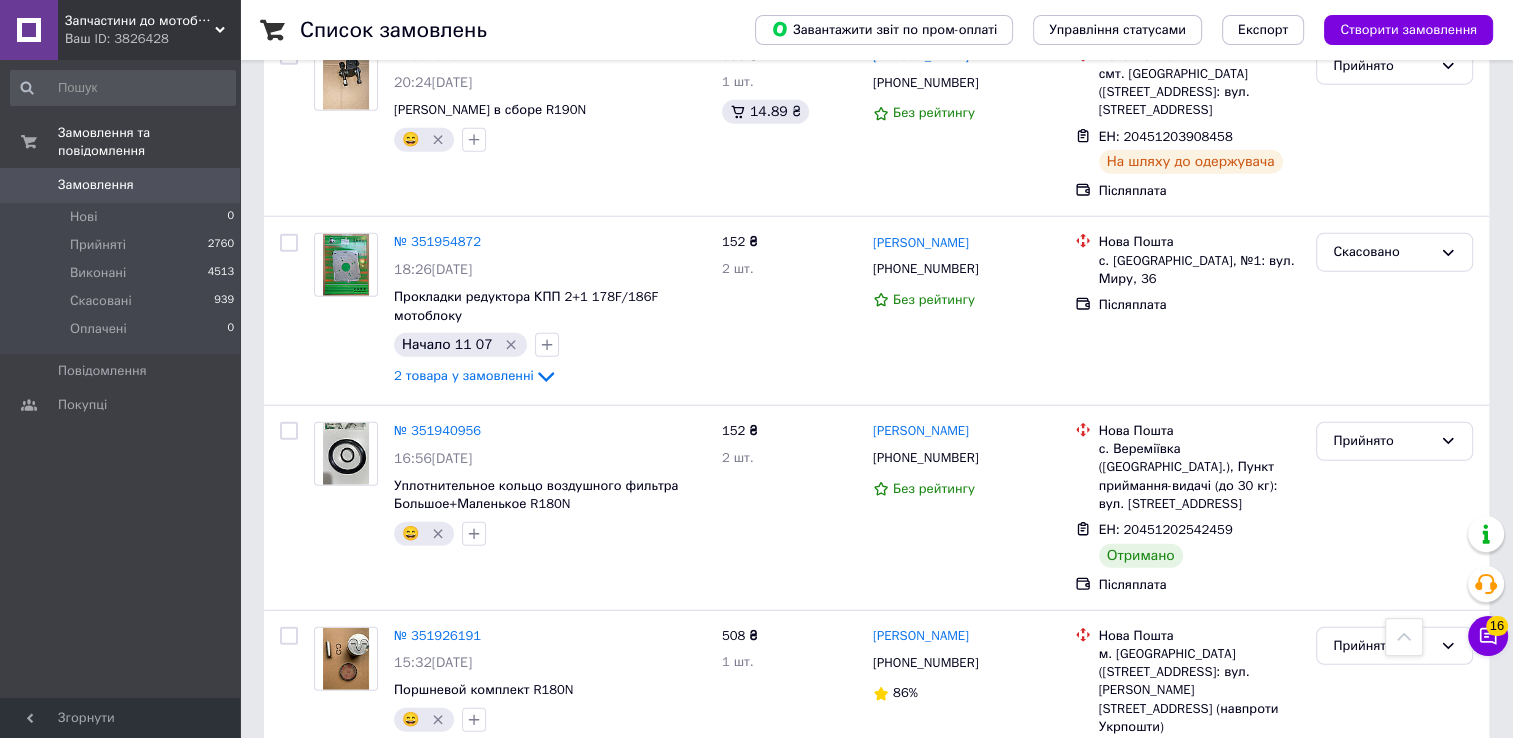 scroll, scrollTop: 4899, scrollLeft: 0, axis: vertical 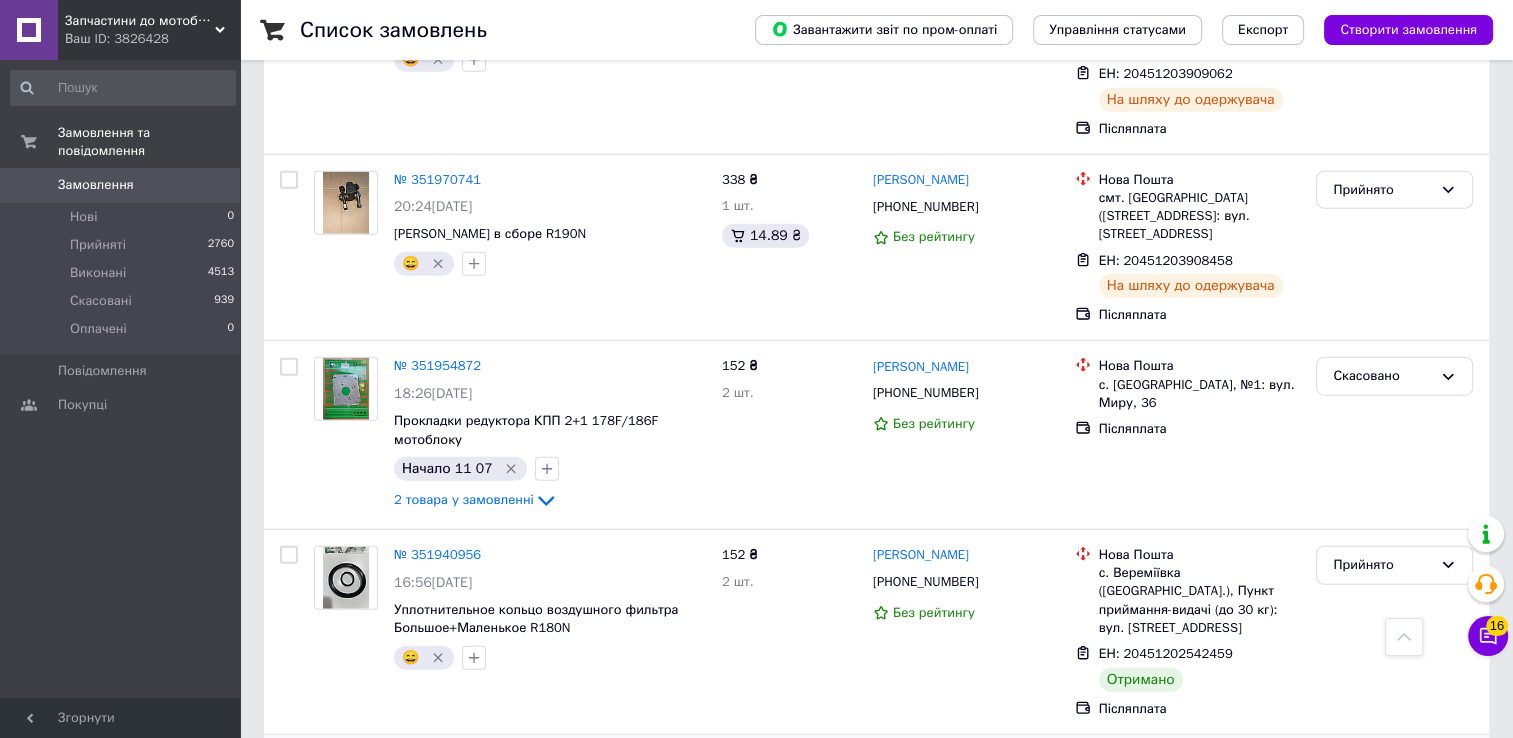 click at bounding box center (289, 760) 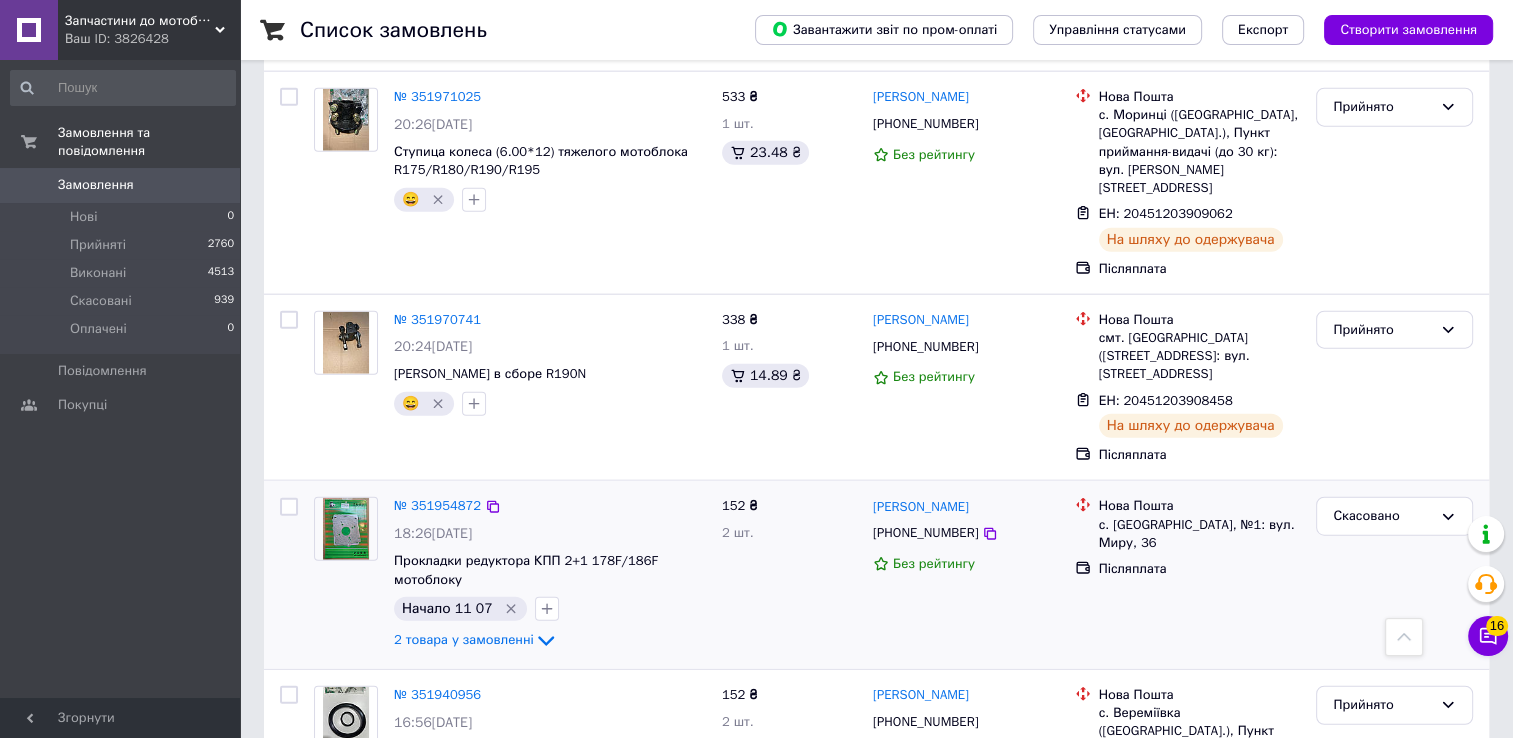 scroll, scrollTop: 4699, scrollLeft: 0, axis: vertical 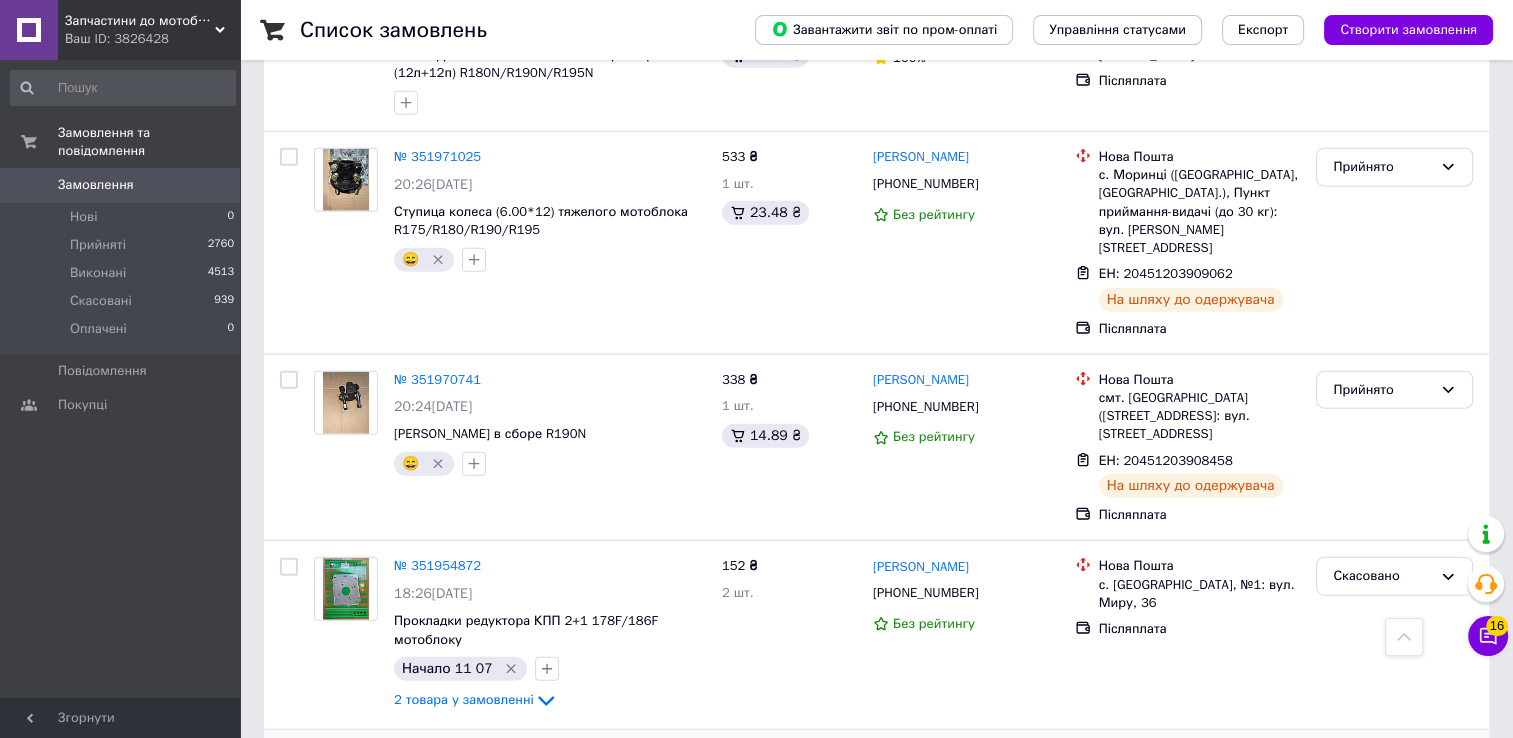 click at bounding box center (289, 755) 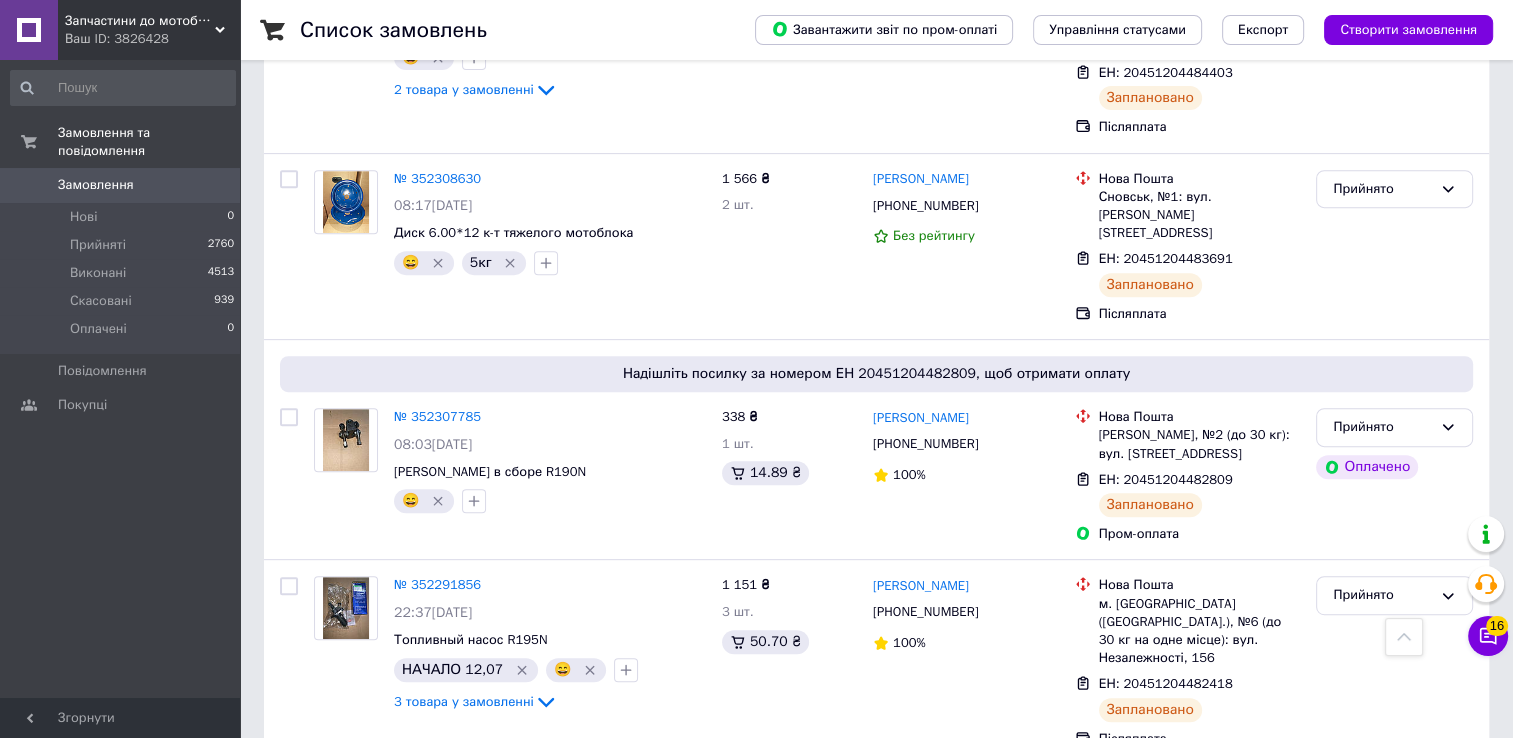 scroll, scrollTop: 0, scrollLeft: 0, axis: both 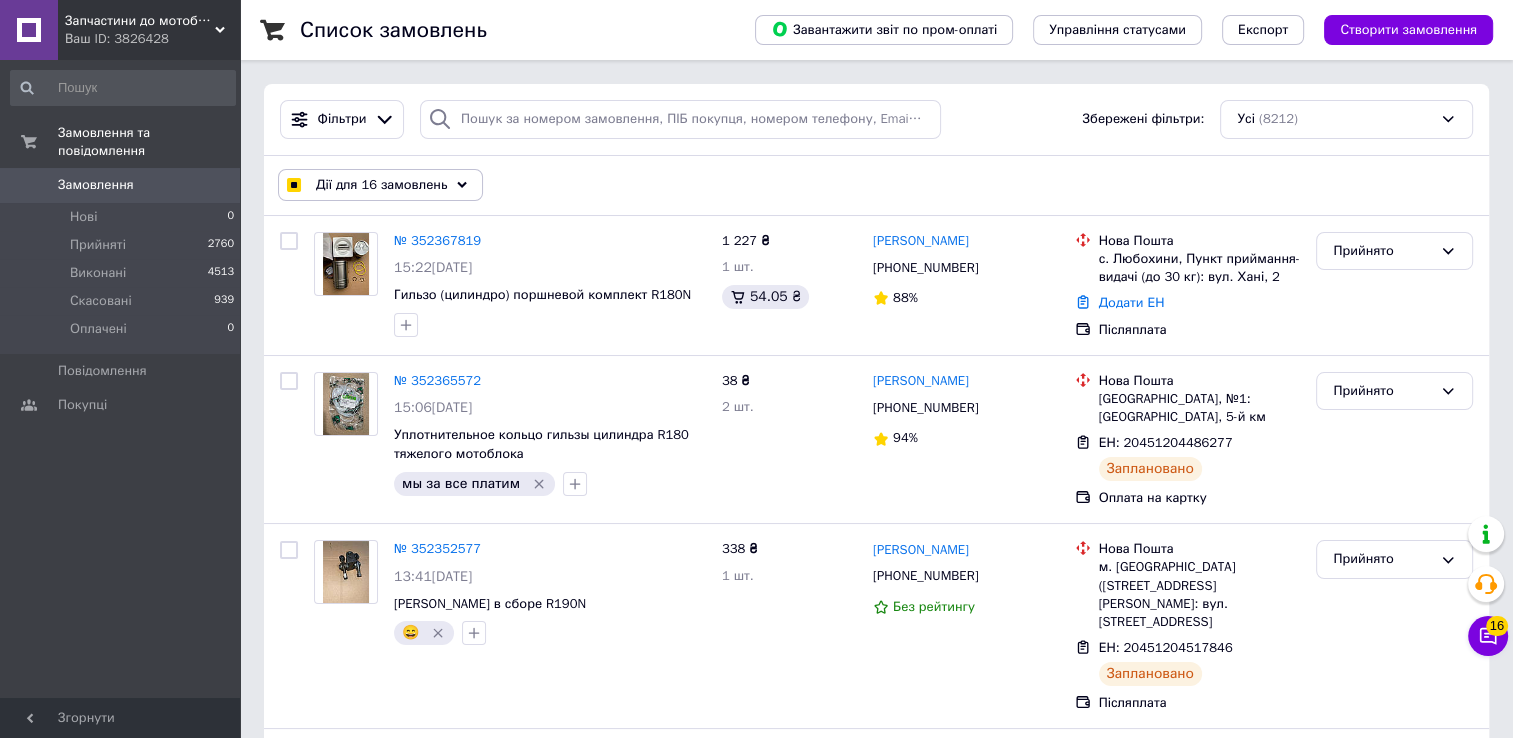 click on "Дії для 16 замовлень" at bounding box center (380, 185) 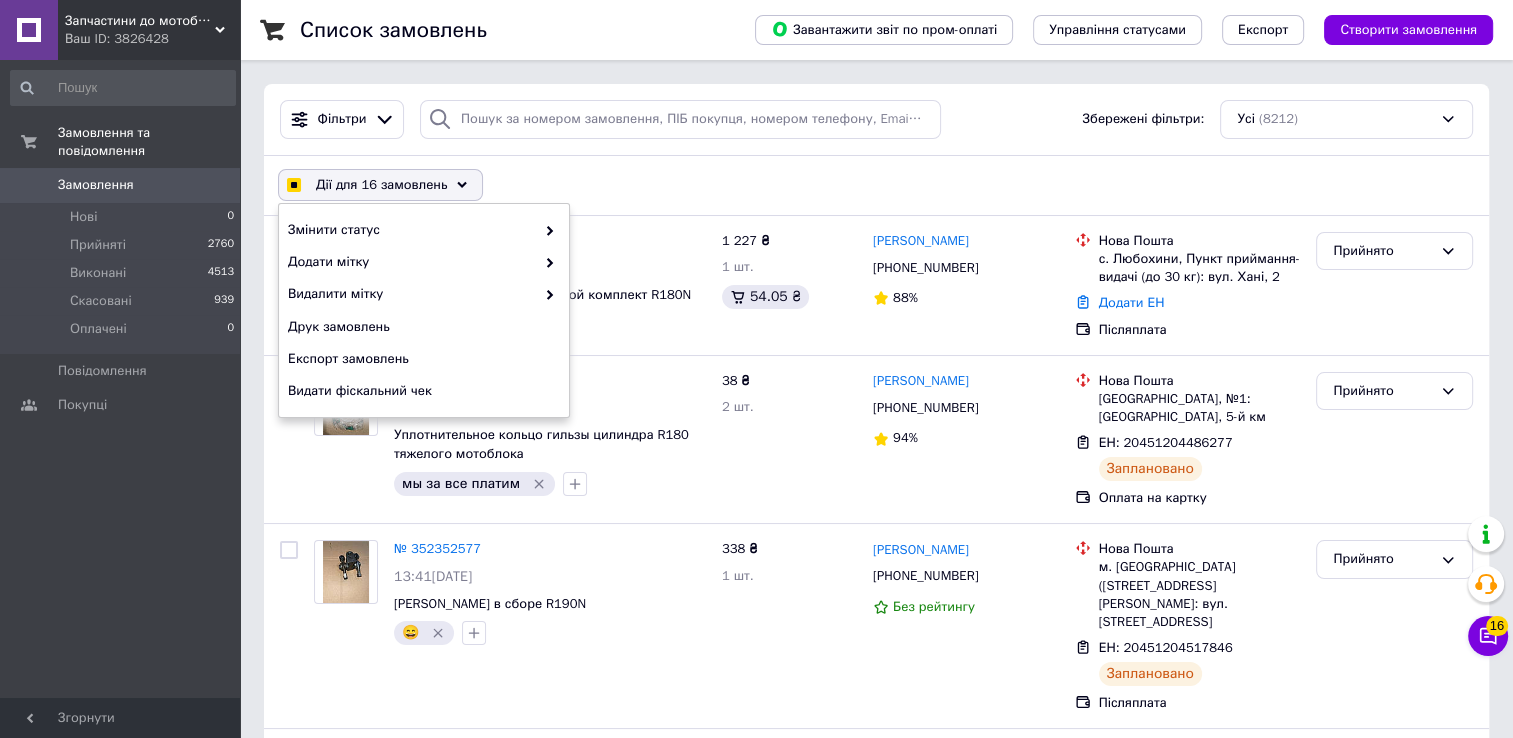 click at bounding box center (293, 185) 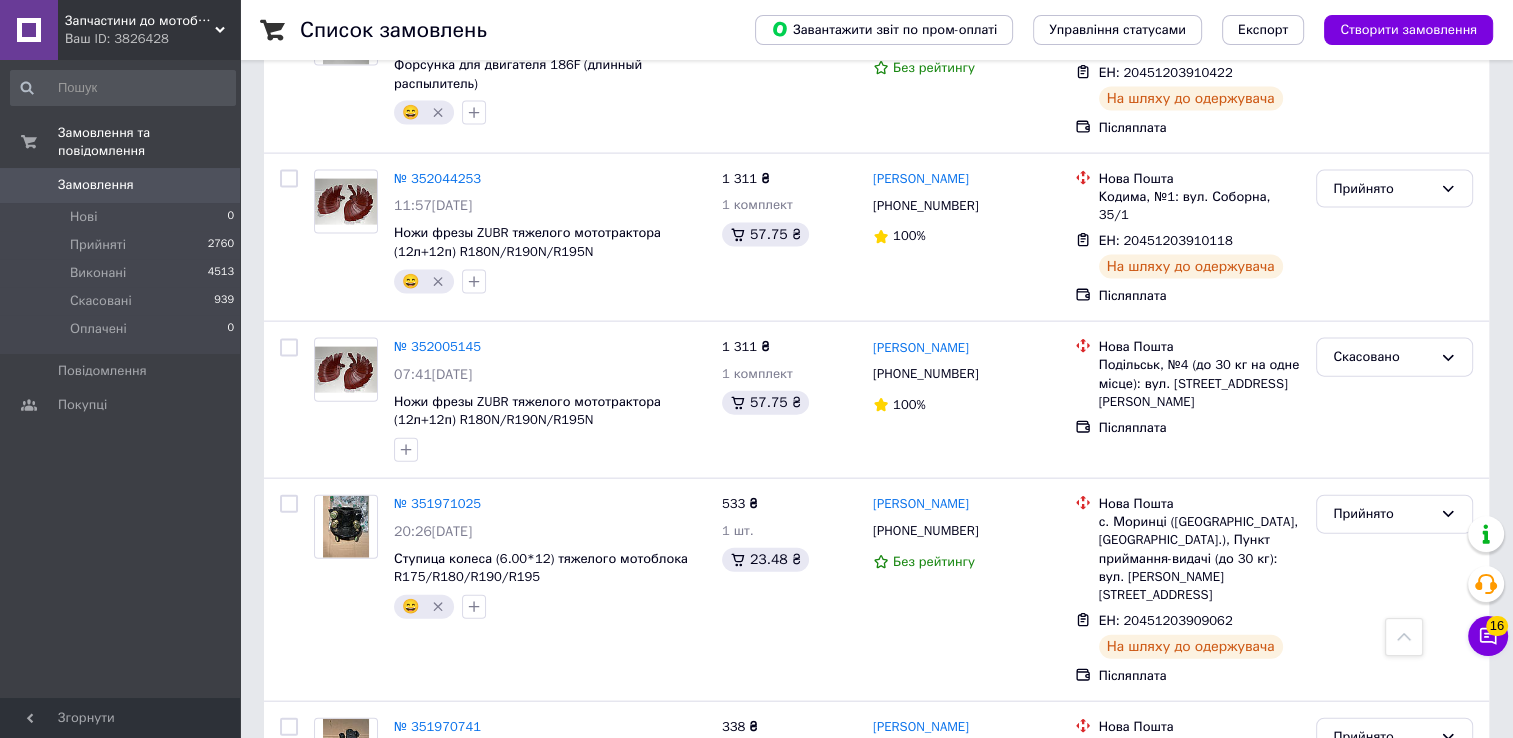 scroll, scrollTop: 4296, scrollLeft: 0, axis: vertical 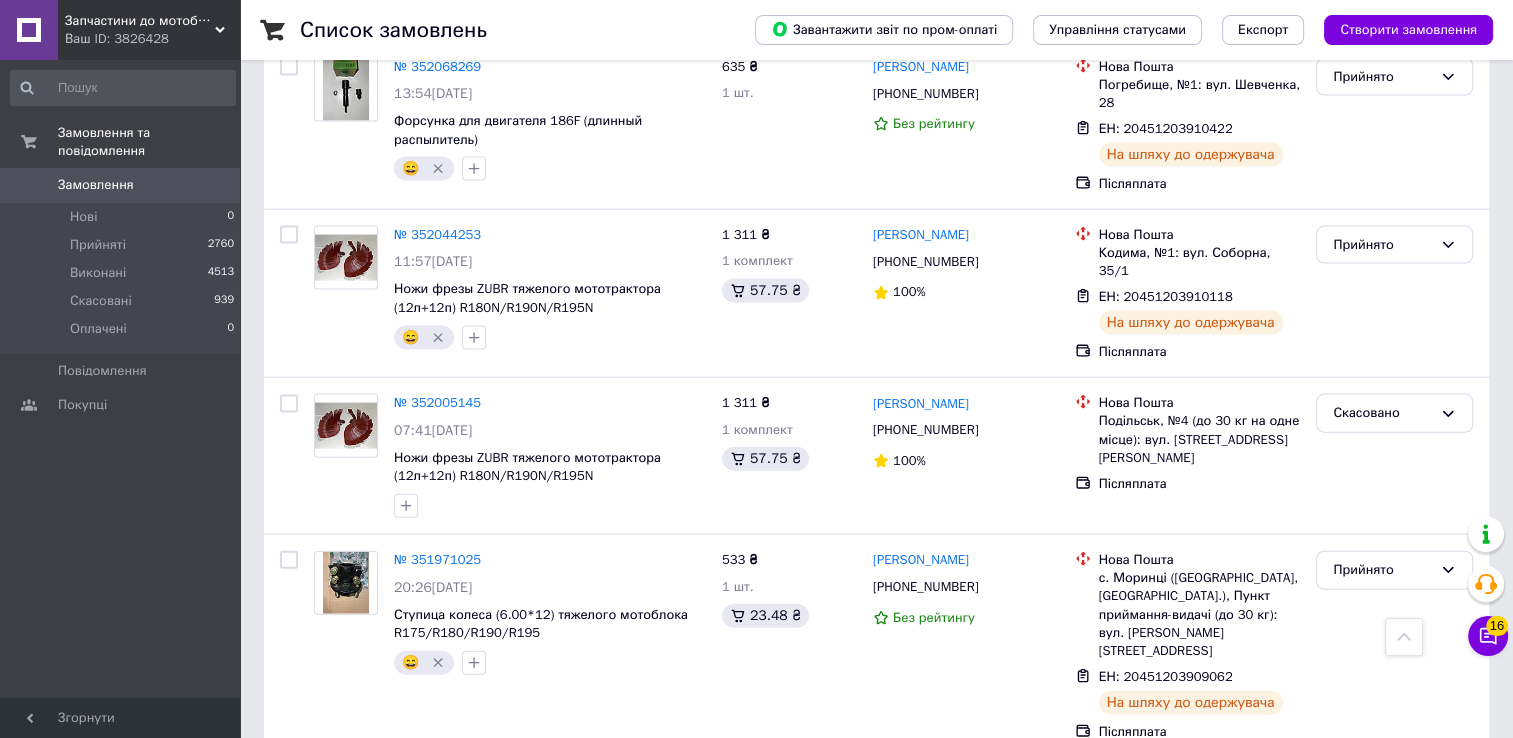 click at bounding box center [289, 783] 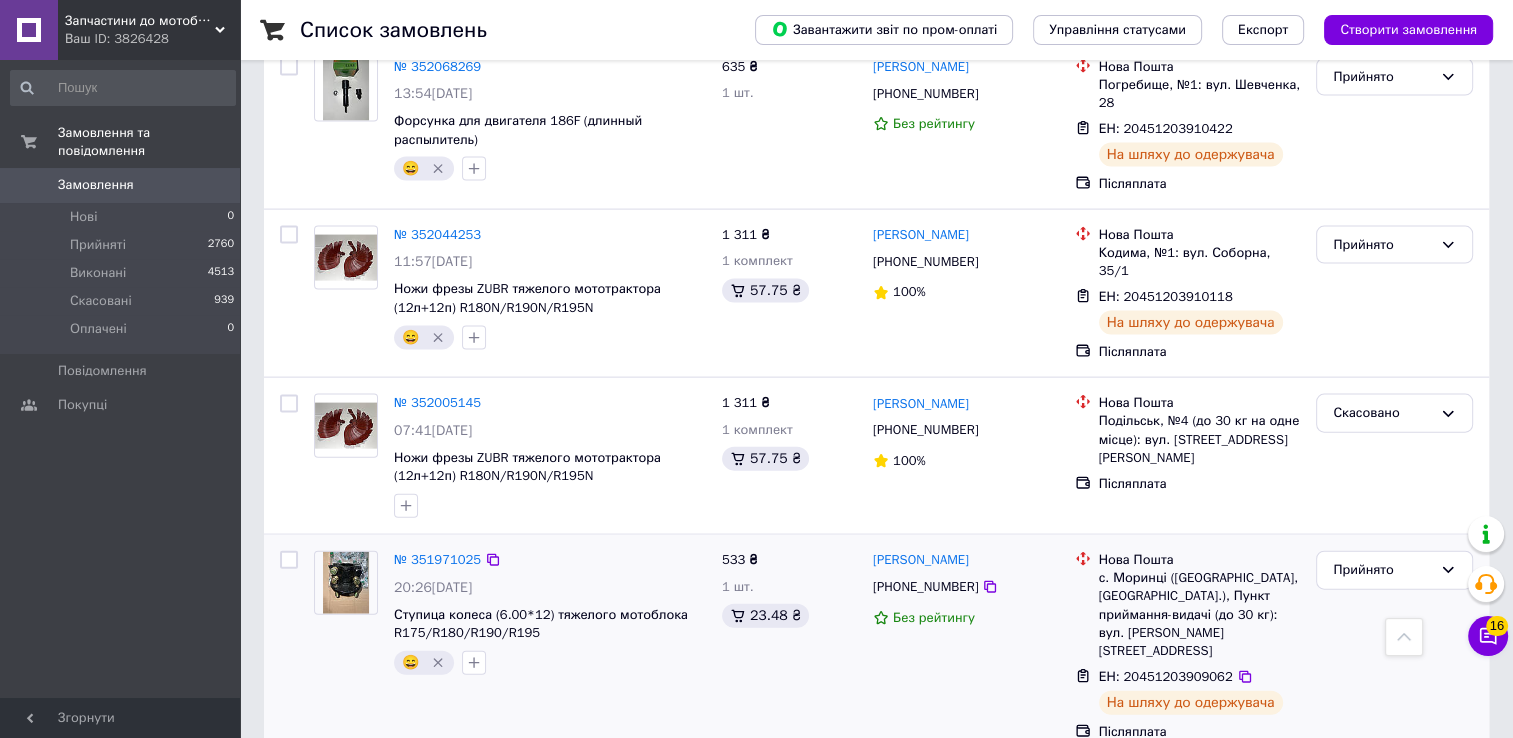 click at bounding box center [289, 560] 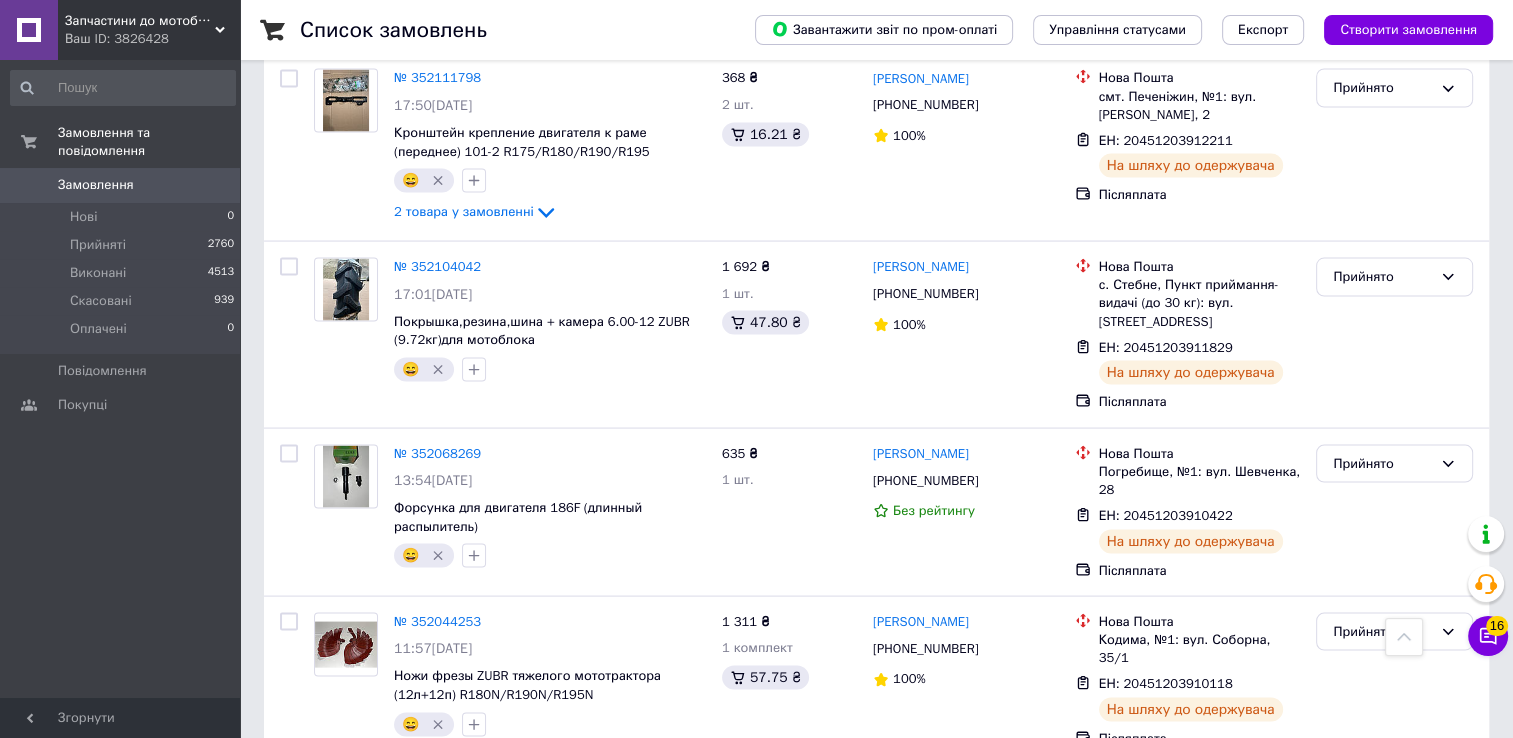 scroll, scrollTop: 3896, scrollLeft: 0, axis: vertical 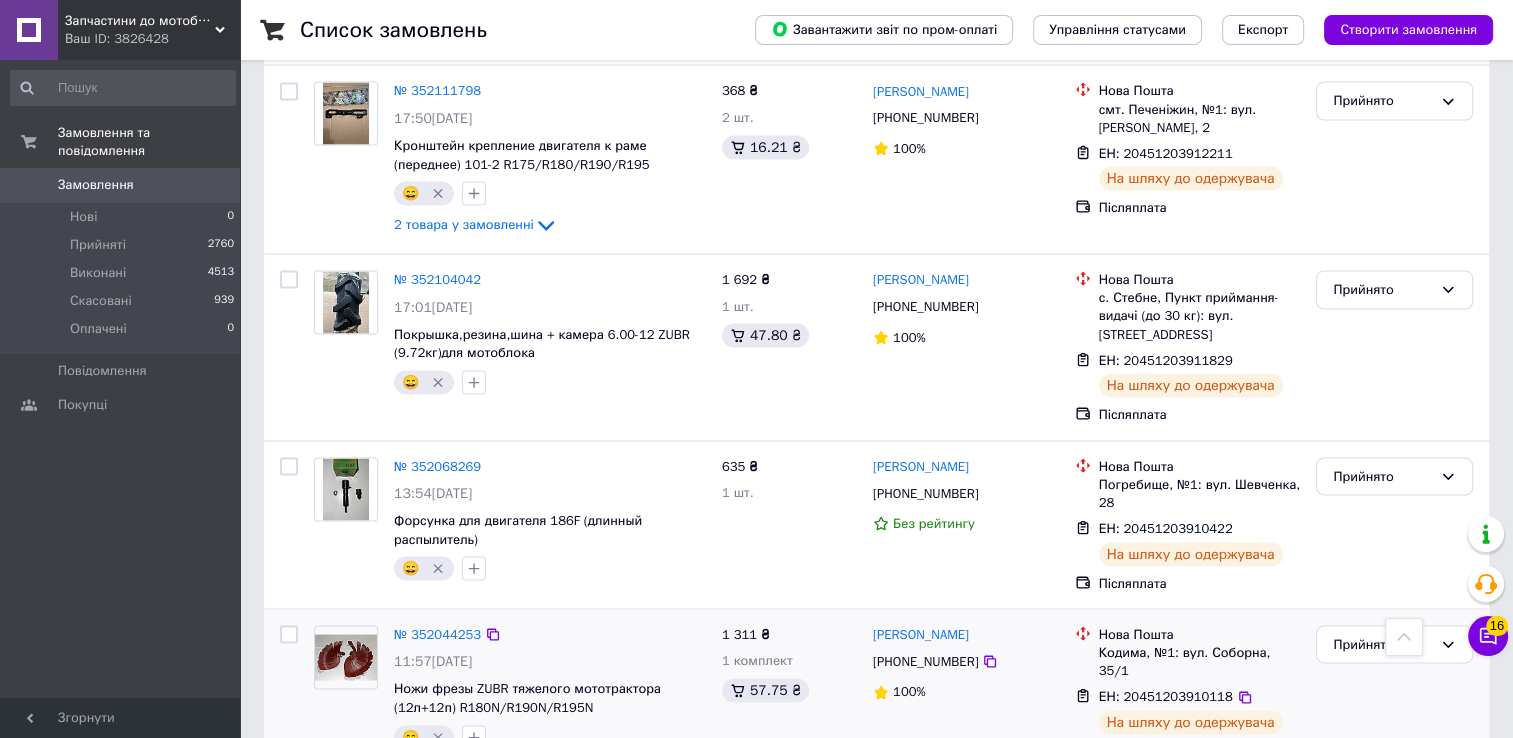 drag, startPoint x: 285, startPoint y: 398, endPoint x: 277, endPoint y: 434, distance: 36.878178 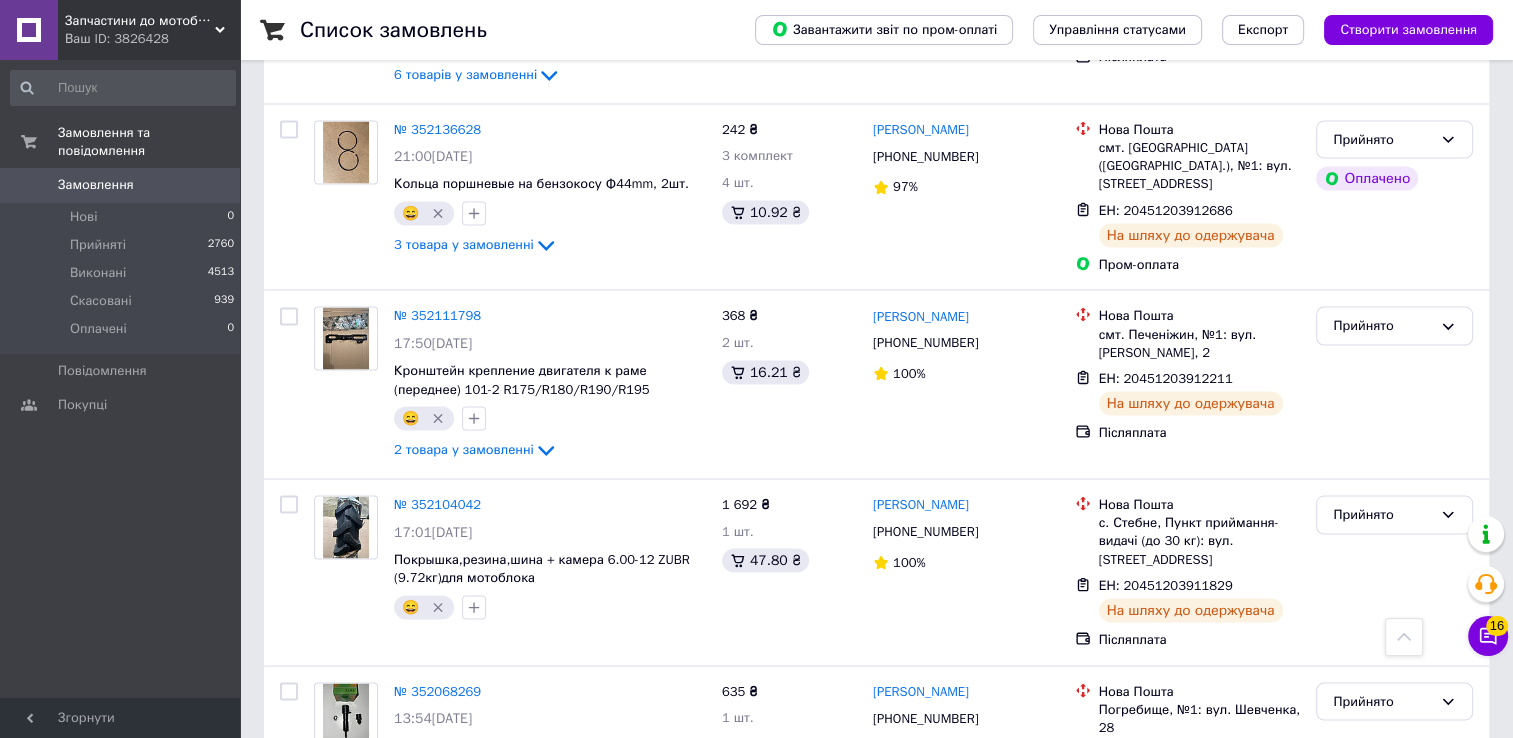 scroll, scrollTop: 3596, scrollLeft: 0, axis: vertical 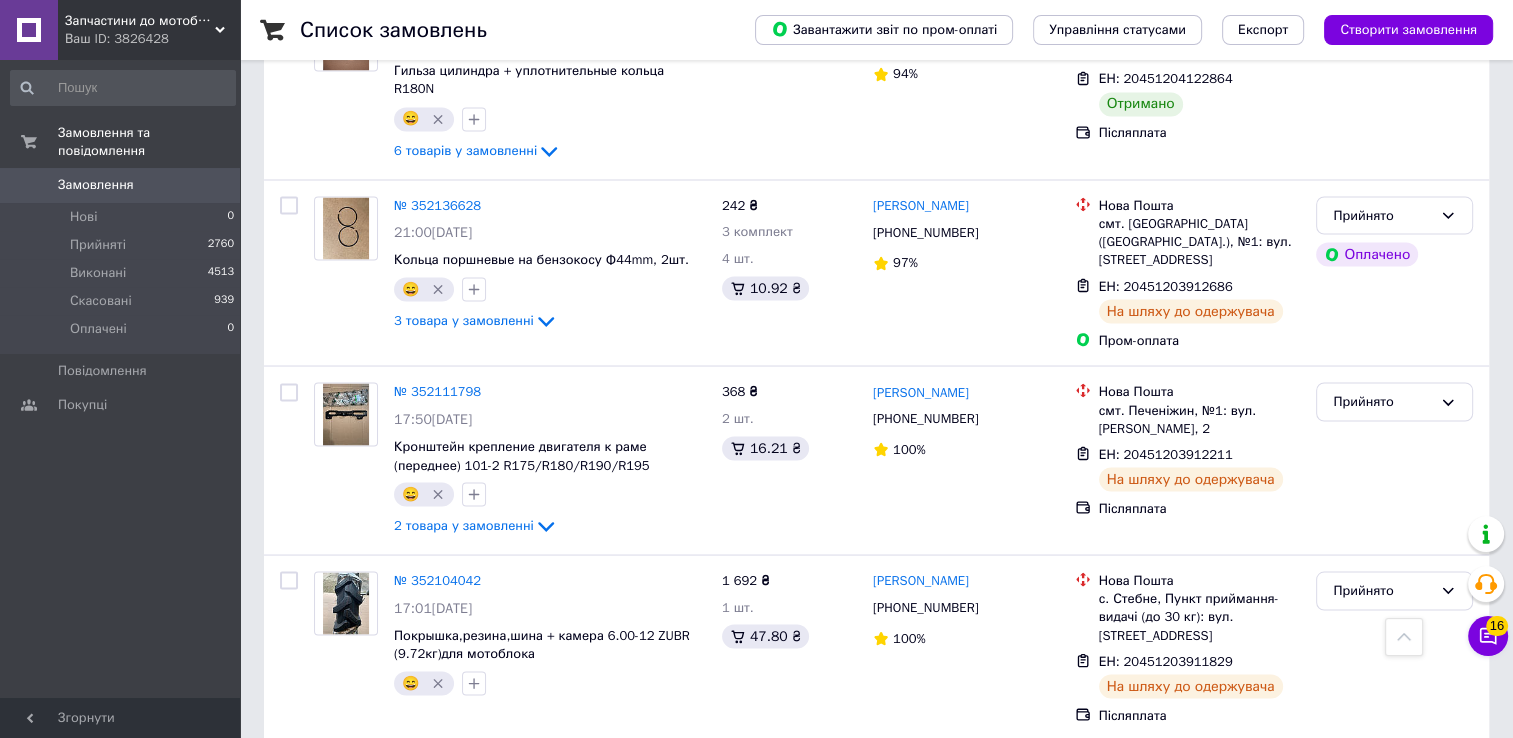 click at bounding box center [289, 767] 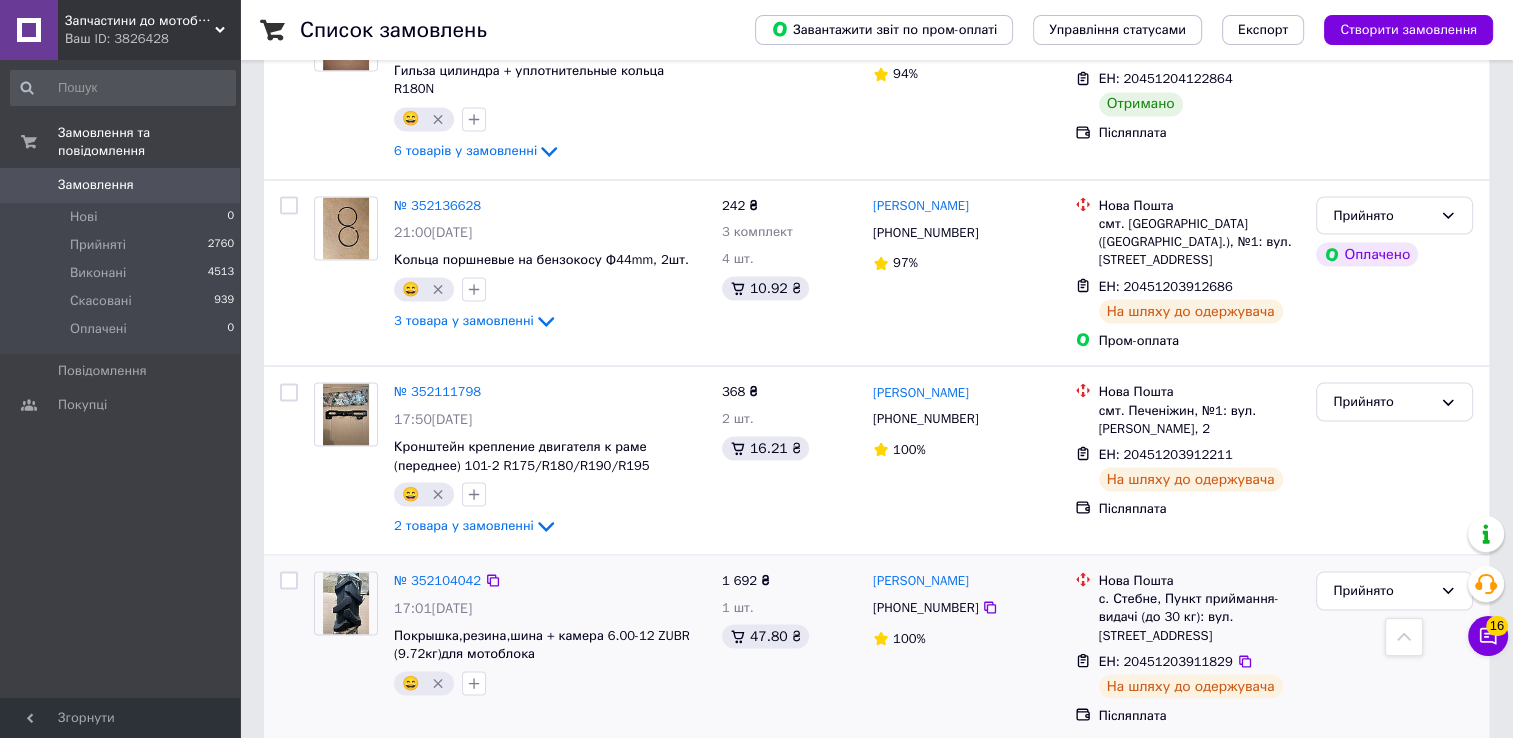 click at bounding box center (289, 580) 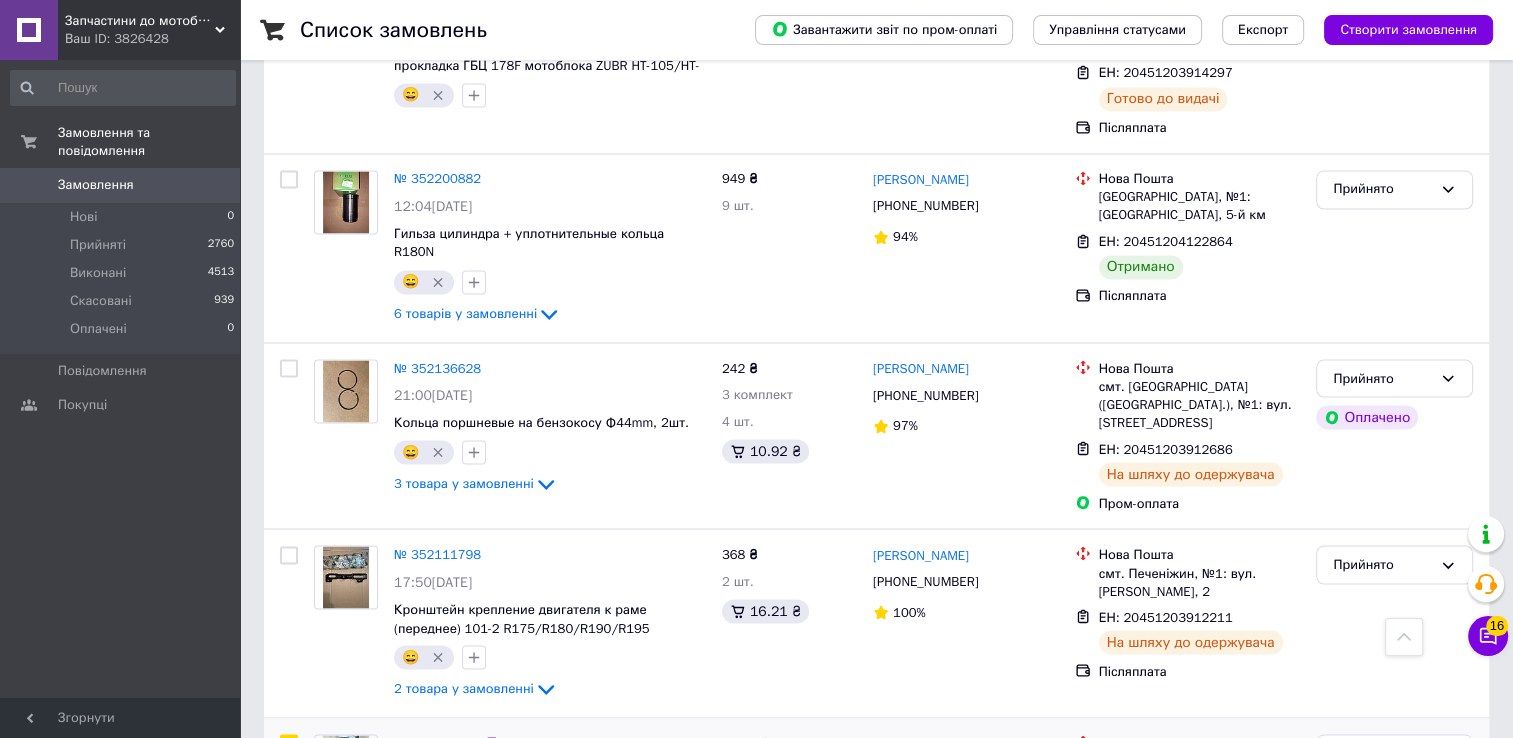 scroll, scrollTop: 3396, scrollLeft: 0, axis: vertical 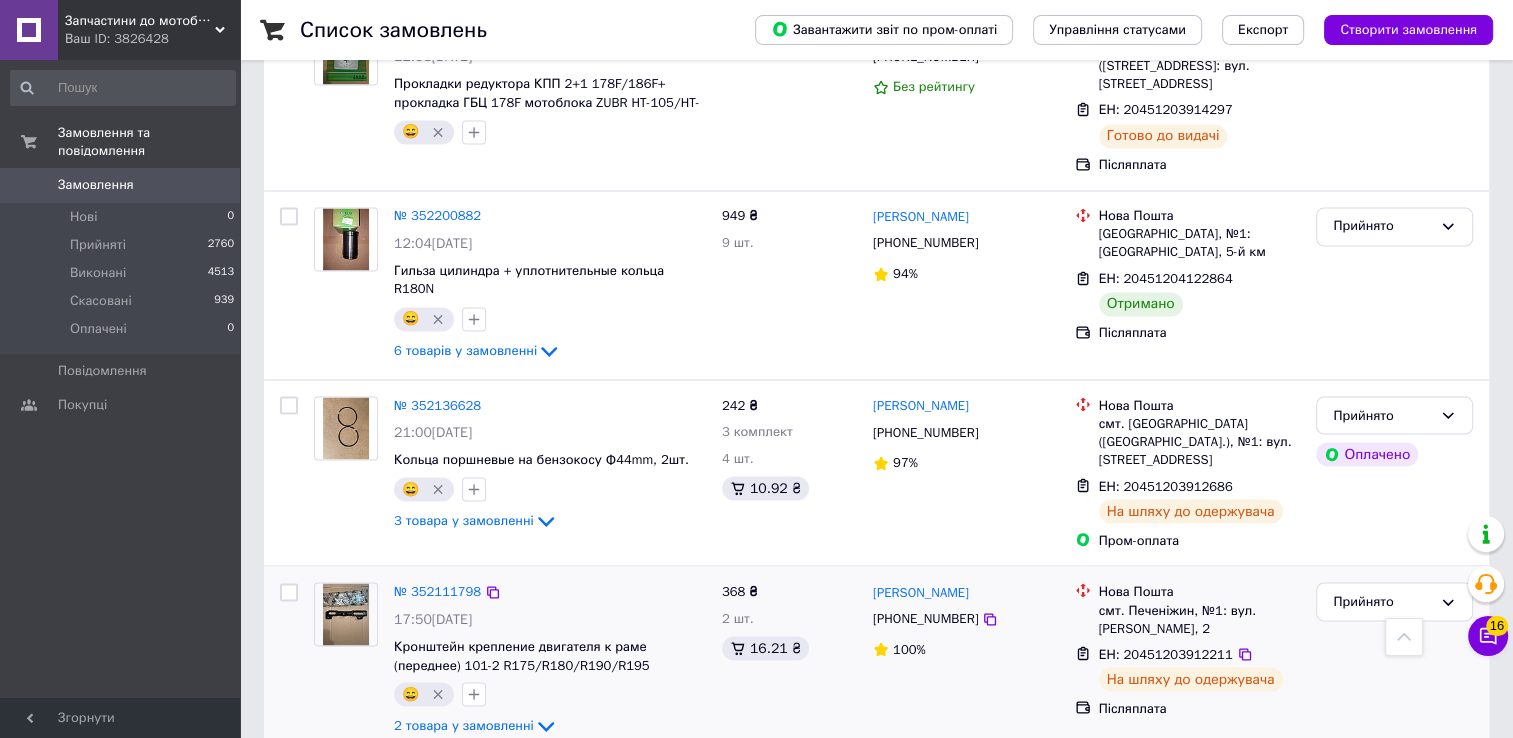 click at bounding box center [289, 592] 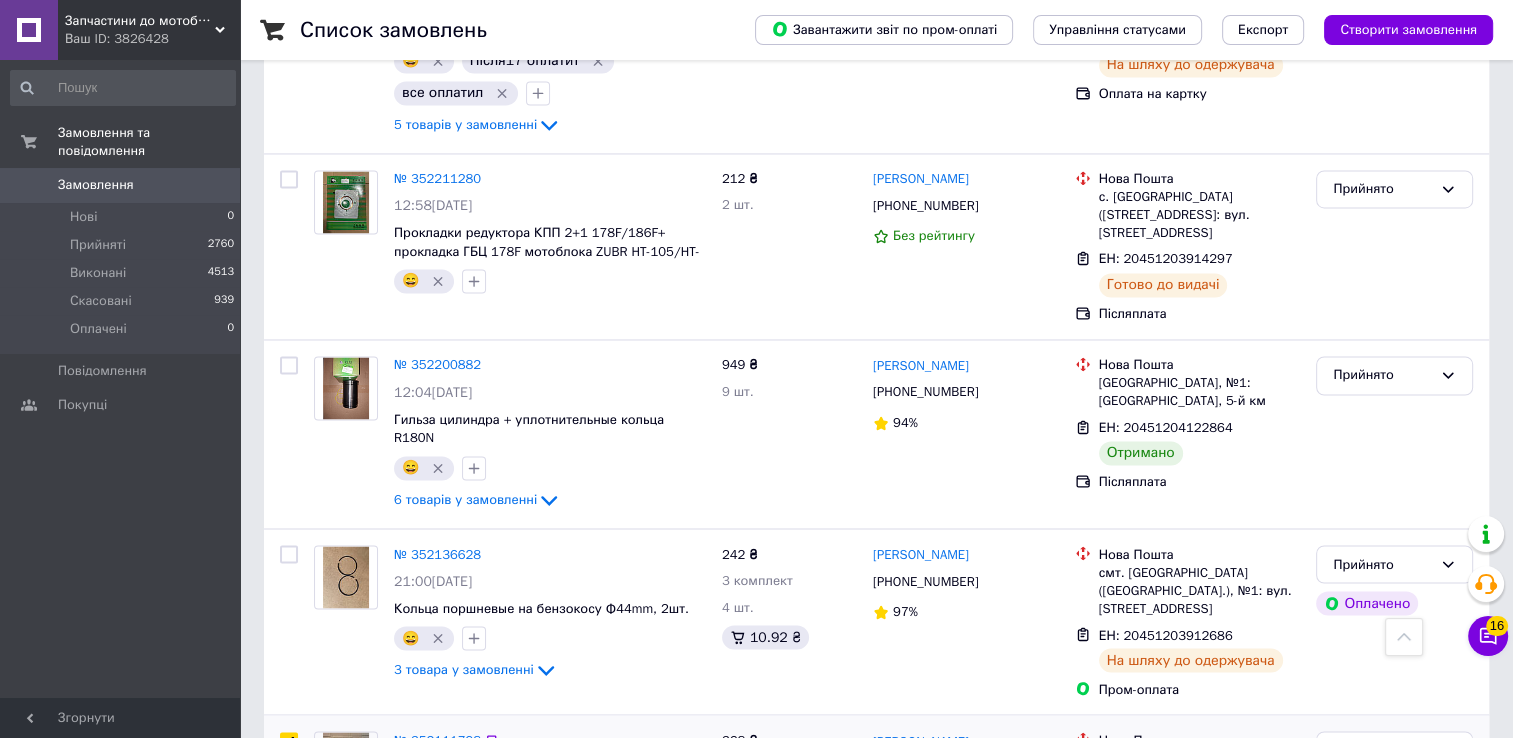 scroll, scrollTop: 3196, scrollLeft: 0, axis: vertical 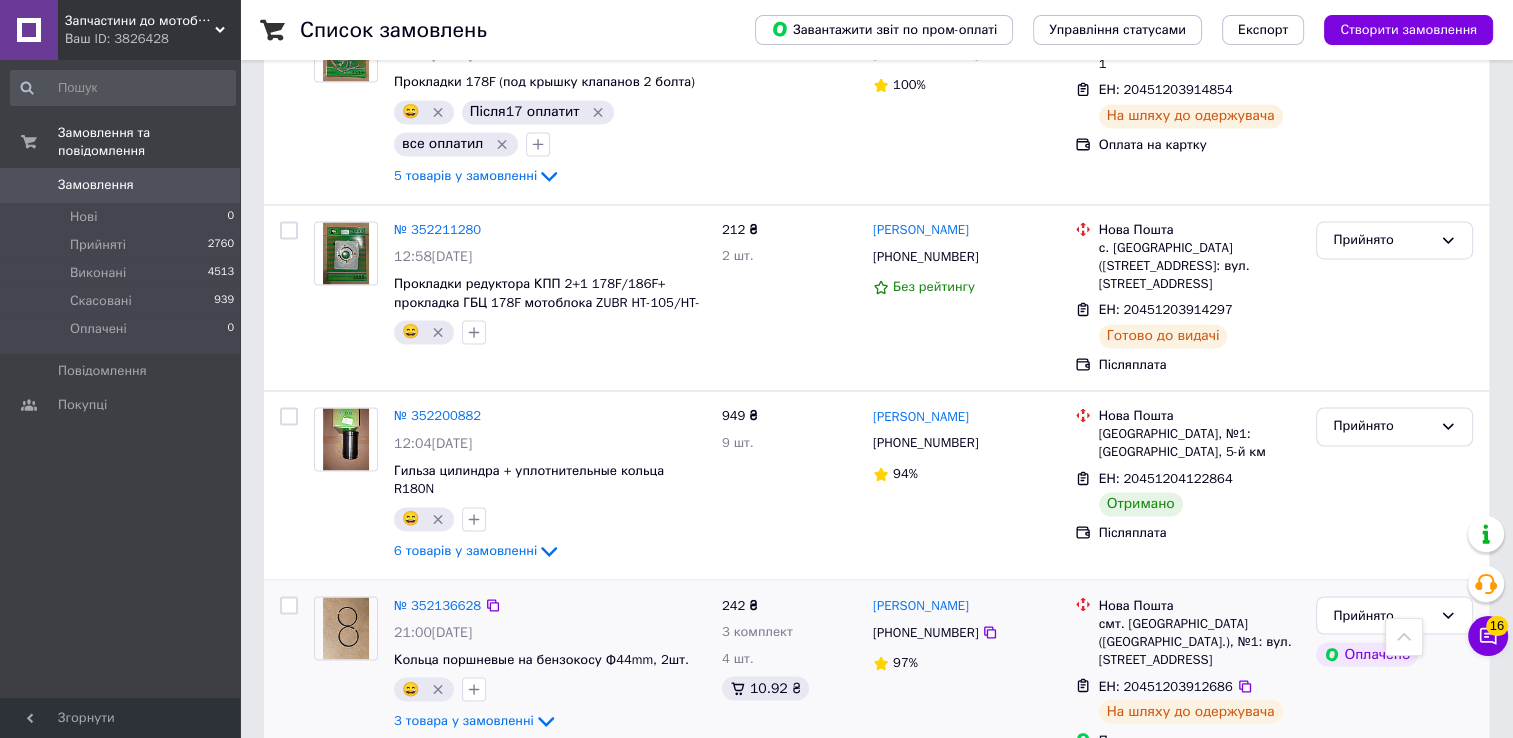 click at bounding box center (289, 605) 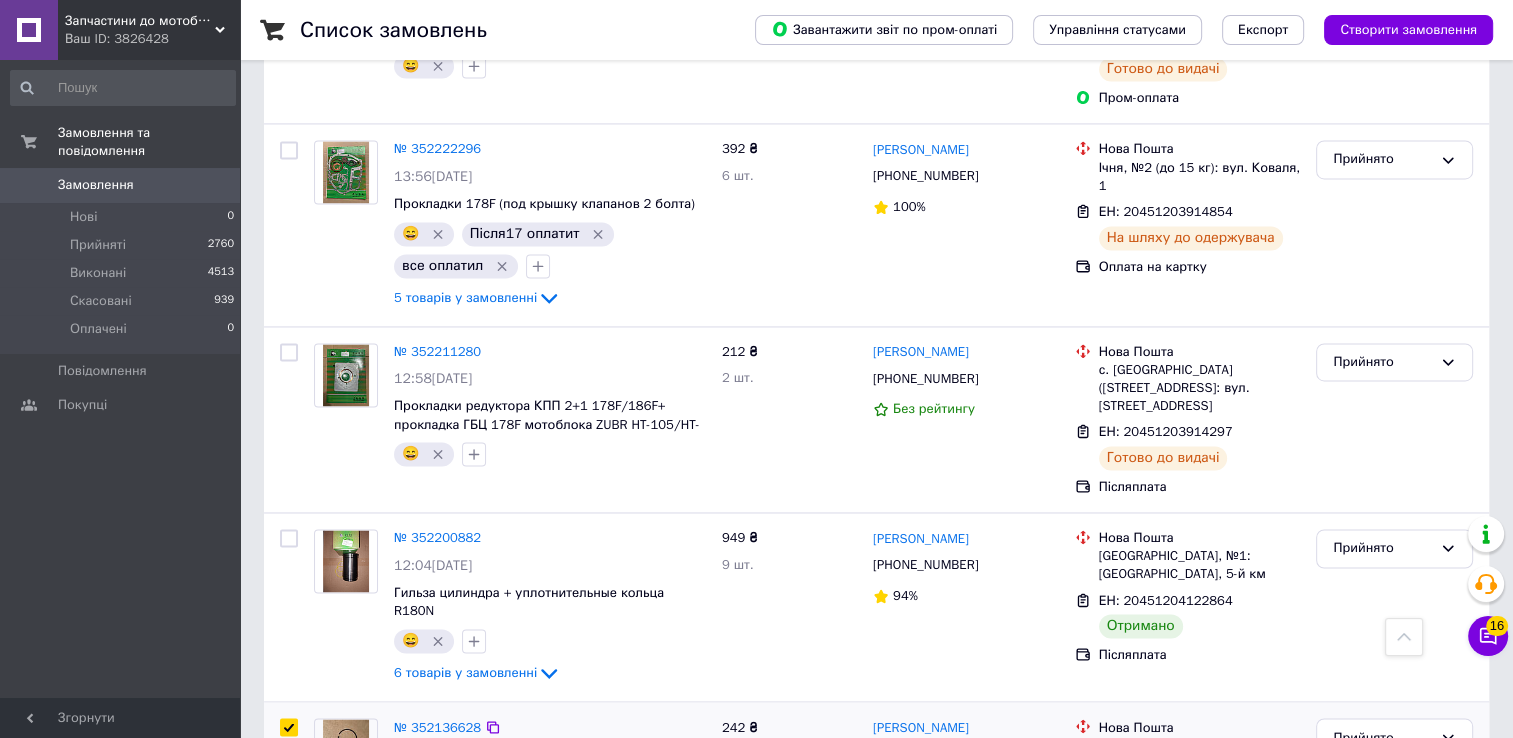 scroll, scrollTop: 2996, scrollLeft: 0, axis: vertical 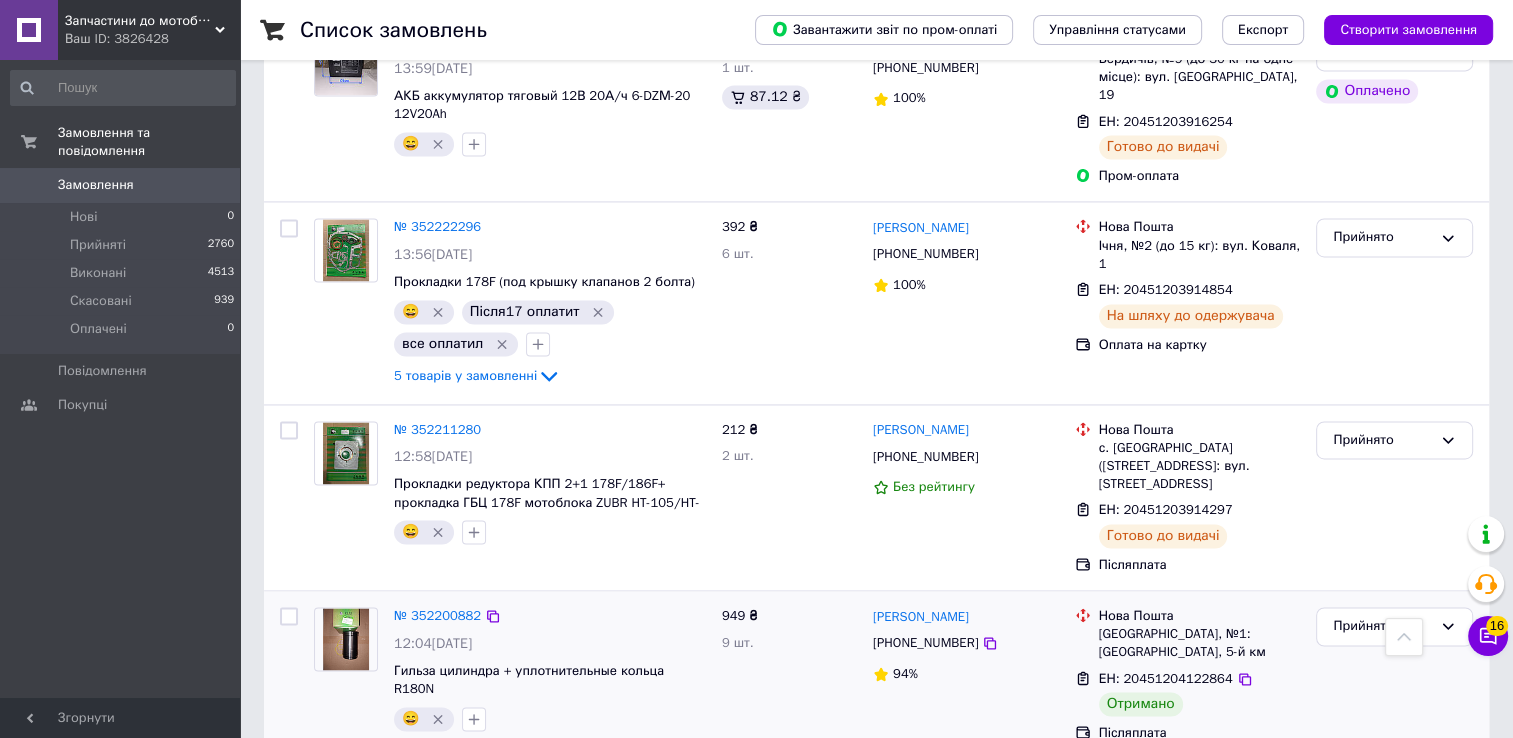 click at bounding box center [289, 616] 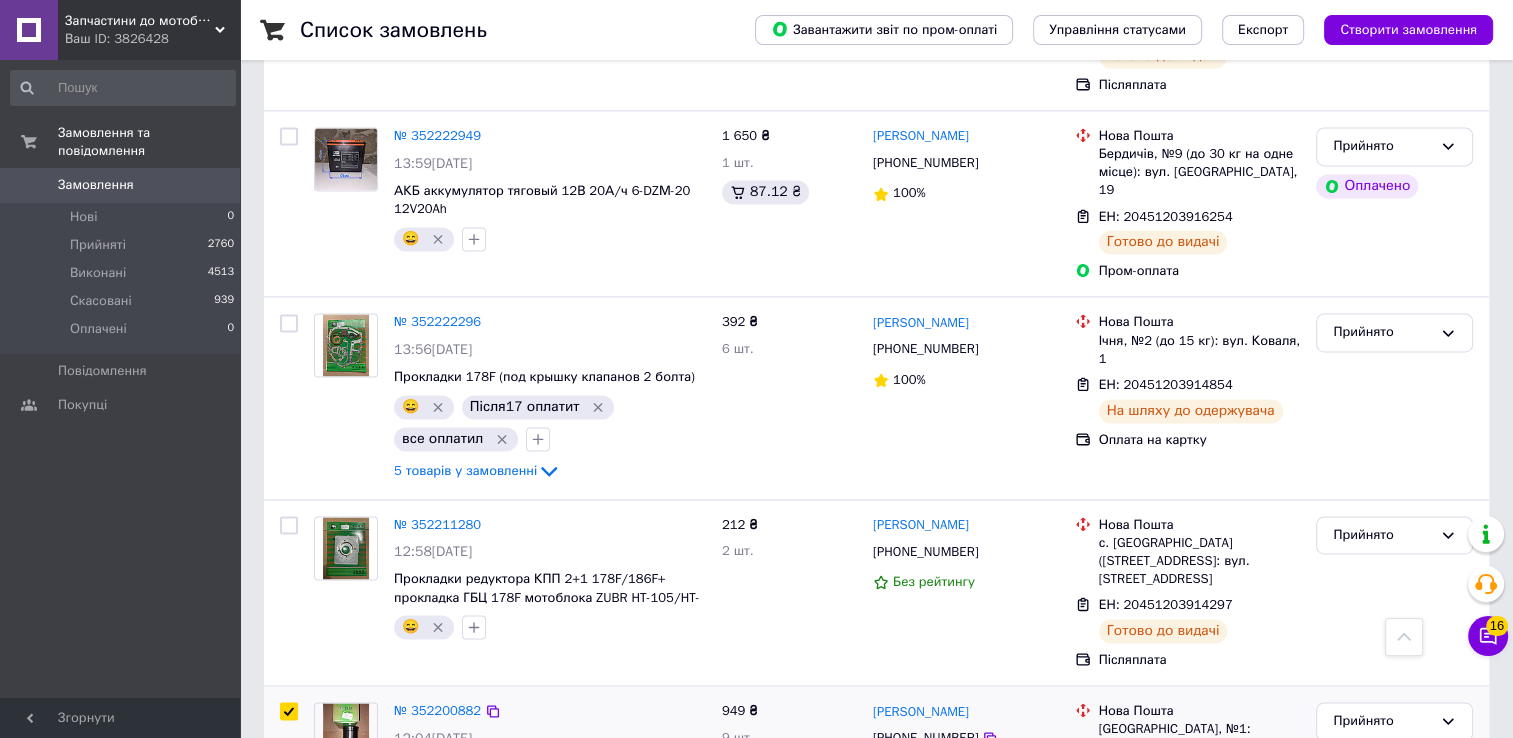 scroll, scrollTop: 2896, scrollLeft: 0, axis: vertical 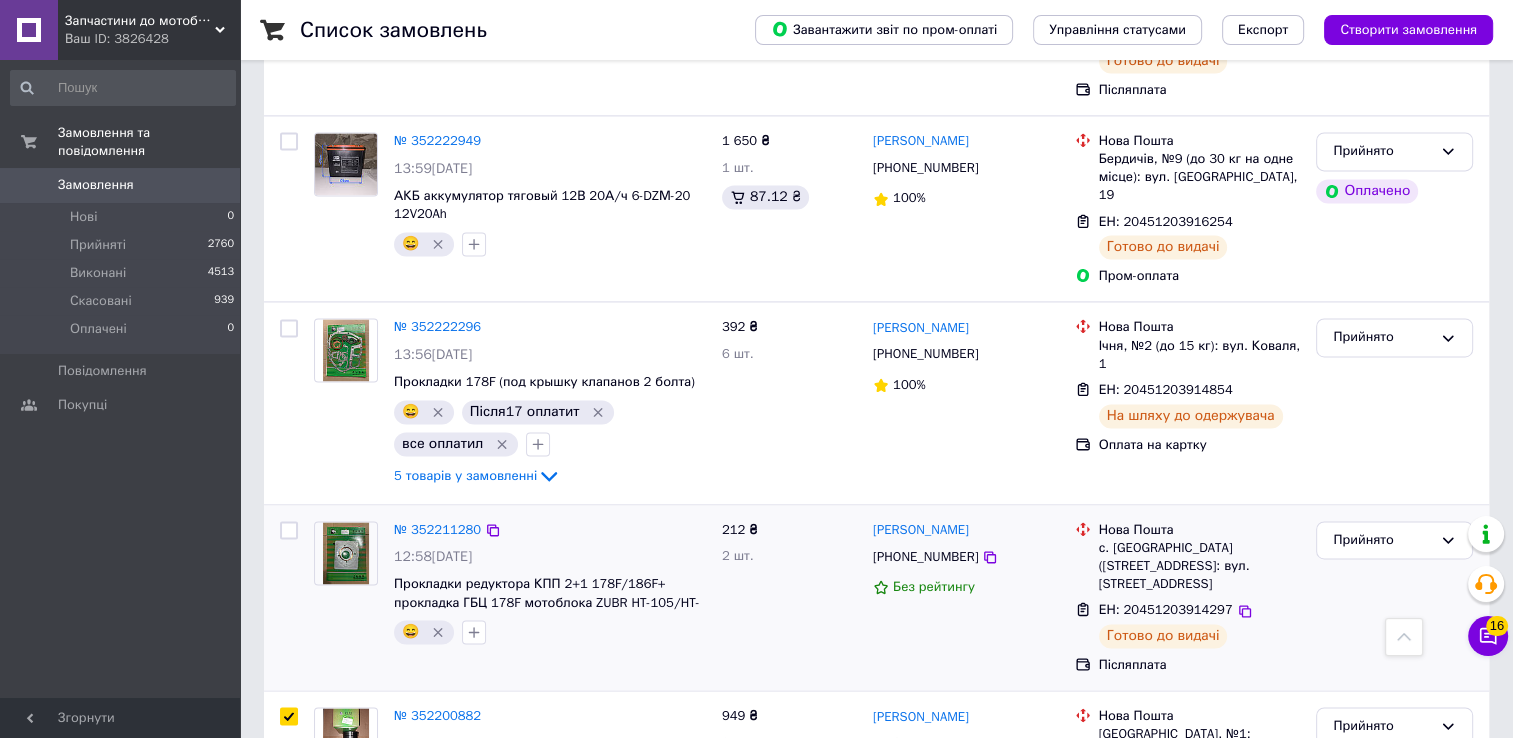 click at bounding box center (289, 530) 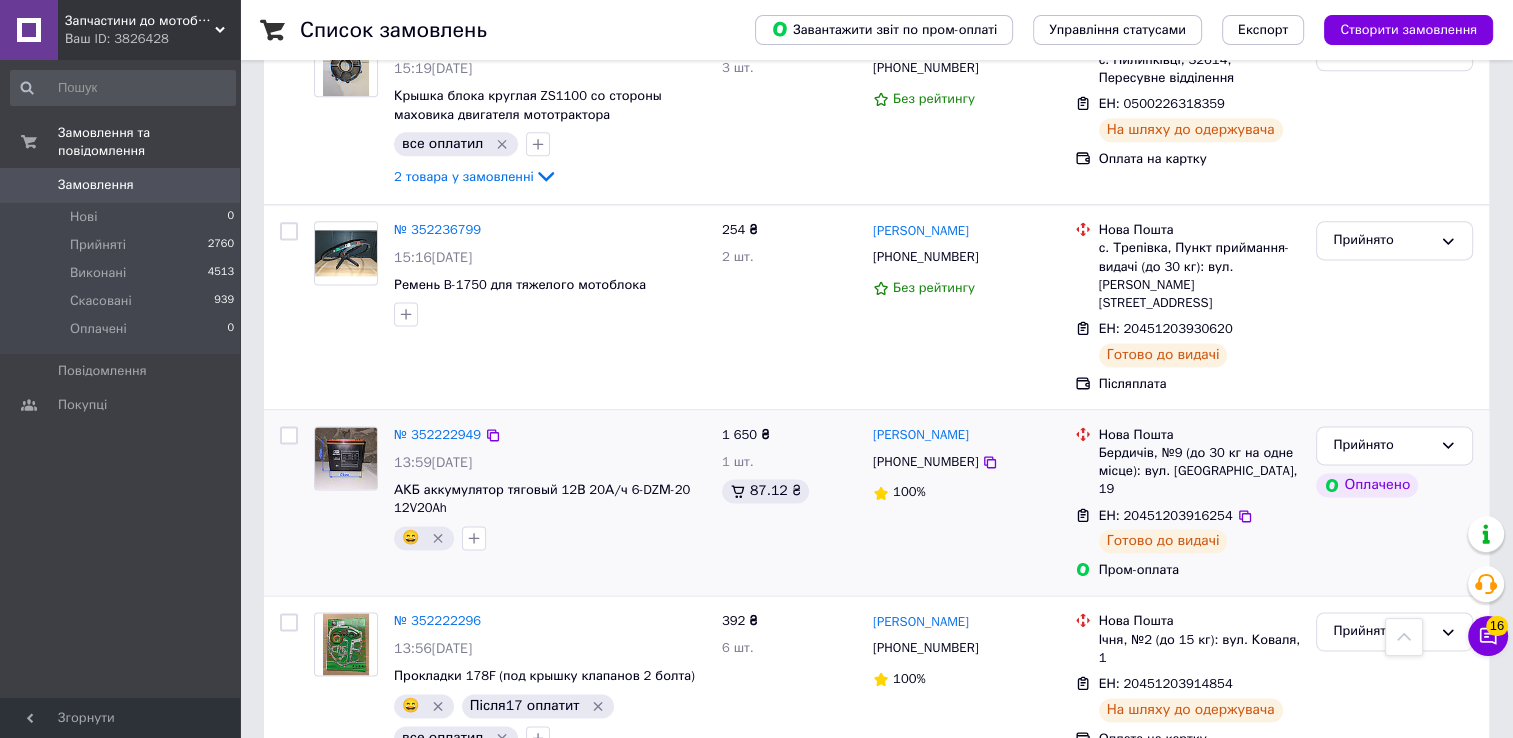 scroll, scrollTop: 2596, scrollLeft: 0, axis: vertical 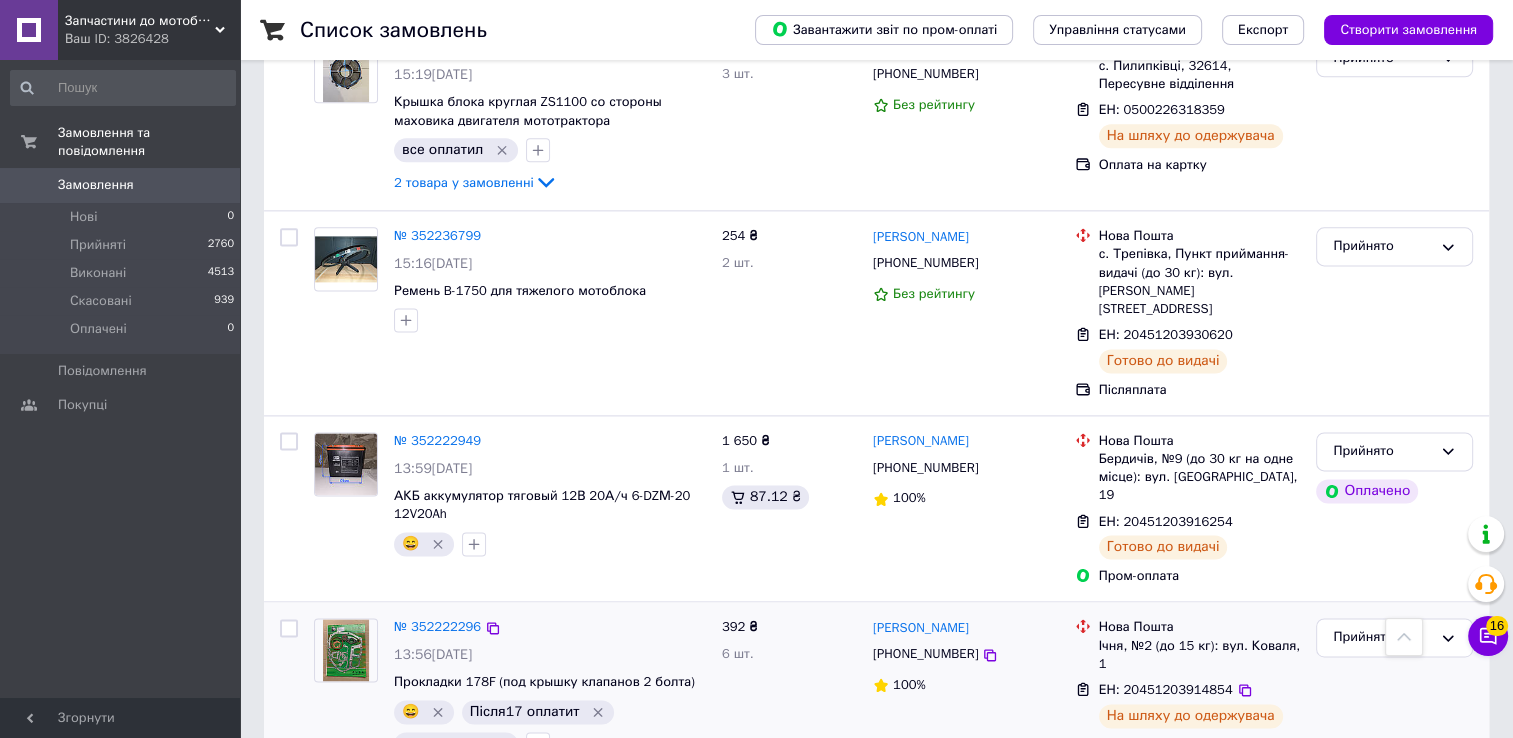 click at bounding box center [289, 628] 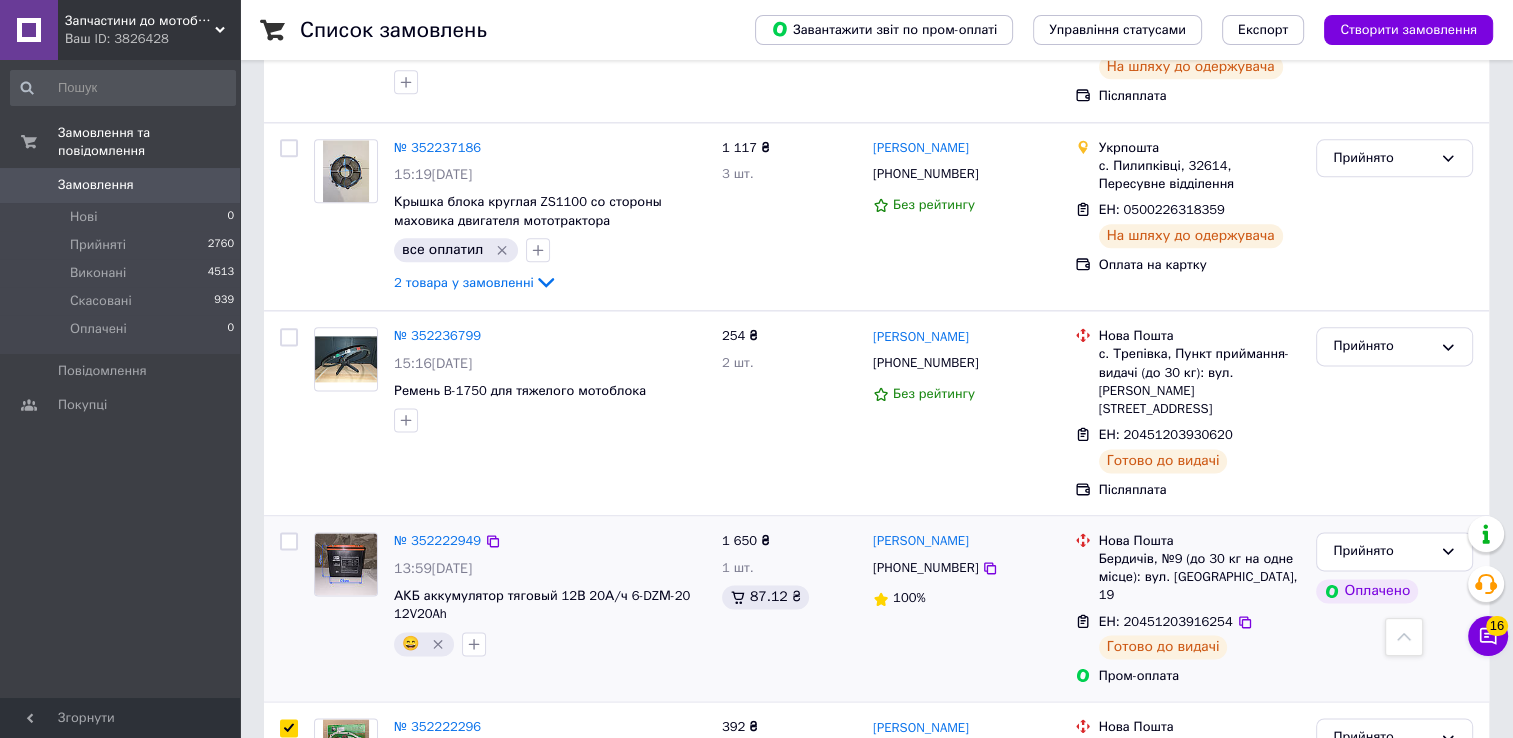 click at bounding box center (289, 541) 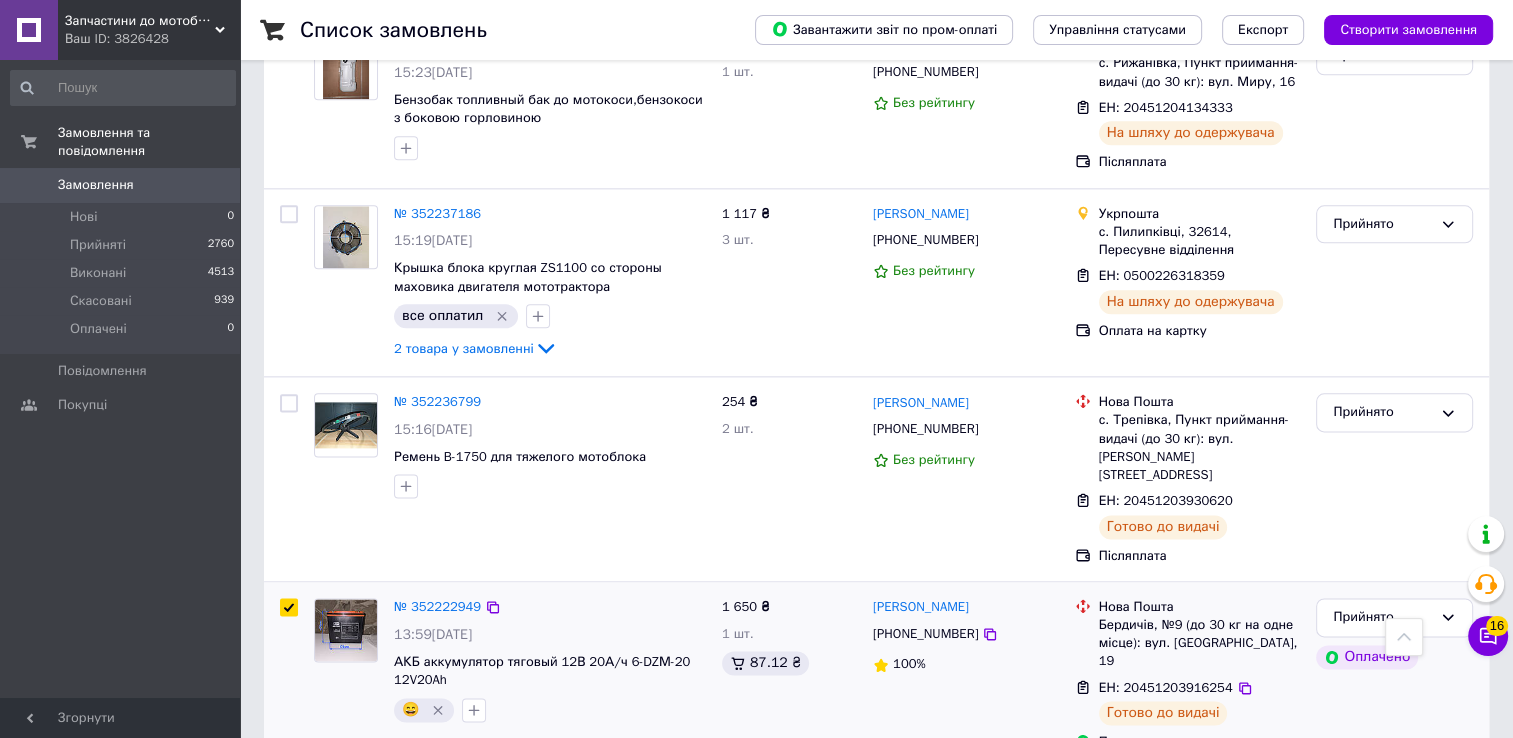 scroll, scrollTop: 2296, scrollLeft: 0, axis: vertical 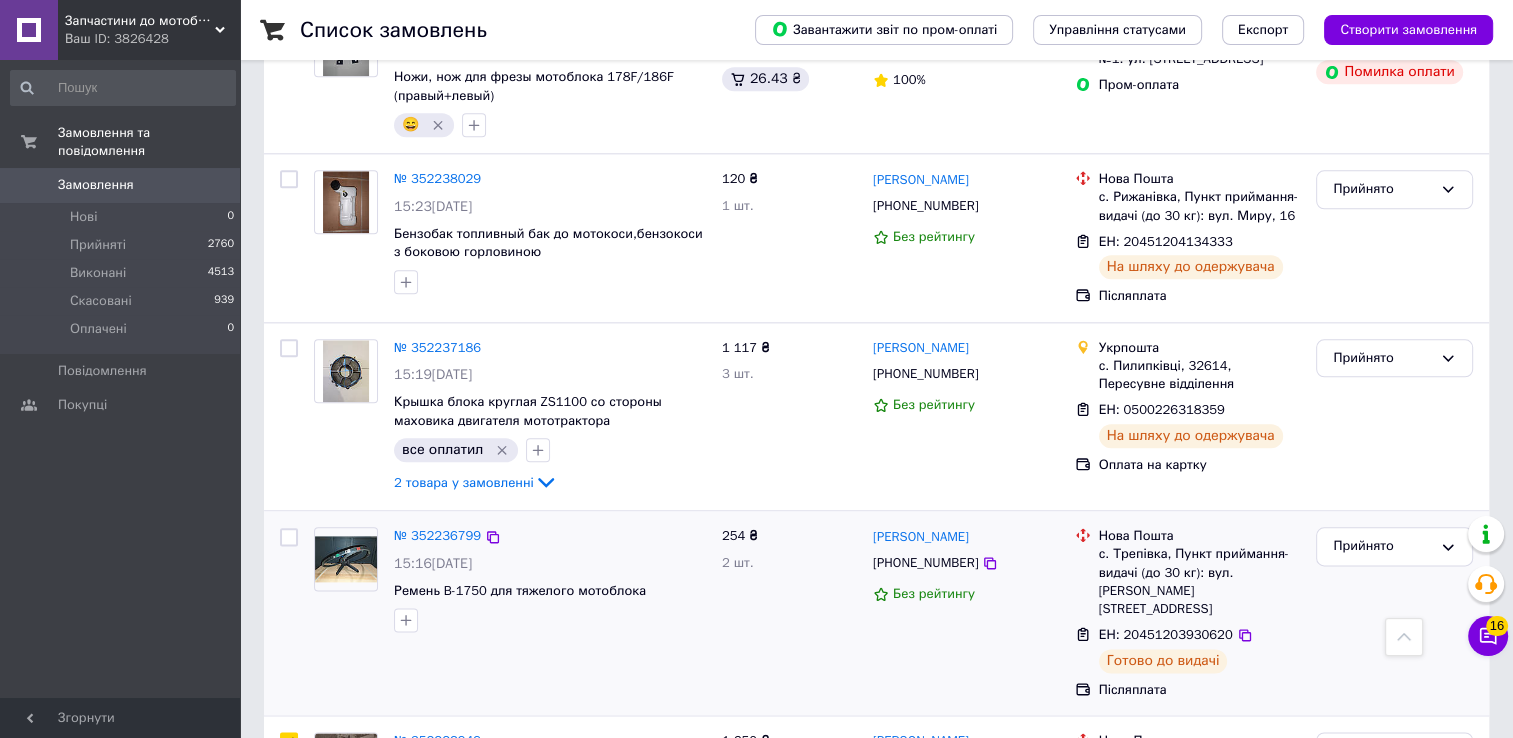 click at bounding box center (289, 537) 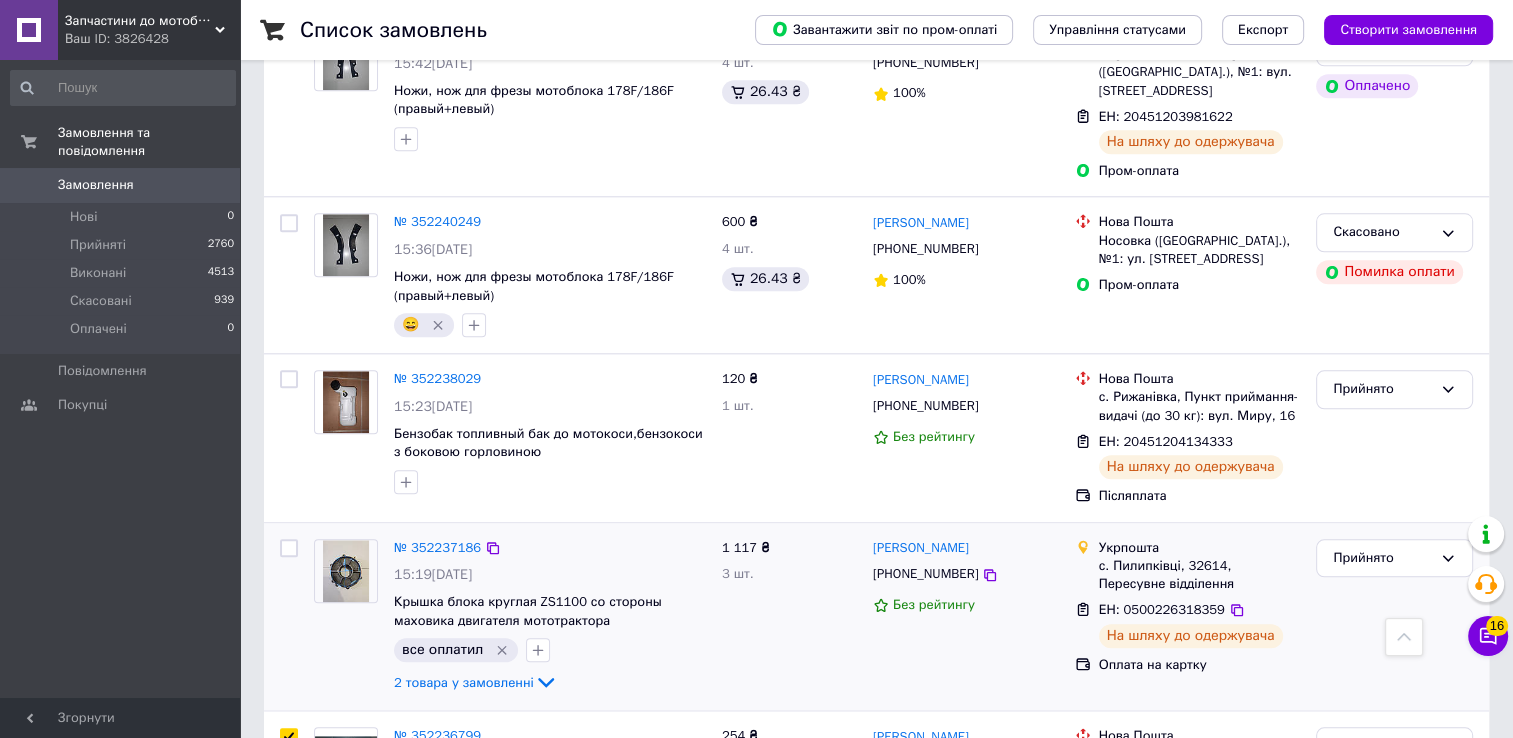 click at bounding box center (289, 548) 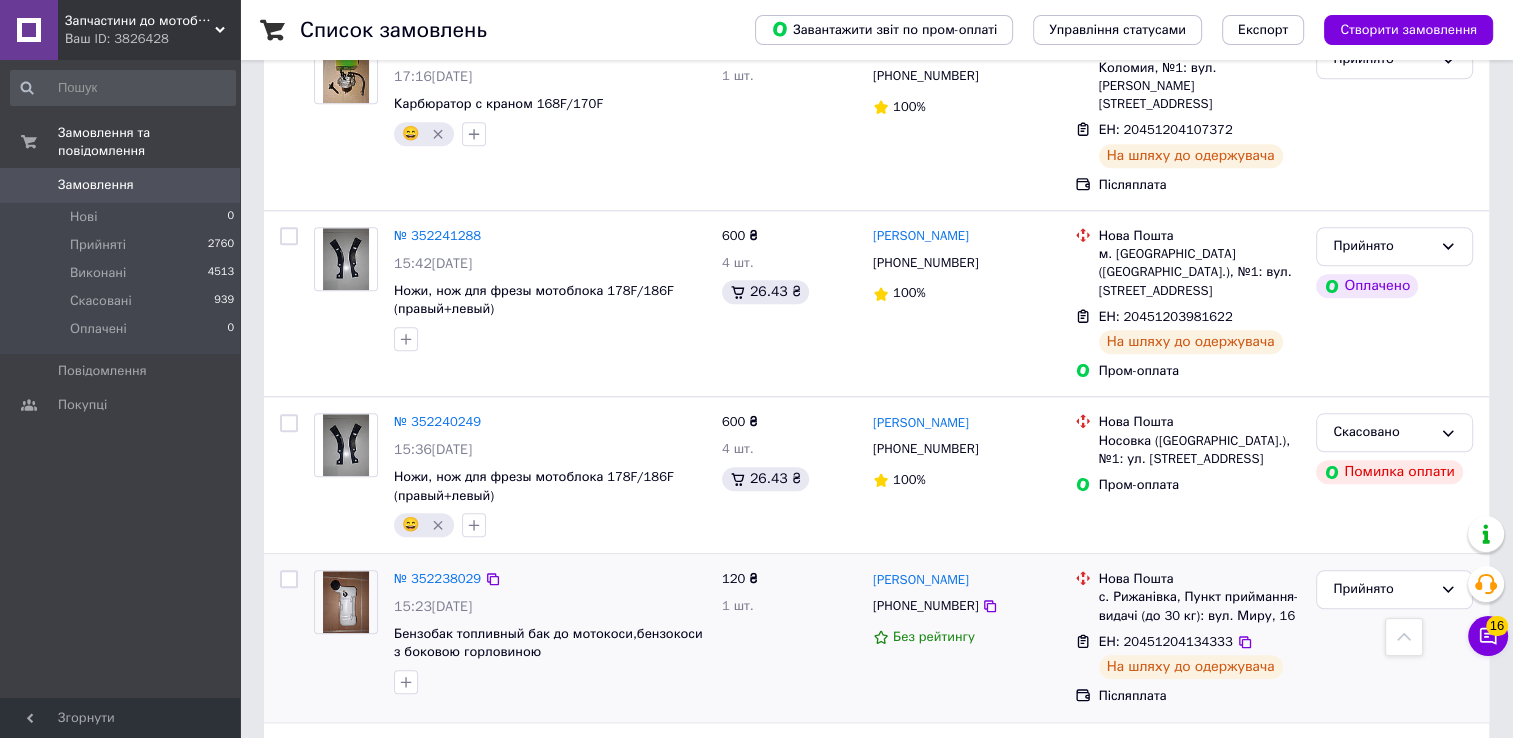 click at bounding box center [289, 579] 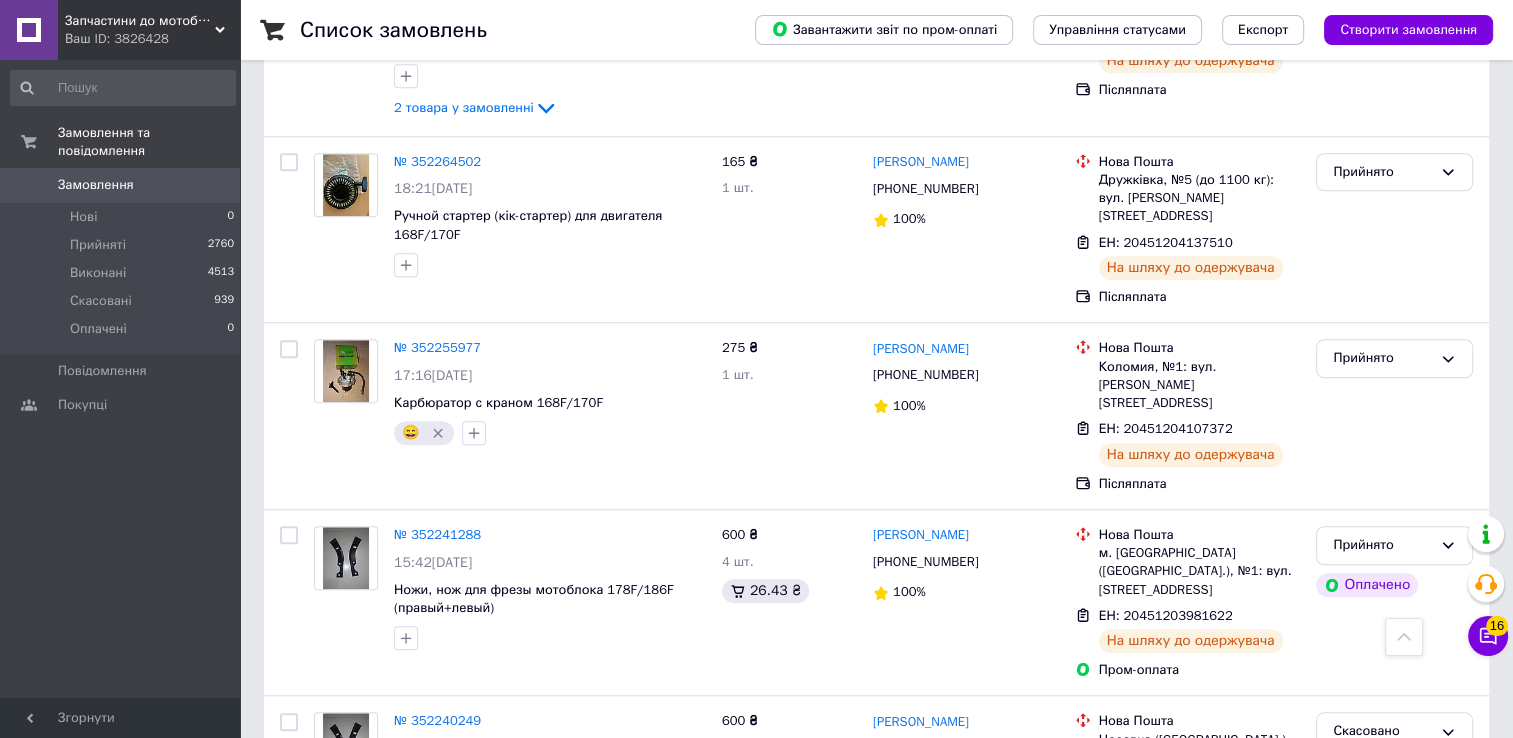 scroll, scrollTop: 1496, scrollLeft: 0, axis: vertical 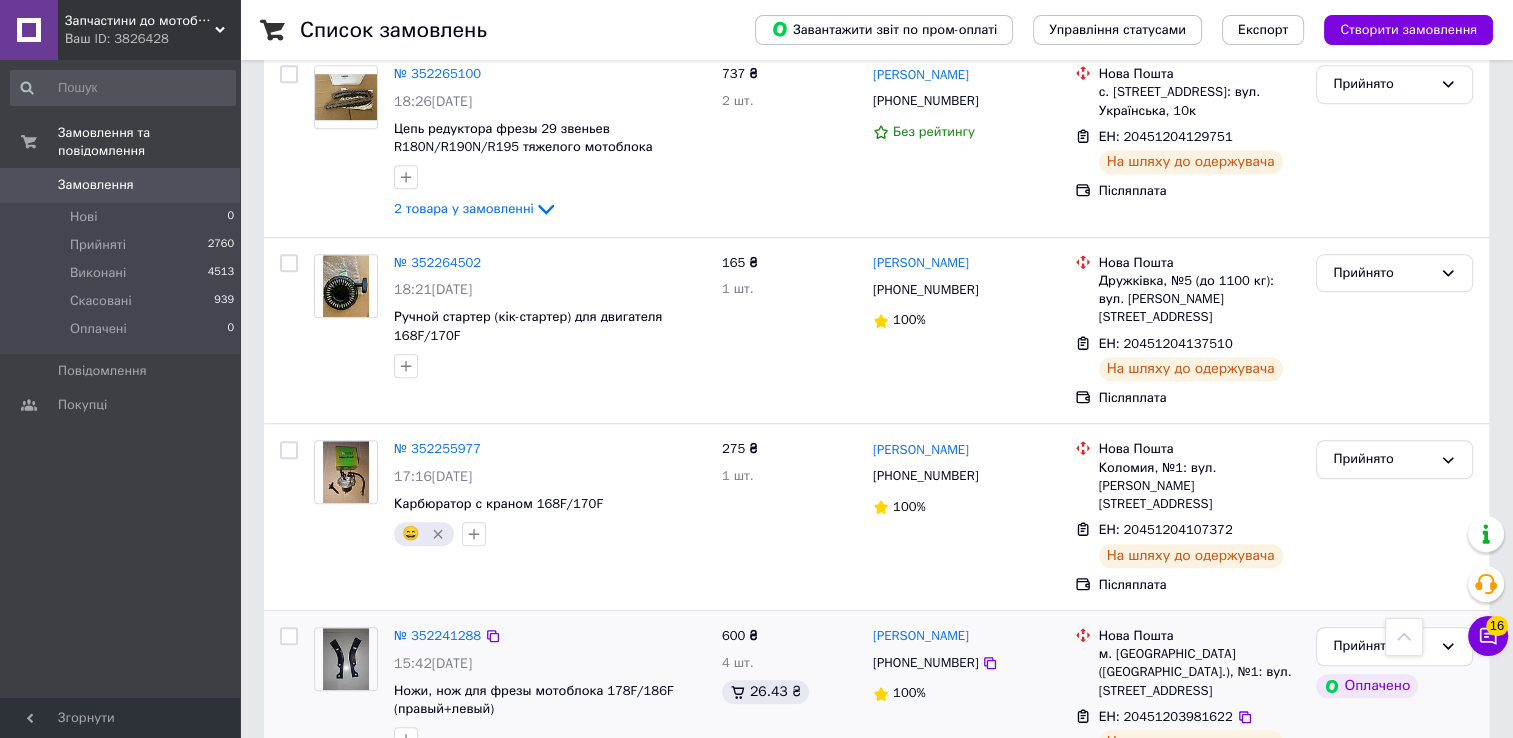 click at bounding box center (289, 636) 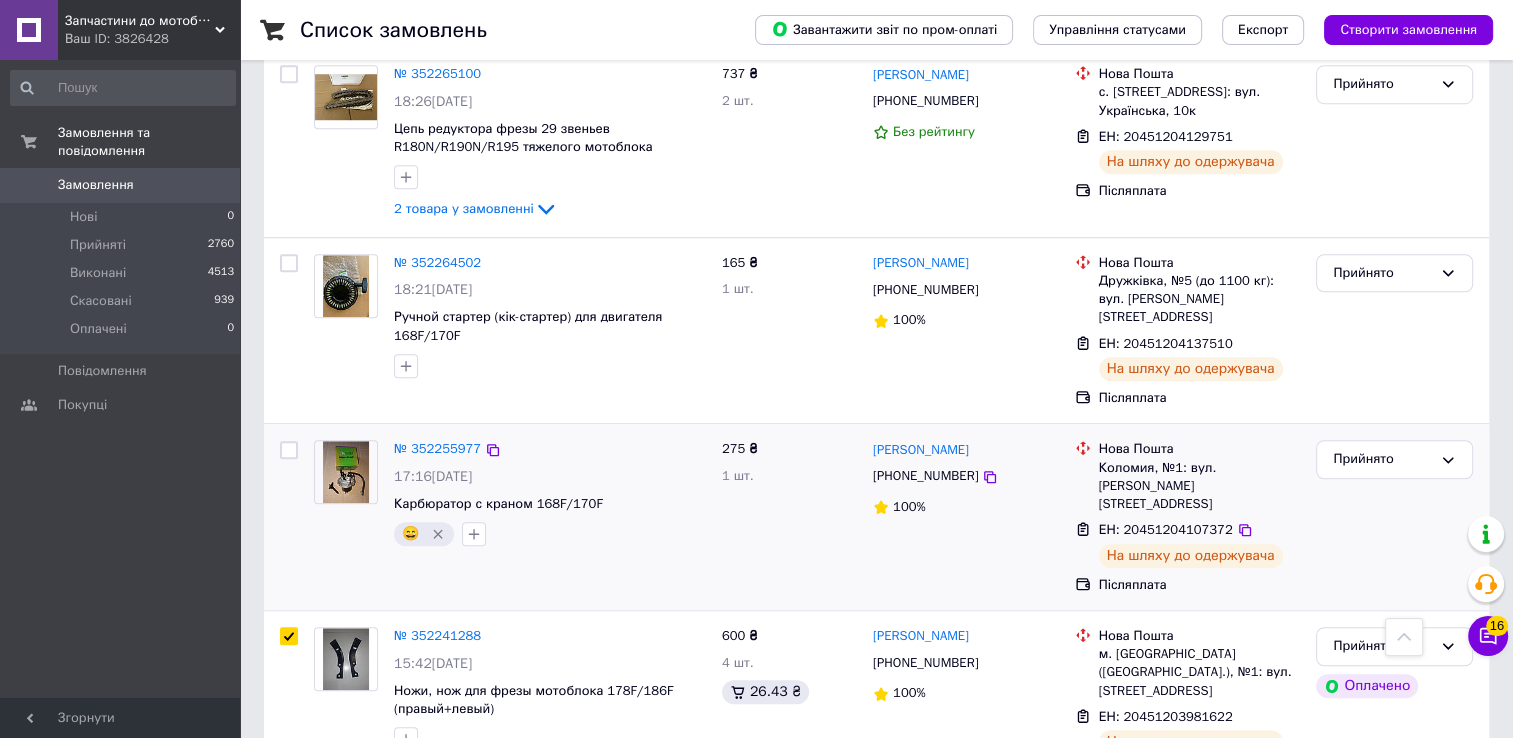 click at bounding box center [289, 450] 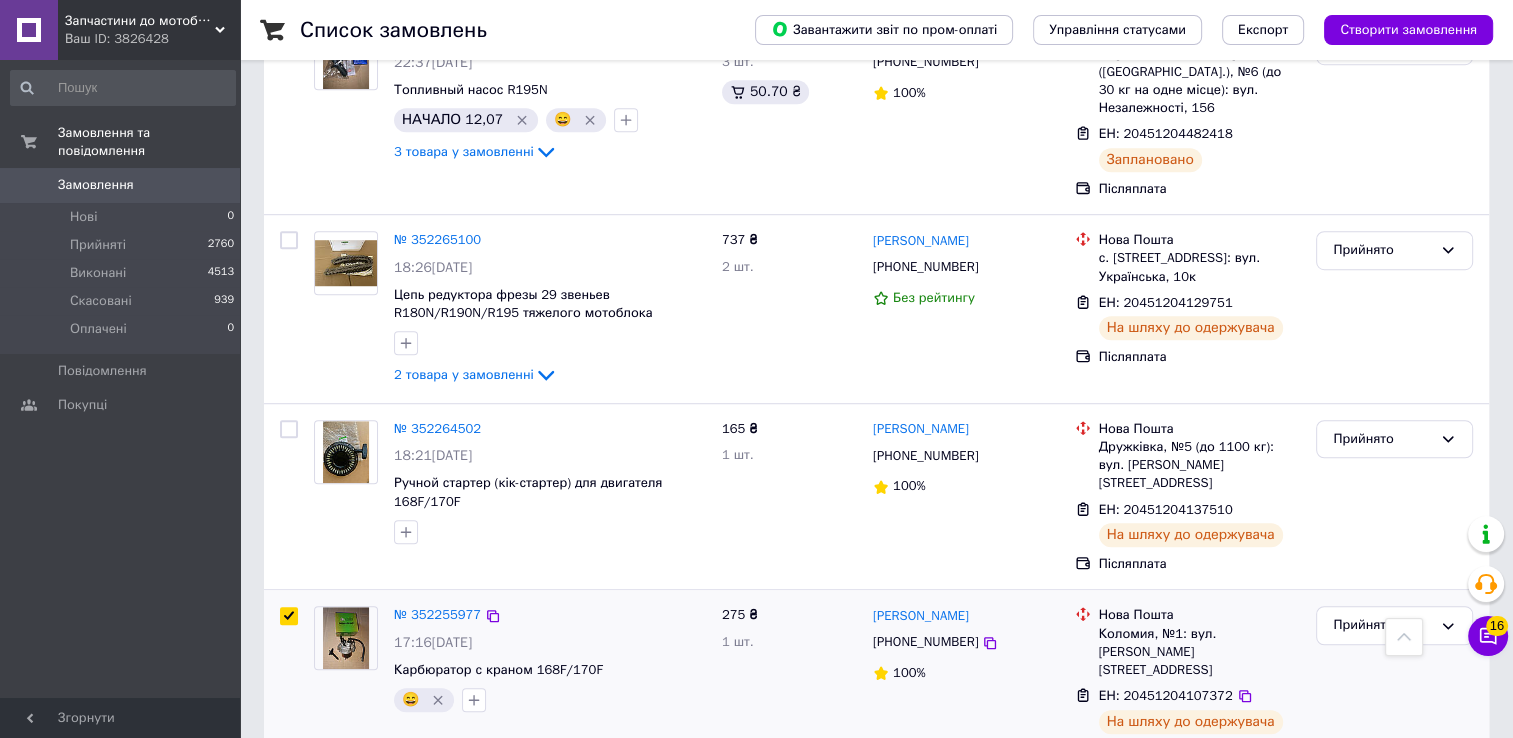 scroll, scrollTop: 1296, scrollLeft: 0, axis: vertical 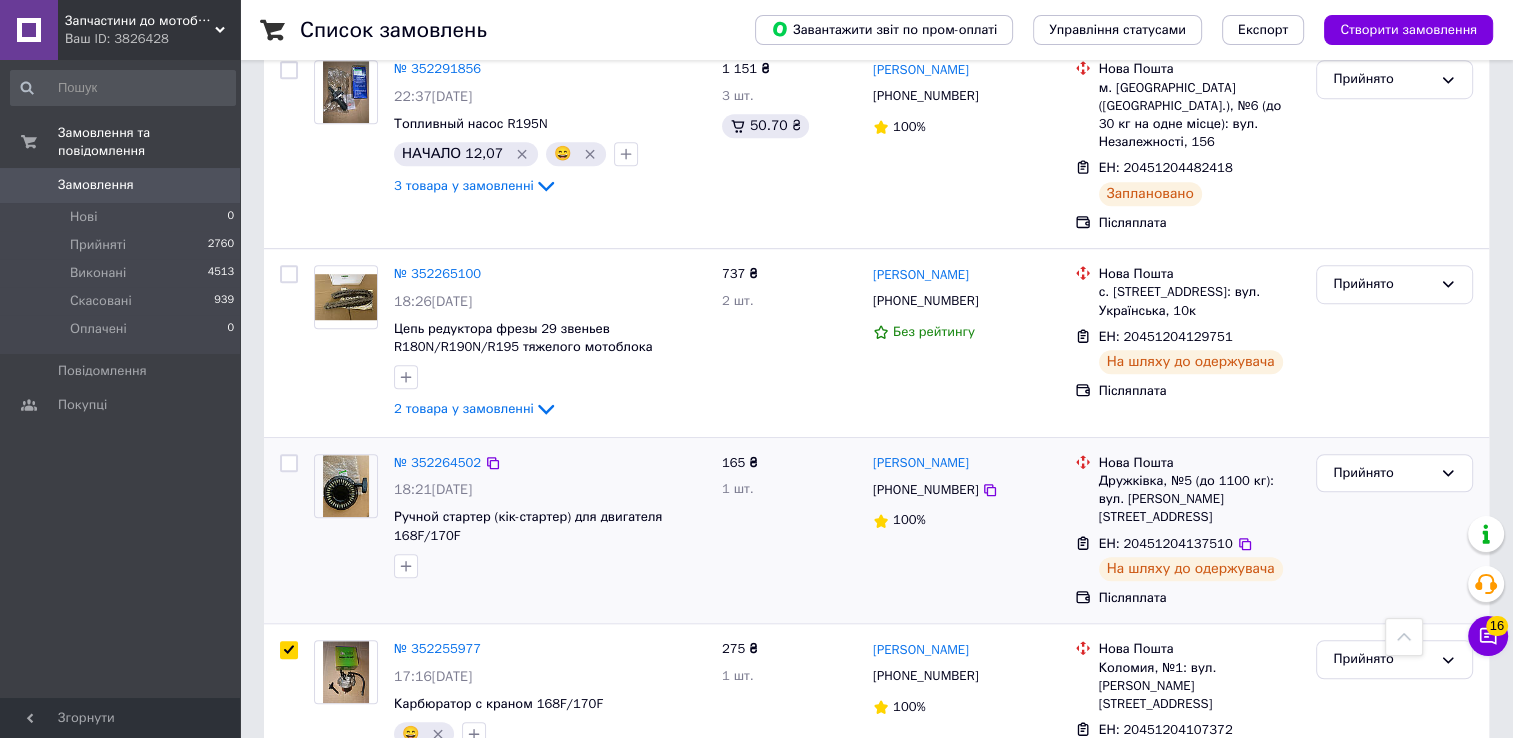click at bounding box center [289, 463] 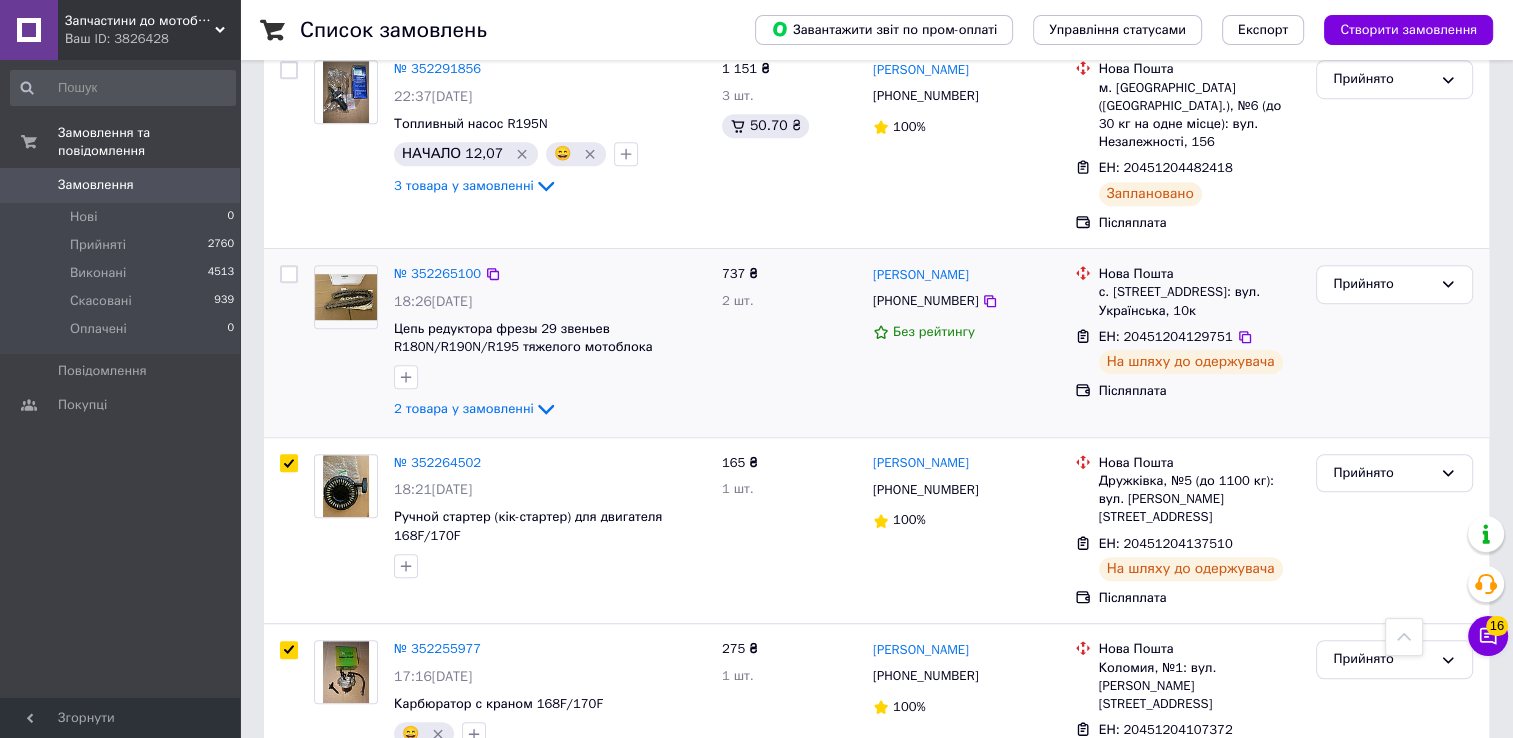 click at bounding box center [289, 274] 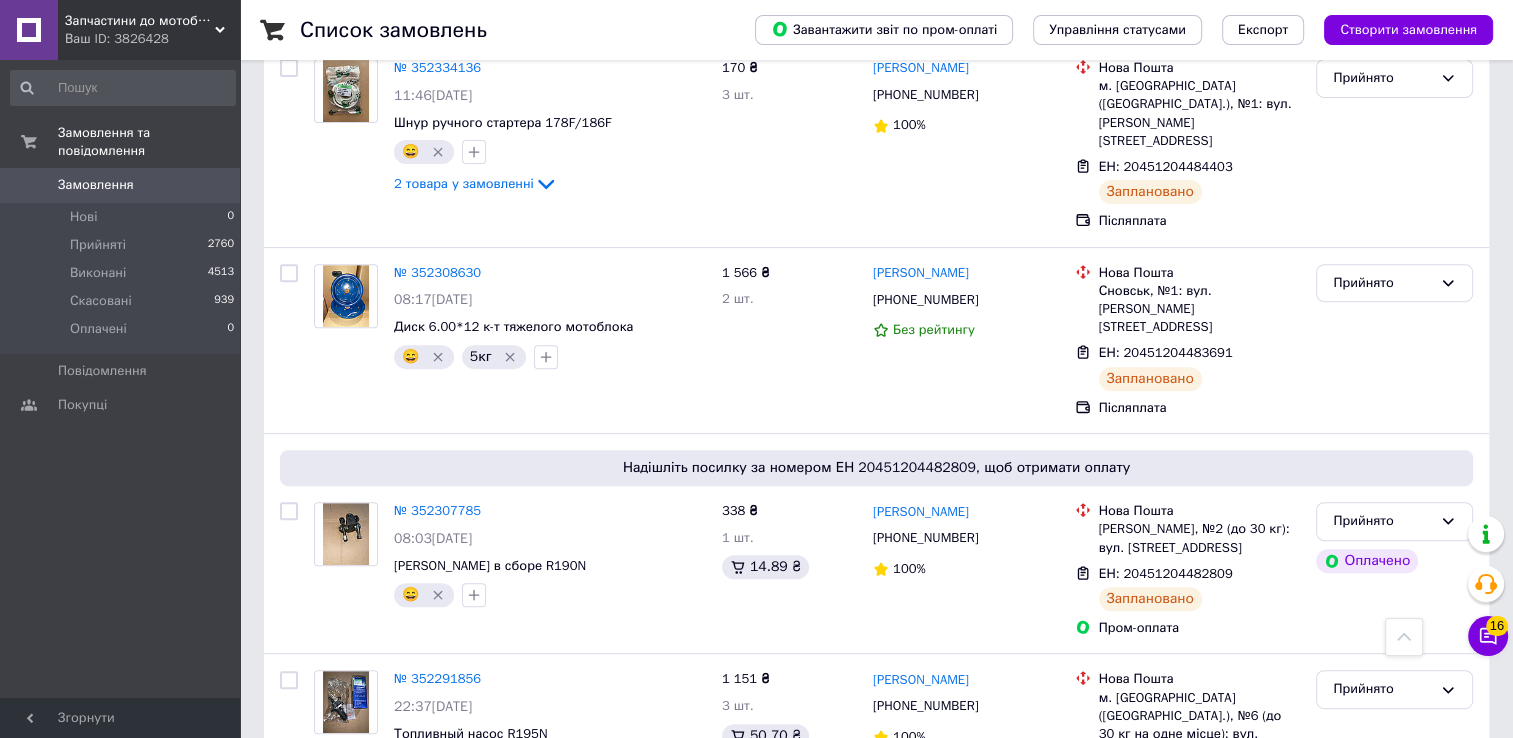 scroll, scrollTop: 0, scrollLeft: 0, axis: both 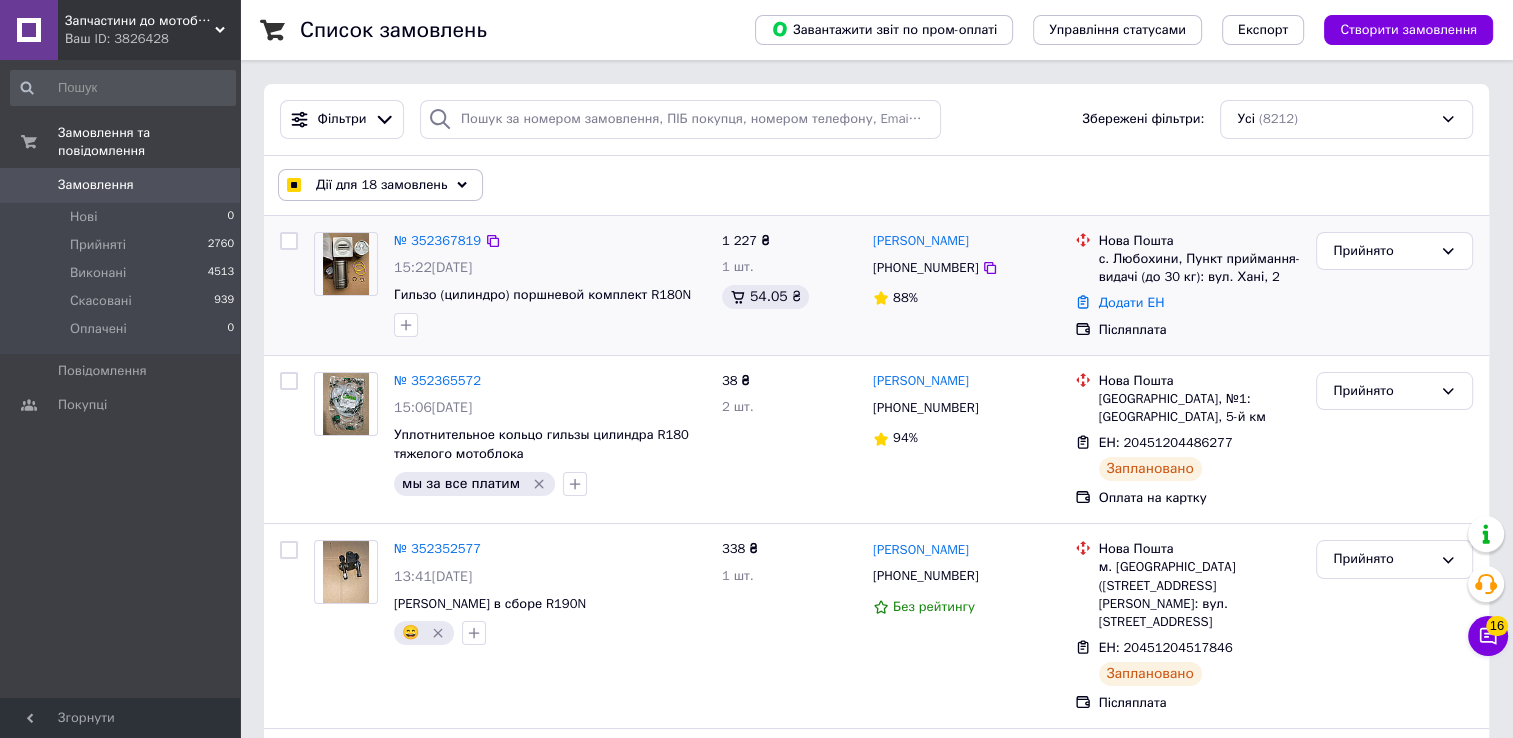 click at bounding box center (293, 185) 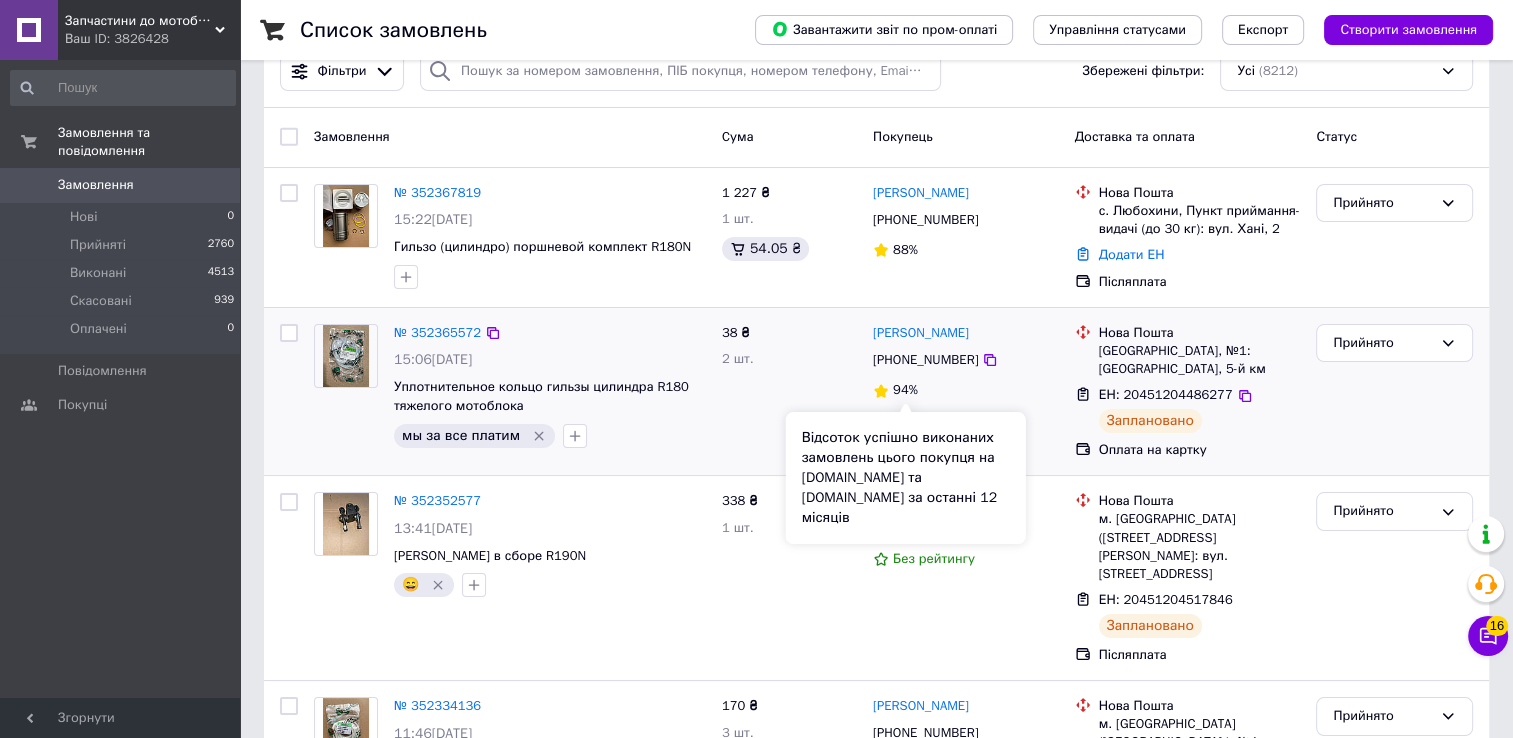 scroll, scrollTop: 0, scrollLeft: 0, axis: both 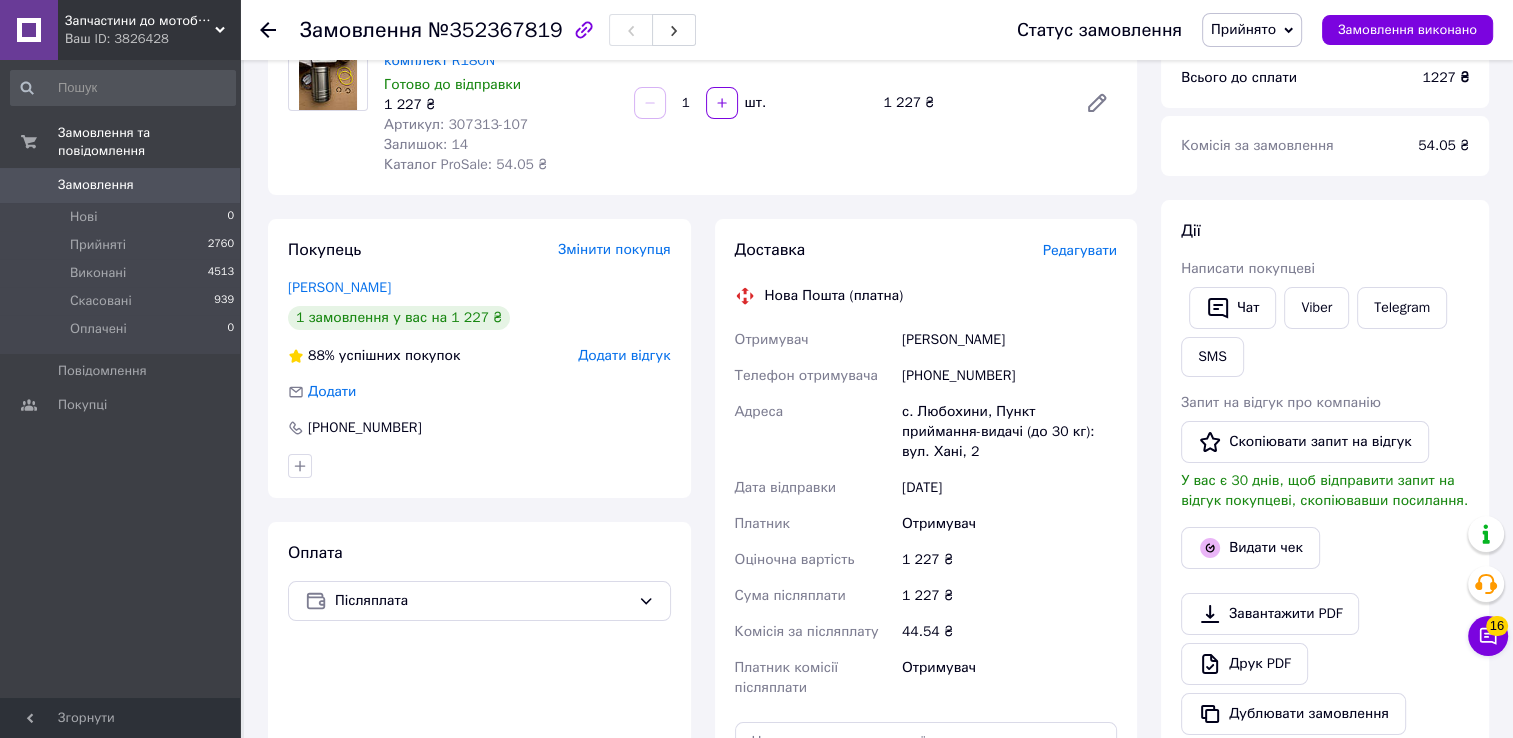 click on "Редагувати" at bounding box center (1080, 250) 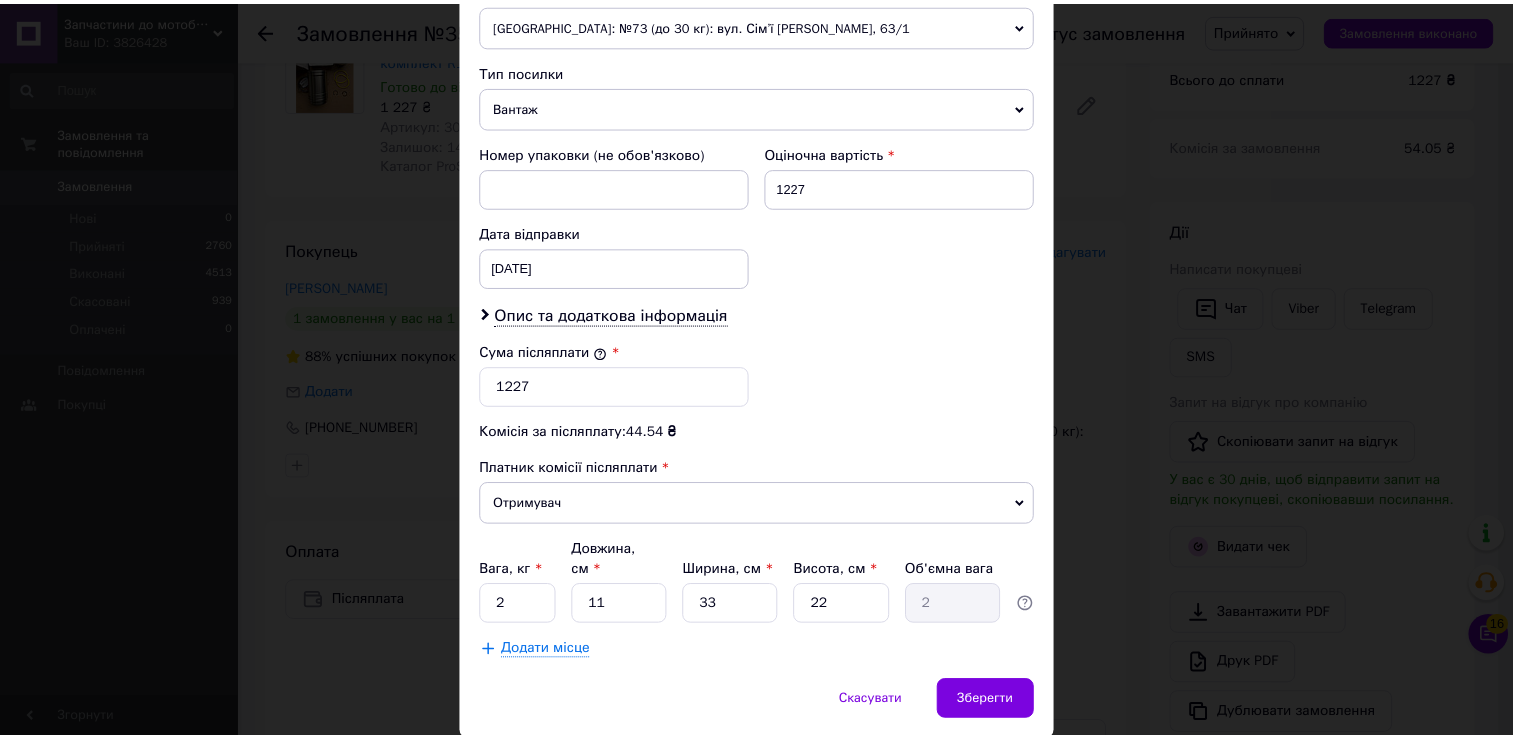 scroll, scrollTop: 781, scrollLeft: 0, axis: vertical 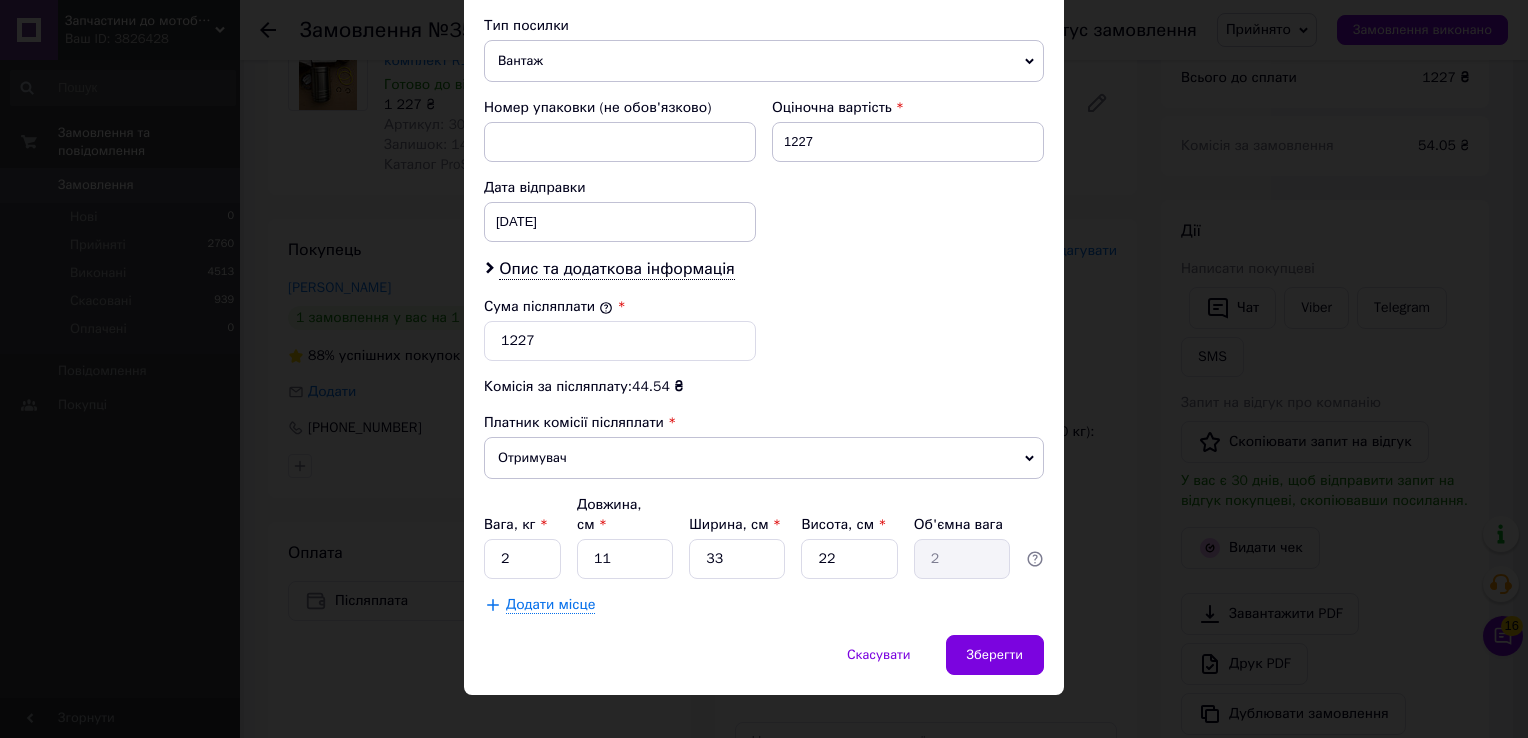 click on "× Редагування доставки Спосіб доставки Нова Пошта (платна) Платник Отримувач Відправник Прізвище отримувача [PERSON_NAME] Ім'я отримувача [PERSON_NAME] батькові отримувача Телефон отримувача [PHONE_NUMBER] Тип доставки У відділенні Кур'єром В поштоматі Місто с. Любохини Відділення Пункт приймання-видачі (до 30 кг): вул. Хані, 2 Місце відправки [GEOGRAPHIC_DATA]: №73 (до 30 кг): вул. Сім’ї [PERSON_NAME], 63/1 [GEOGRAPHIC_DATA]: №34: вул. 7 км Овідіопільської дороги, 1 (Епіцентр) Додати ще місце відправки Тип посилки Вантаж Документи Номер упаковки (не обов'язково) Оціночна вартість 1227 Дата відправки [DATE] < 2025 > < Июль > 1" at bounding box center (764, 369) 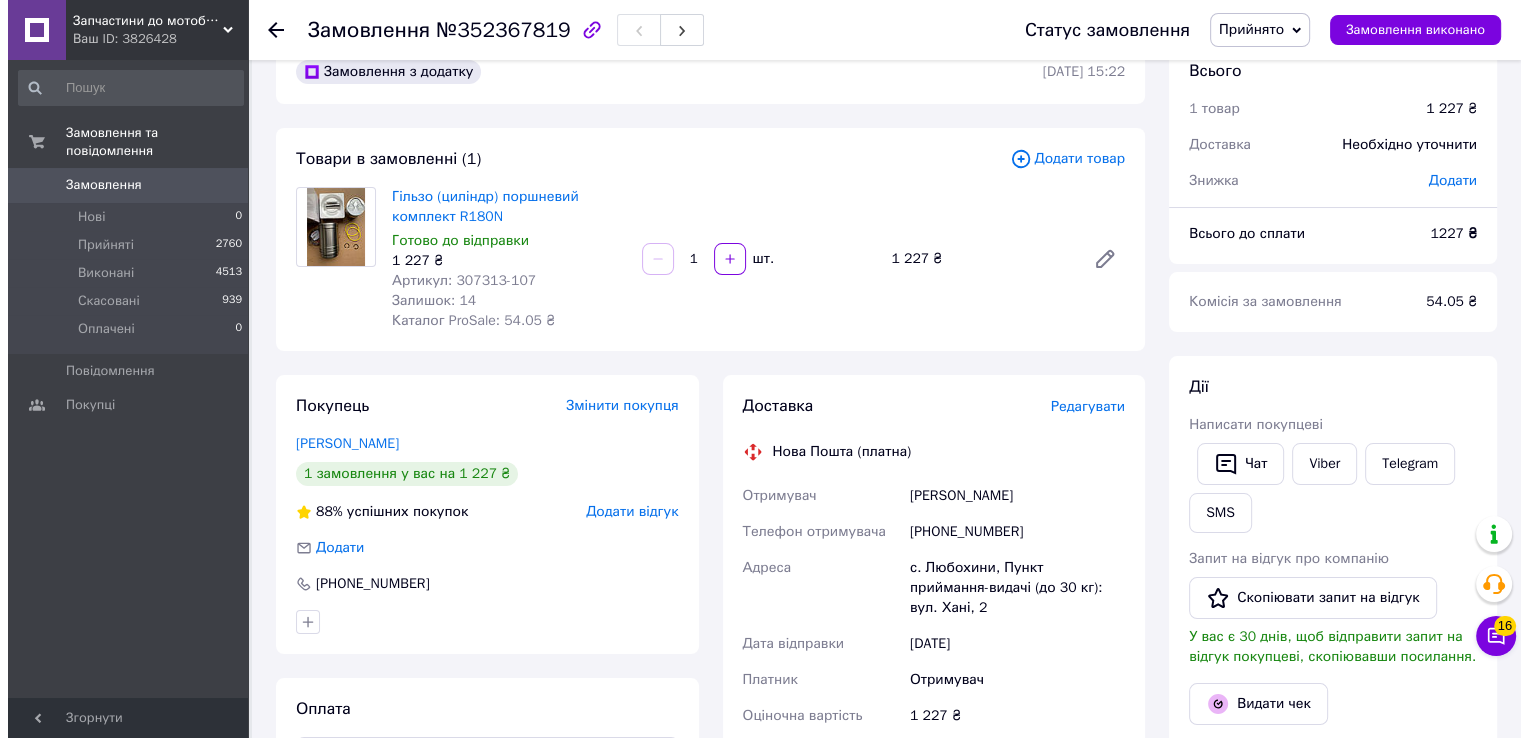 scroll, scrollTop: 100, scrollLeft: 0, axis: vertical 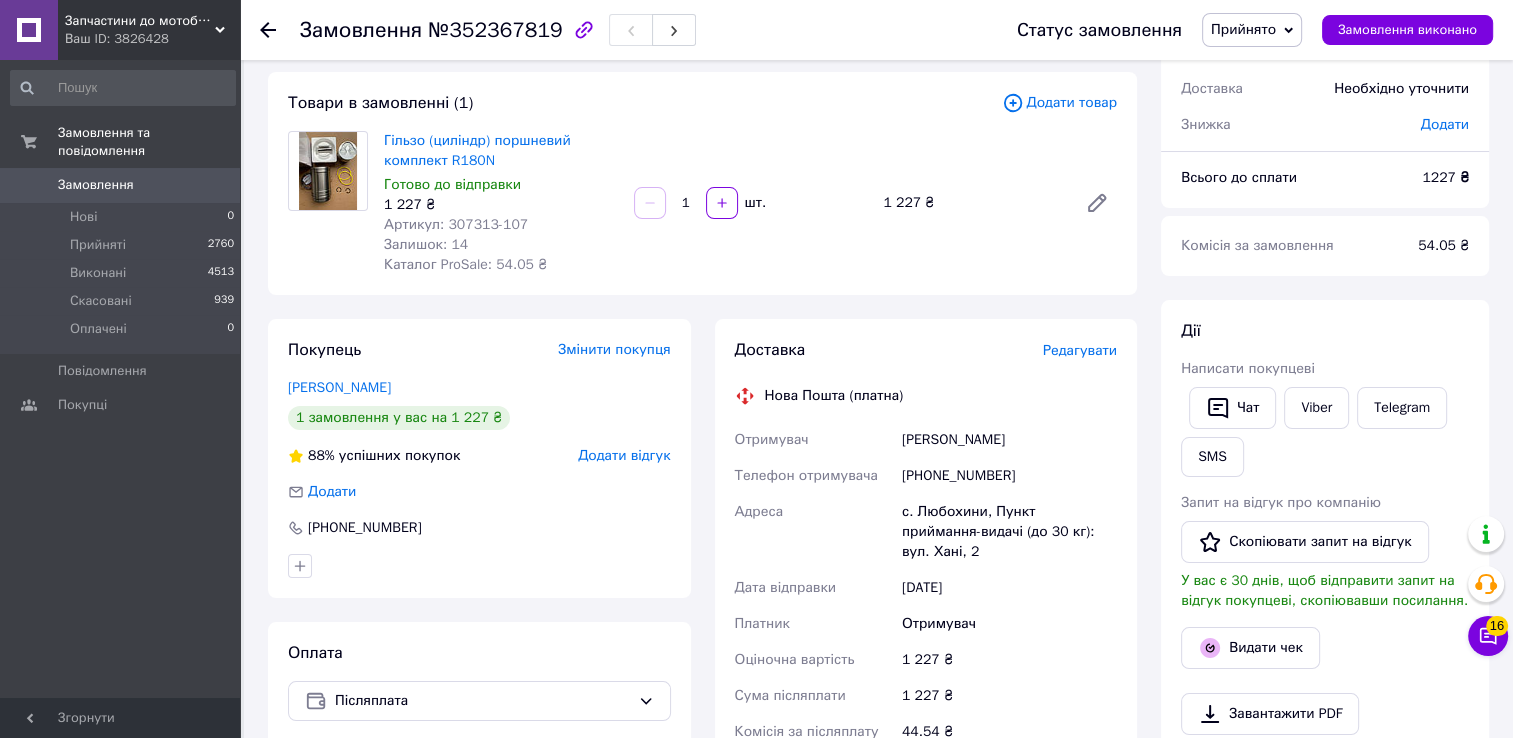 click on "Редагувати" at bounding box center [1080, 350] 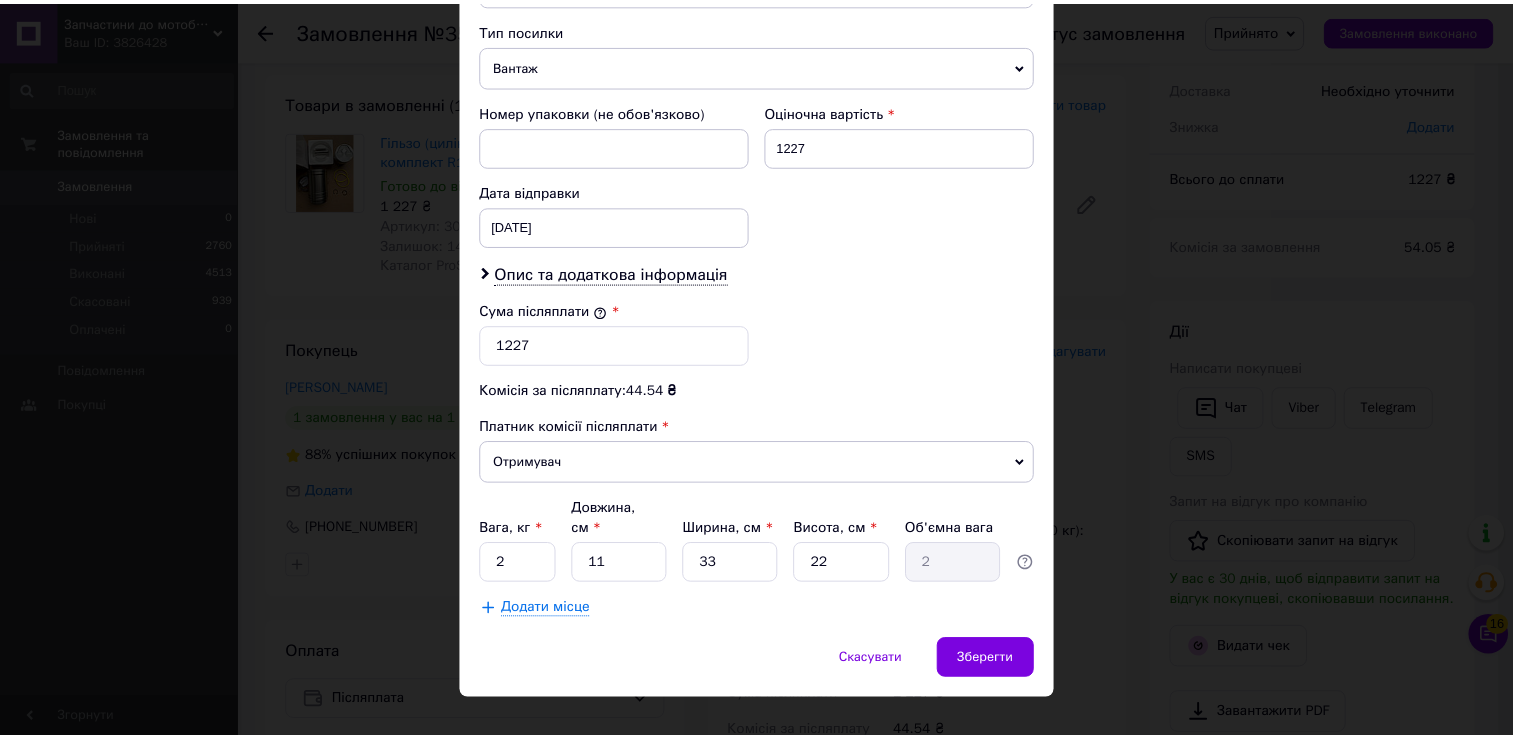 scroll, scrollTop: 781, scrollLeft: 0, axis: vertical 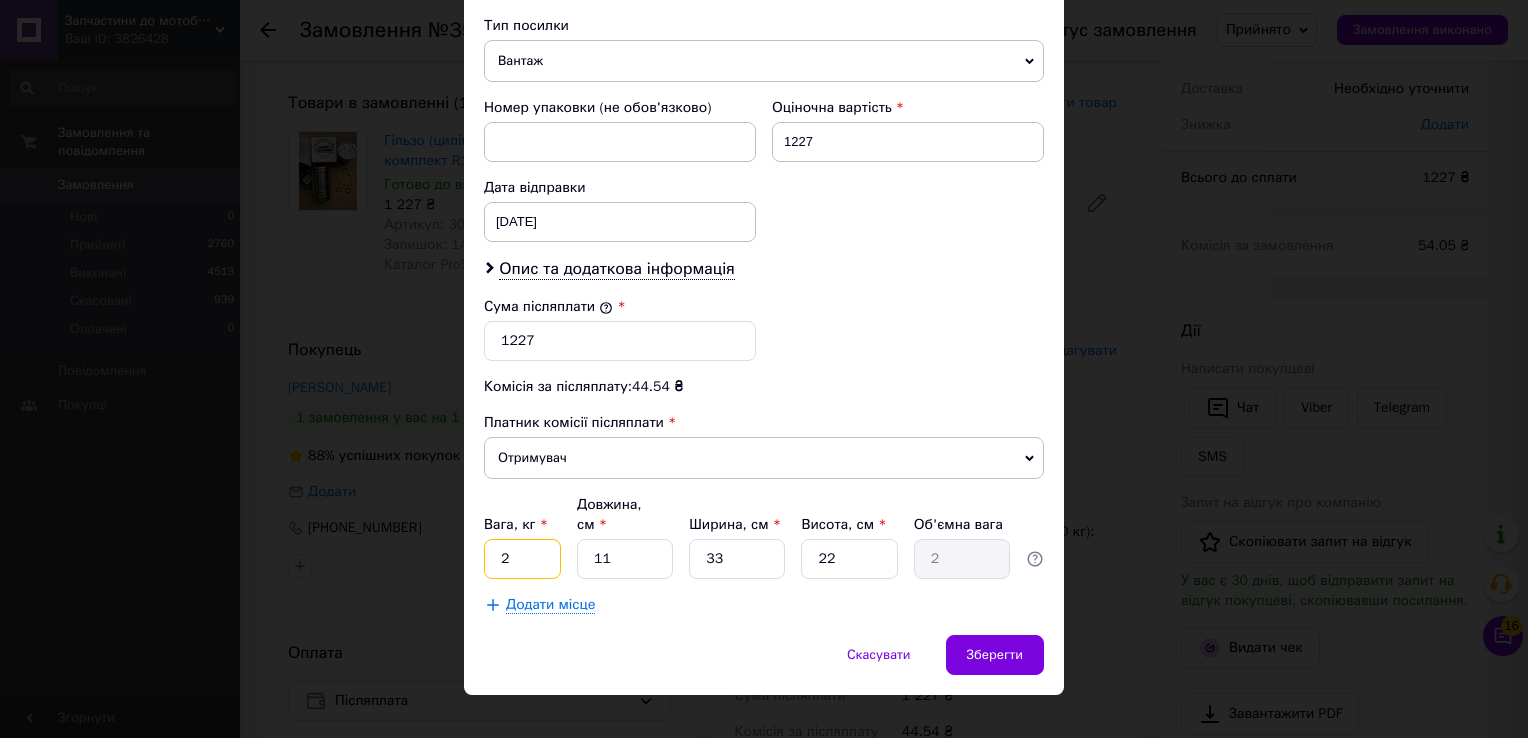click on "2" at bounding box center (522, 559) 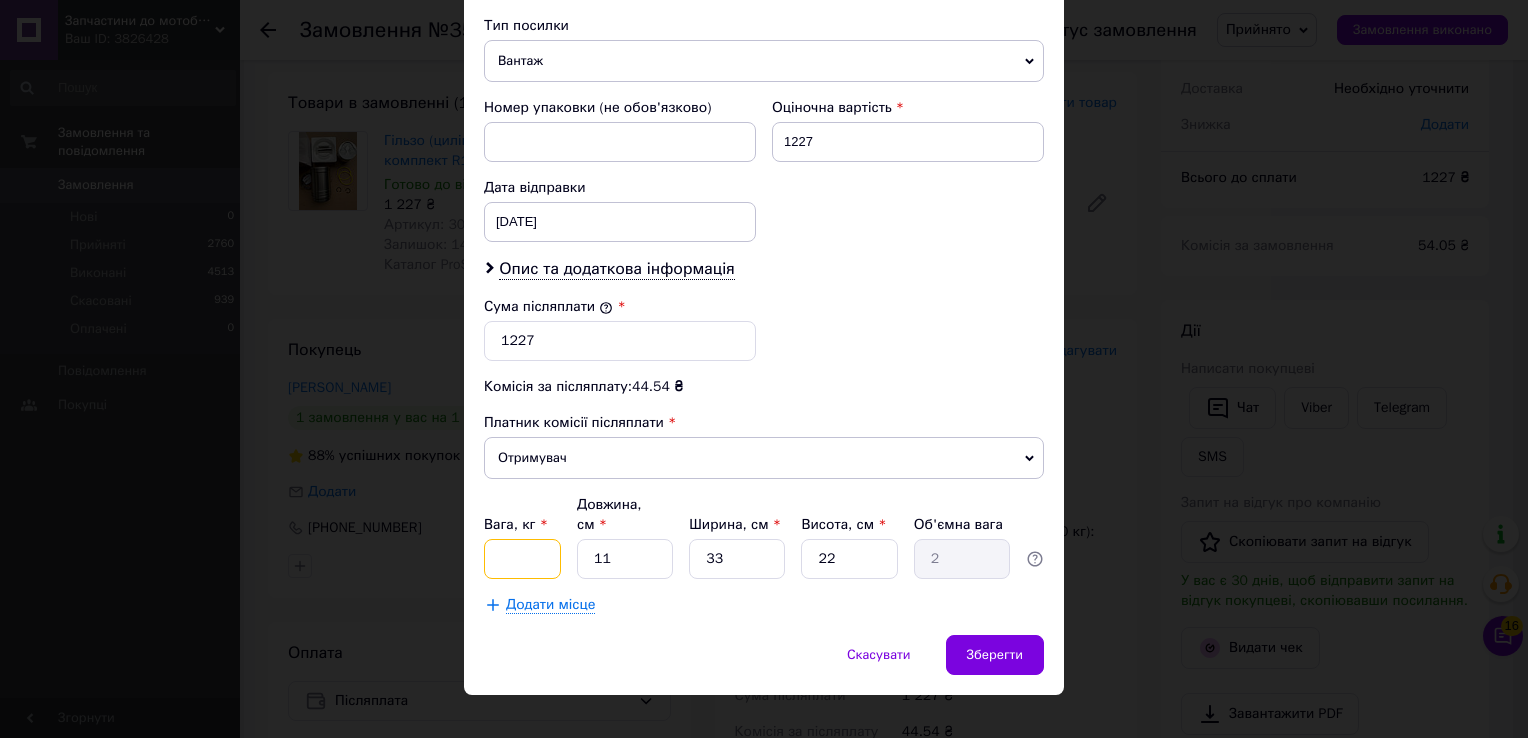 type 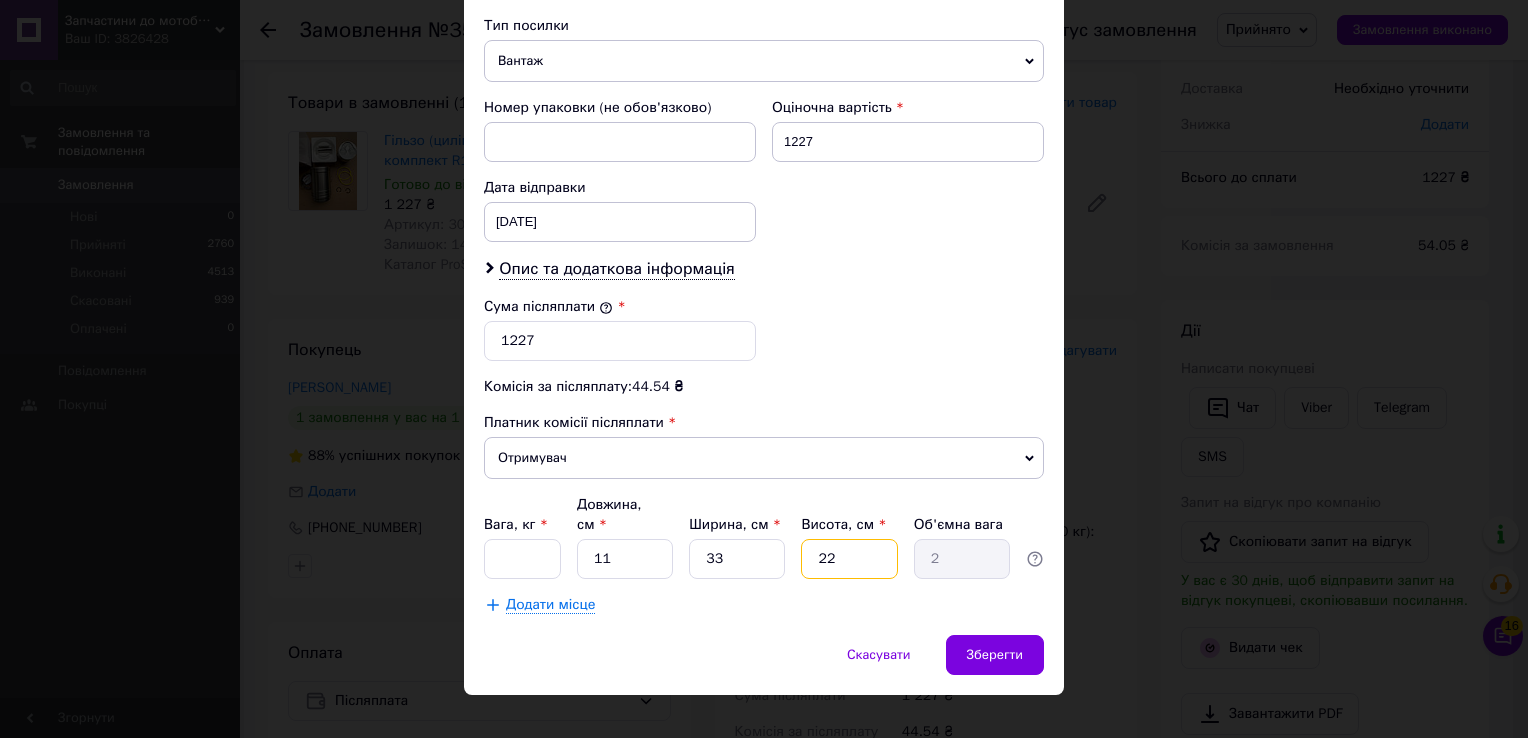 click on "22" at bounding box center [849, 559] 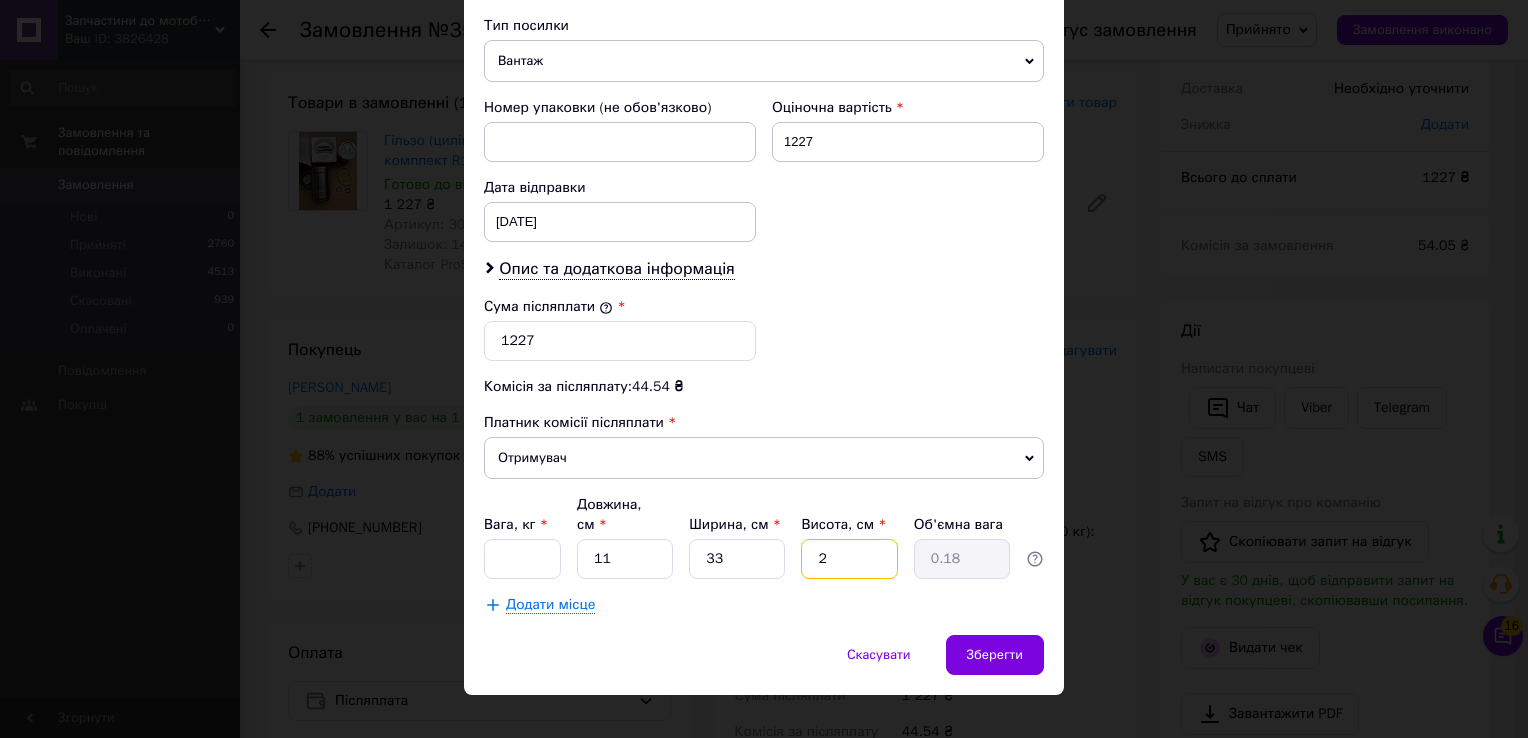 type on "20" 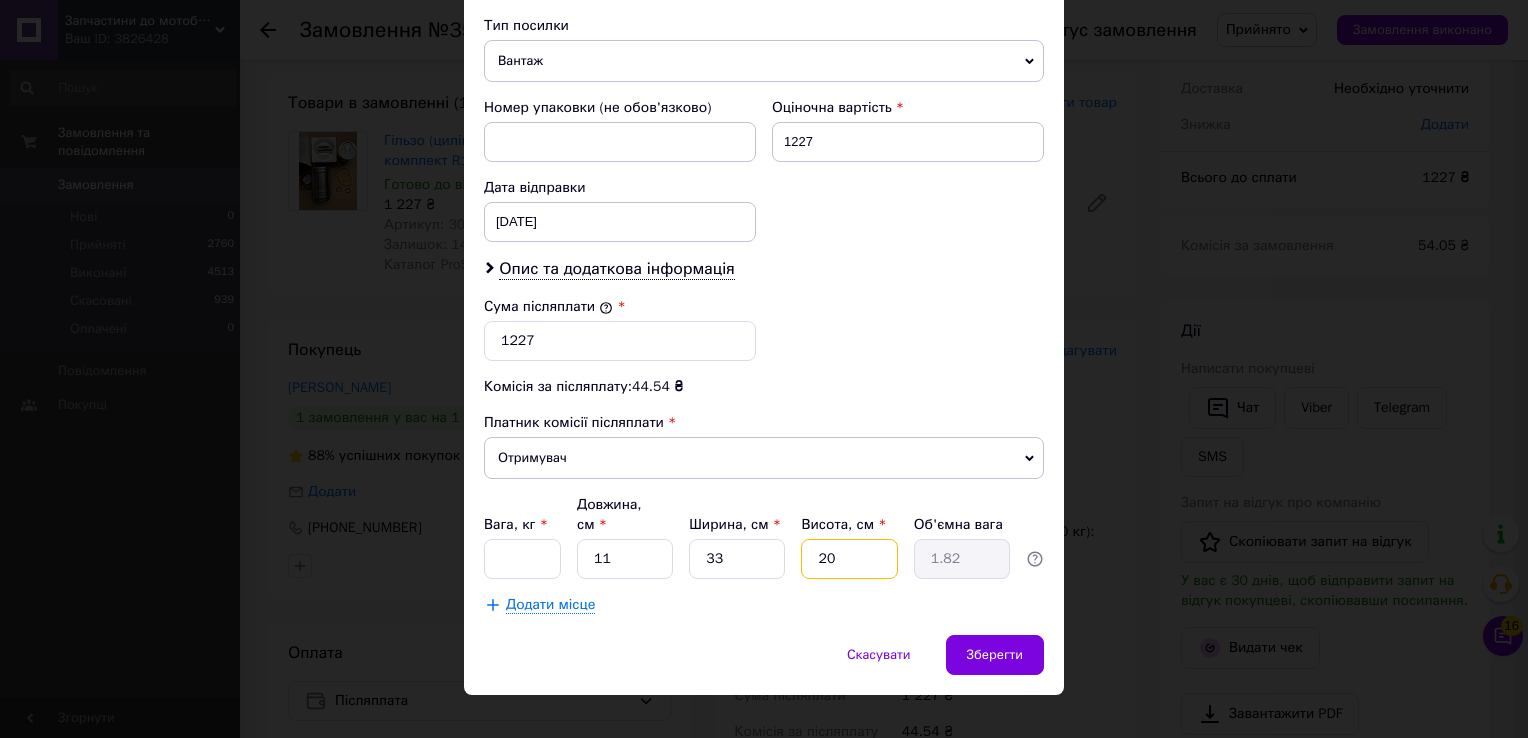 type on "20" 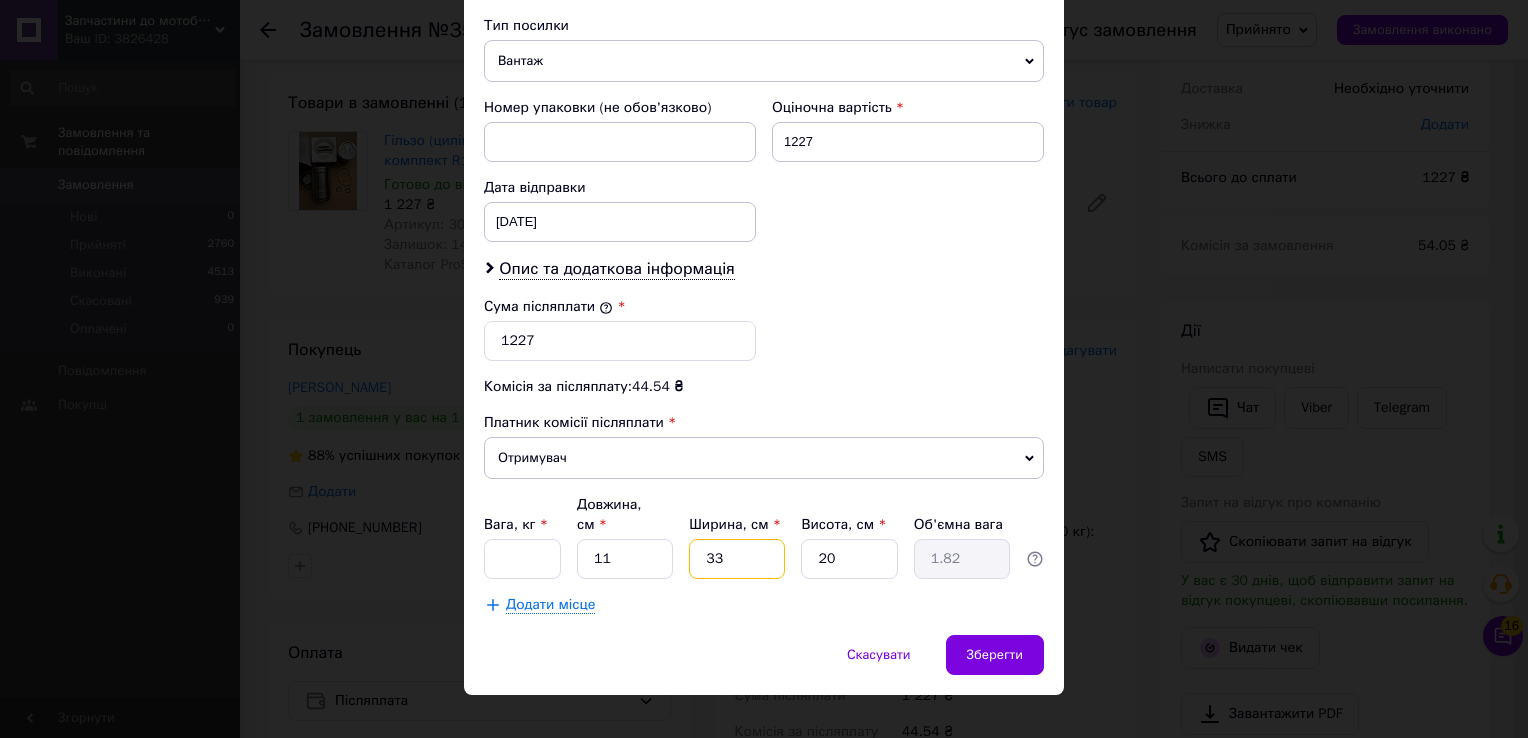 click on "33" at bounding box center [737, 559] 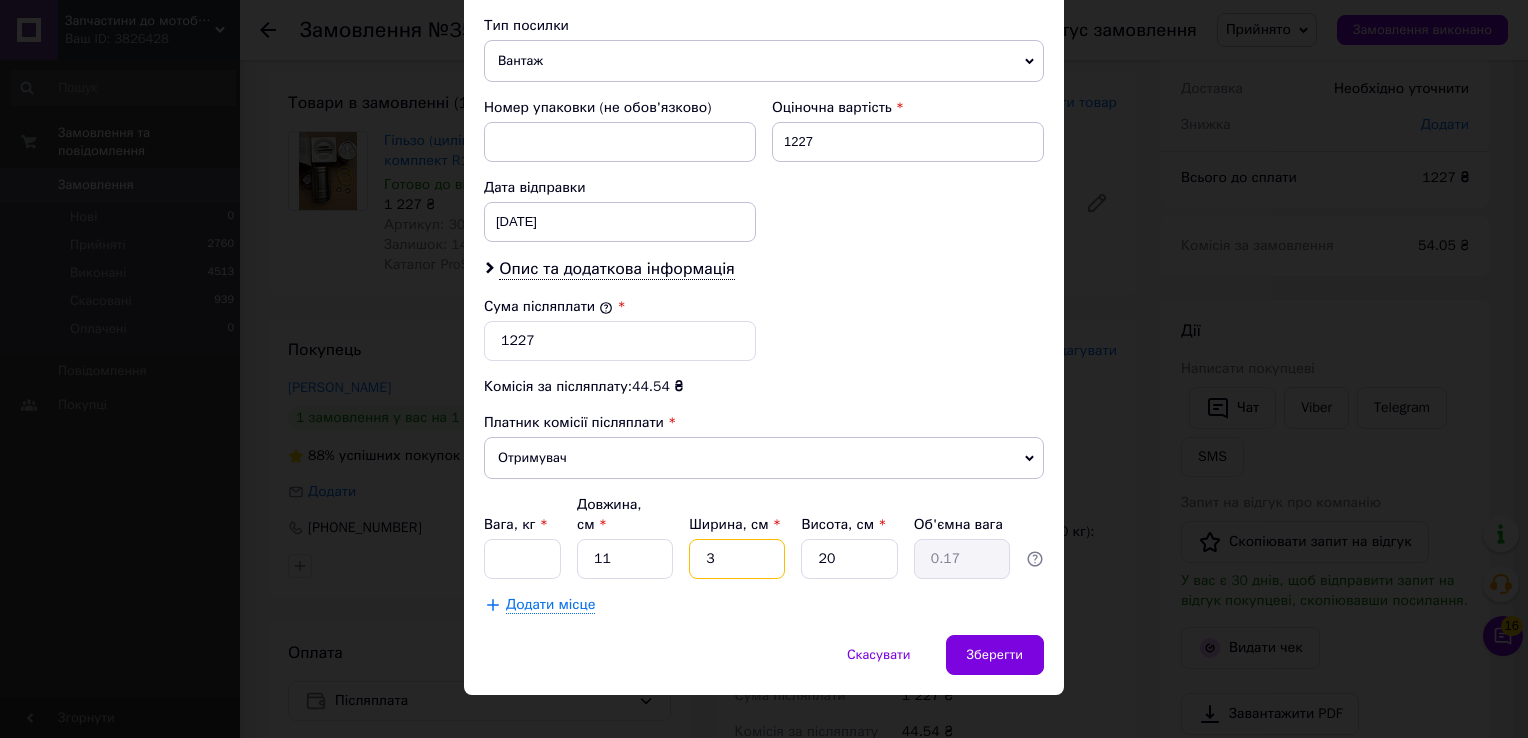 type on "30" 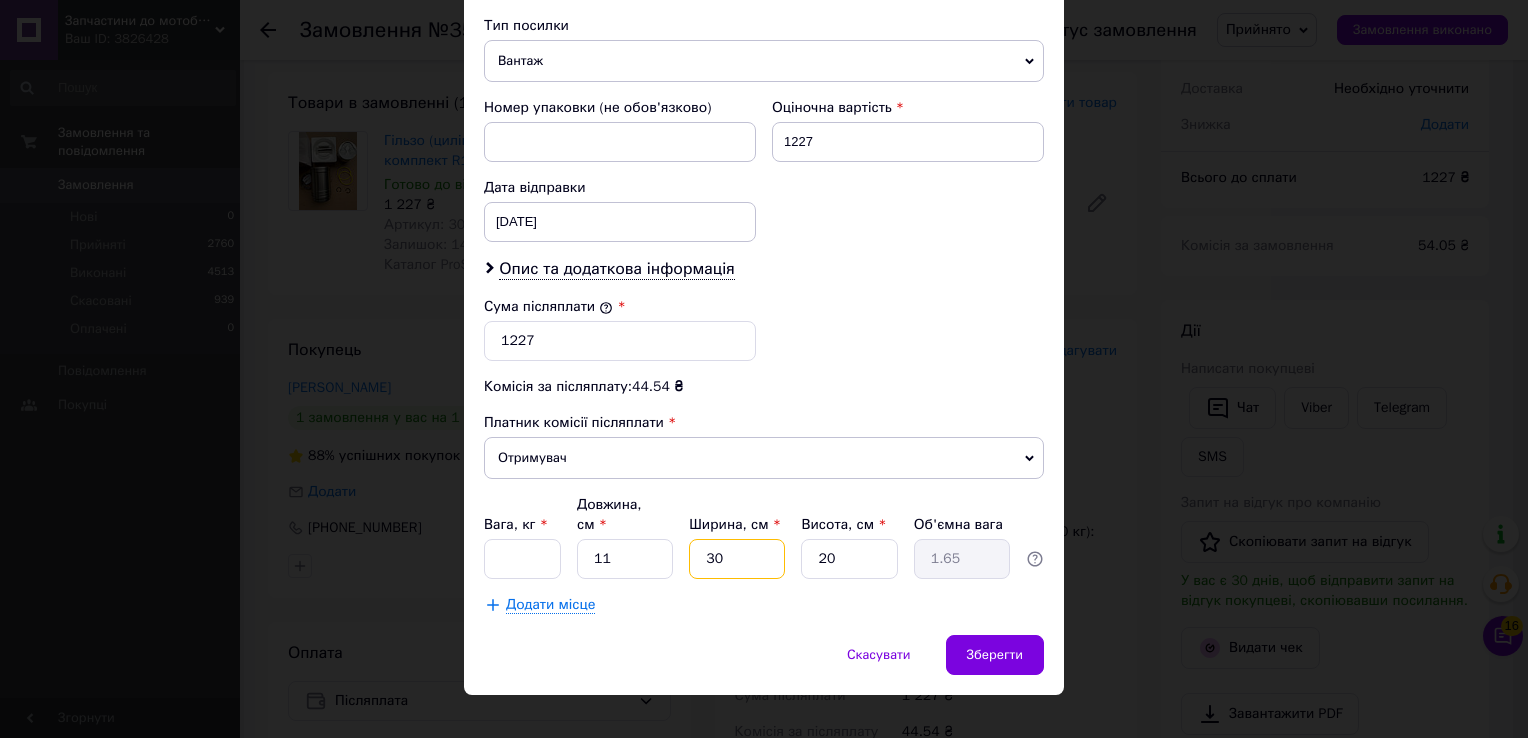 type on "30" 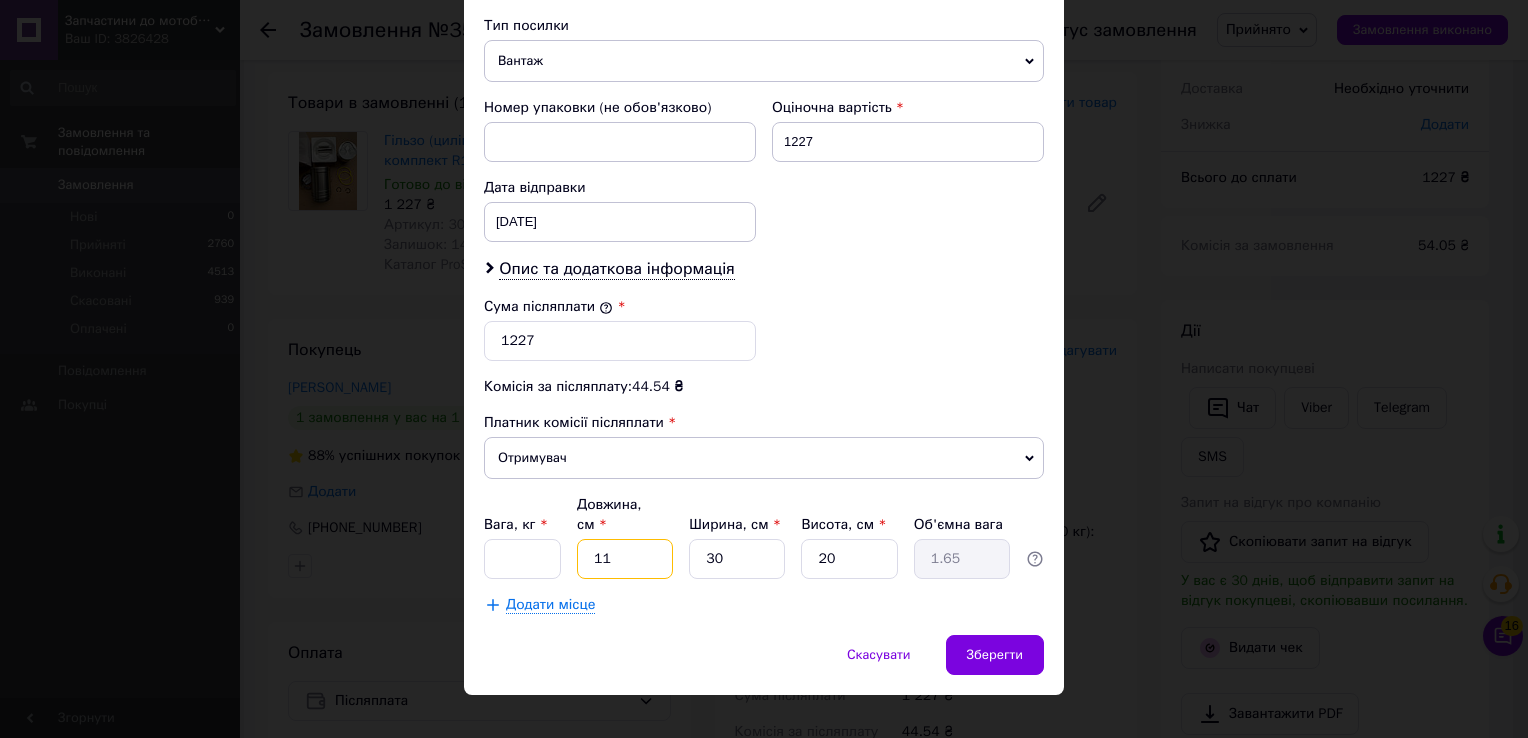 click on "11" at bounding box center (625, 559) 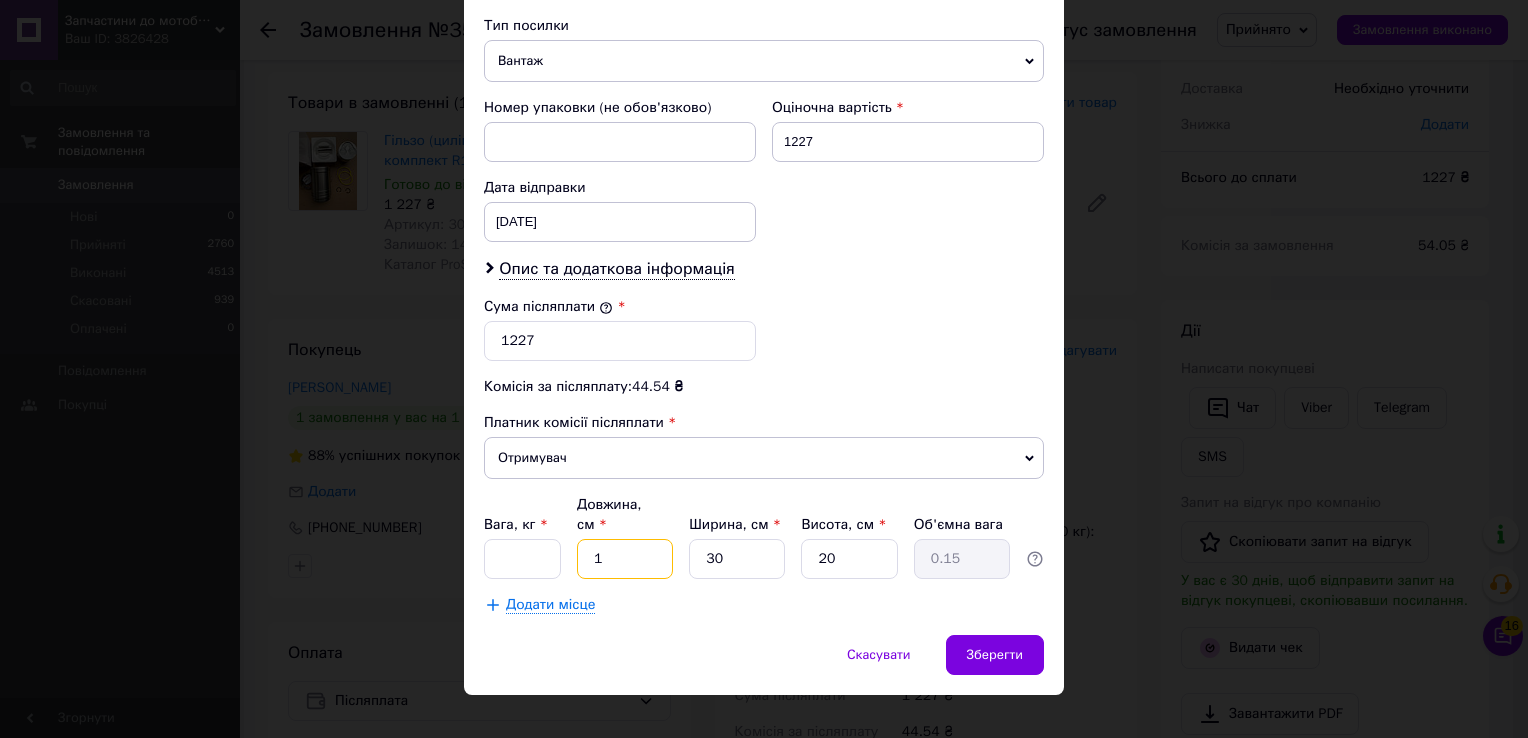 type on "10" 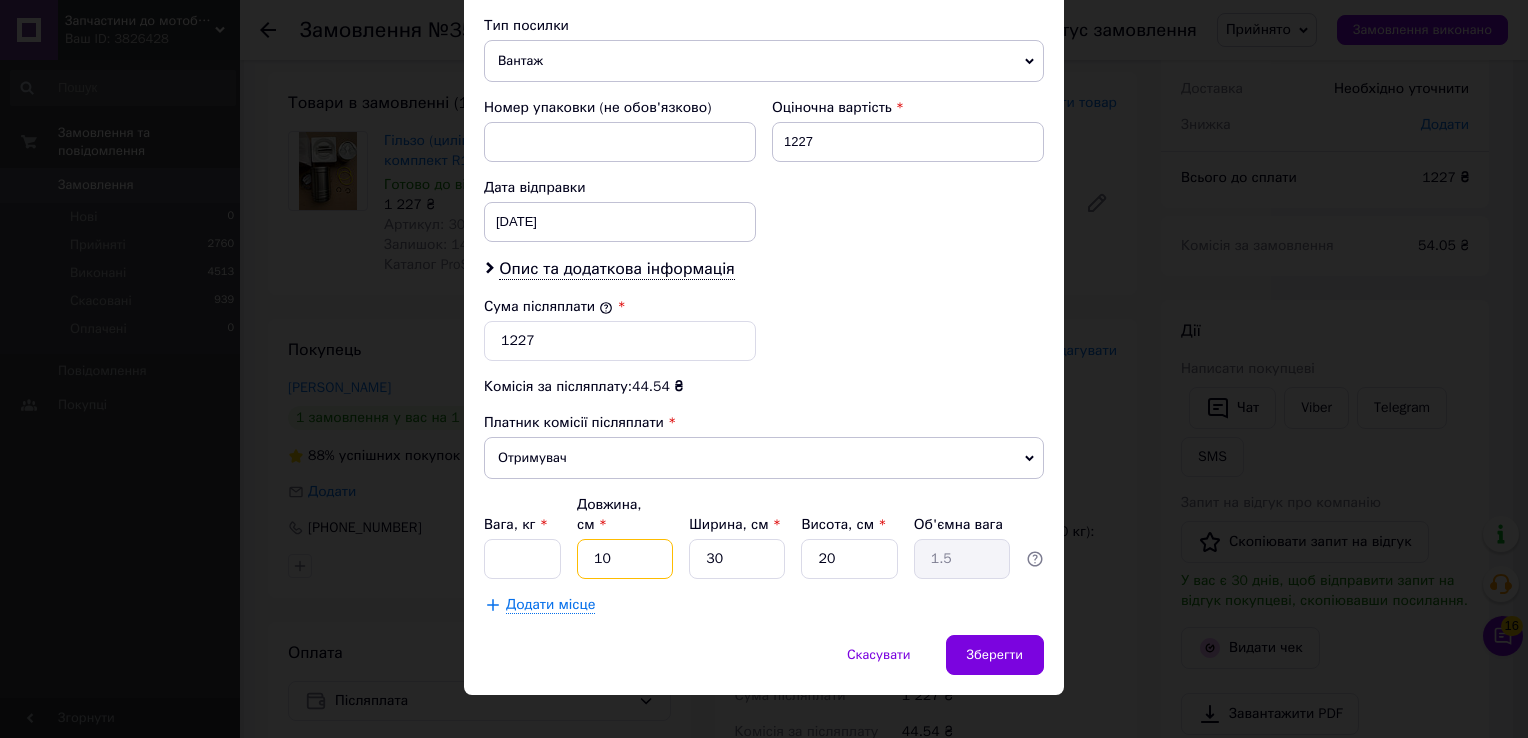 type on "10" 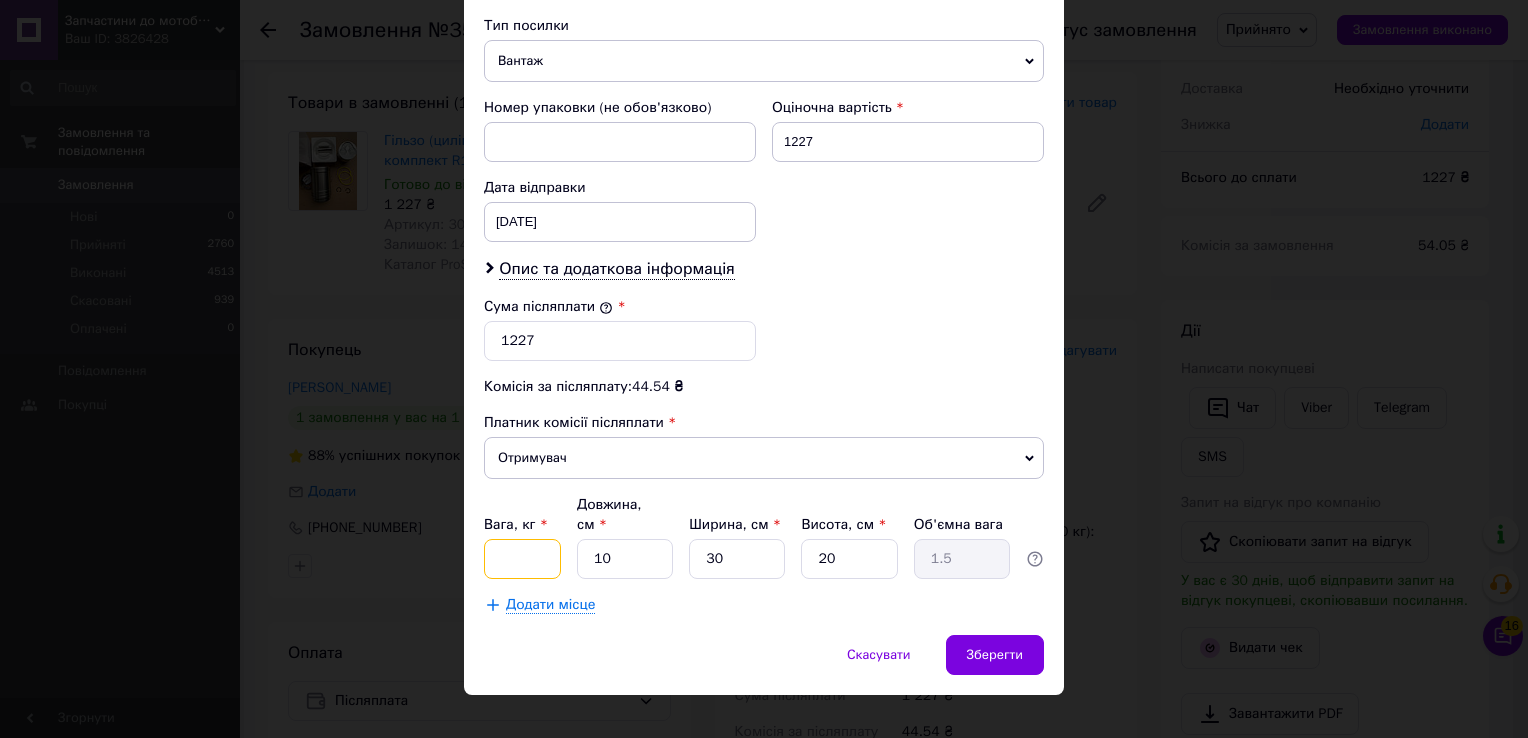 click on "Вага, кг   *" at bounding box center [522, 559] 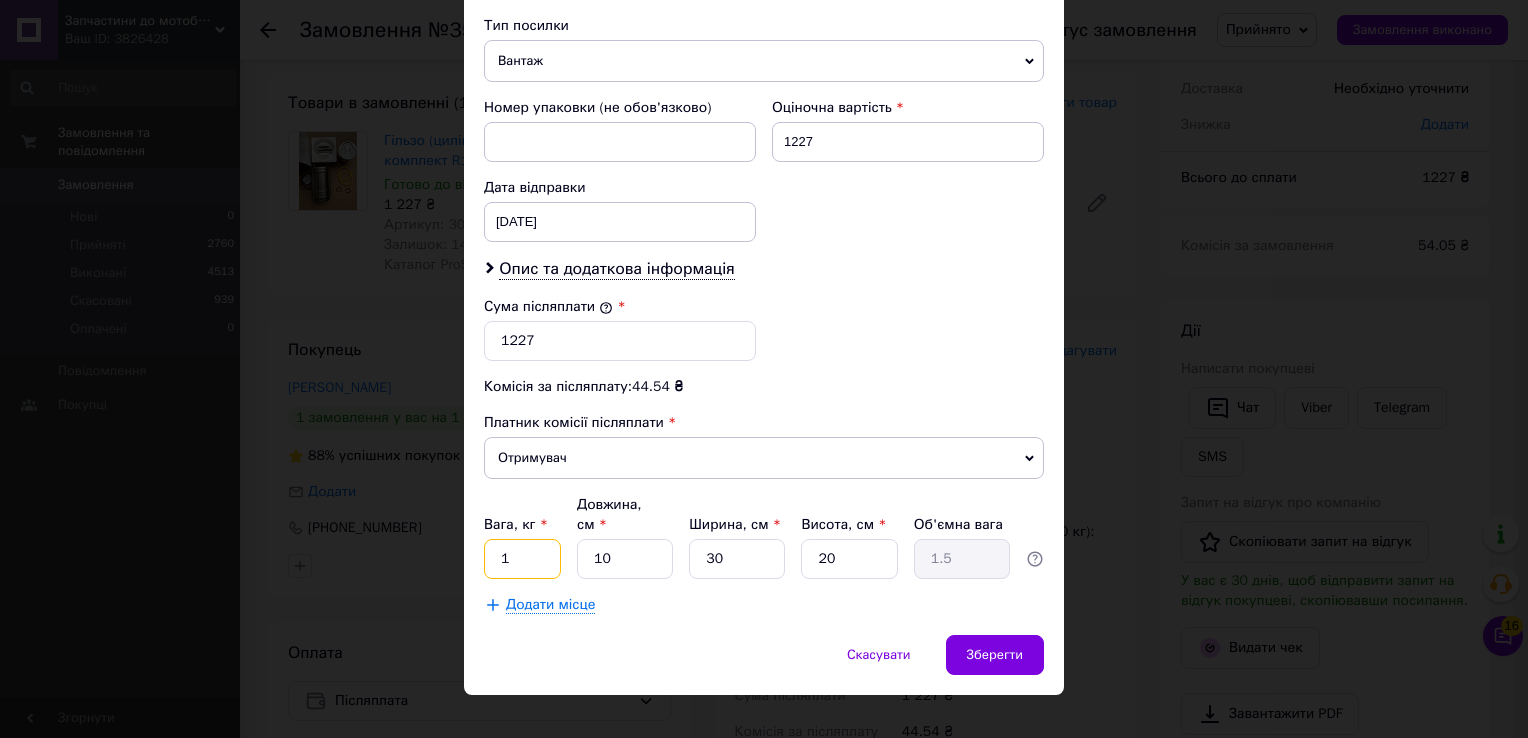 type on "1" 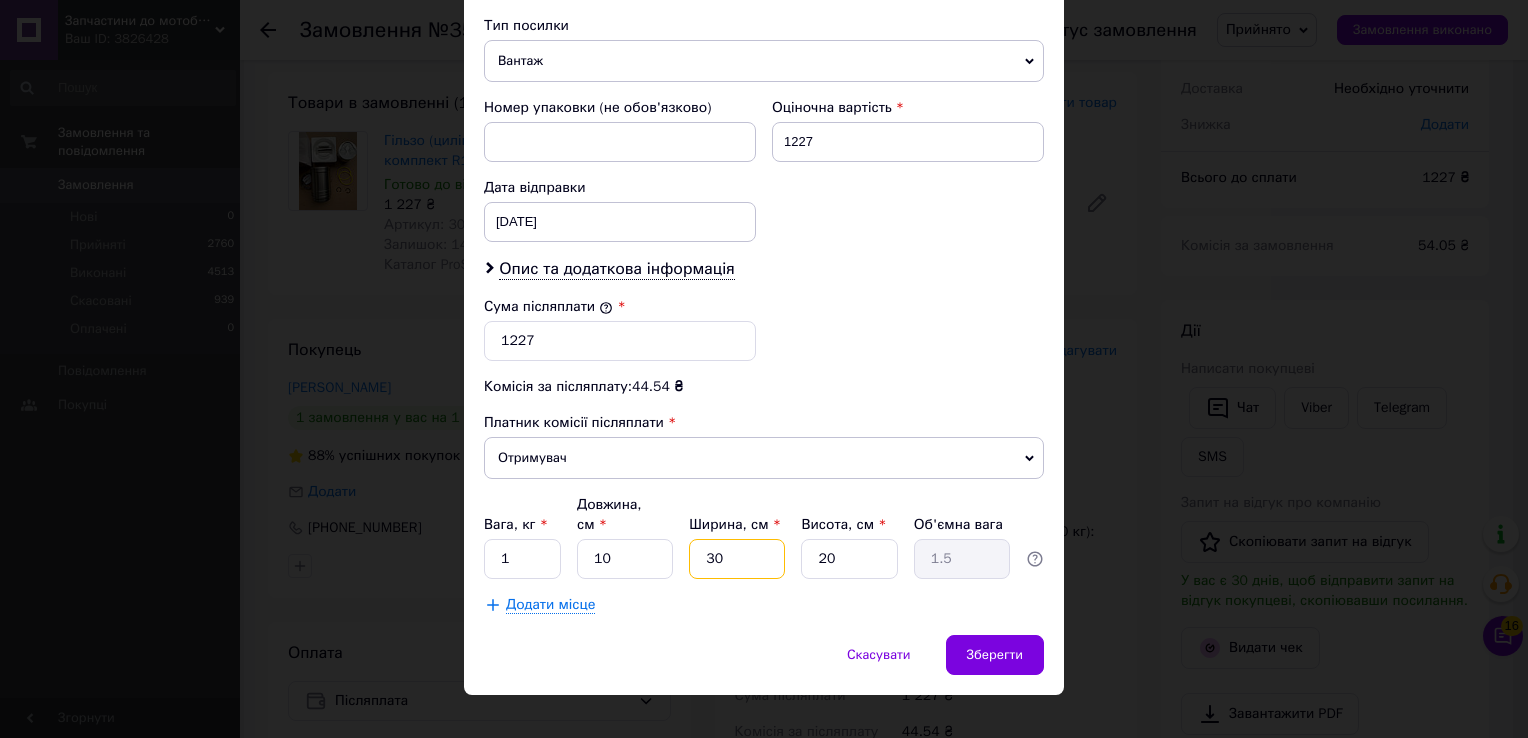 click on "30" at bounding box center (737, 559) 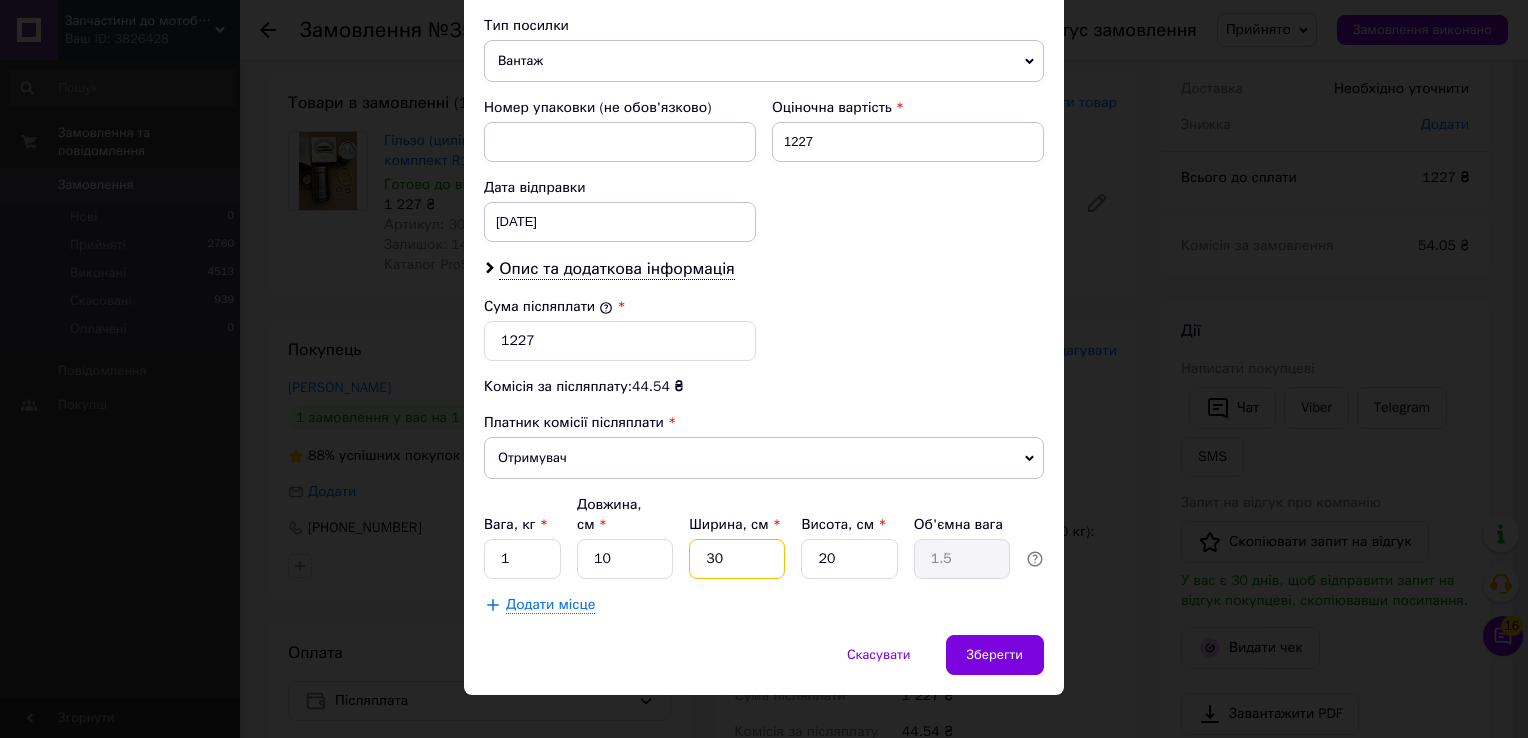 type on "2" 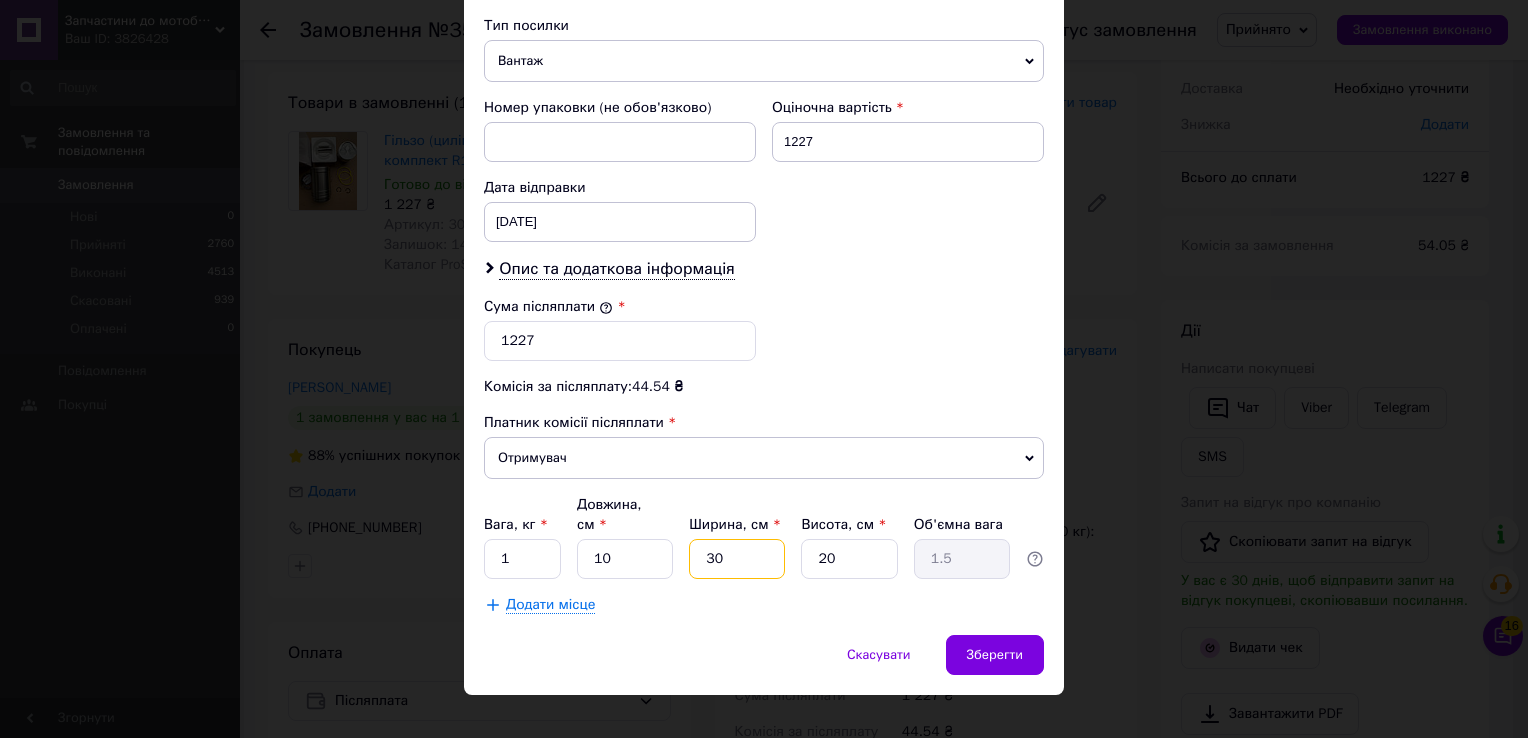 type on "0.1" 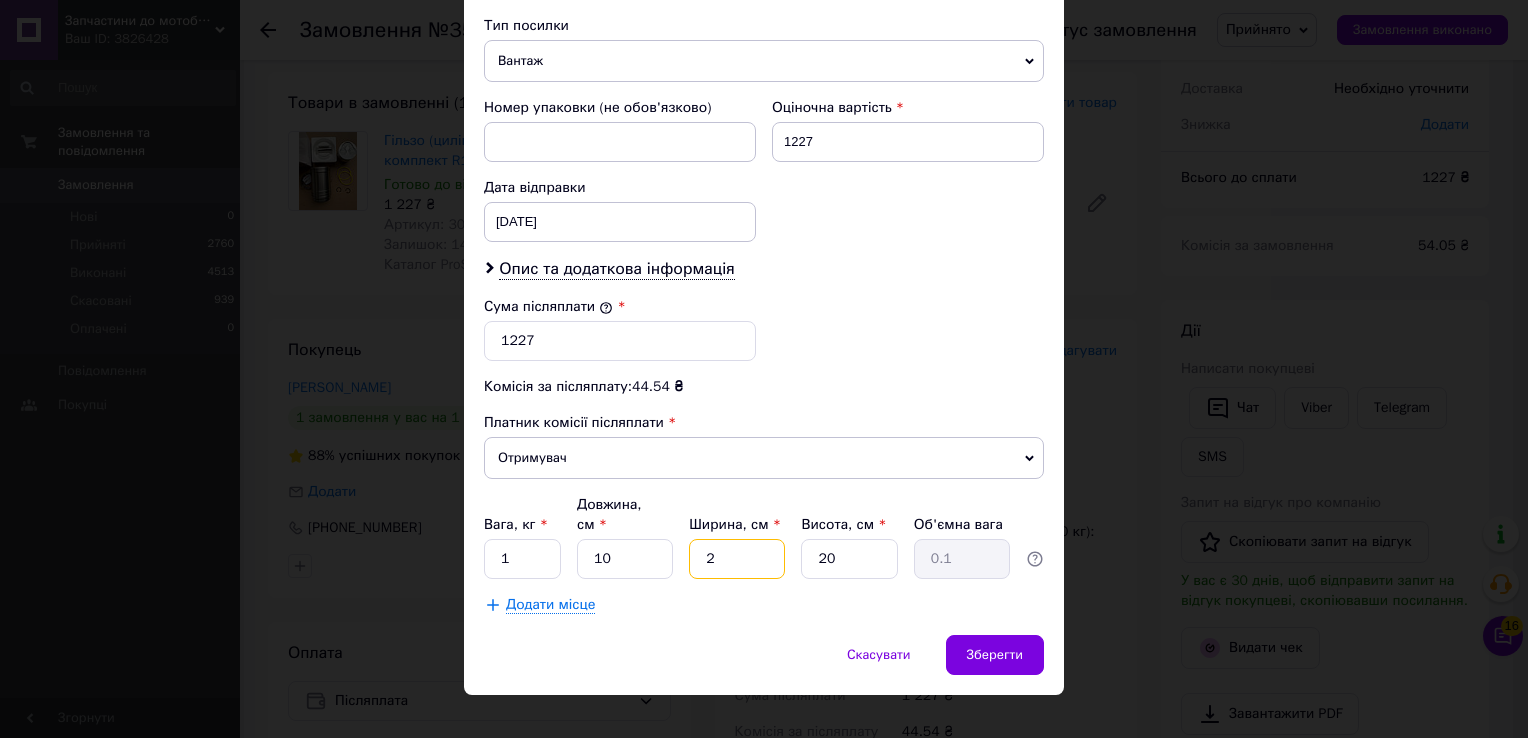 type on "20" 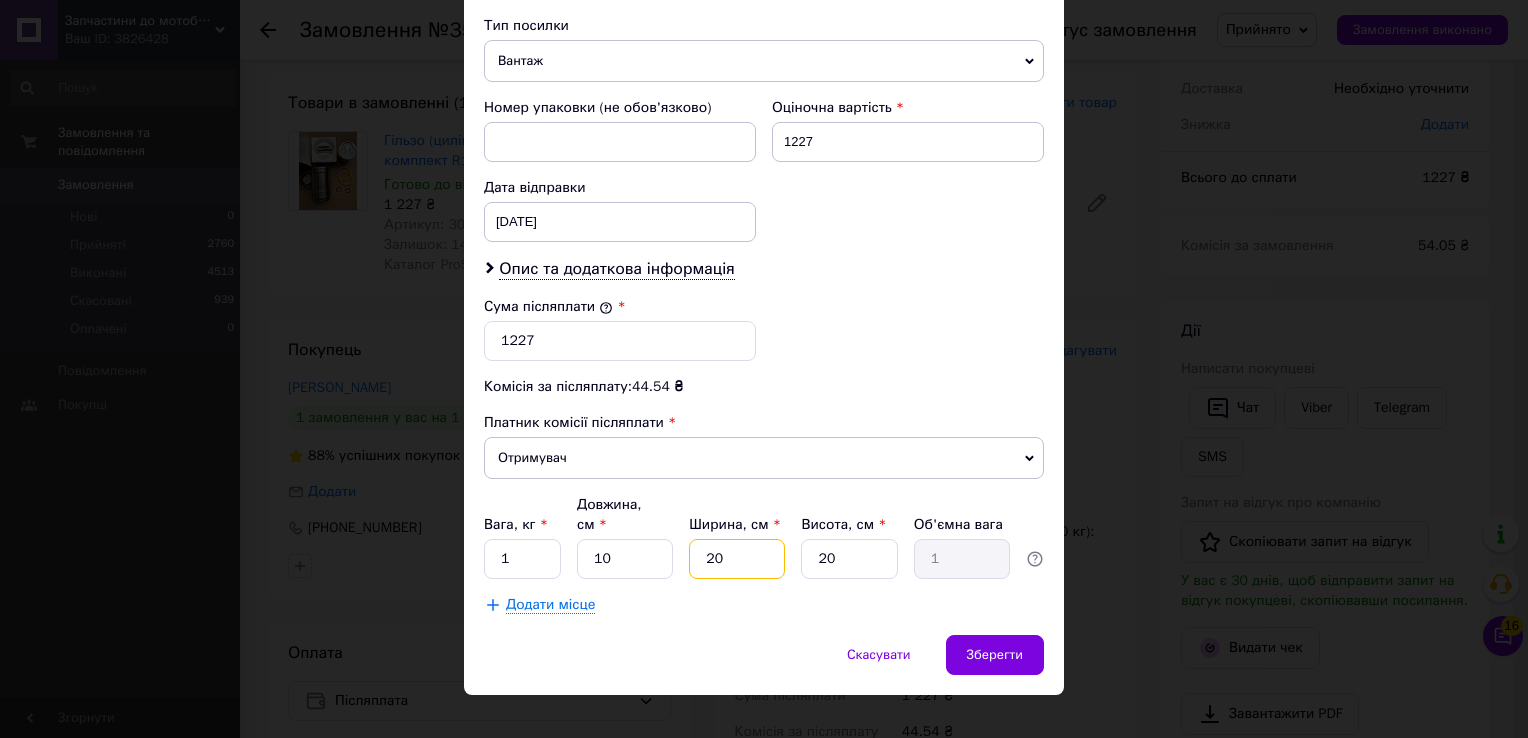 type on "20" 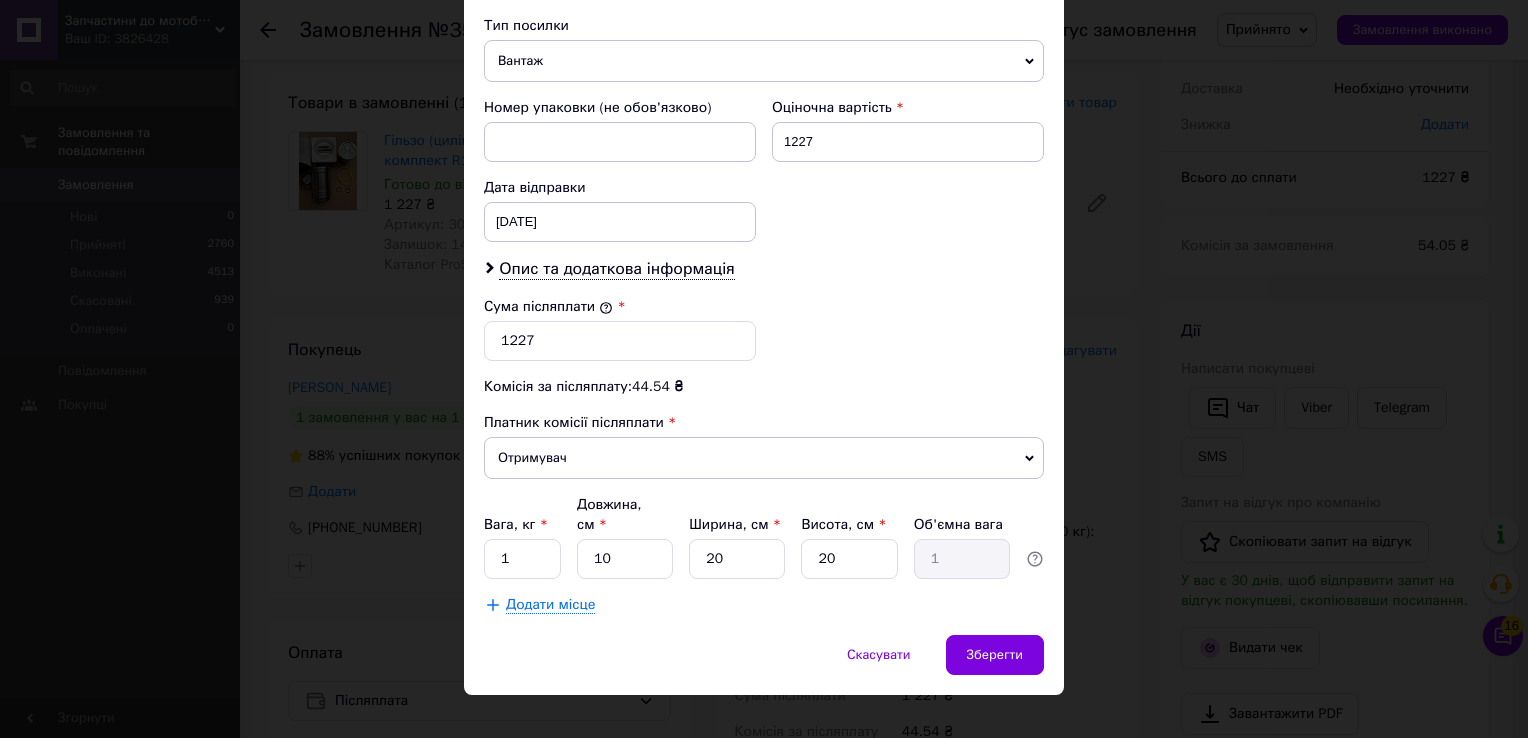 click on "Вага, кг   * 1 Довжина, см   * 10 Ширина, см   * 20 Висота, см   * 20 Об'ємна вага 1" at bounding box center (764, 537) 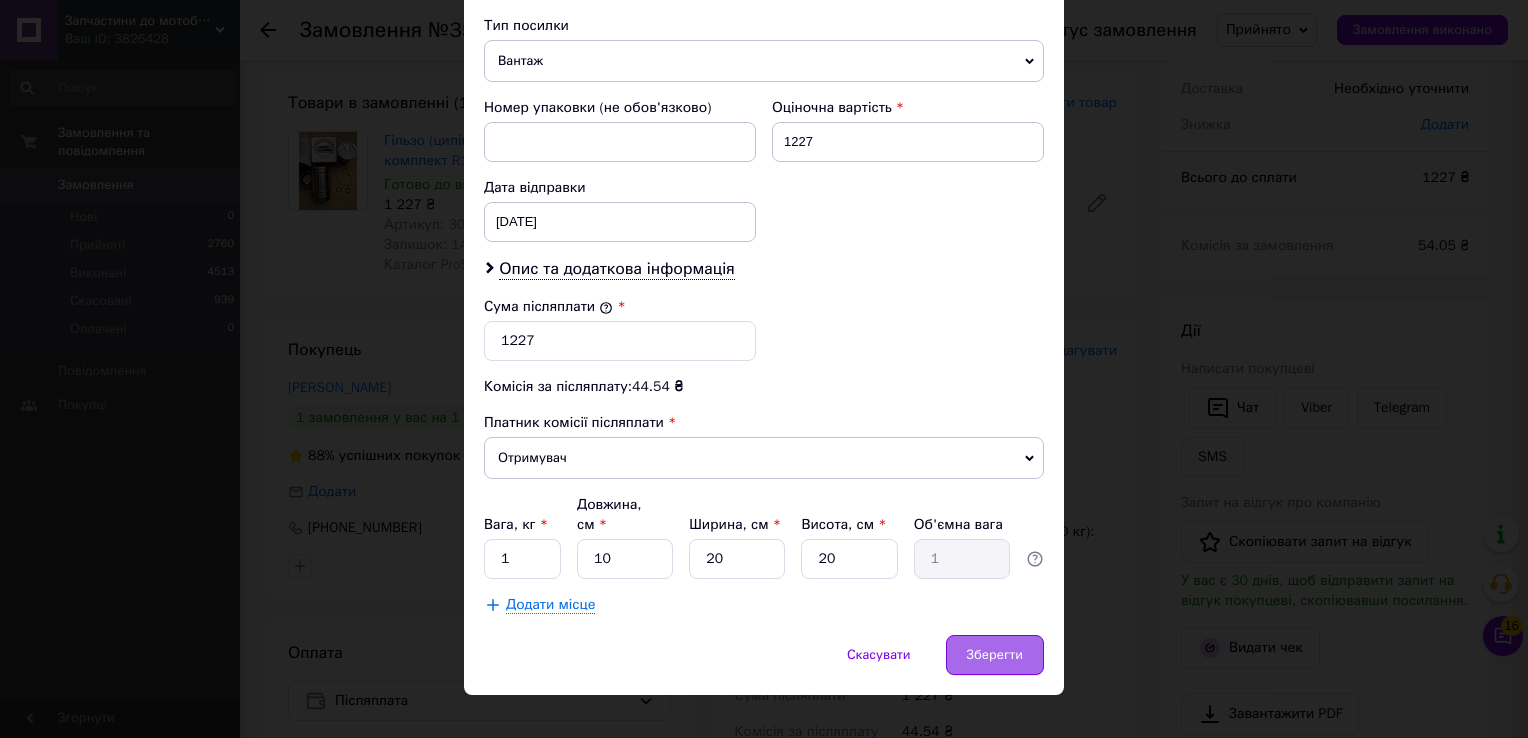 click on "Зберегти" at bounding box center (995, 655) 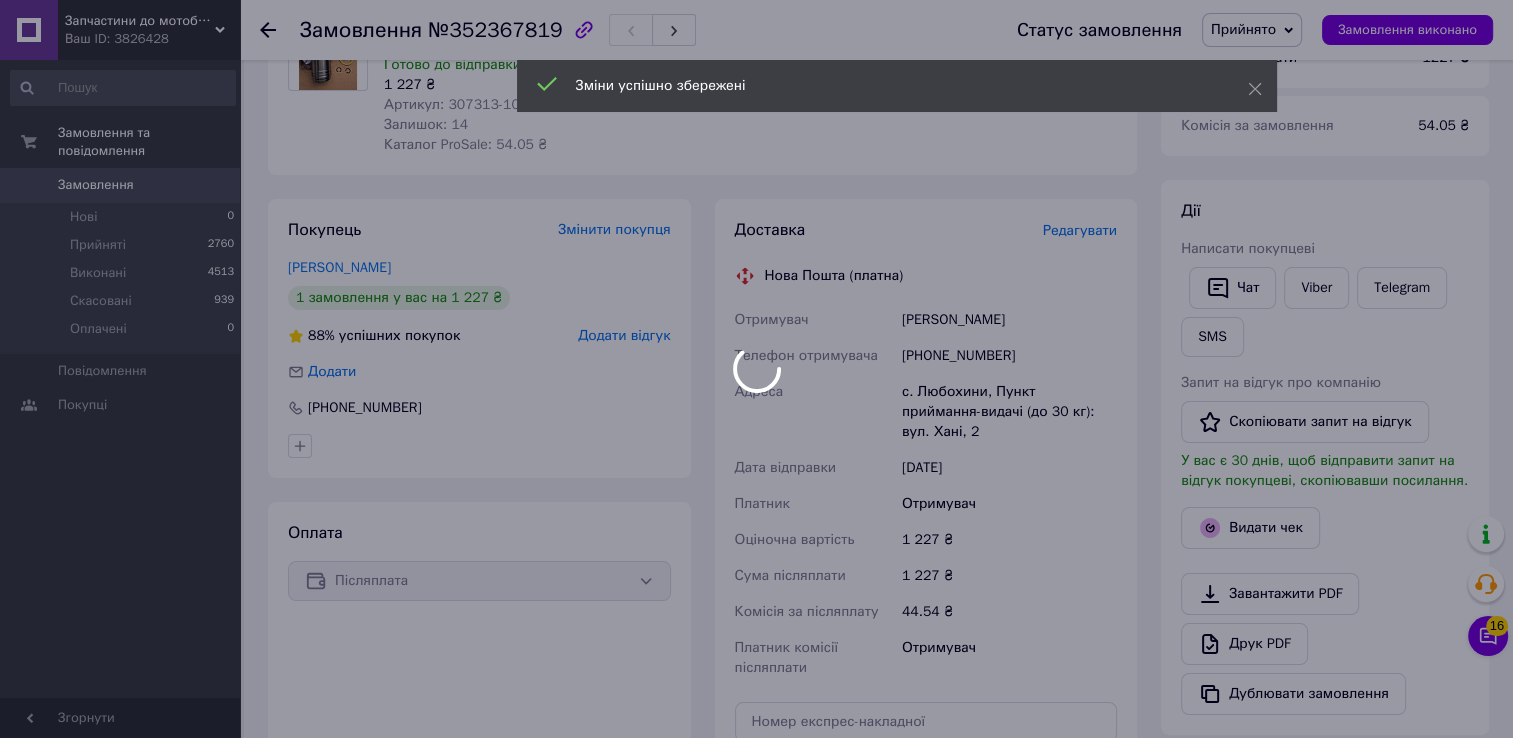 scroll, scrollTop: 400, scrollLeft: 0, axis: vertical 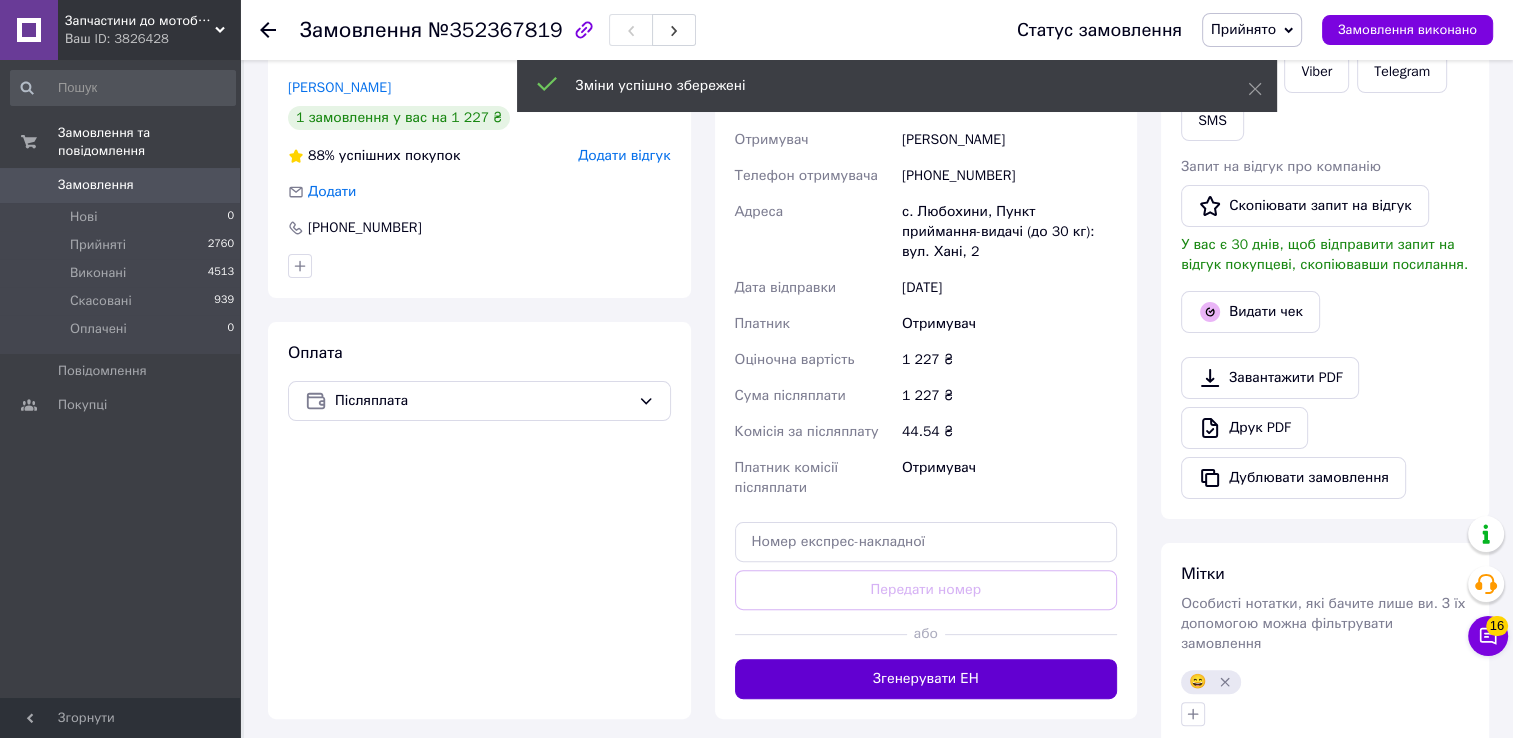 click on "Згенерувати ЕН" at bounding box center [926, 679] 